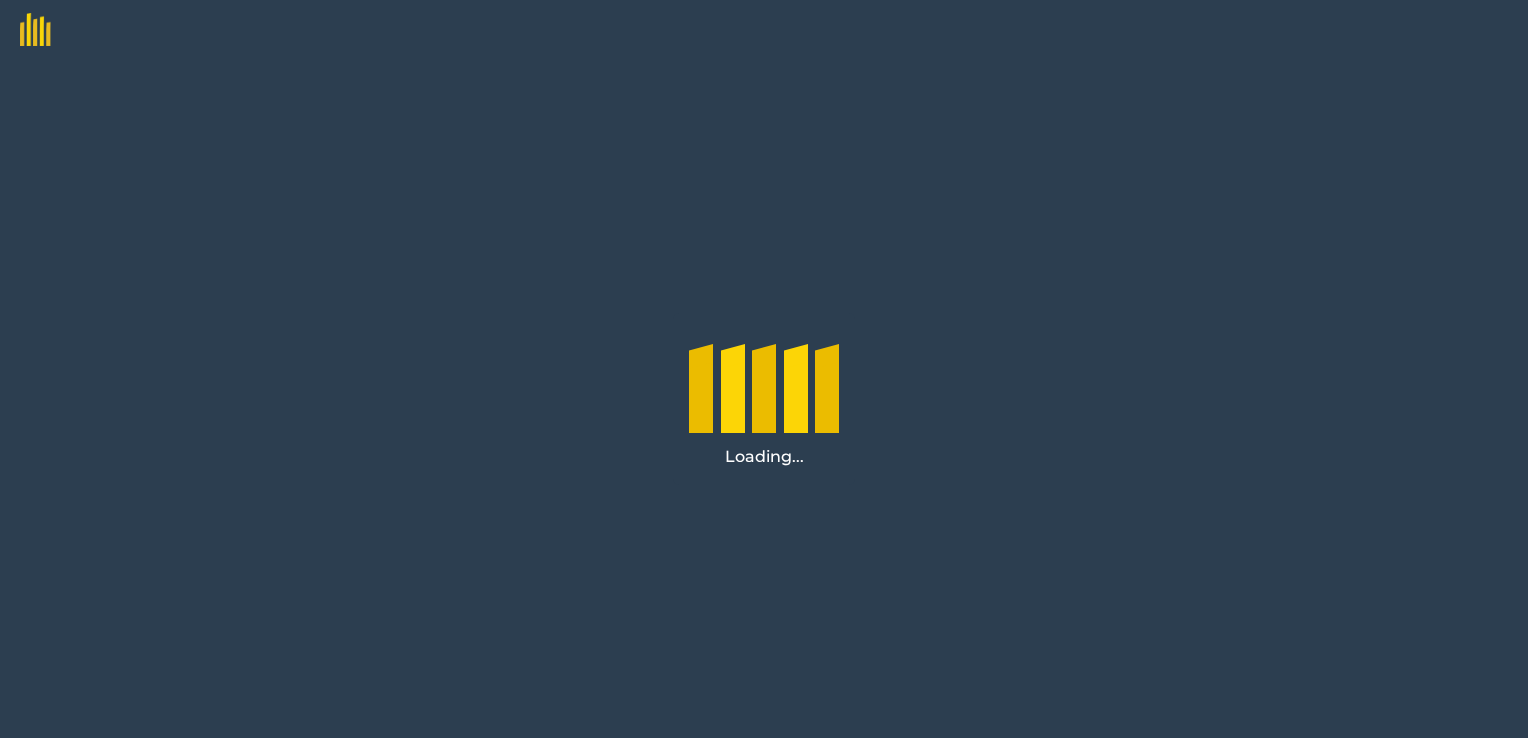 scroll, scrollTop: 0, scrollLeft: 0, axis: both 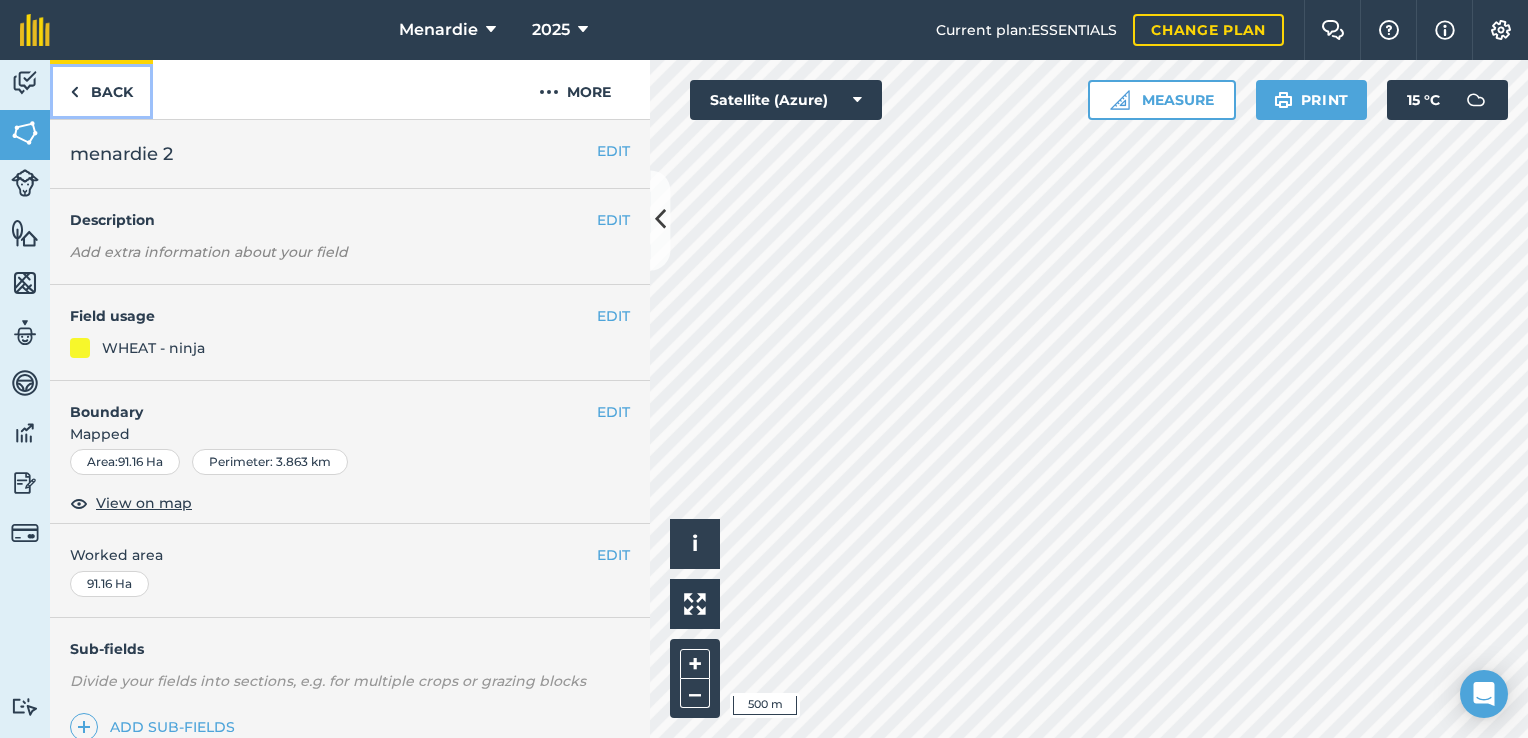 click on "Back" at bounding box center (101, 89) 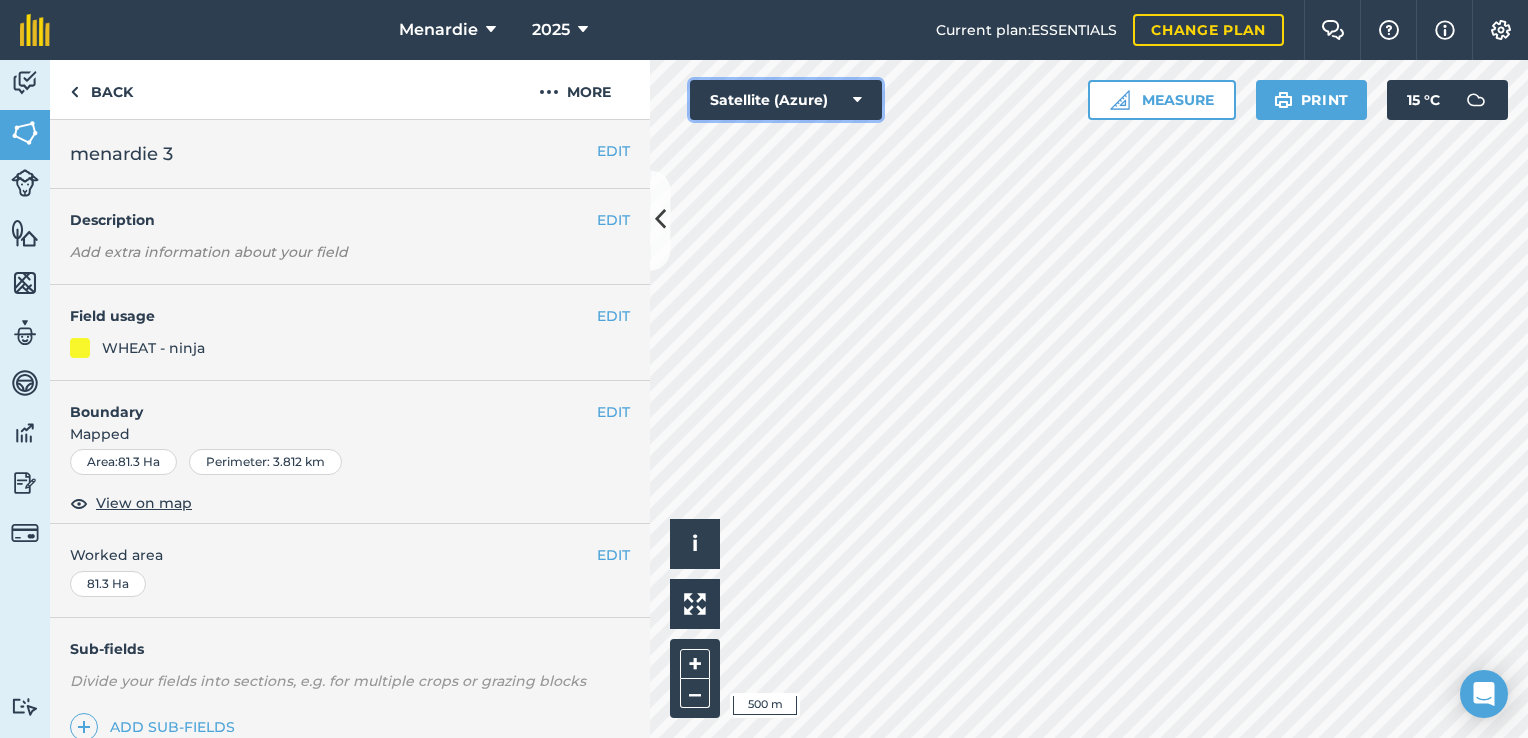 click on "Satellite (Azure)" at bounding box center [786, 100] 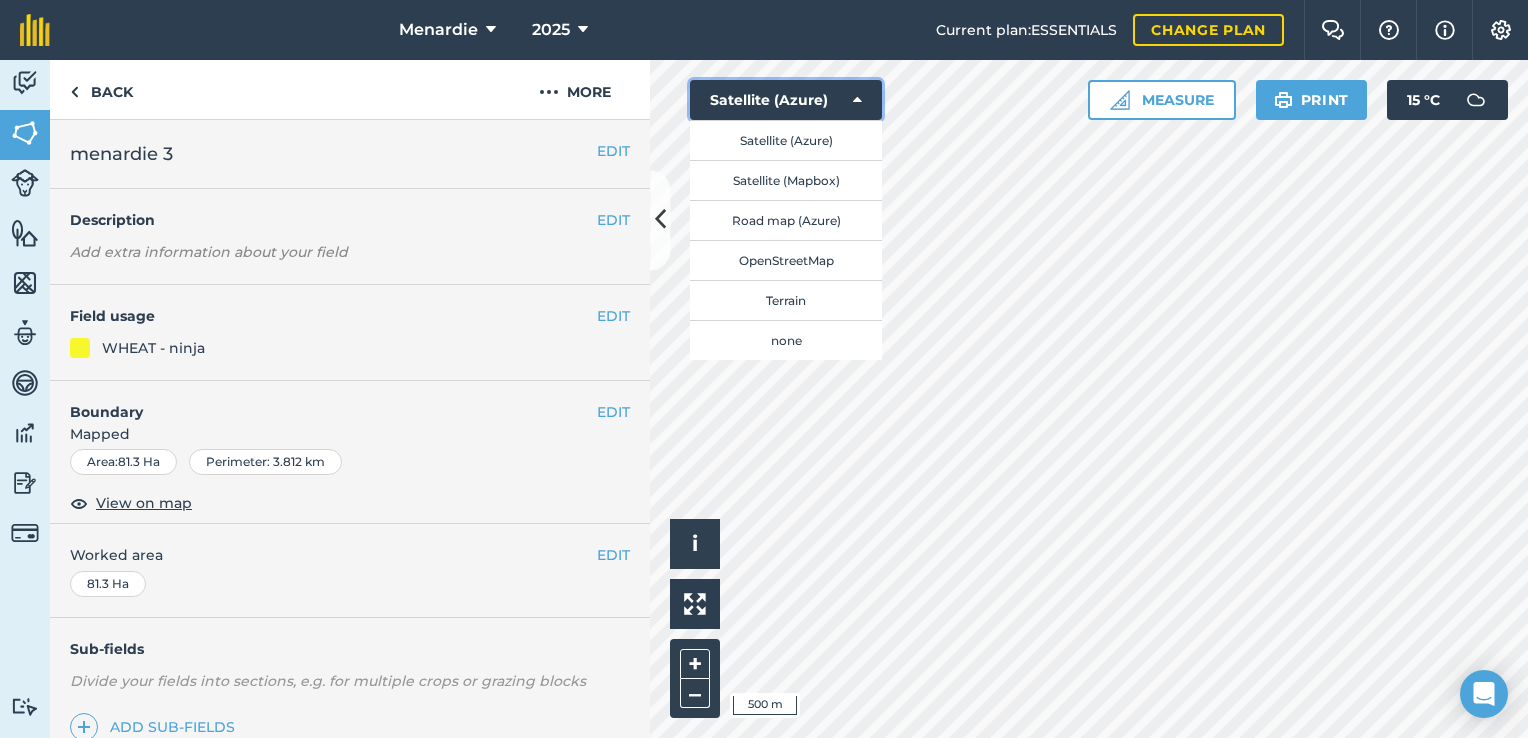 click on "Satellite (Azure)" at bounding box center (786, 100) 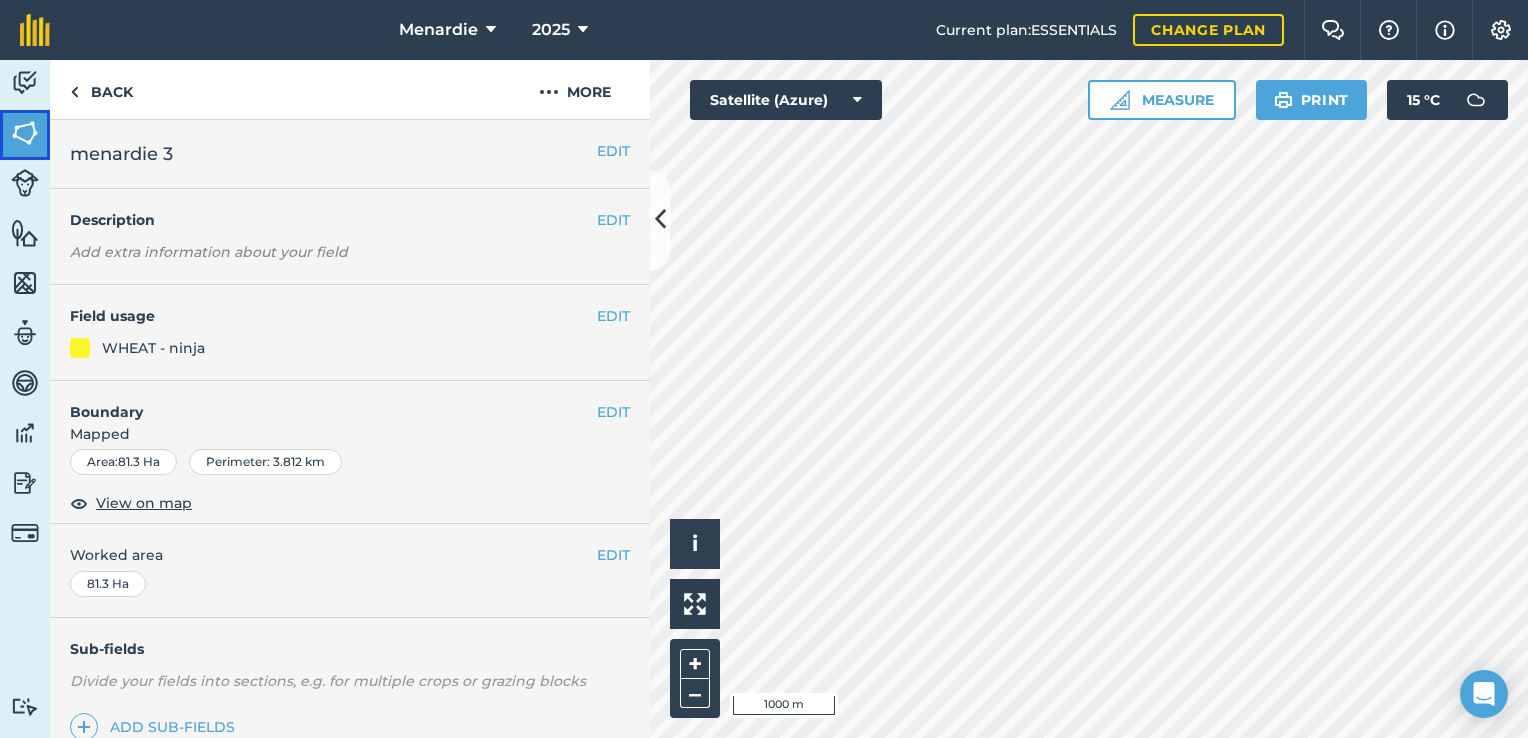 click at bounding box center [25, 133] 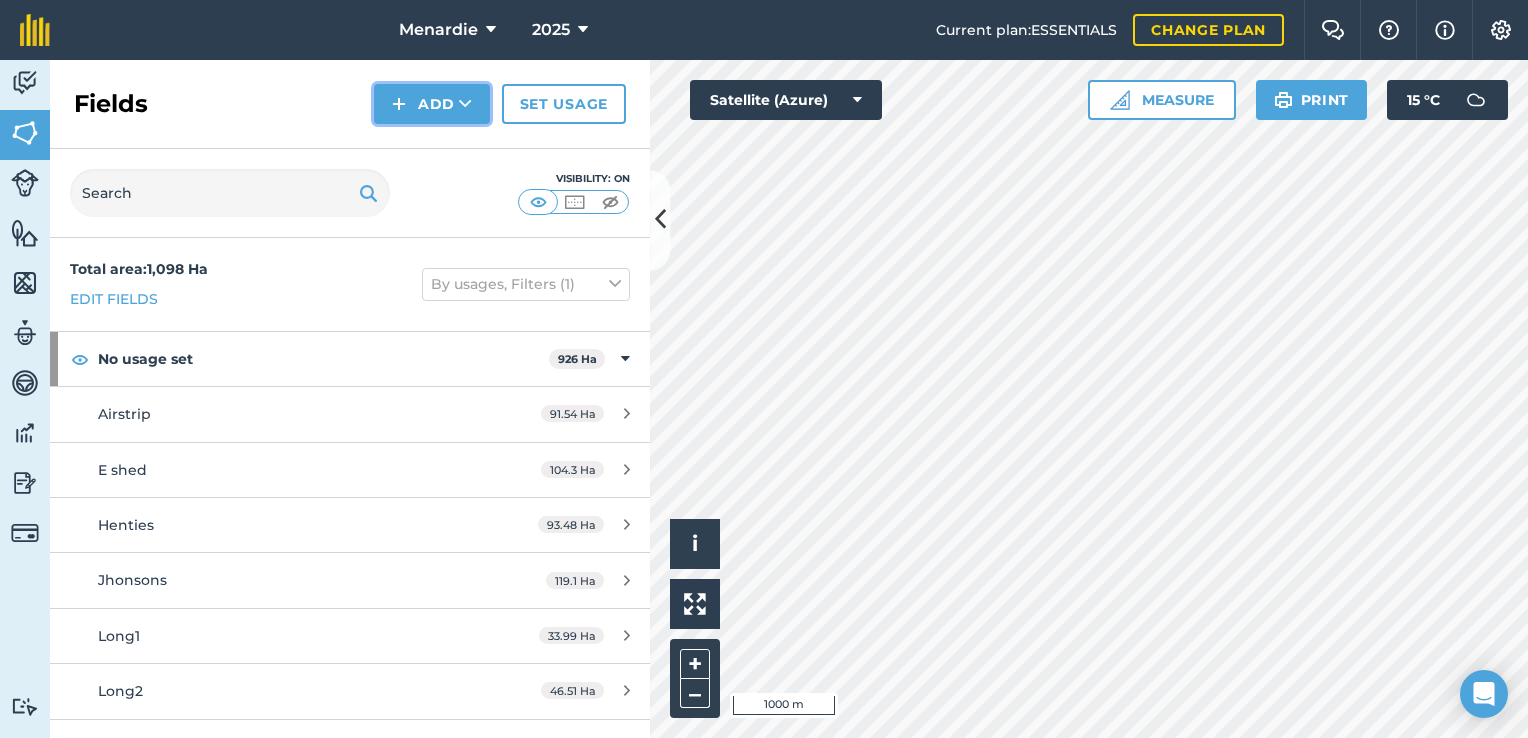 click on "Add" at bounding box center (432, 104) 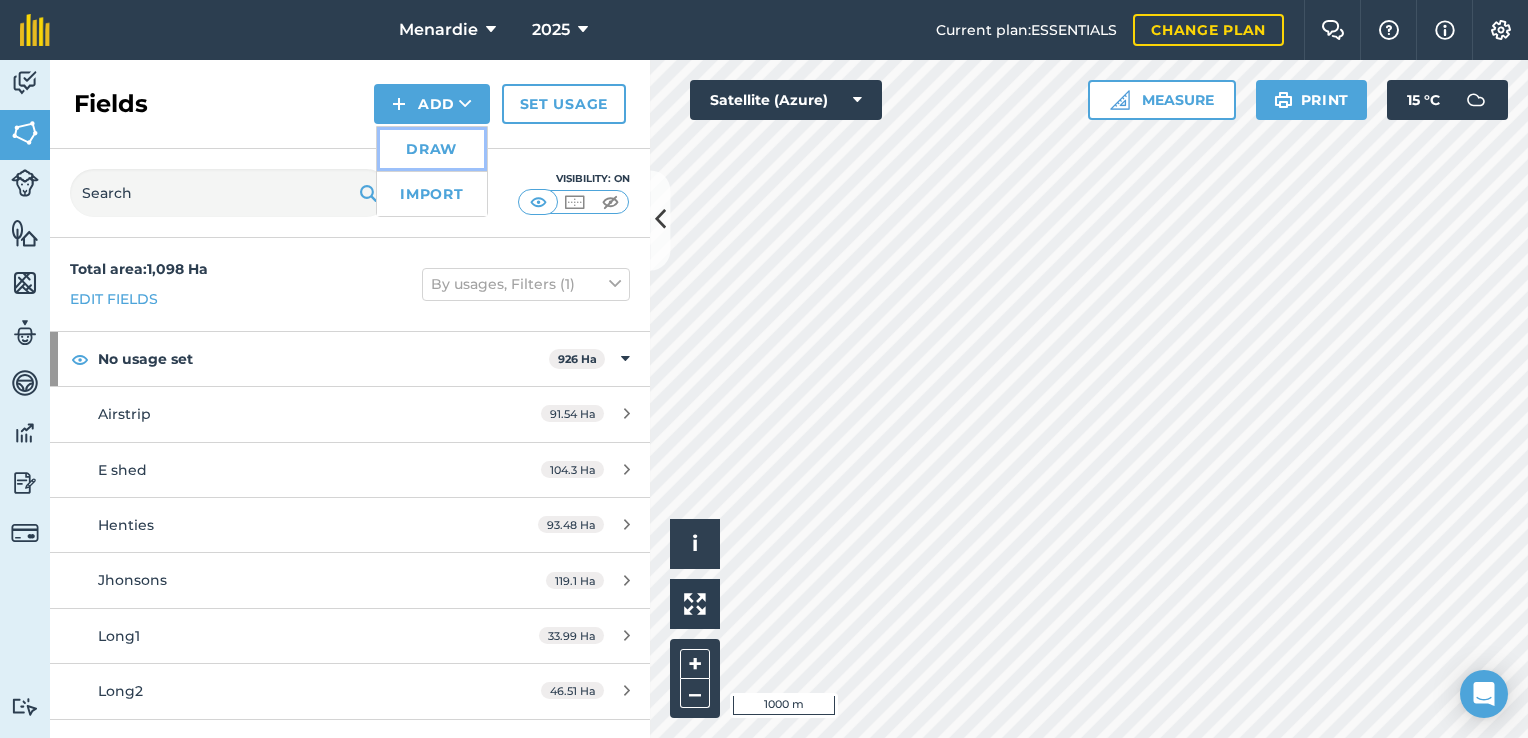 click on "Draw" at bounding box center [432, 149] 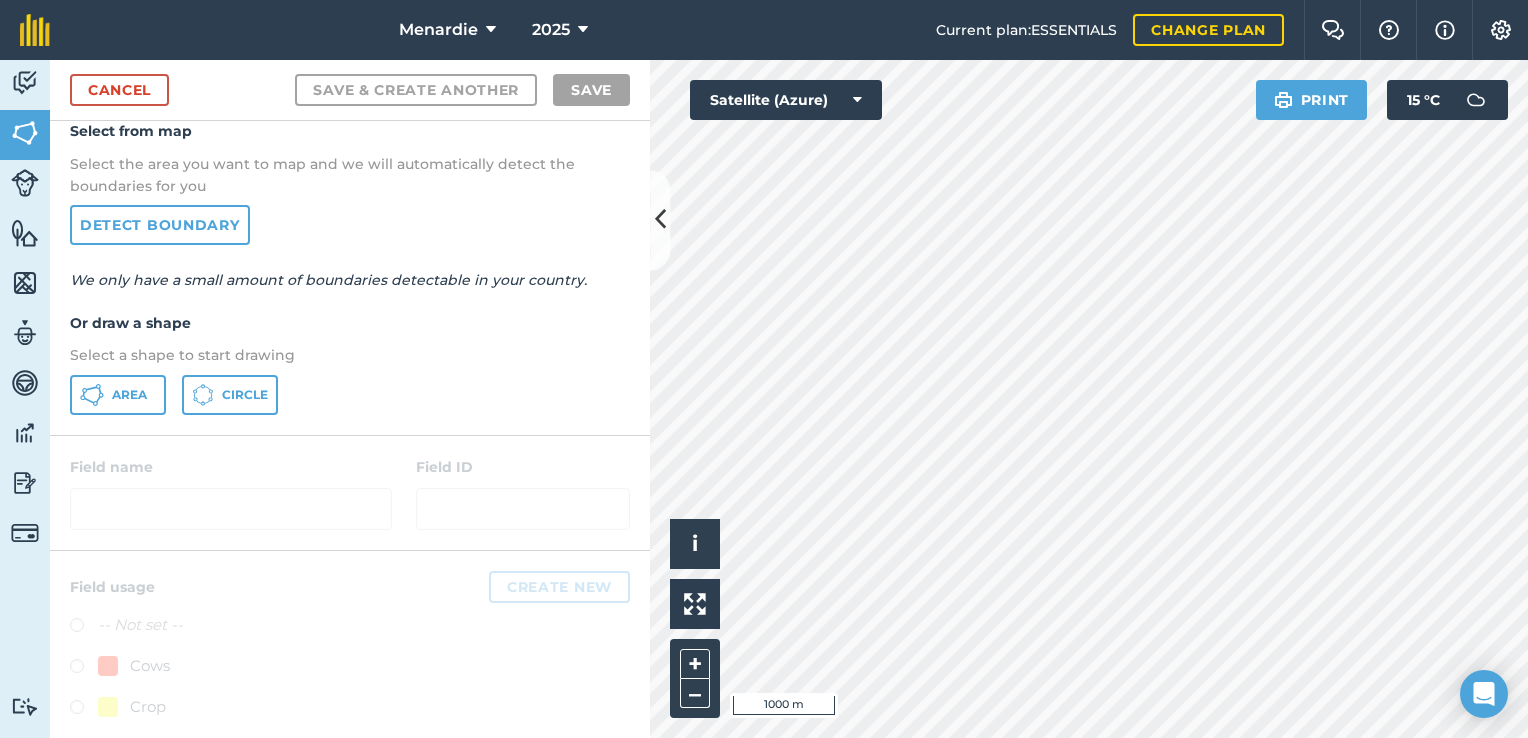 scroll, scrollTop: 100, scrollLeft: 0, axis: vertical 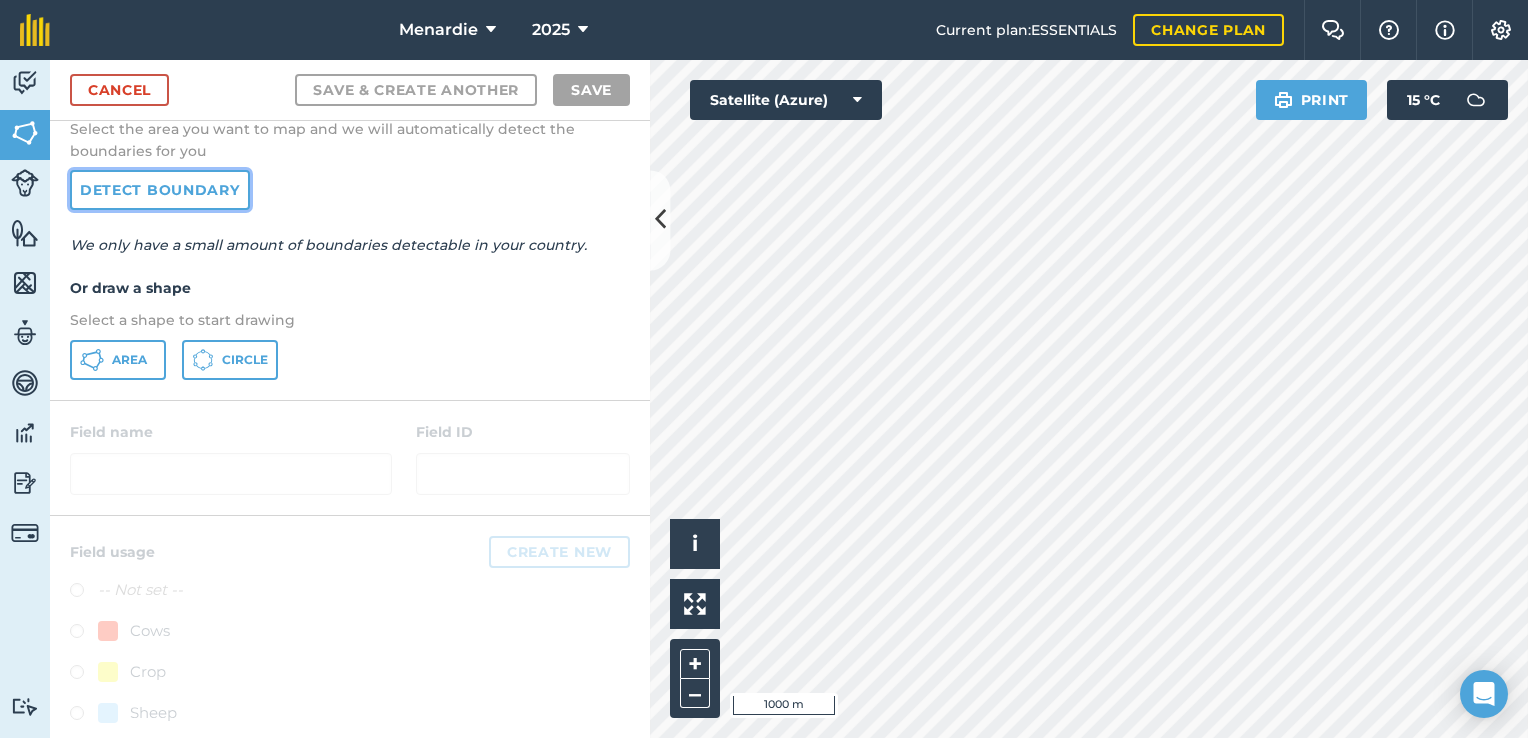 click on "Detect boundary" at bounding box center [160, 190] 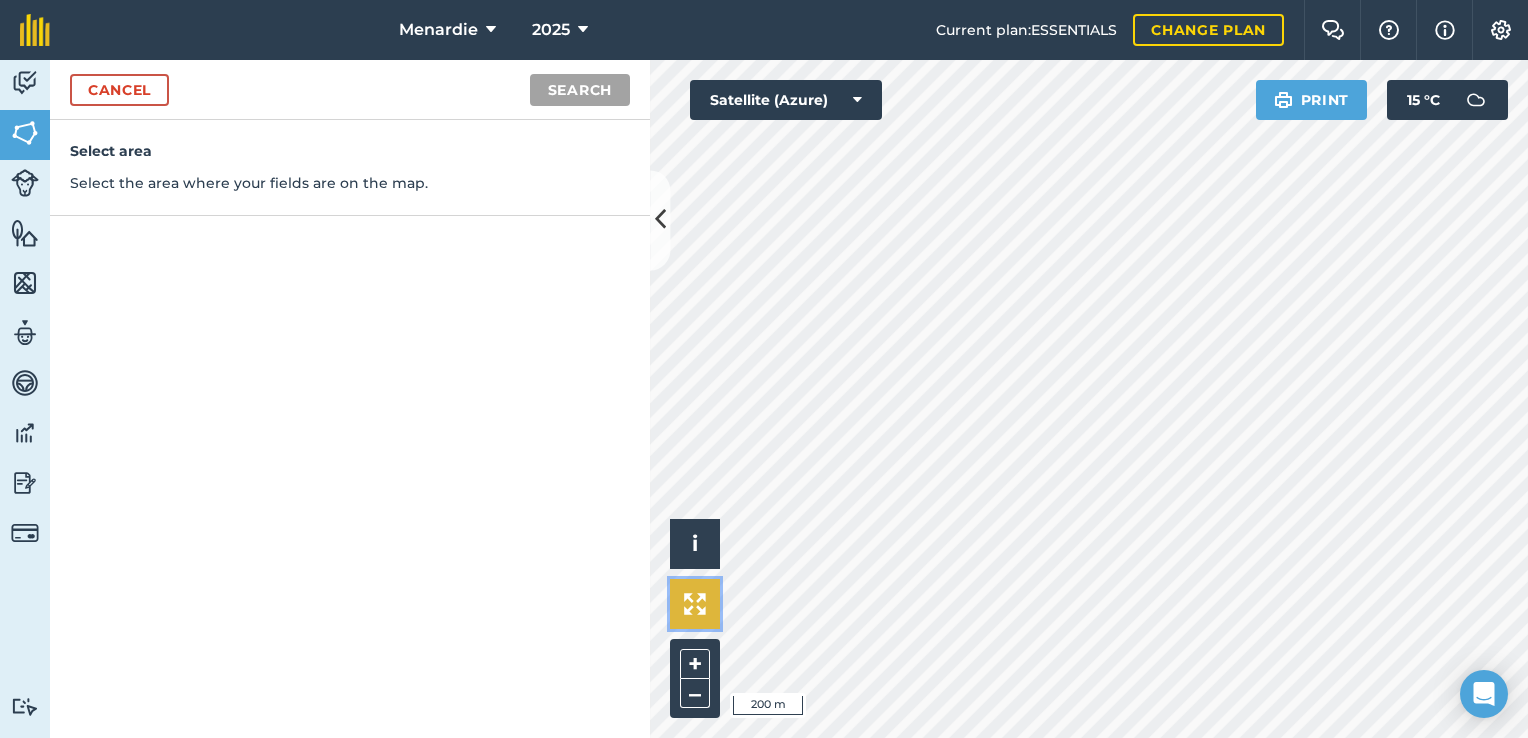click at bounding box center (695, 604) 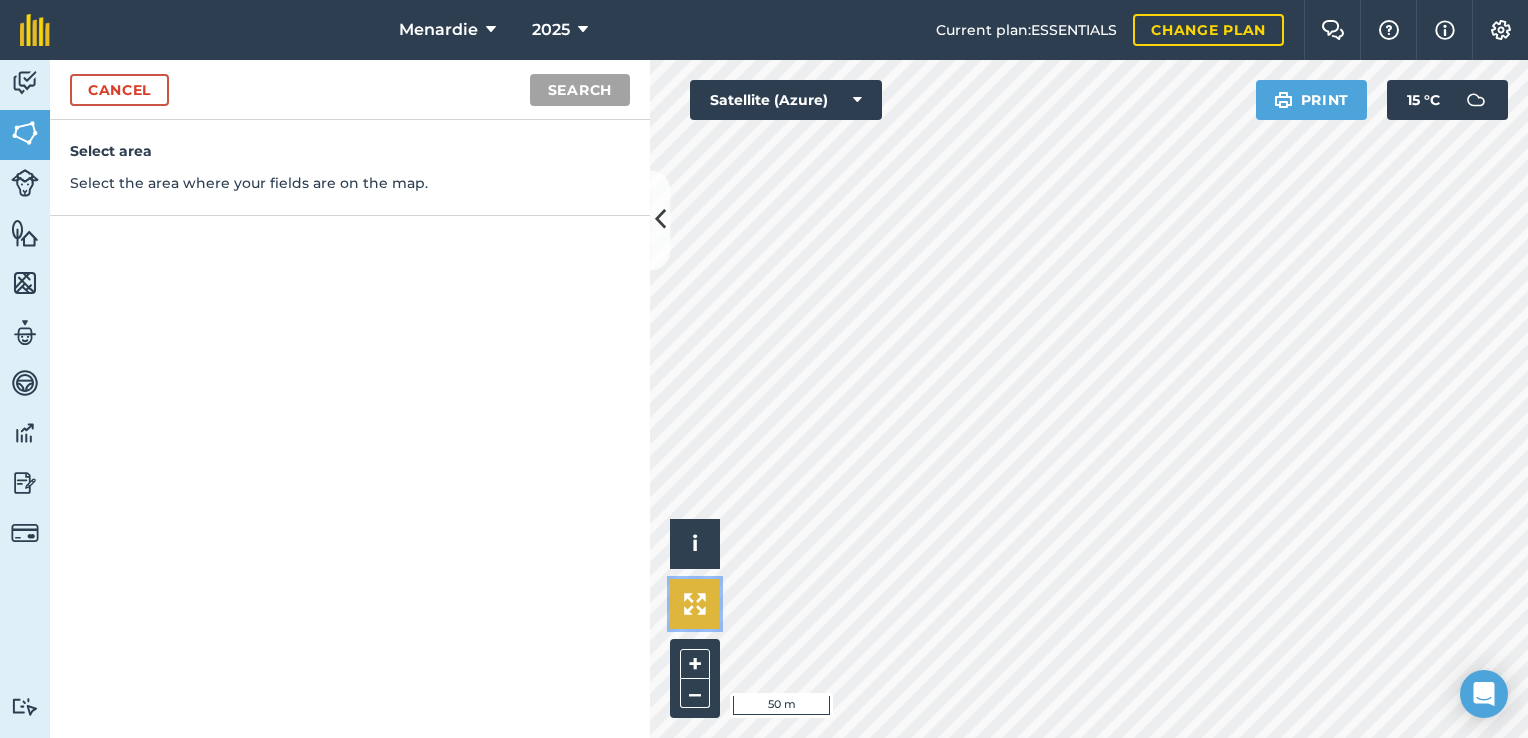 click at bounding box center [695, 604] 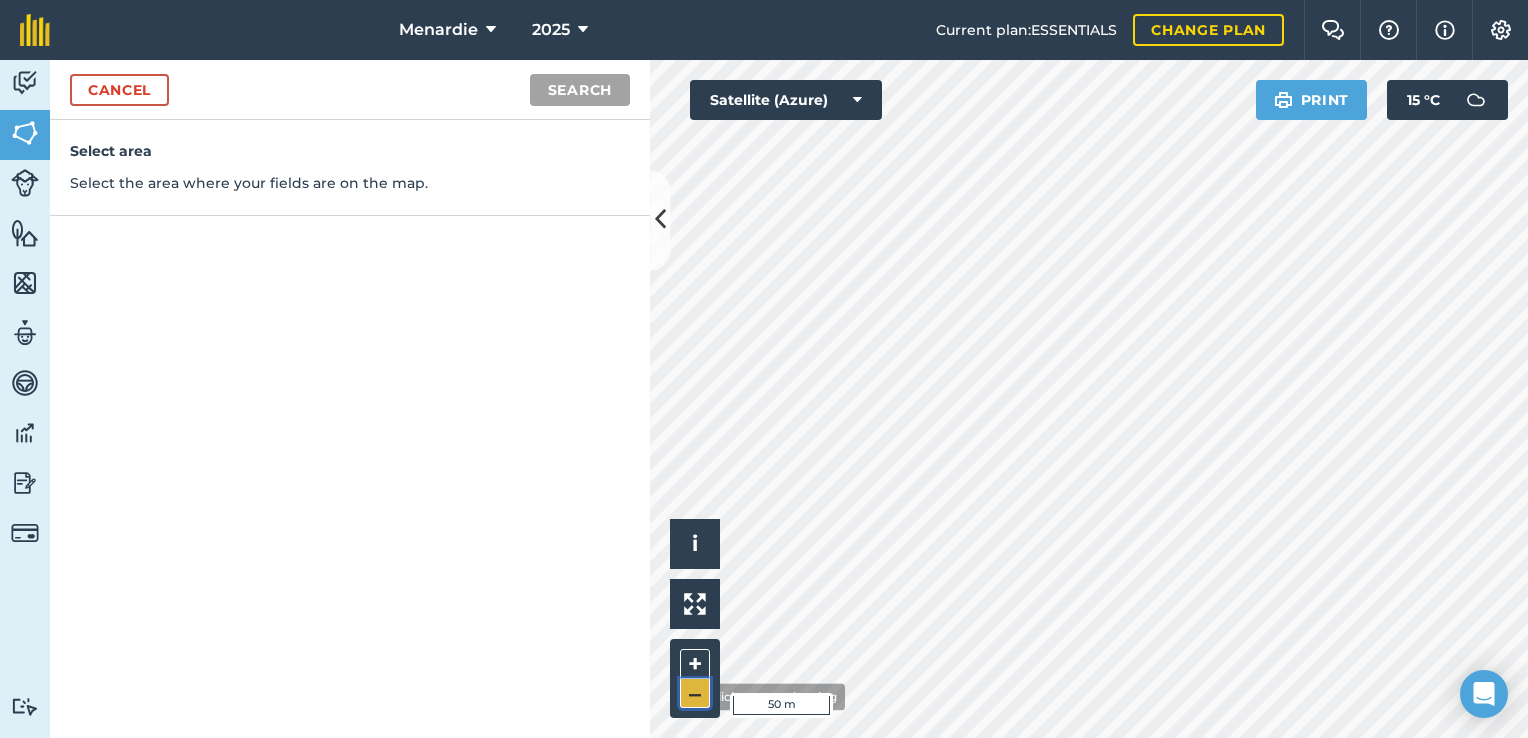 click on "–" at bounding box center [695, 693] 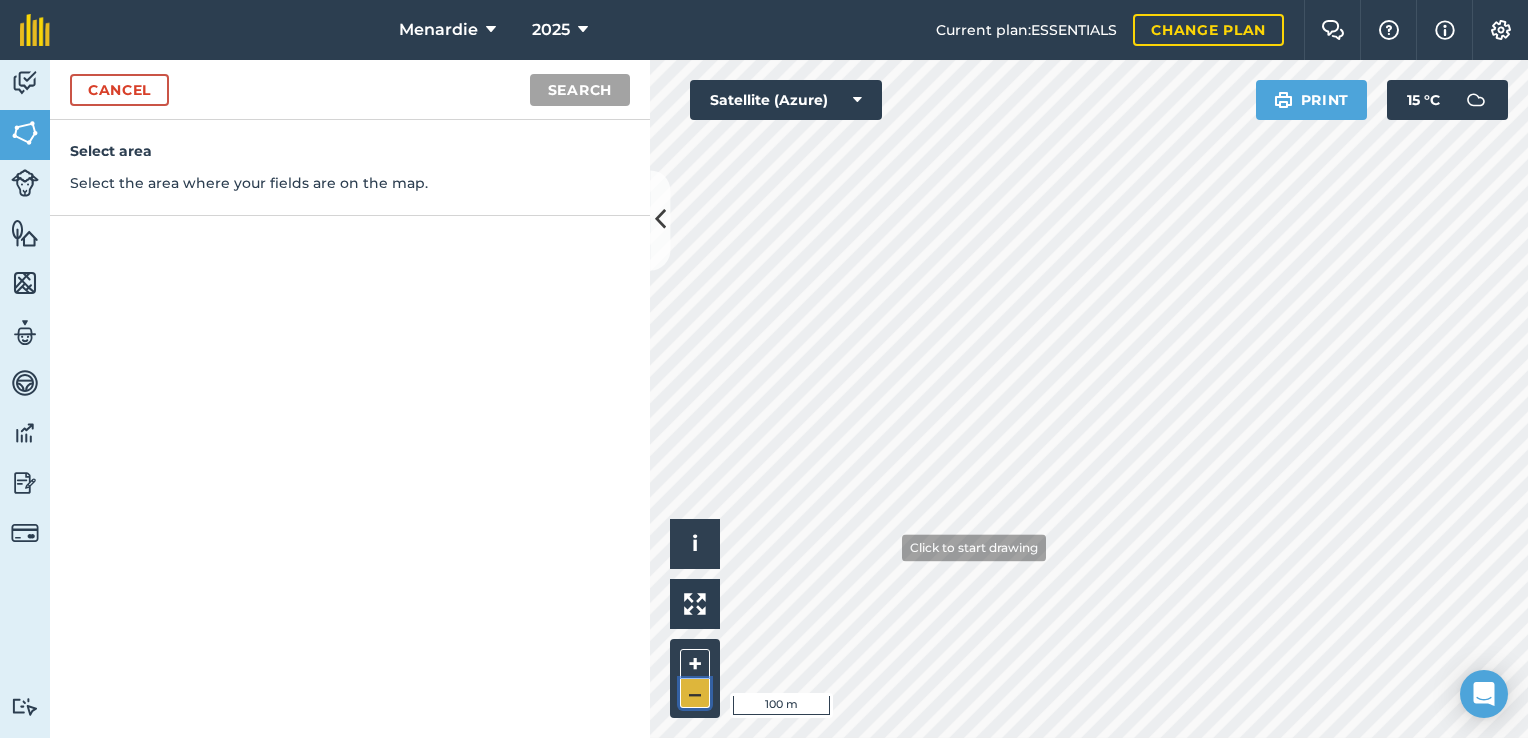 click on "–" at bounding box center [695, 693] 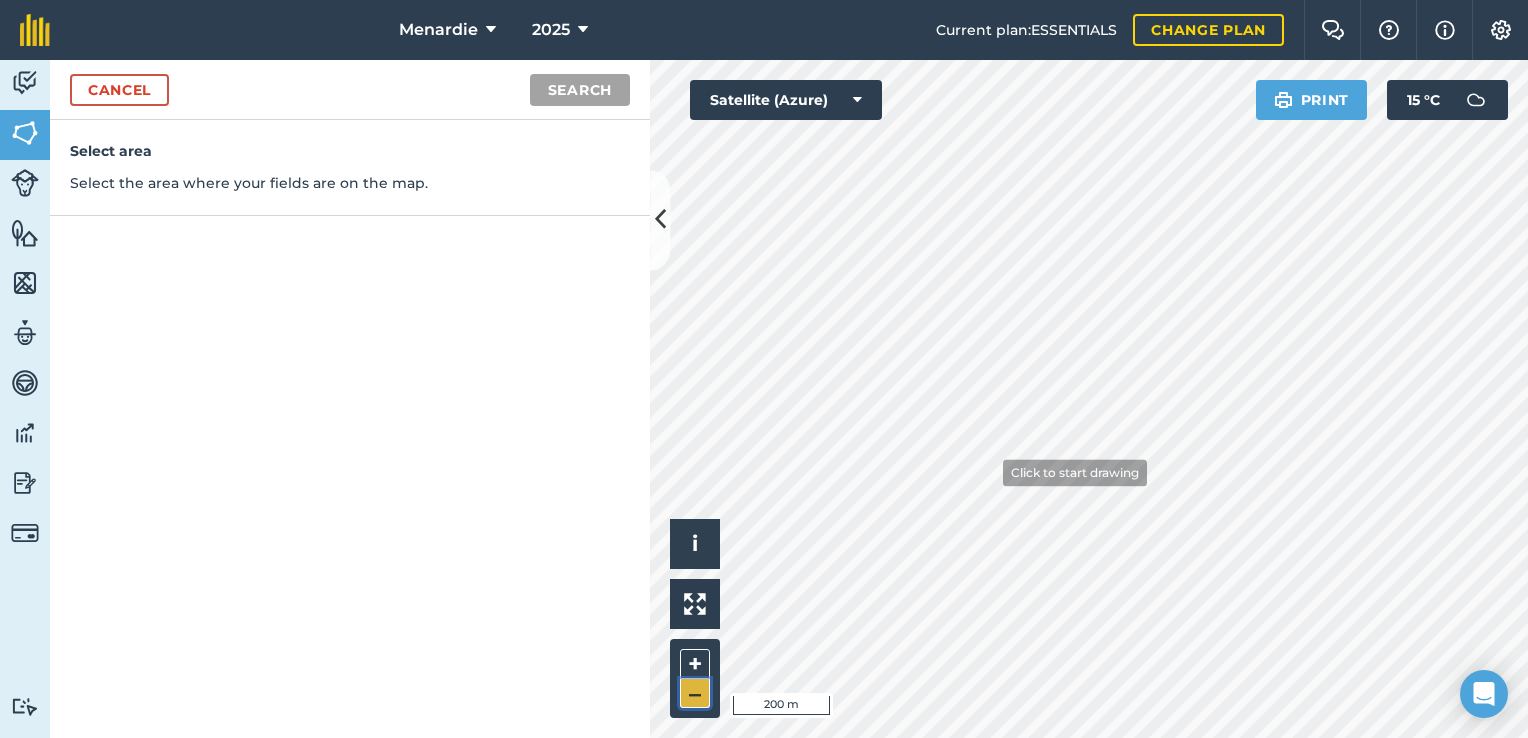 click on "–" at bounding box center (695, 693) 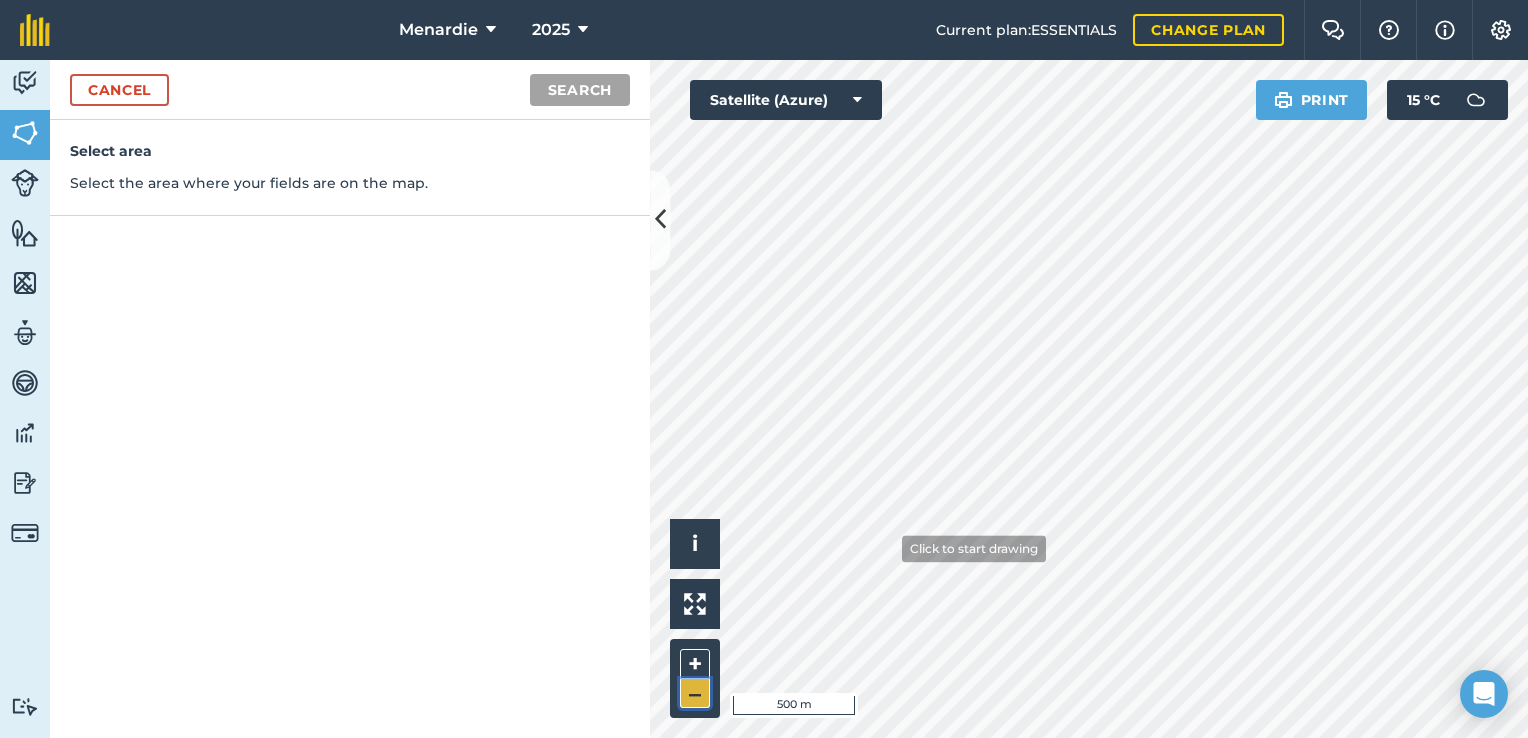 click on "–" at bounding box center (695, 693) 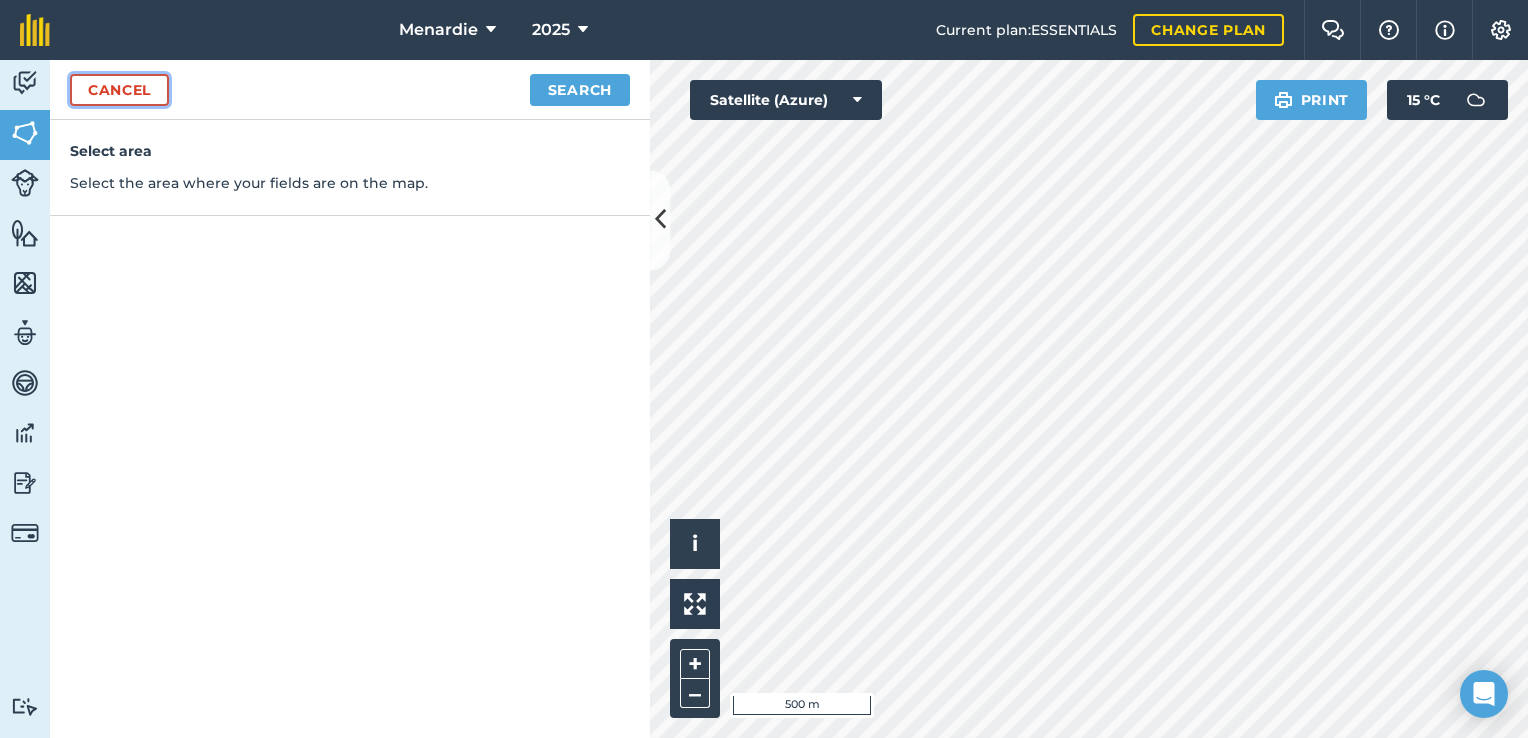 click on "Cancel" at bounding box center (119, 90) 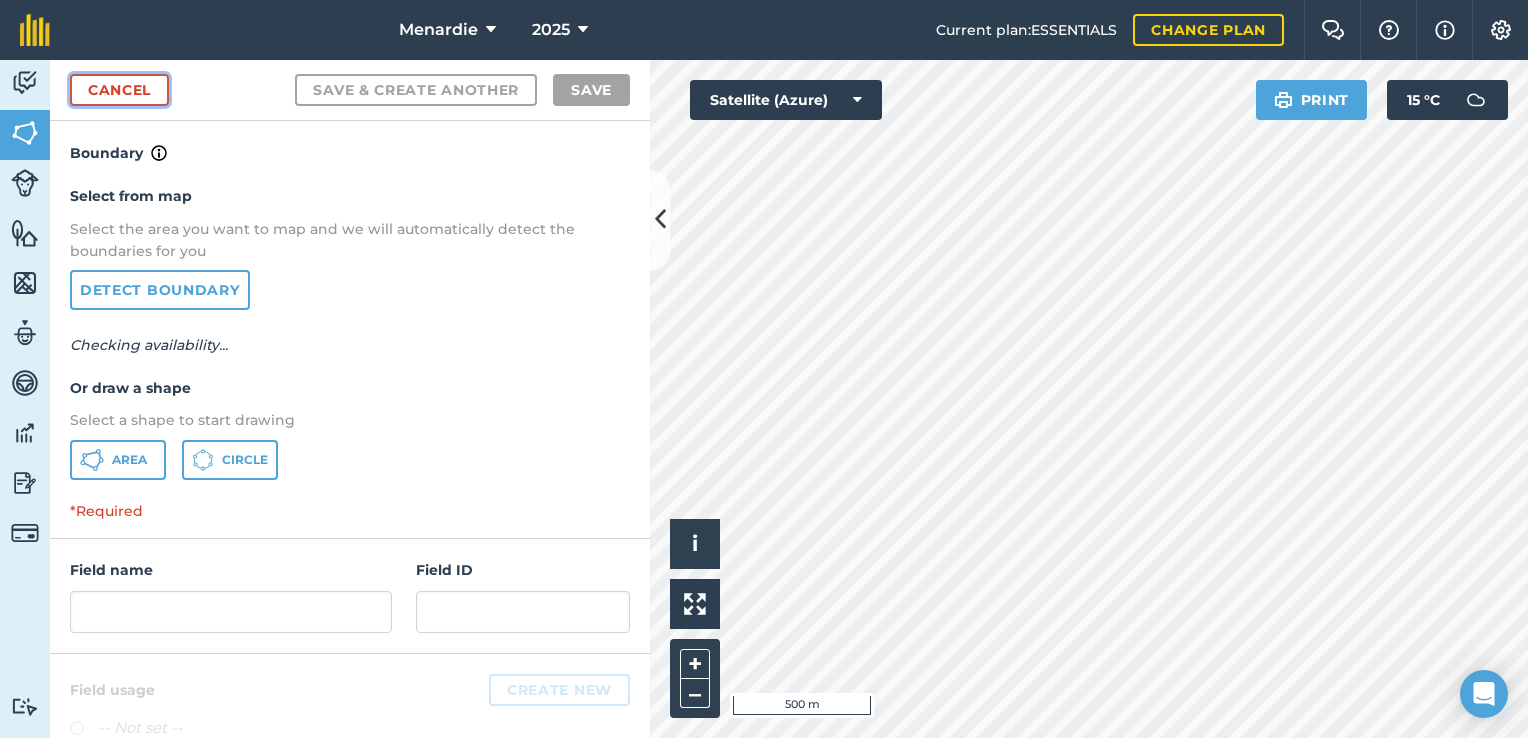 click on "Cancel" at bounding box center [119, 90] 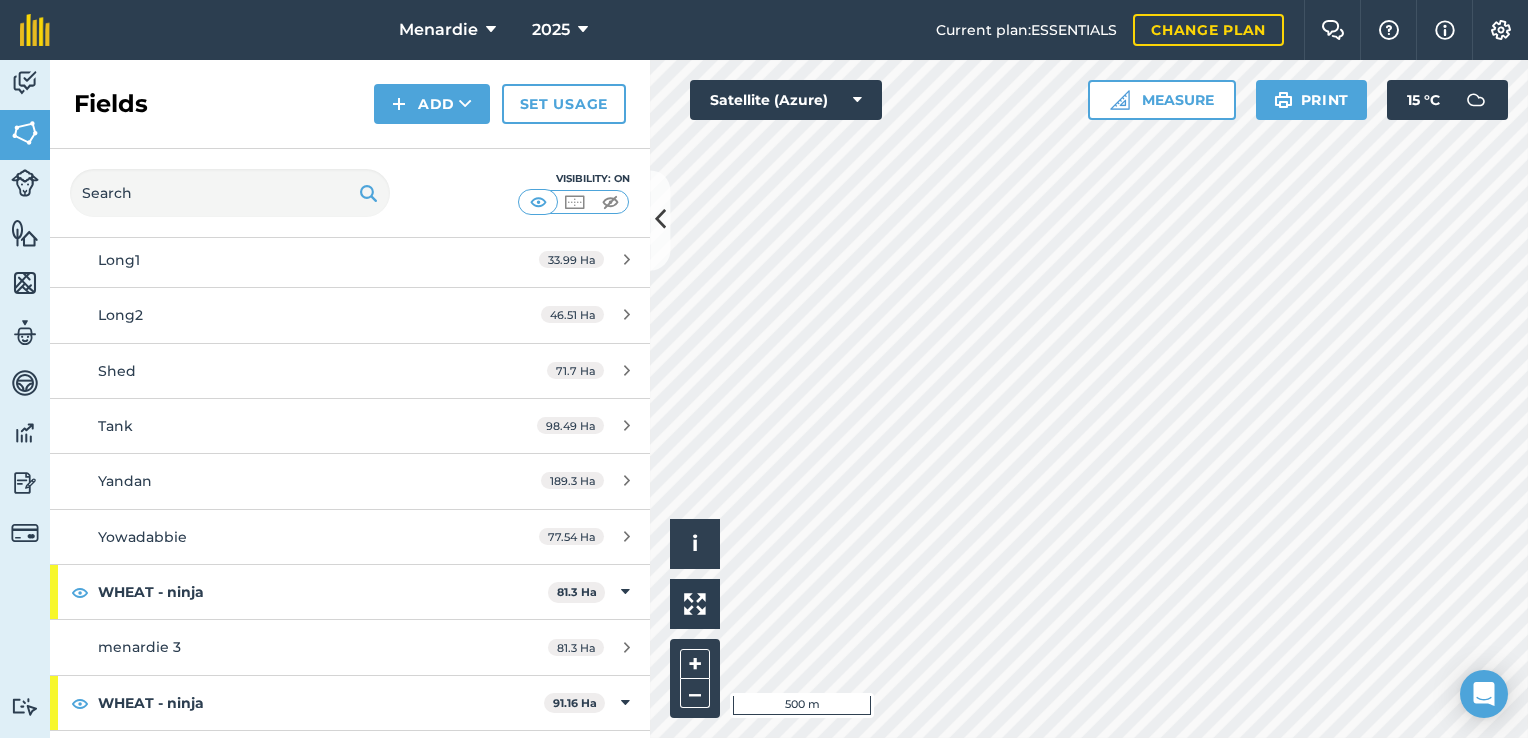 scroll, scrollTop: 420, scrollLeft: 0, axis: vertical 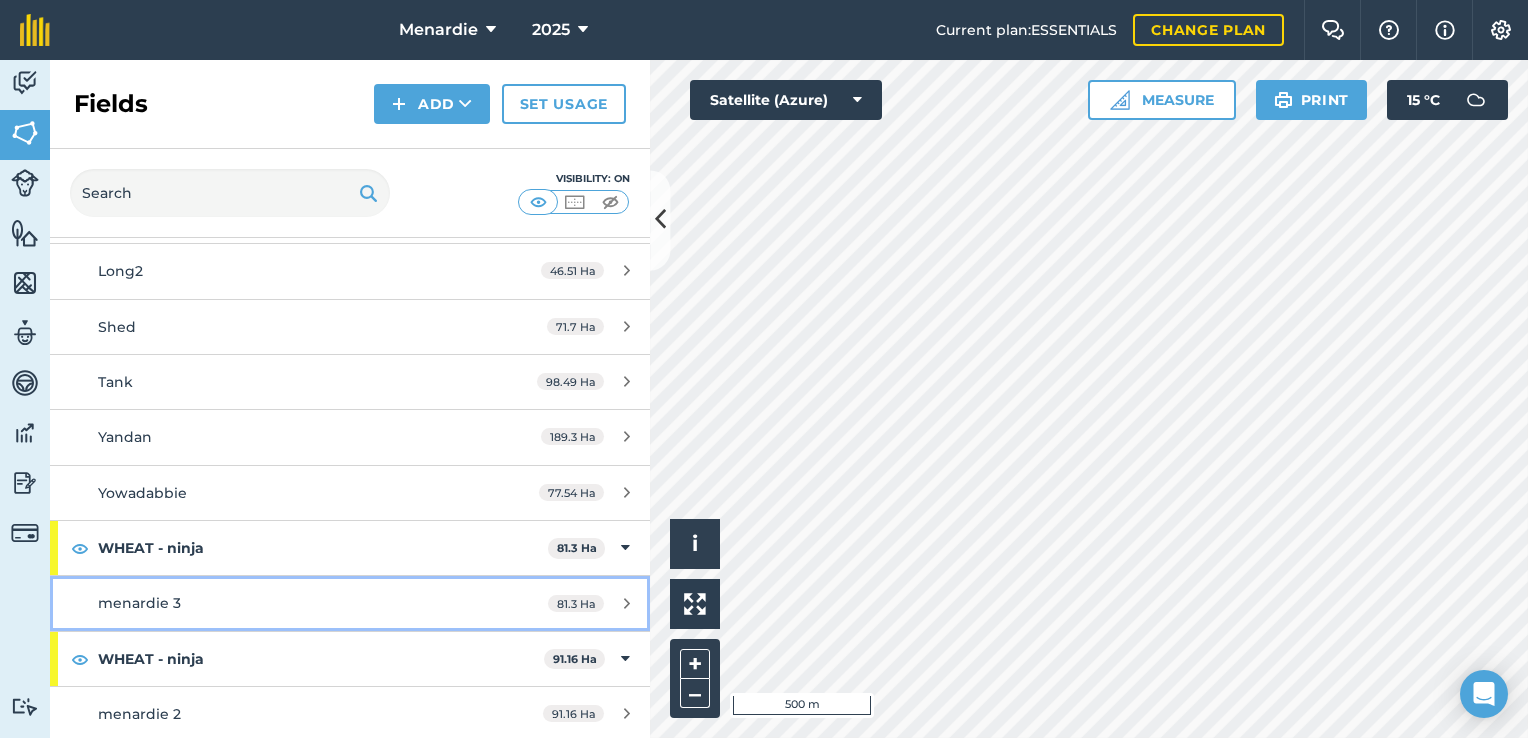 click on "menardie 3" at bounding box center (286, 603) 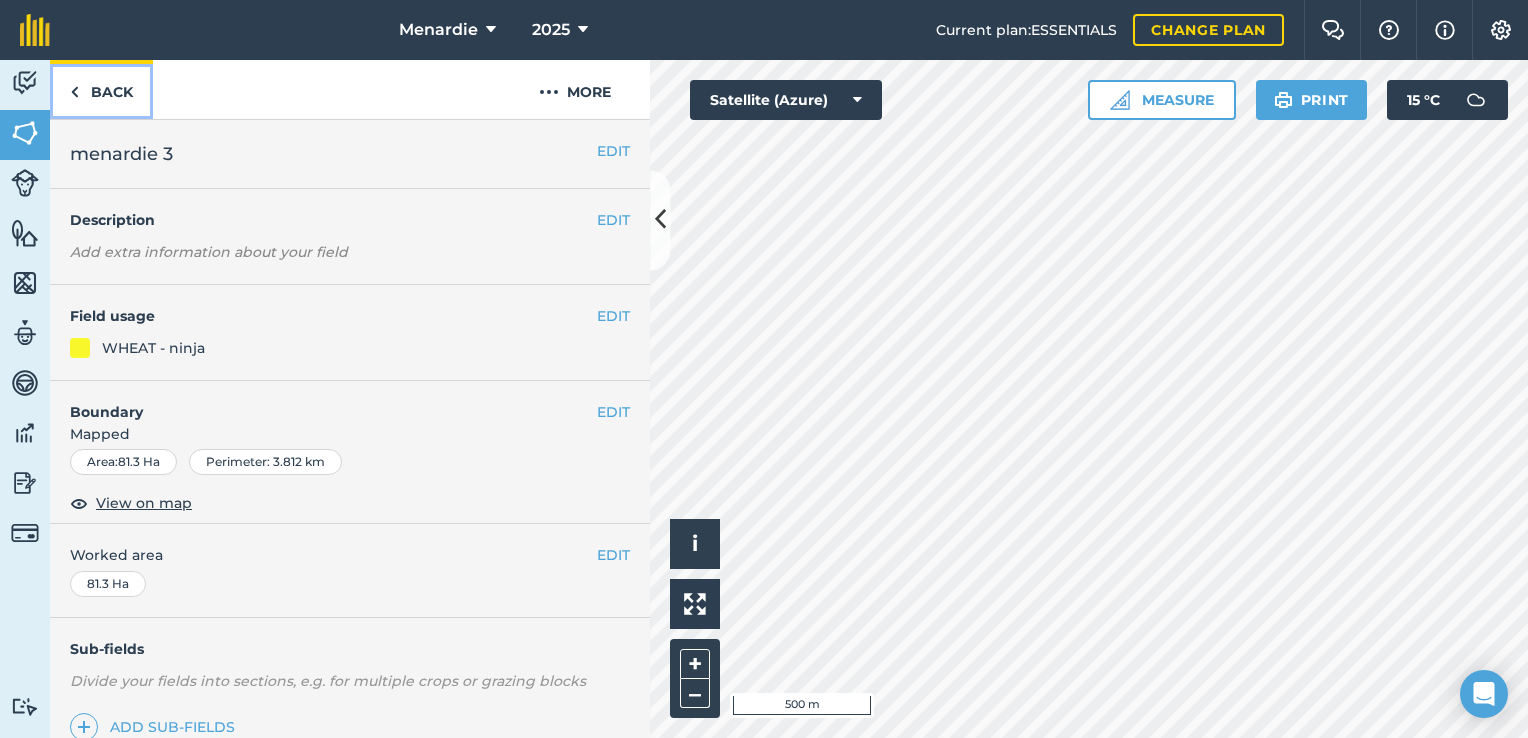 click on "Back" at bounding box center (101, 89) 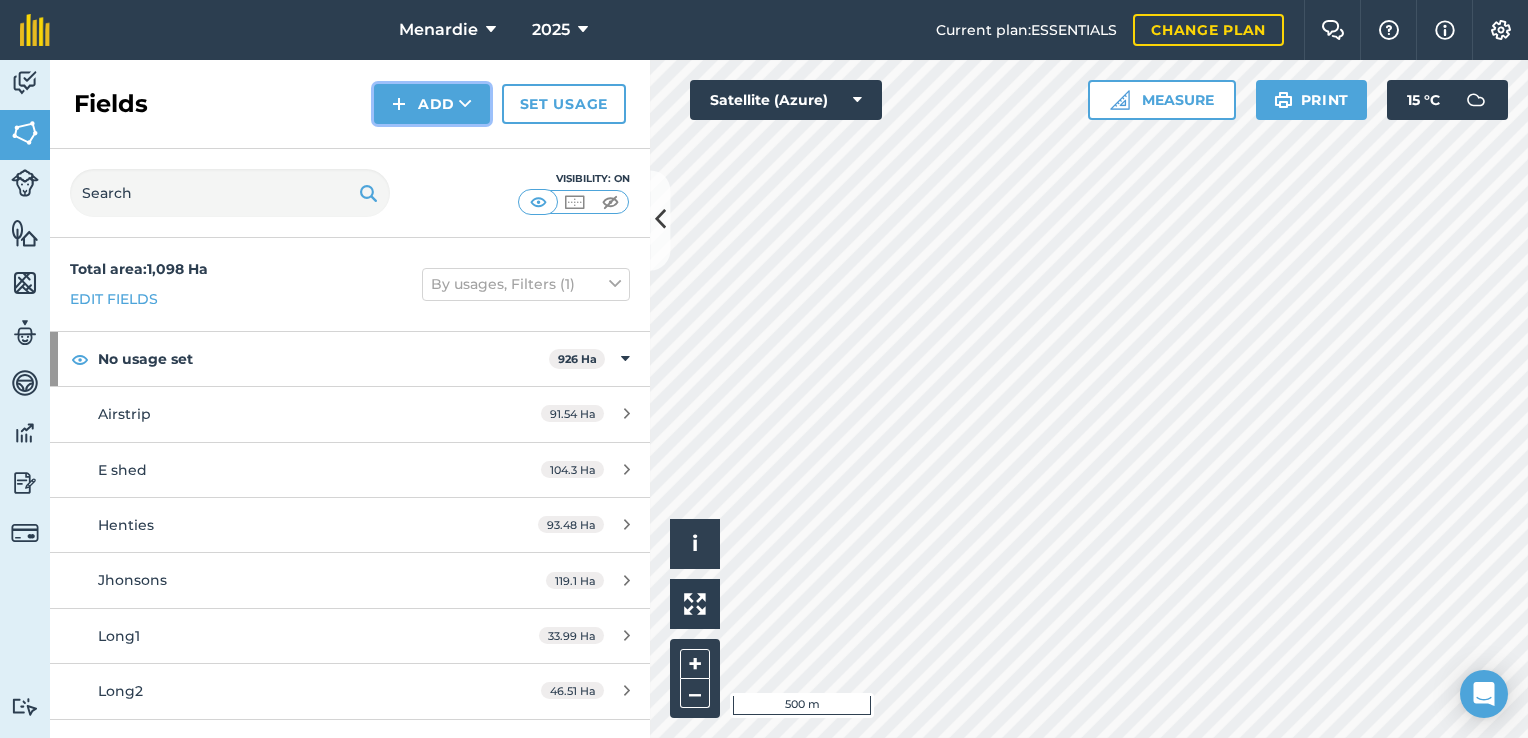 click on "Add" at bounding box center (432, 104) 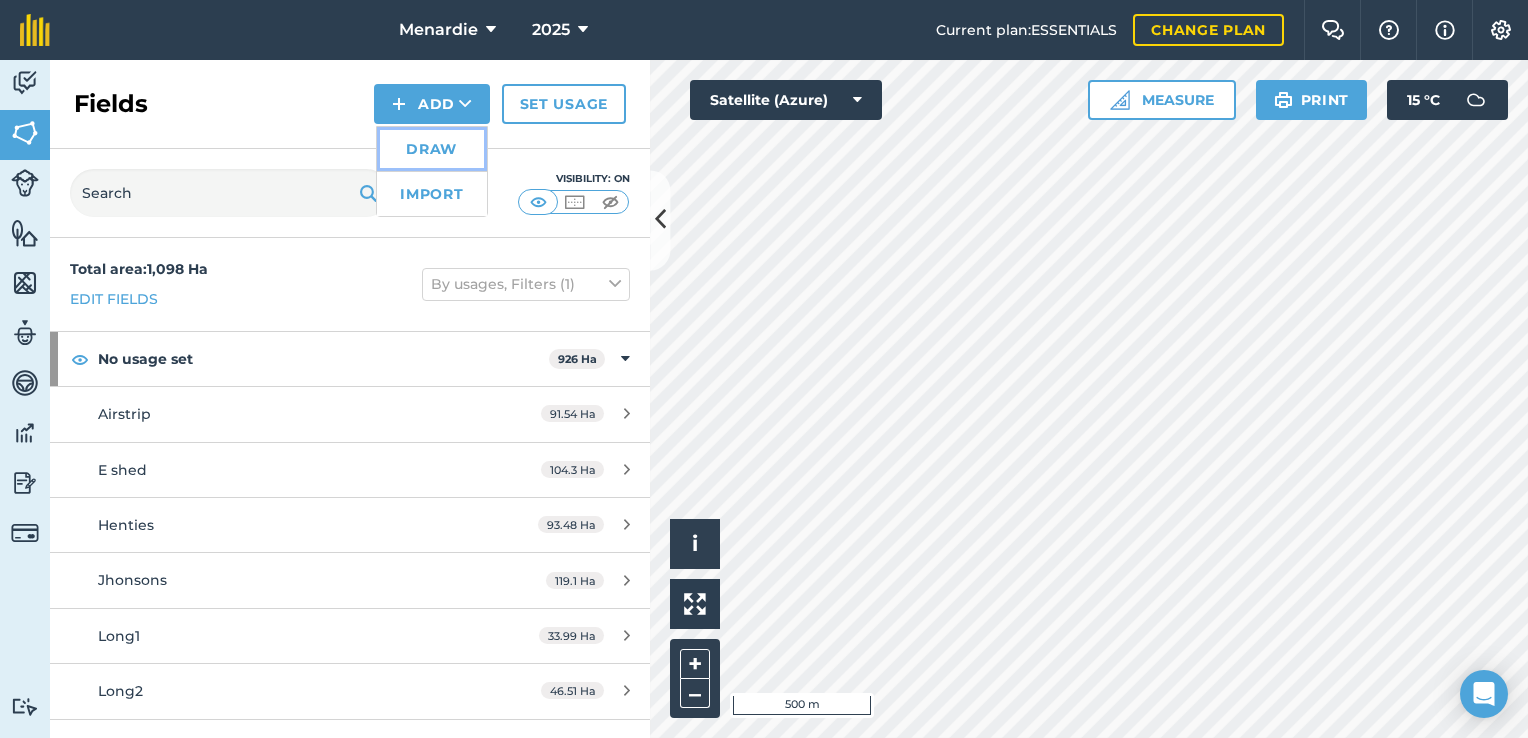 click on "Draw" at bounding box center [432, 149] 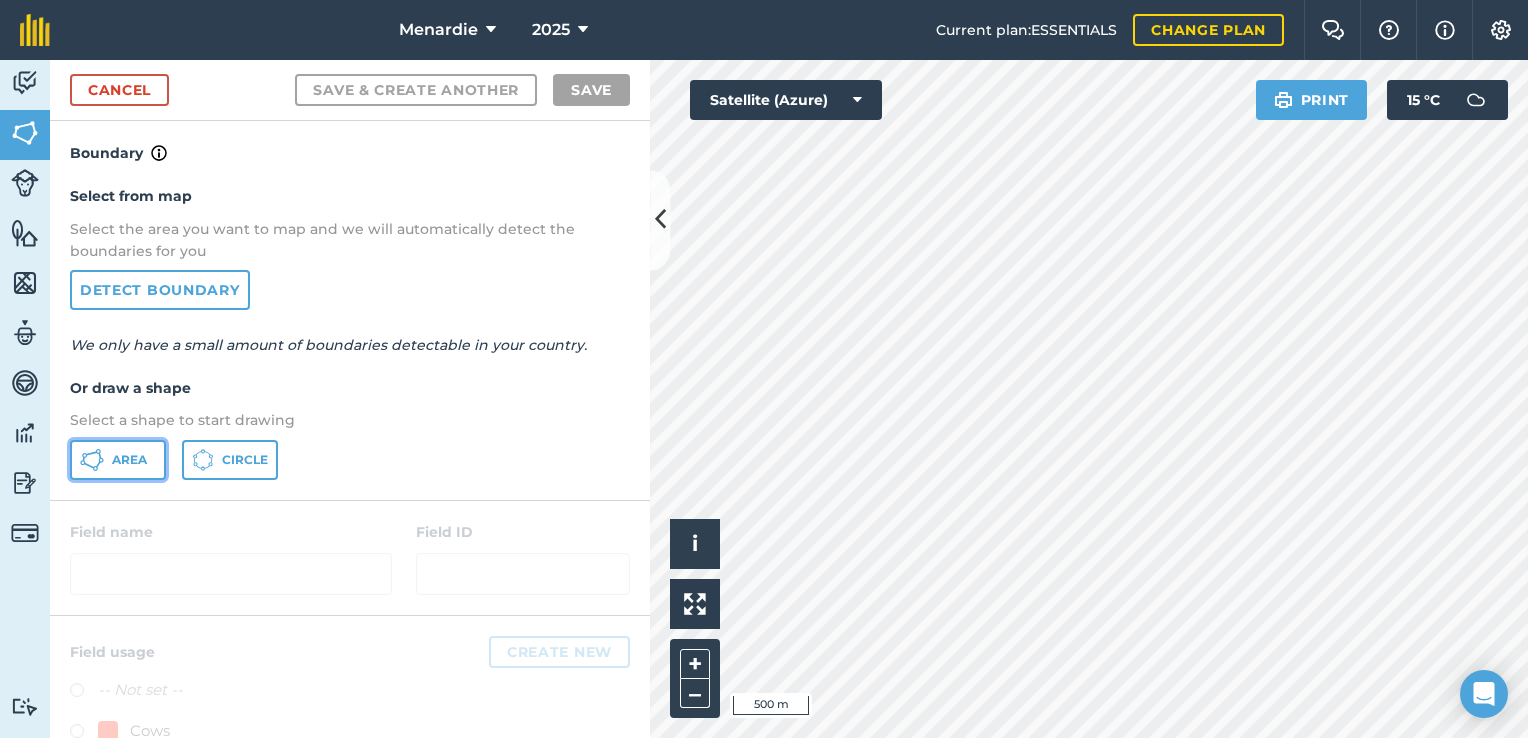 click on "Area" at bounding box center [129, 460] 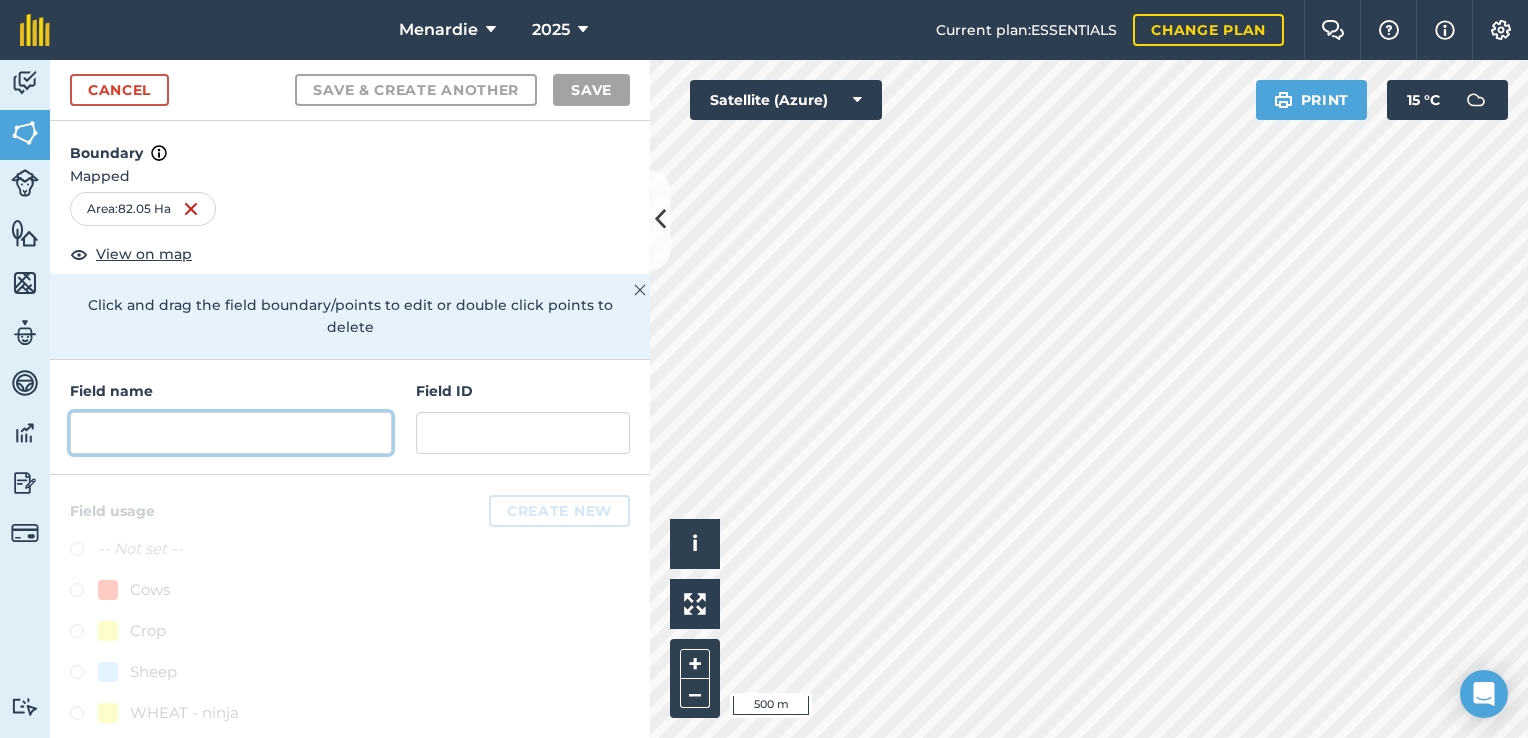 click at bounding box center [231, 433] 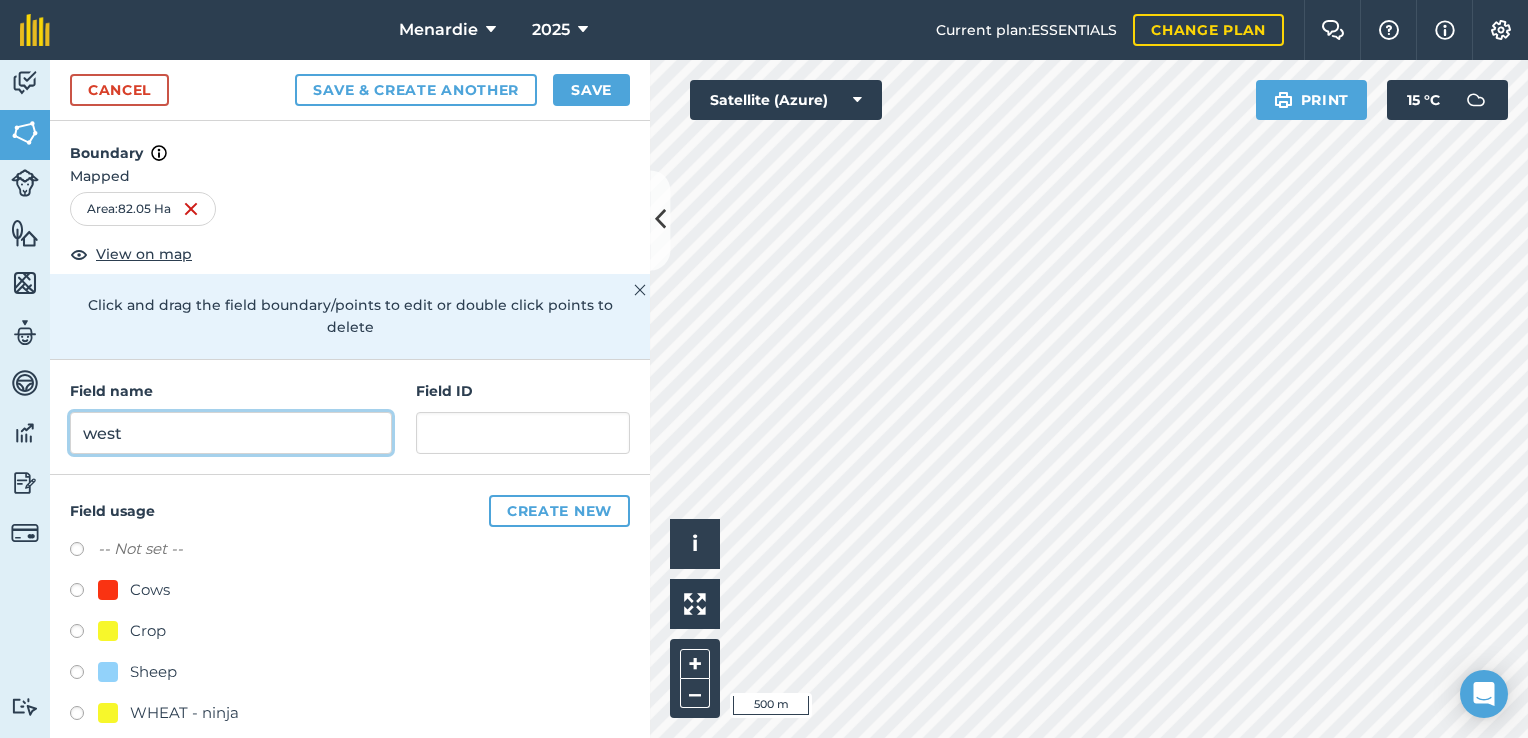 type on "west" 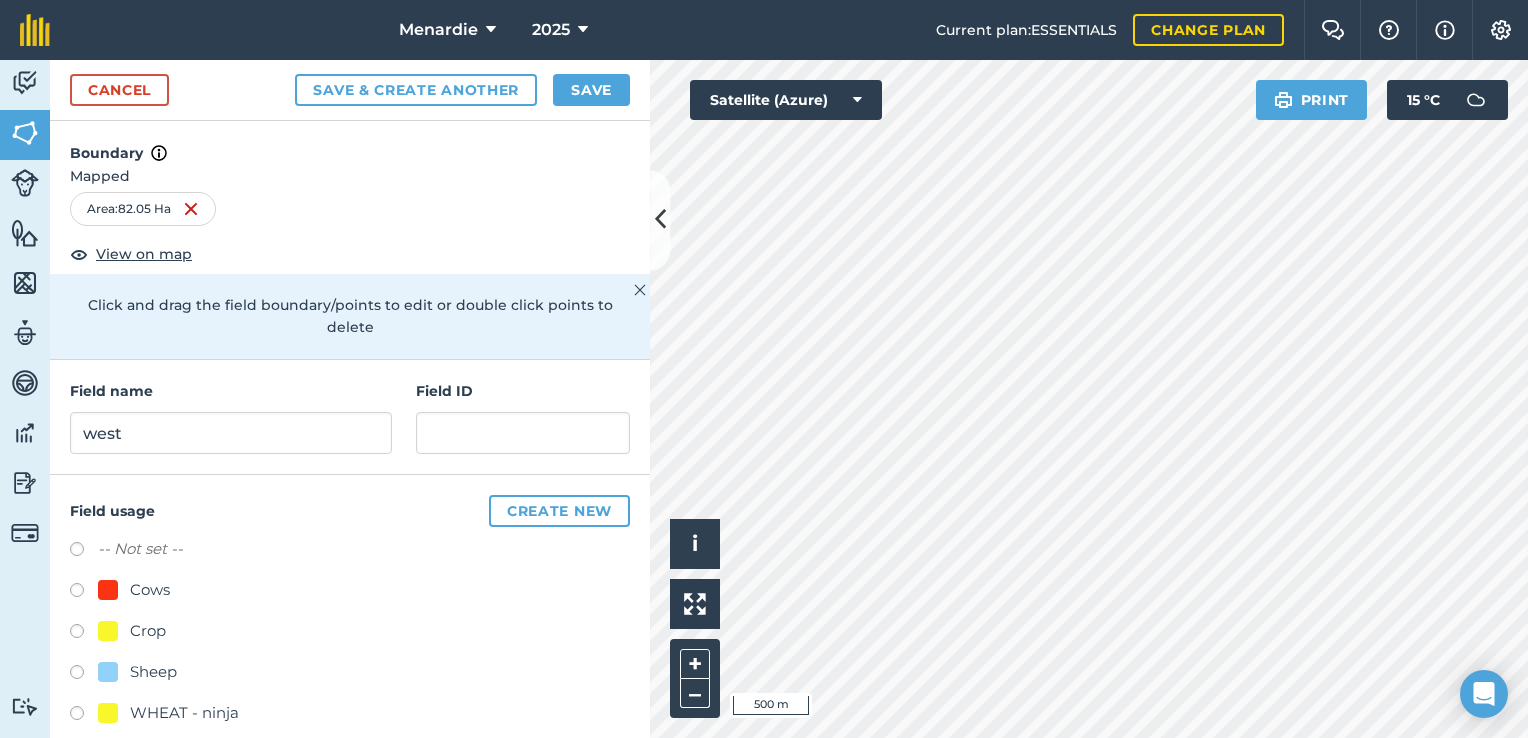 click at bounding box center (84, 634) 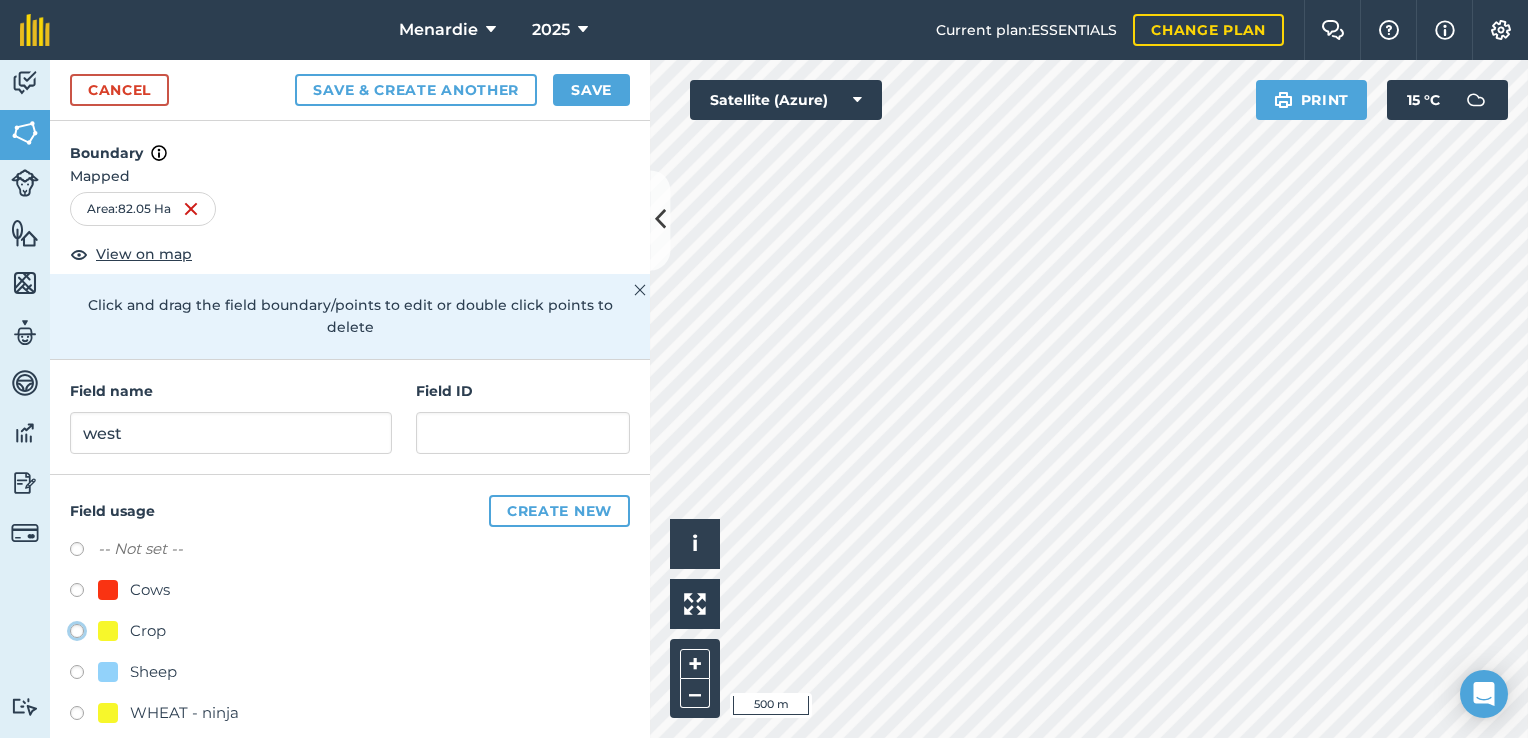 click on "Crop" at bounding box center (-9923, 630) 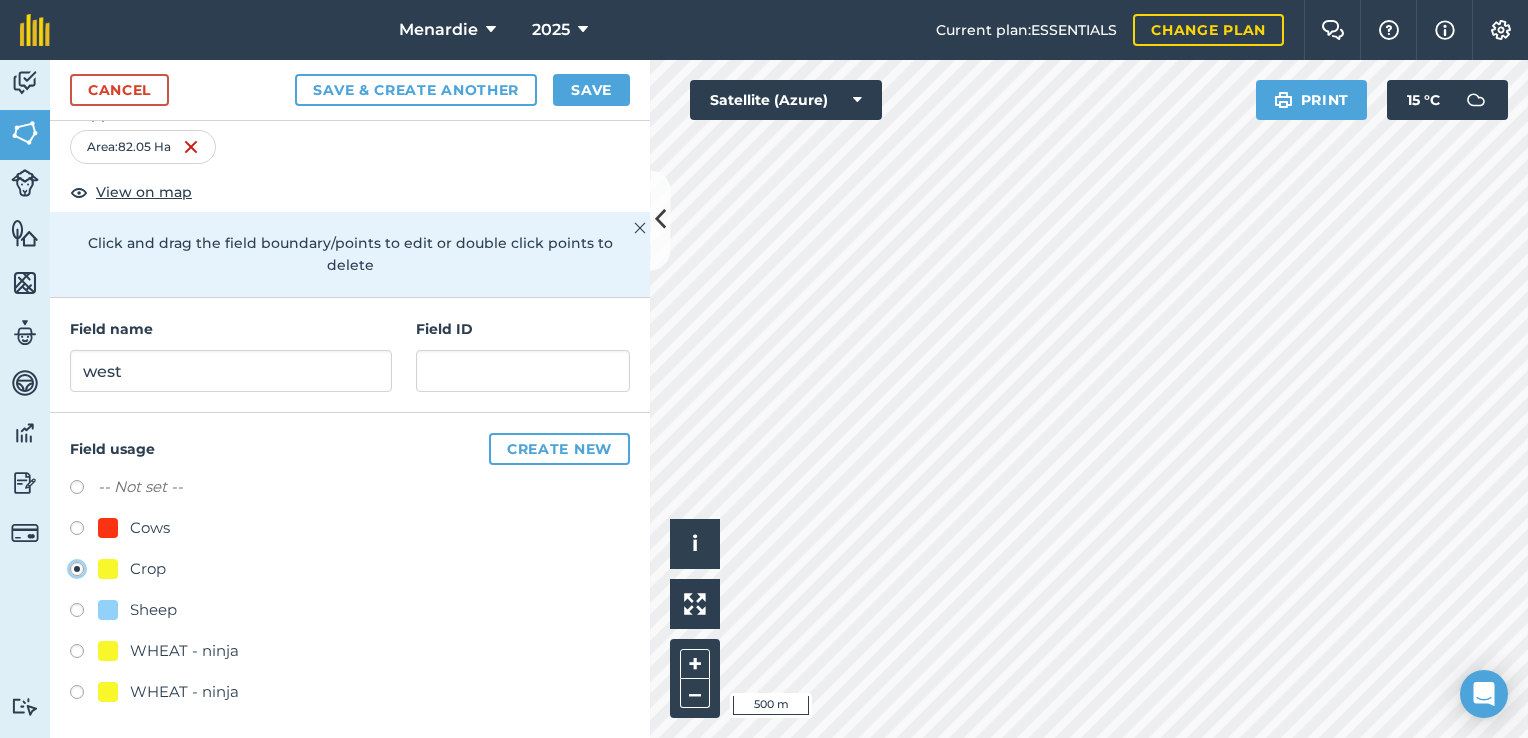scroll, scrollTop: 63, scrollLeft: 0, axis: vertical 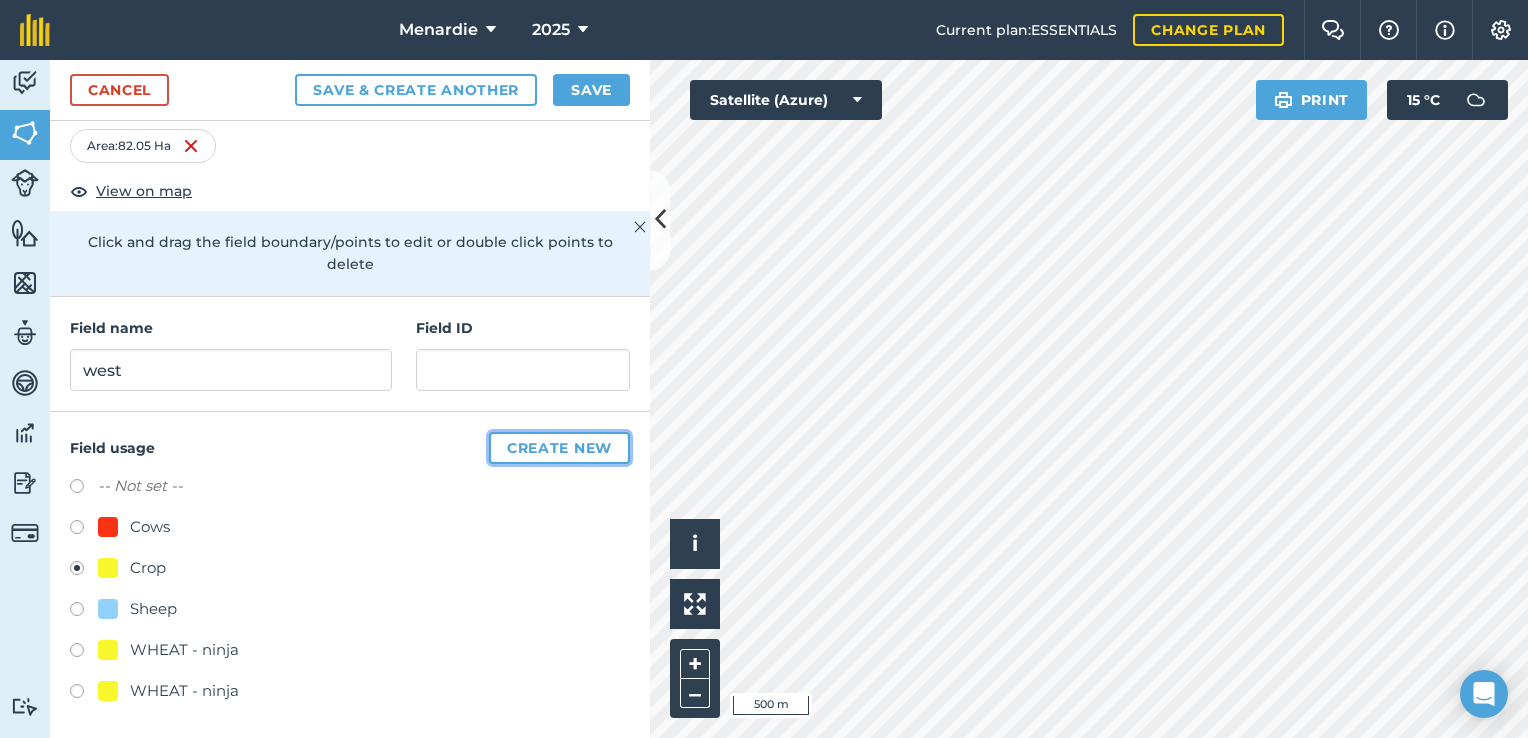 click on "Create new" at bounding box center (559, 448) 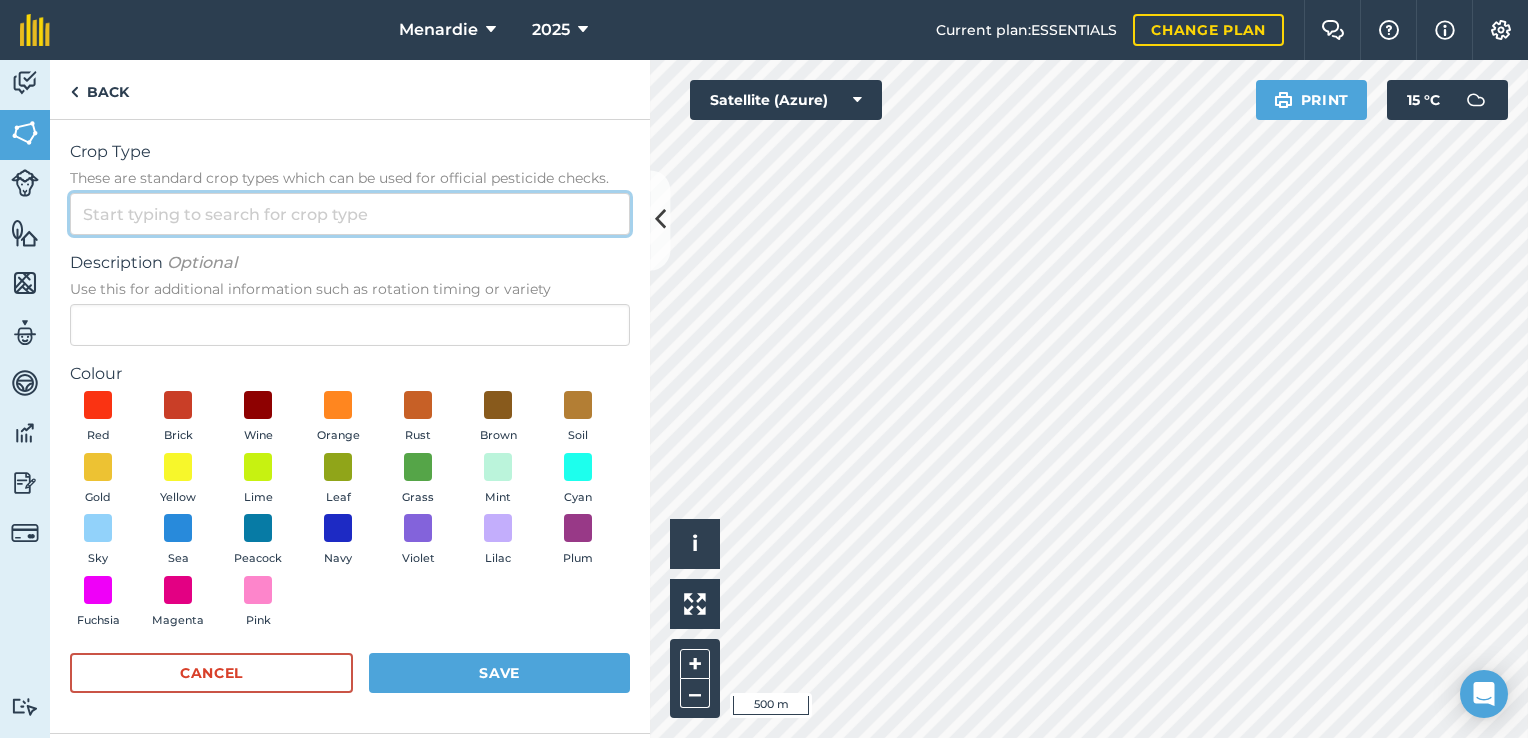 click on "Crop Type These are standard crop types which can be used for official pesticide checks." at bounding box center (350, 214) 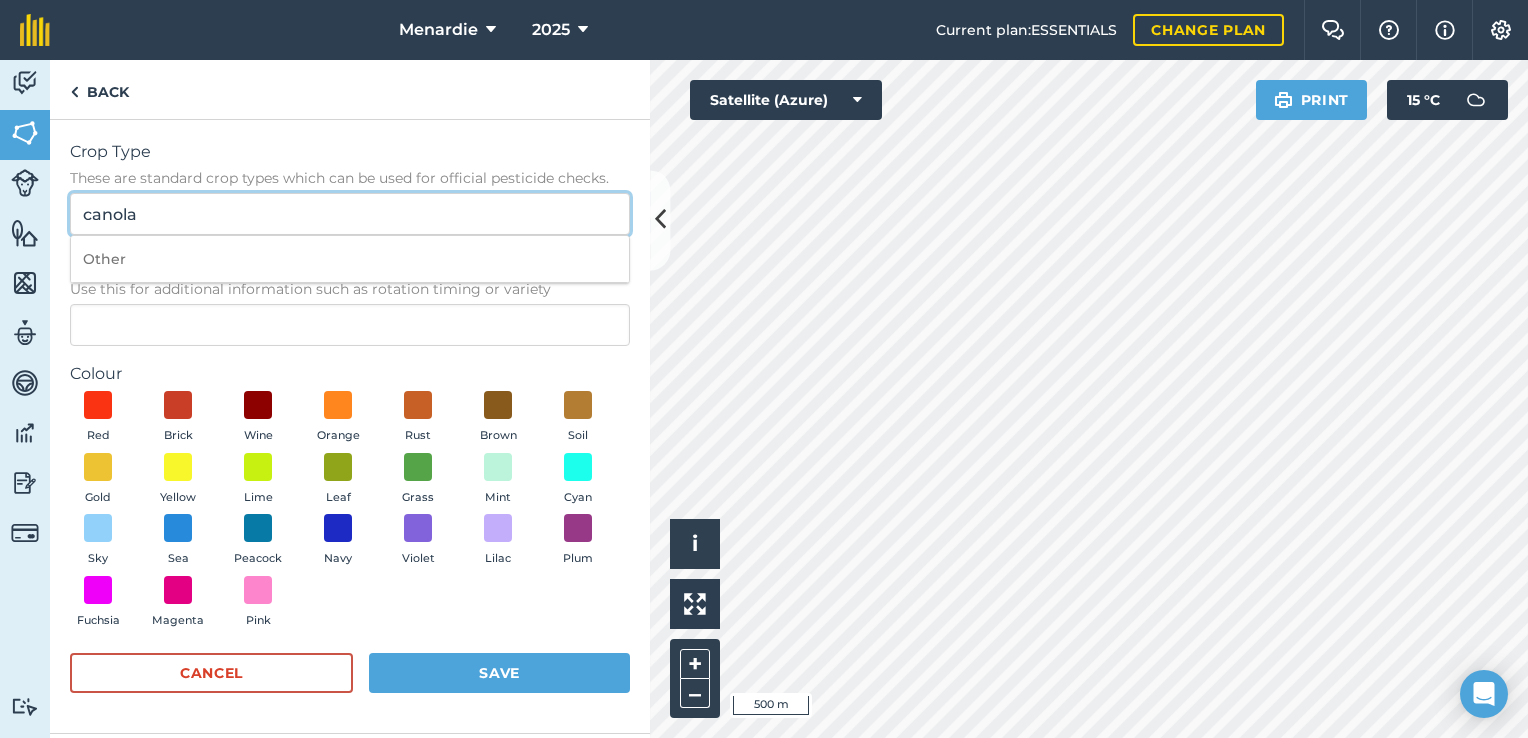click on "canola" at bounding box center [350, 214] 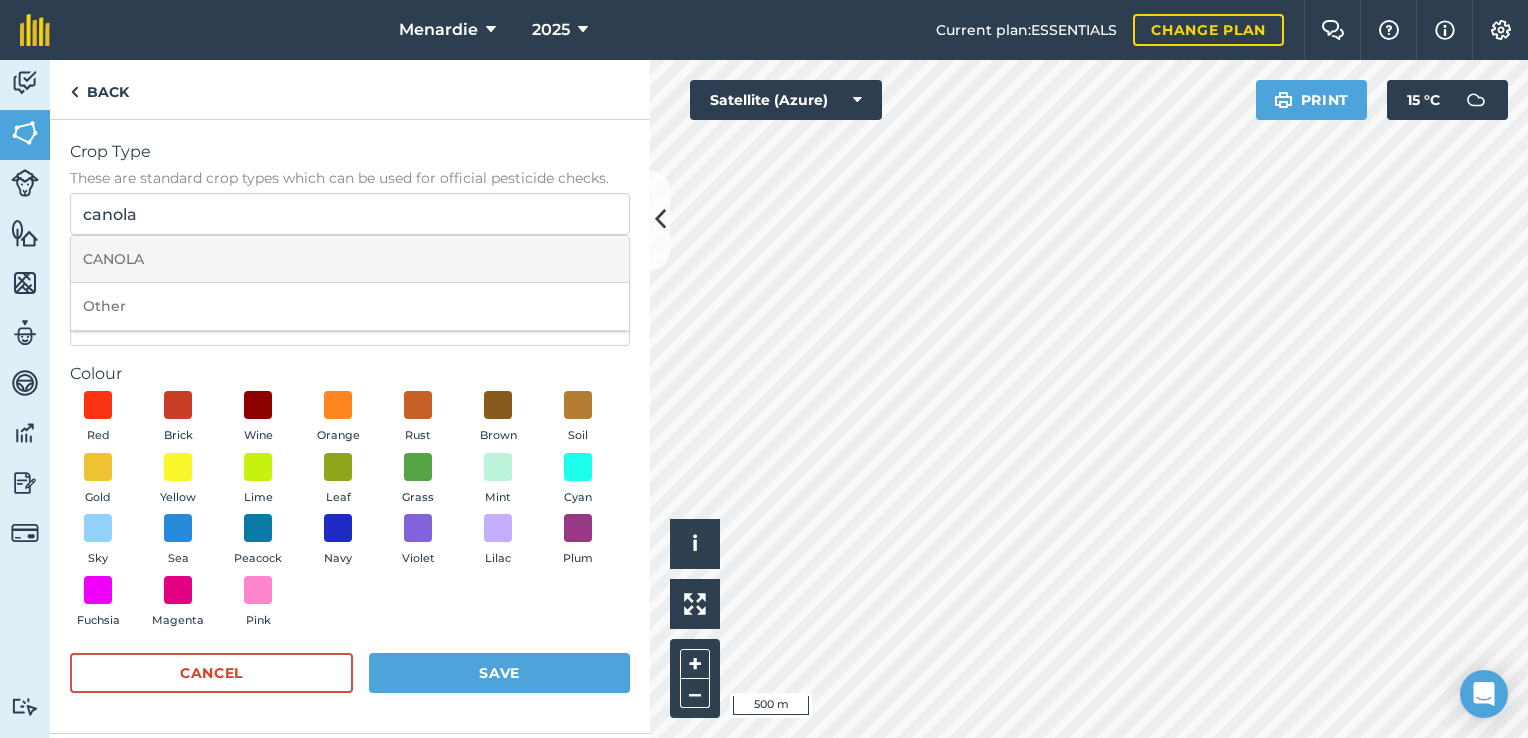 click on "CANOLA" at bounding box center (350, 259) 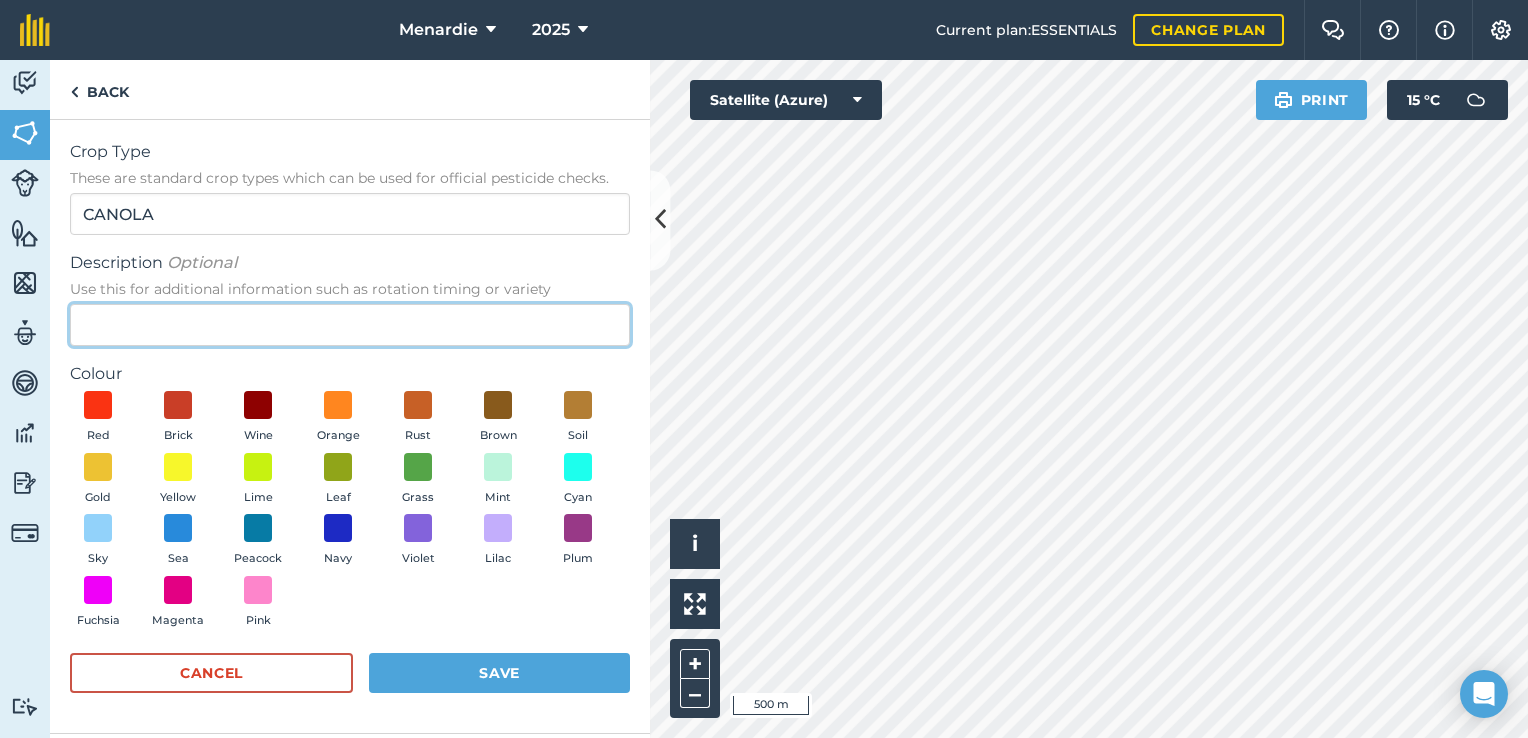 click on "Description   Optional Use this for additional information such as rotation timing or variety" at bounding box center (350, 325) 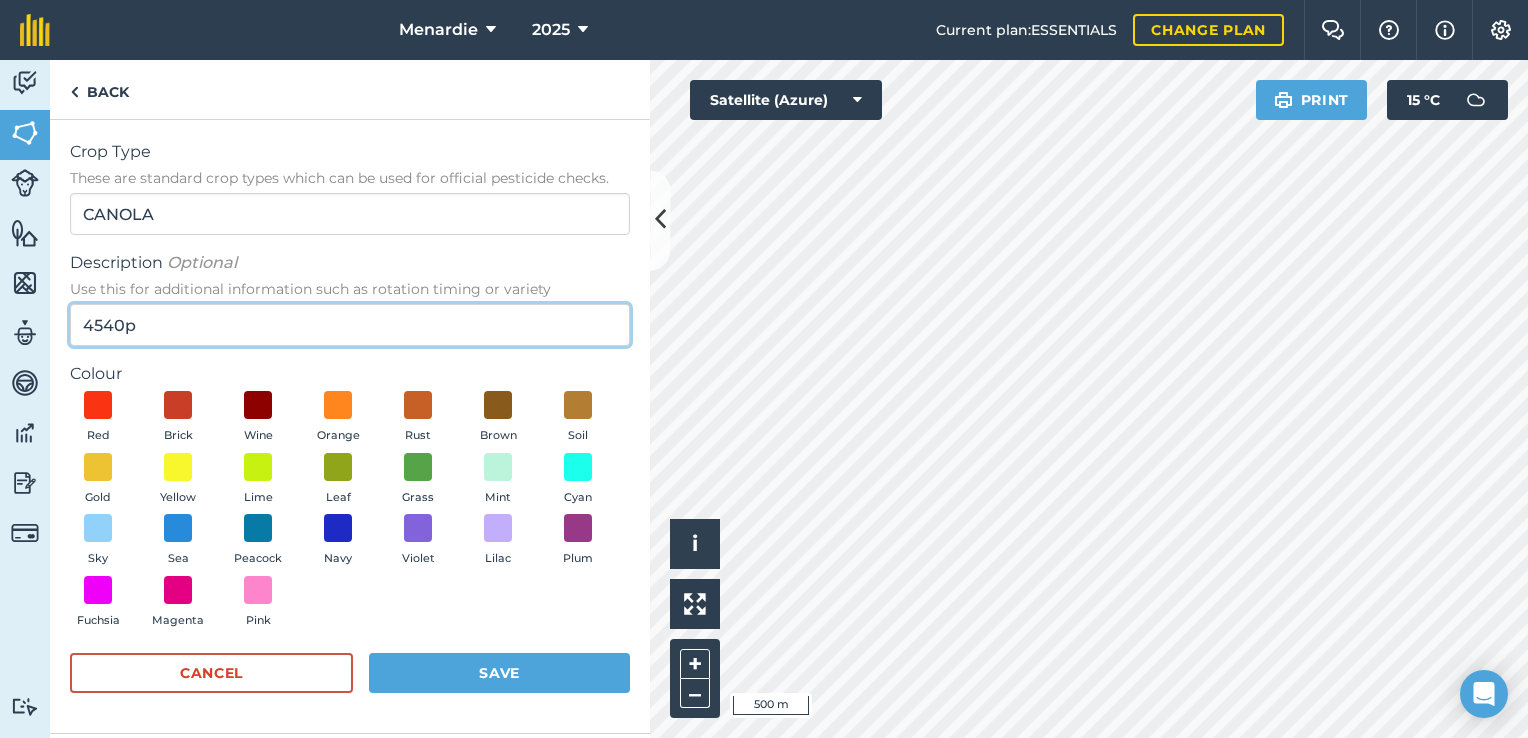 type on "4540p" 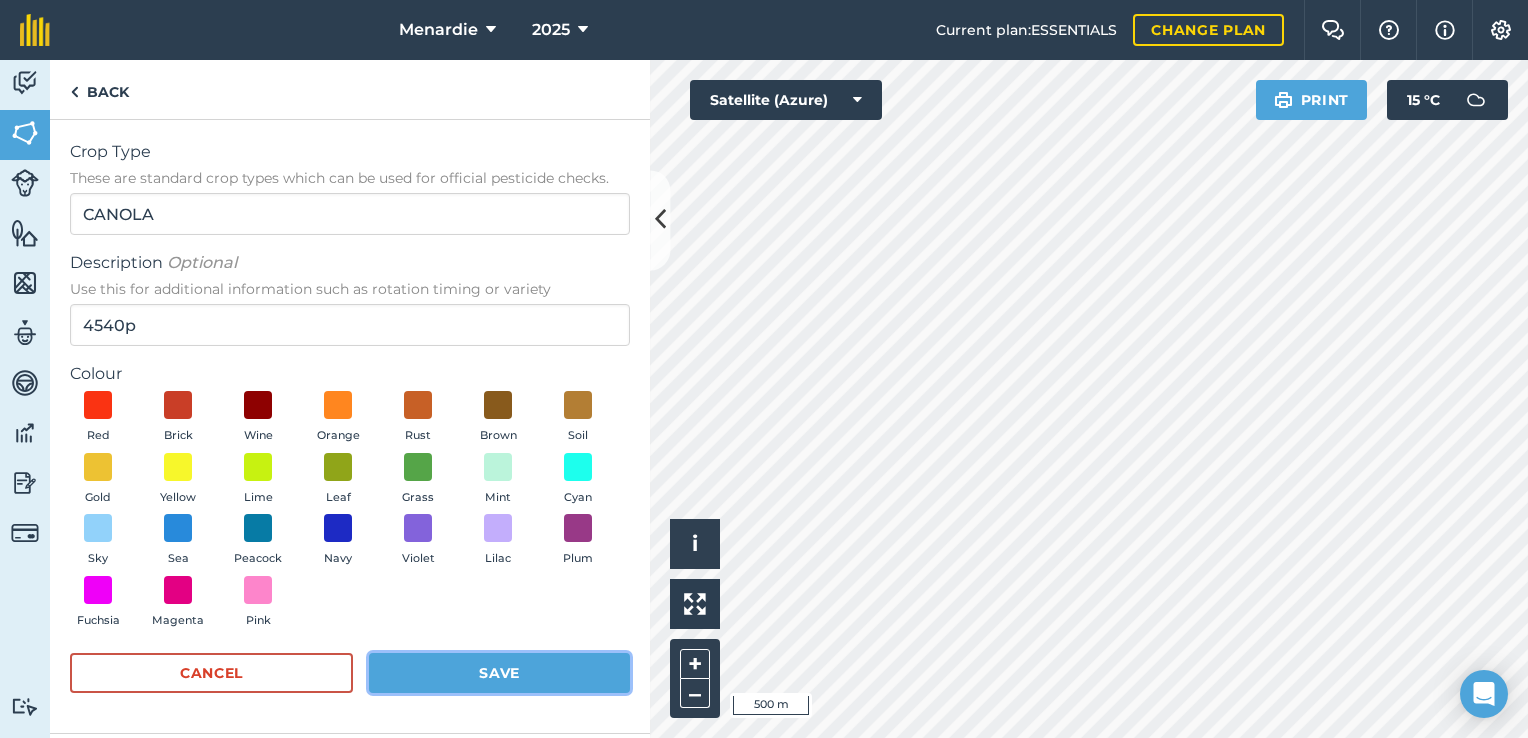 click on "Save" at bounding box center (499, 673) 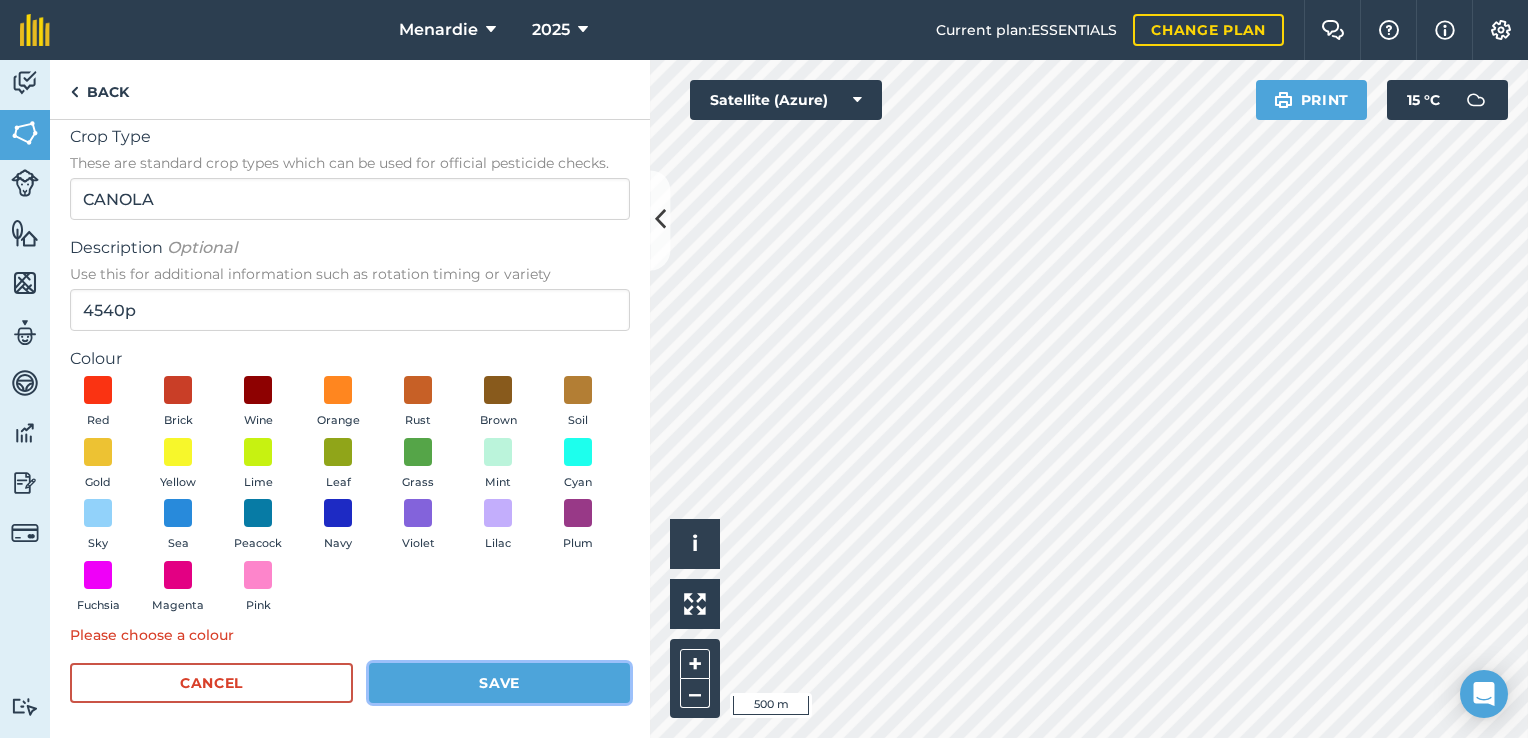 scroll, scrollTop: 19, scrollLeft: 0, axis: vertical 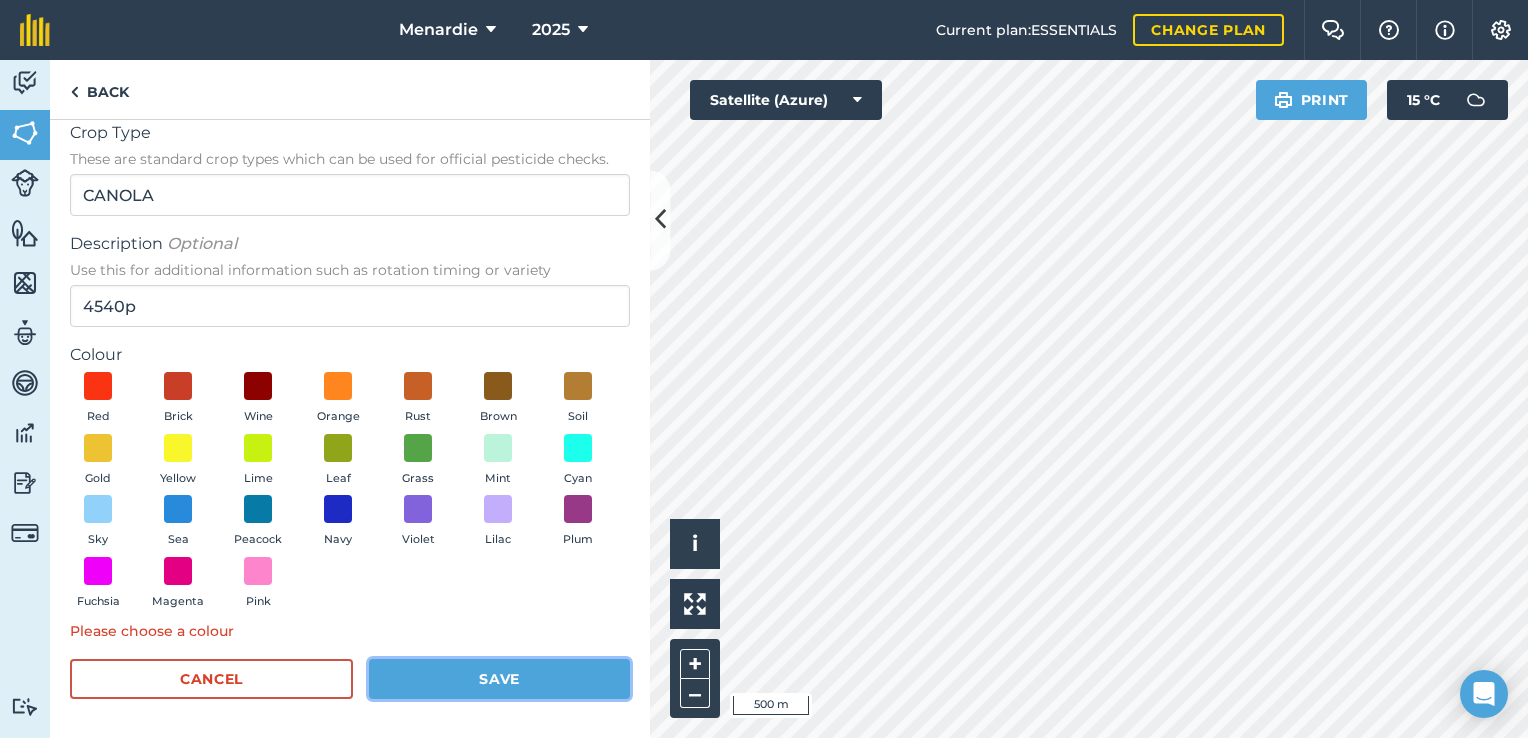 click on "Save" at bounding box center [499, 679] 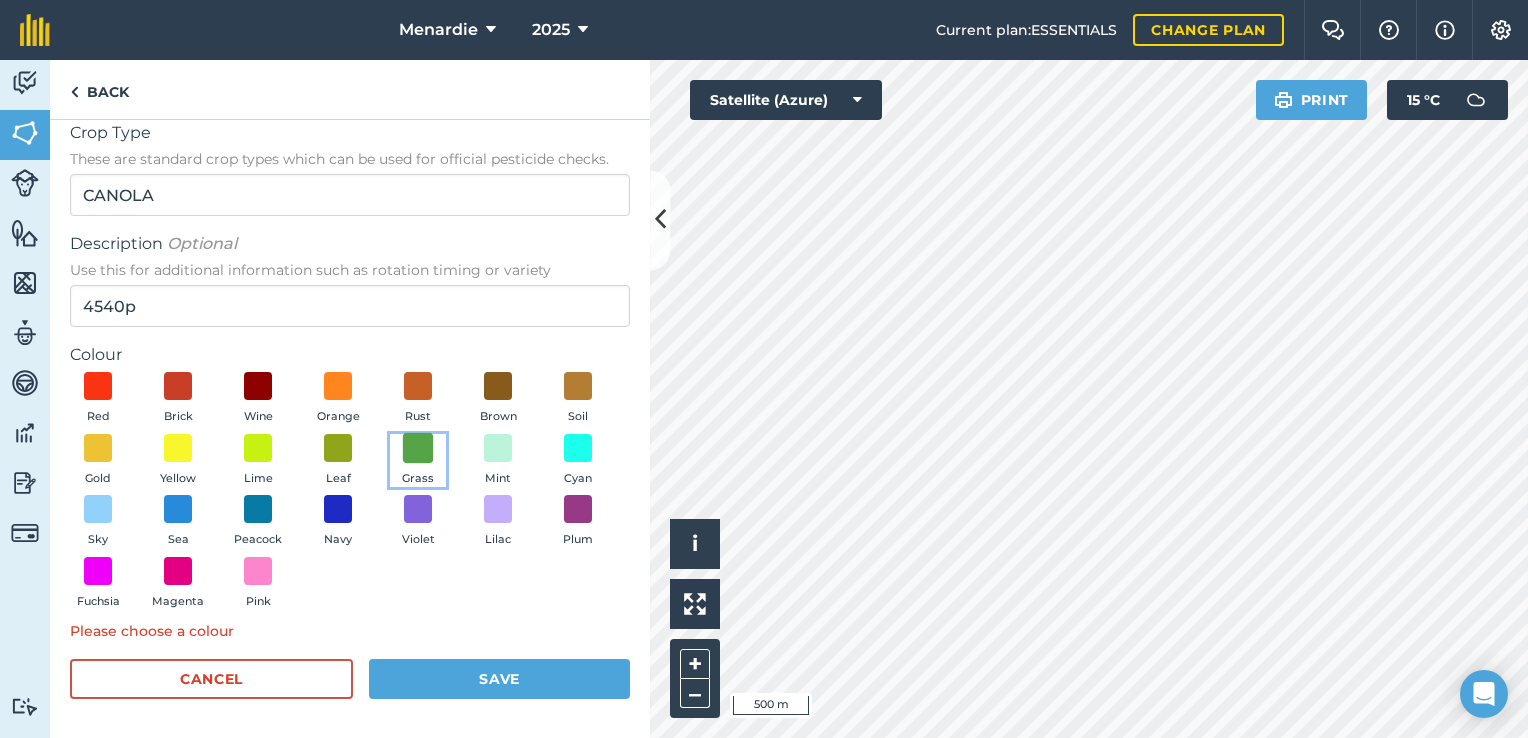 click at bounding box center [418, 447] 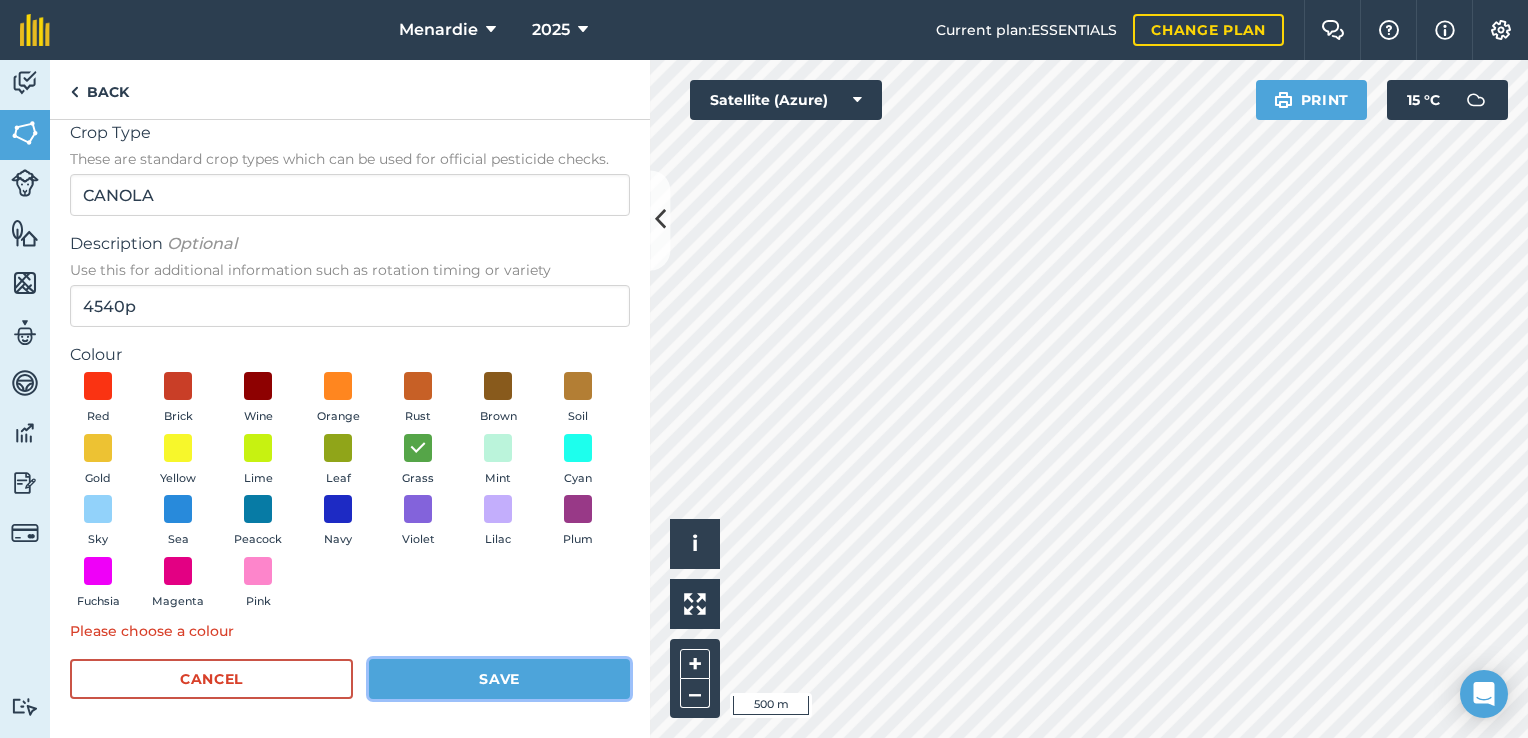 click on "Save" at bounding box center [499, 679] 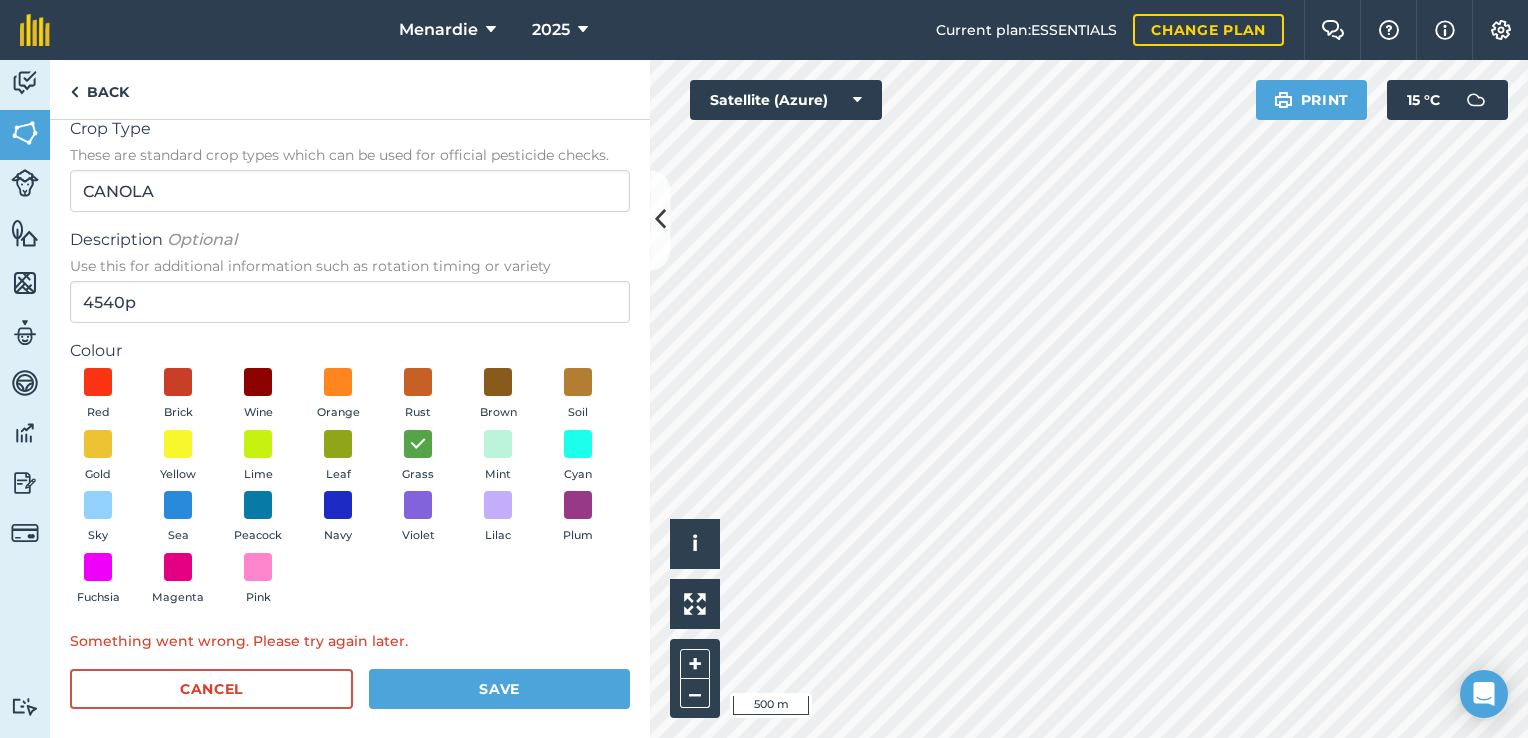scroll, scrollTop: 33, scrollLeft: 0, axis: vertical 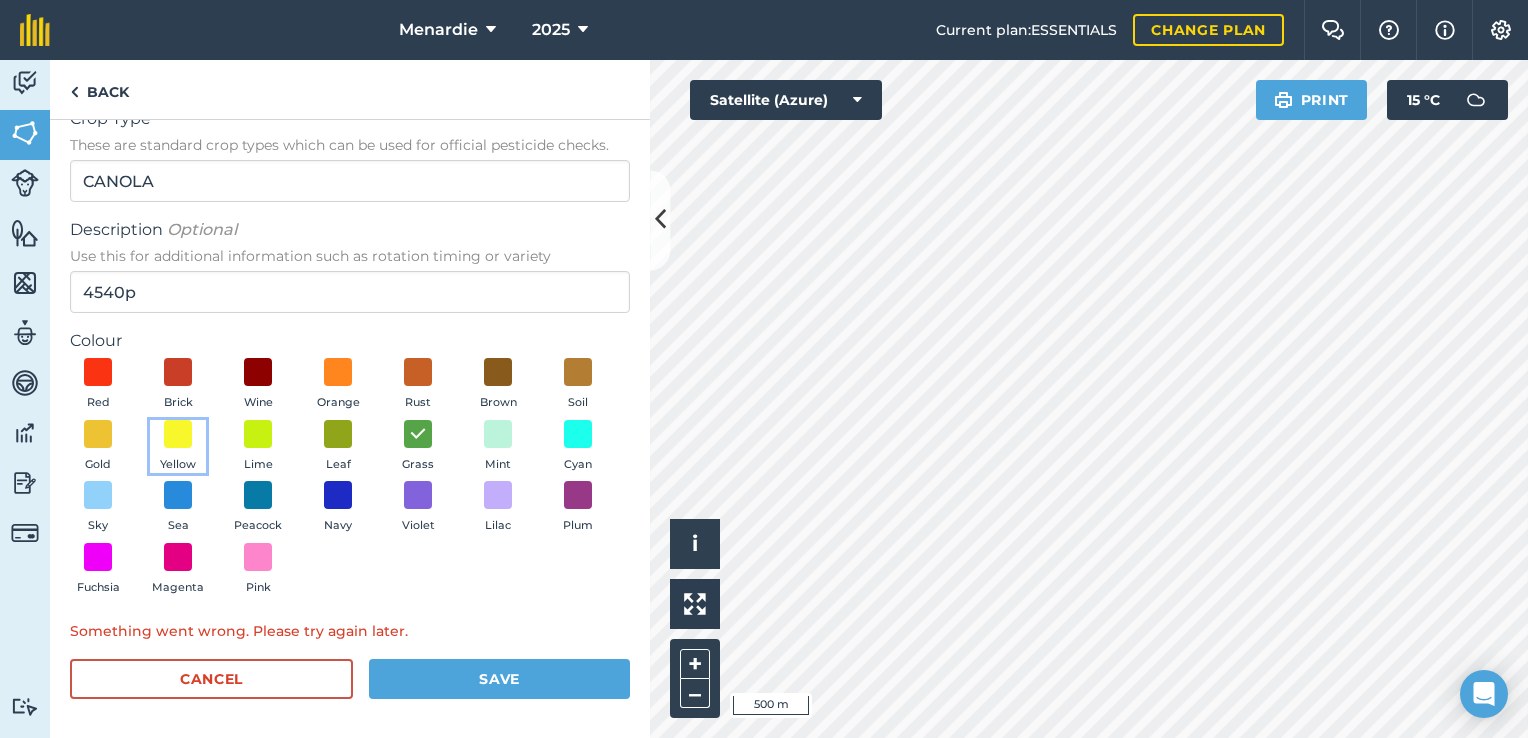 drag, startPoint x: 267, startPoint y: 436, endPoint x: 301, endPoint y: 474, distance: 50.990196 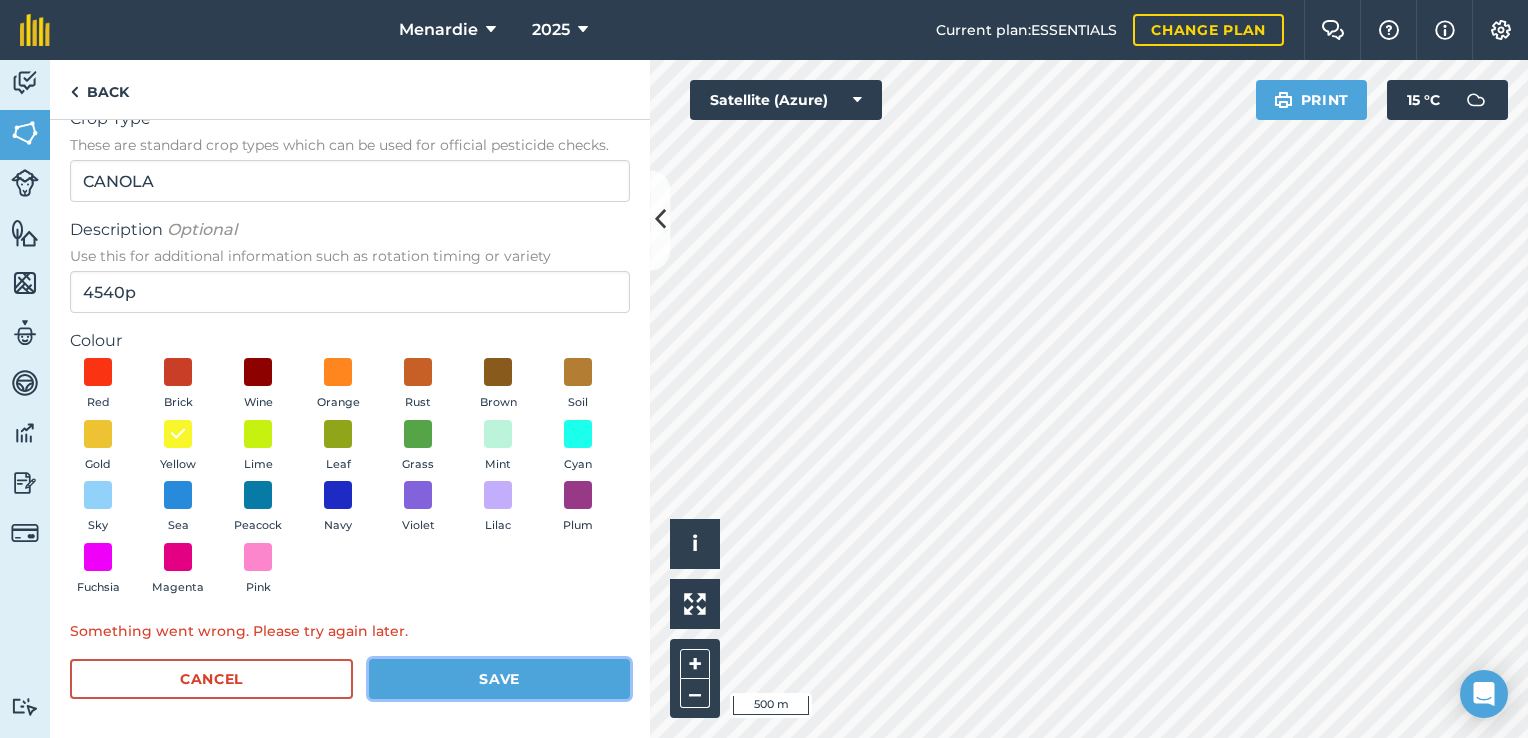 click on "Save" at bounding box center [499, 679] 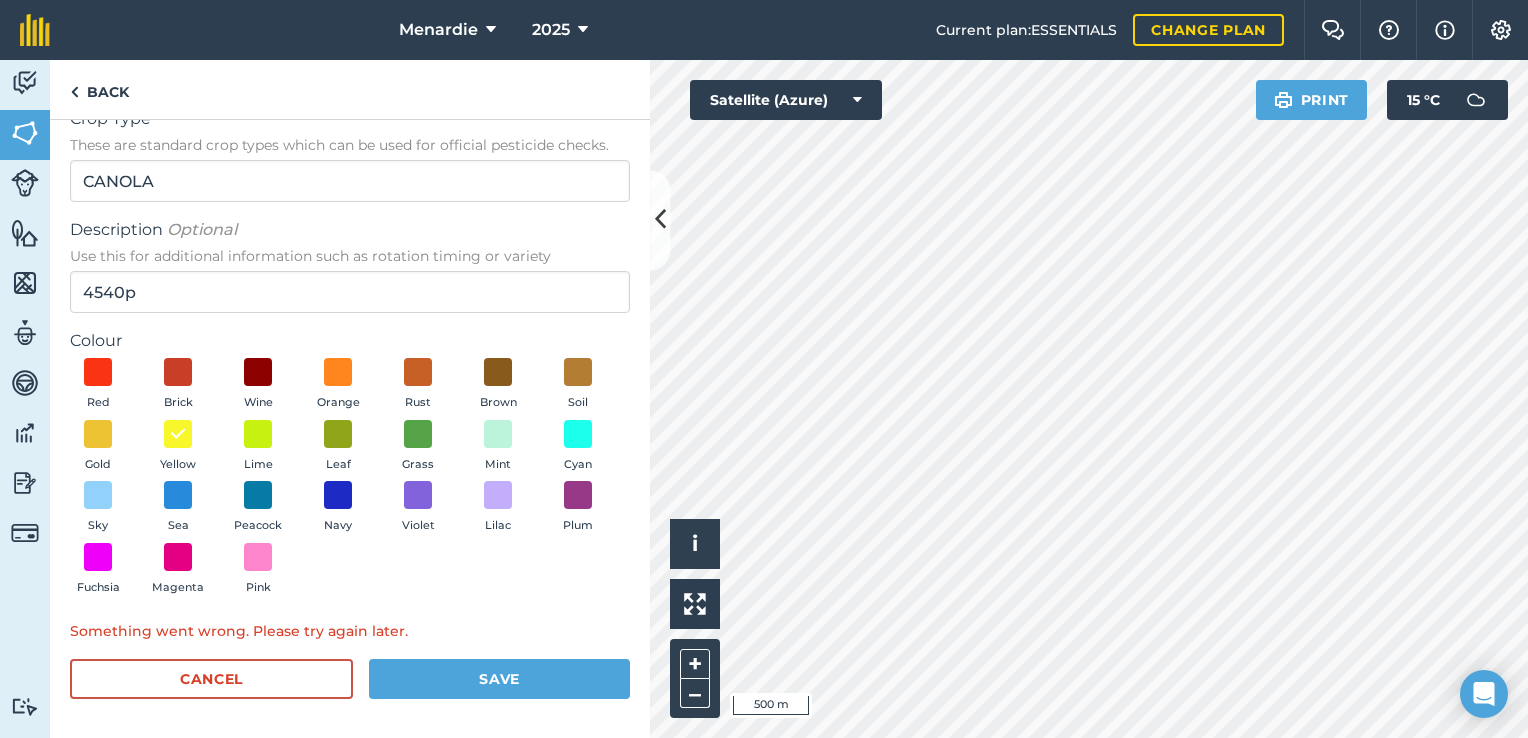 scroll, scrollTop: 0, scrollLeft: 0, axis: both 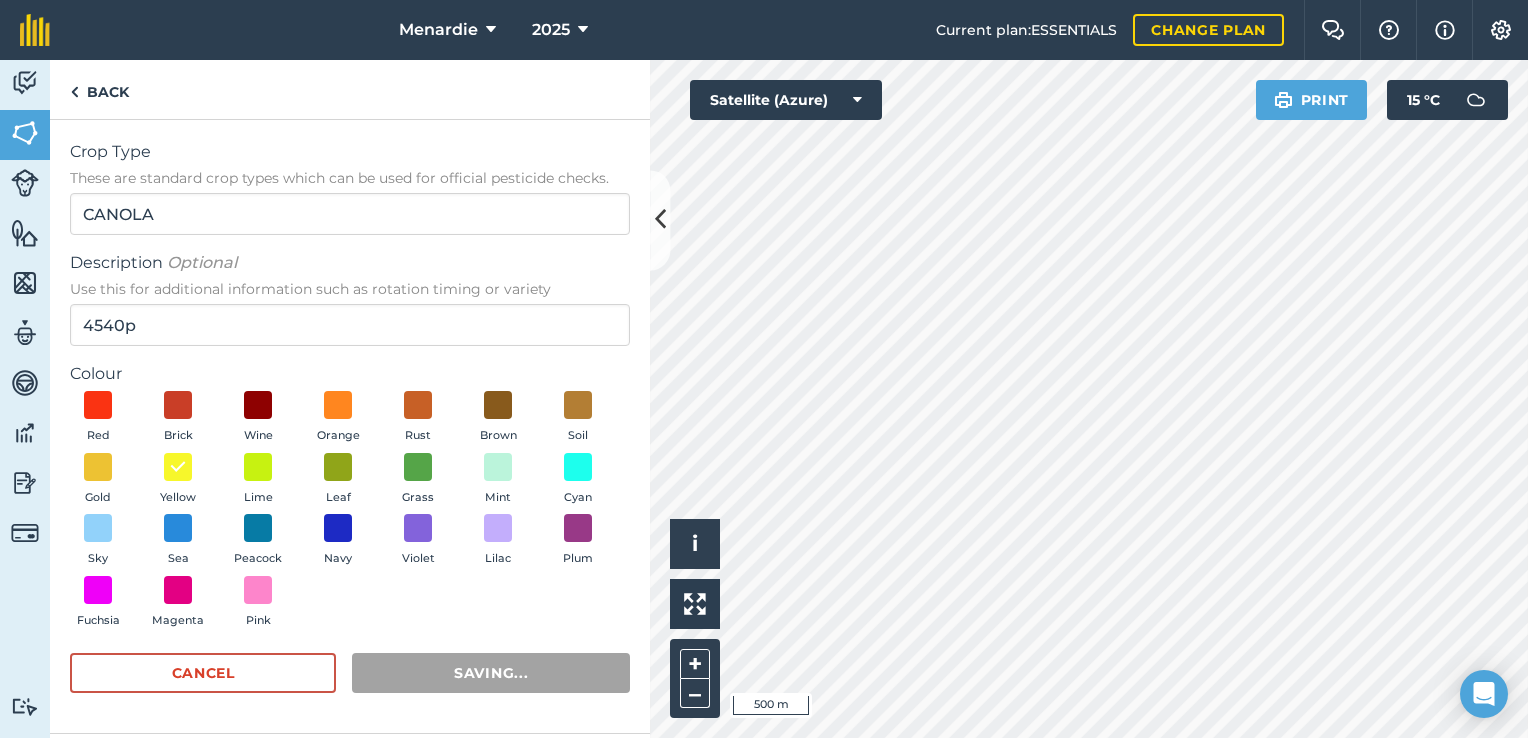 radio on "false" 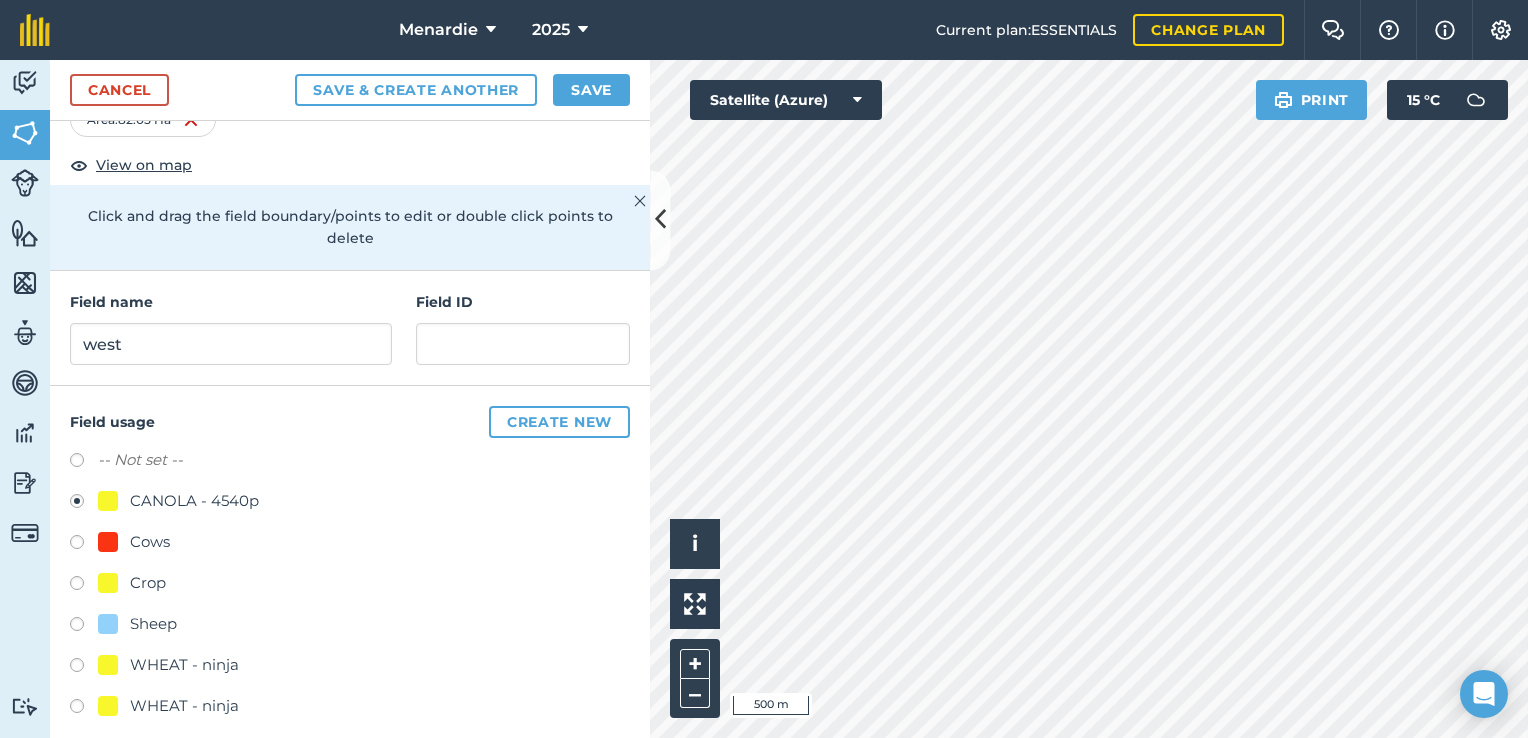 scroll, scrollTop: 104, scrollLeft: 0, axis: vertical 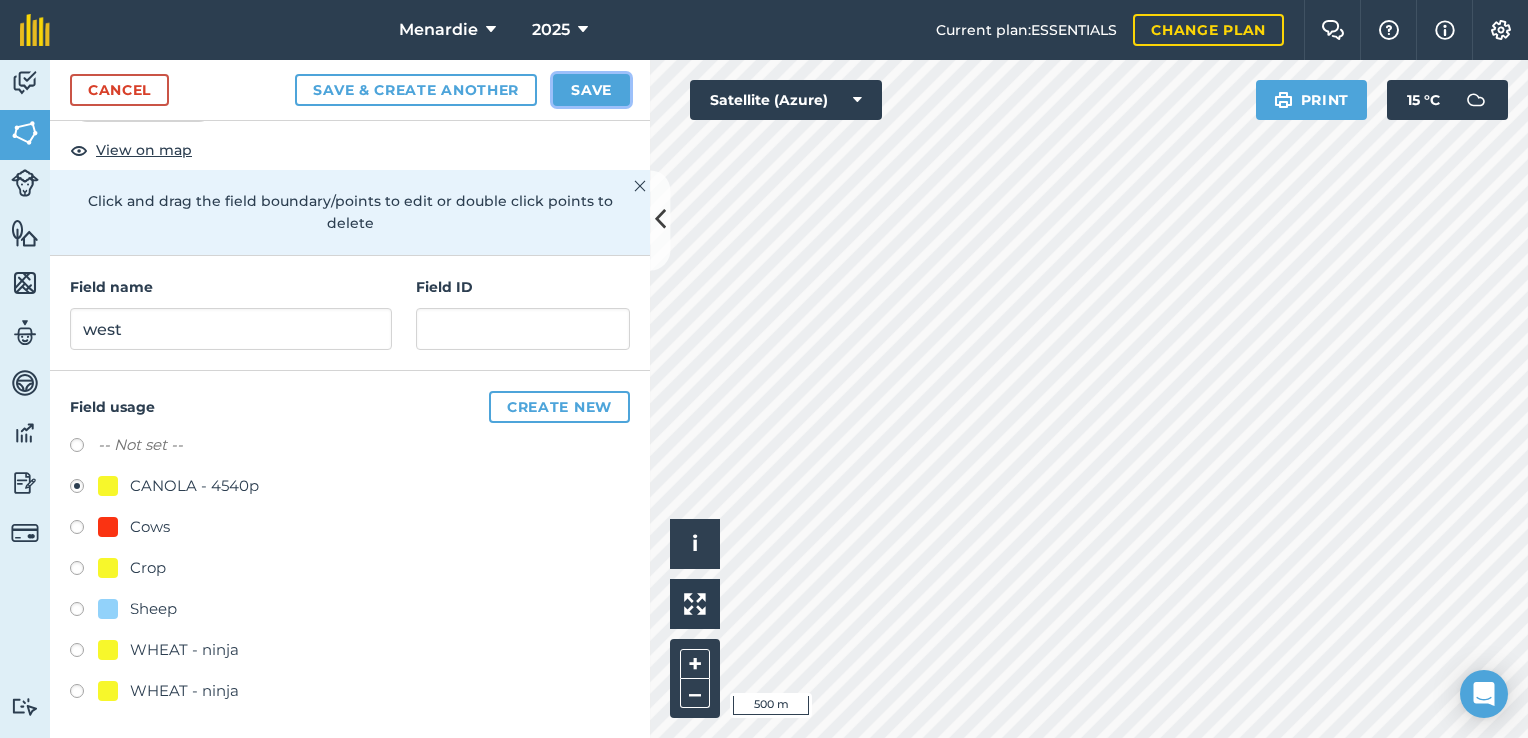 click on "Save" at bounding box center (591, 90) 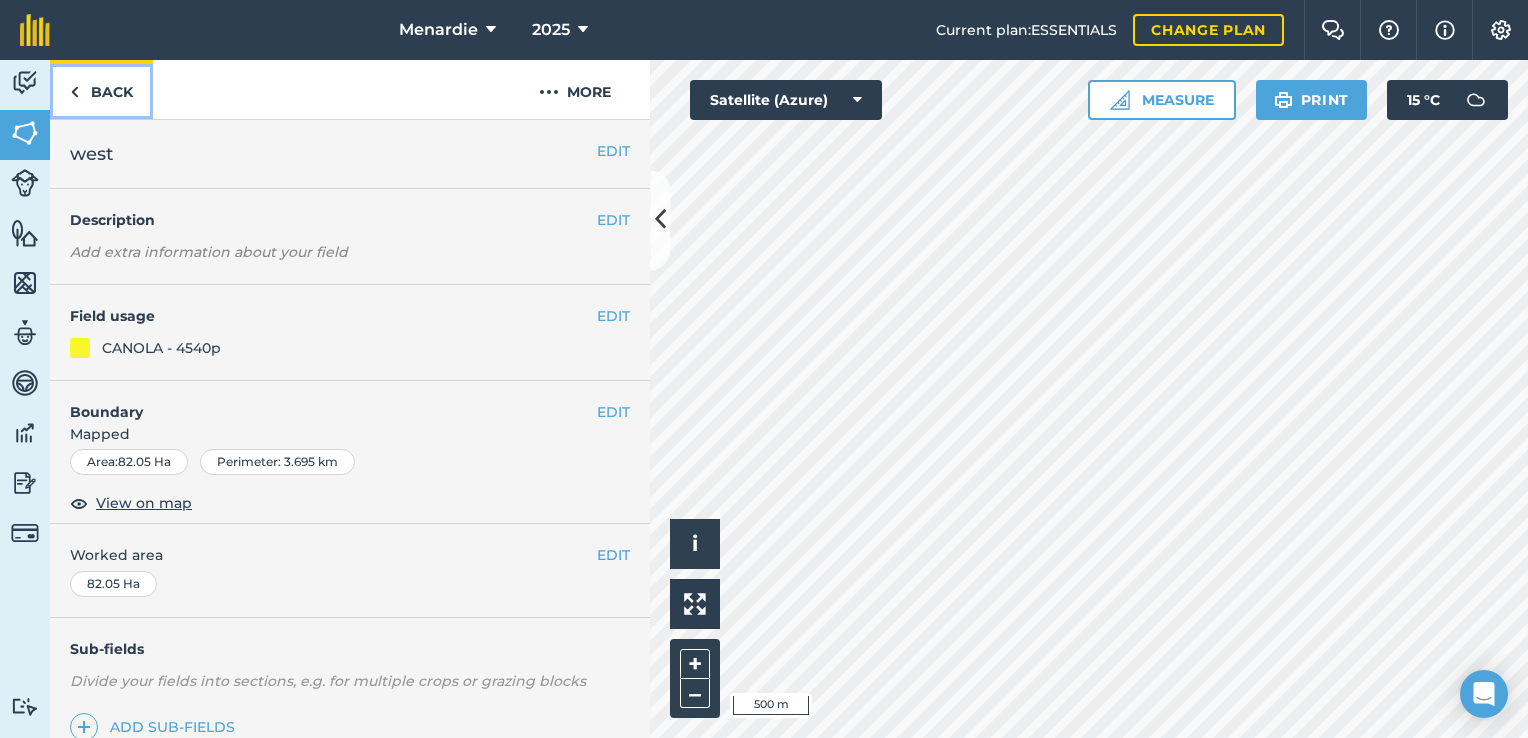 click on "Back" at bounding box center (101, 89) 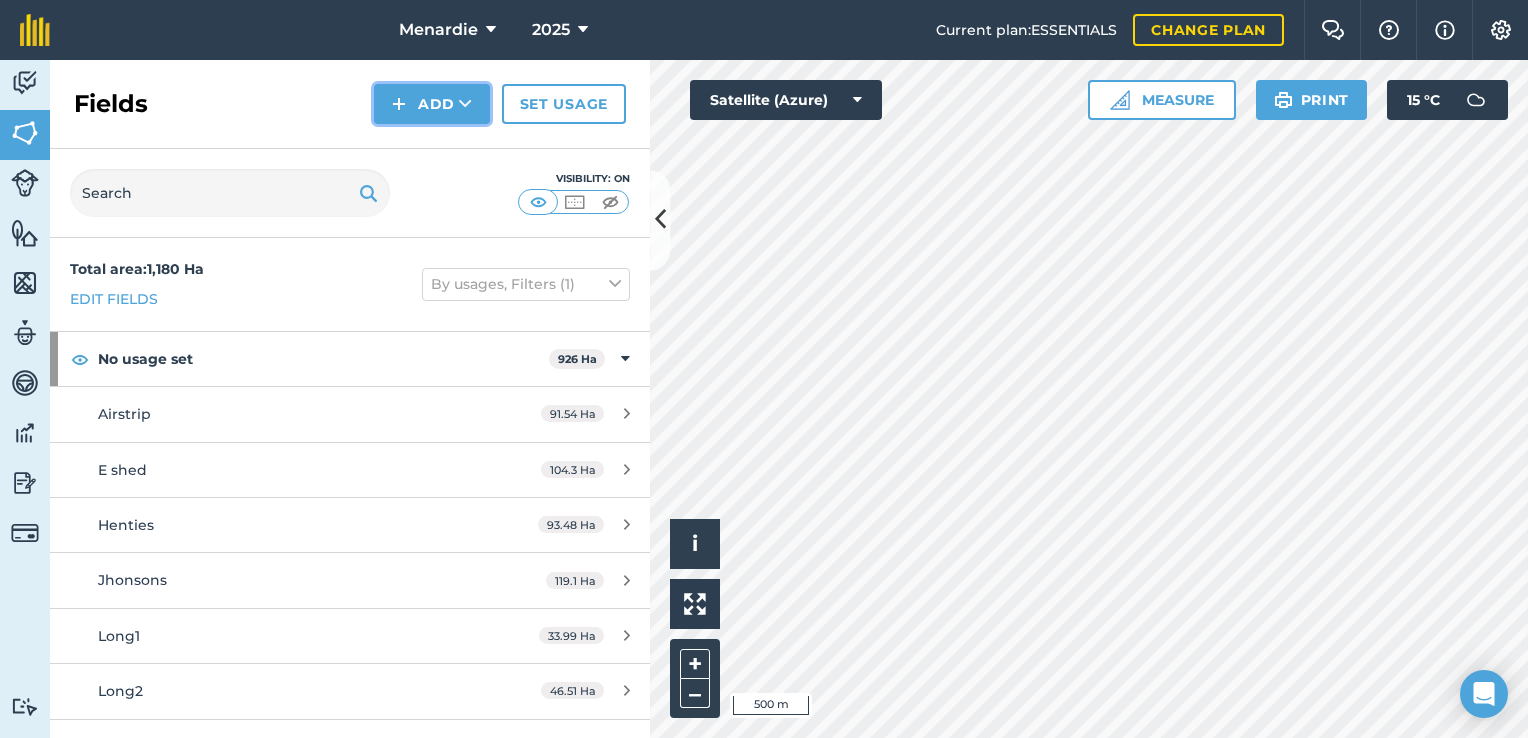 click on "Add" at bounding box center [432, 104] 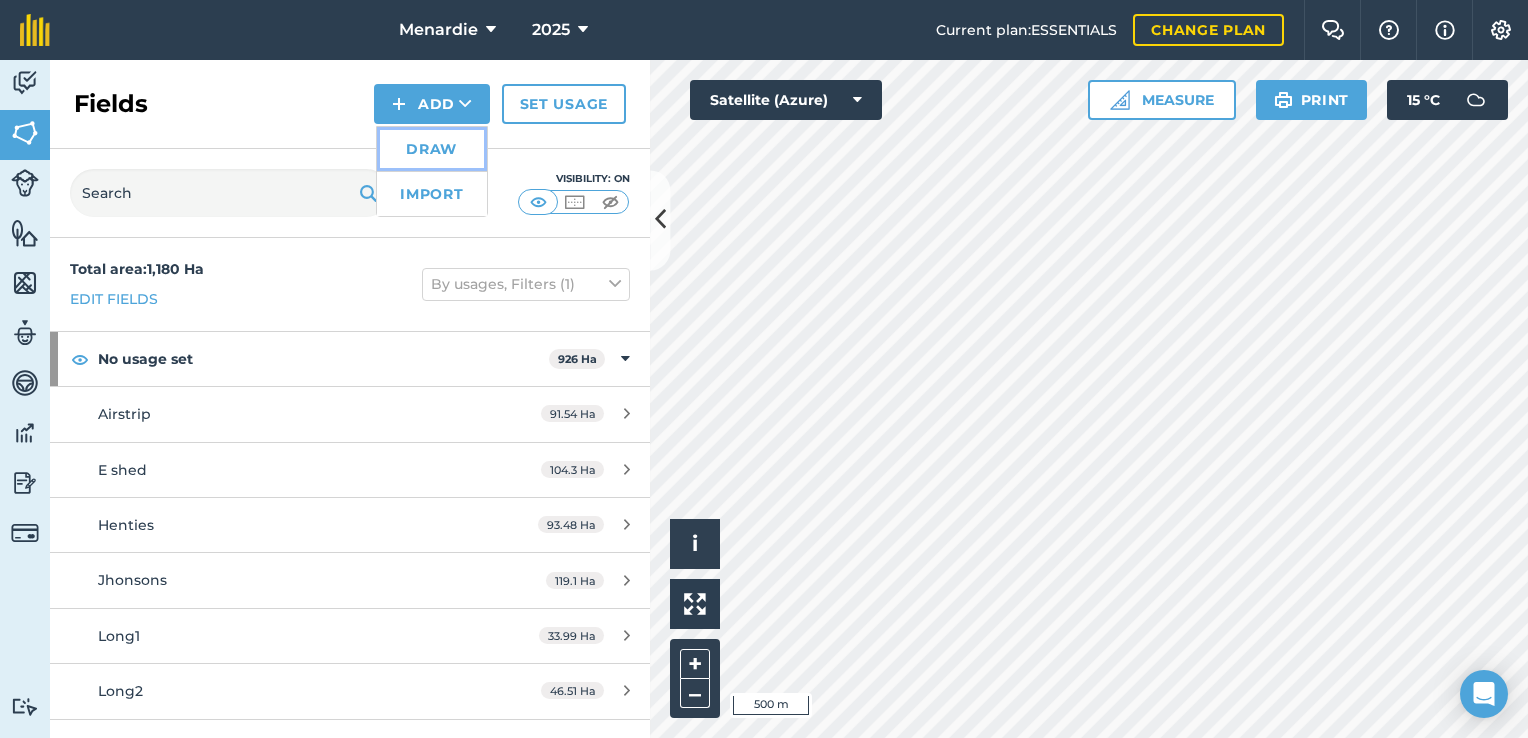 click on "Draw" at bounding box center (432, 149) 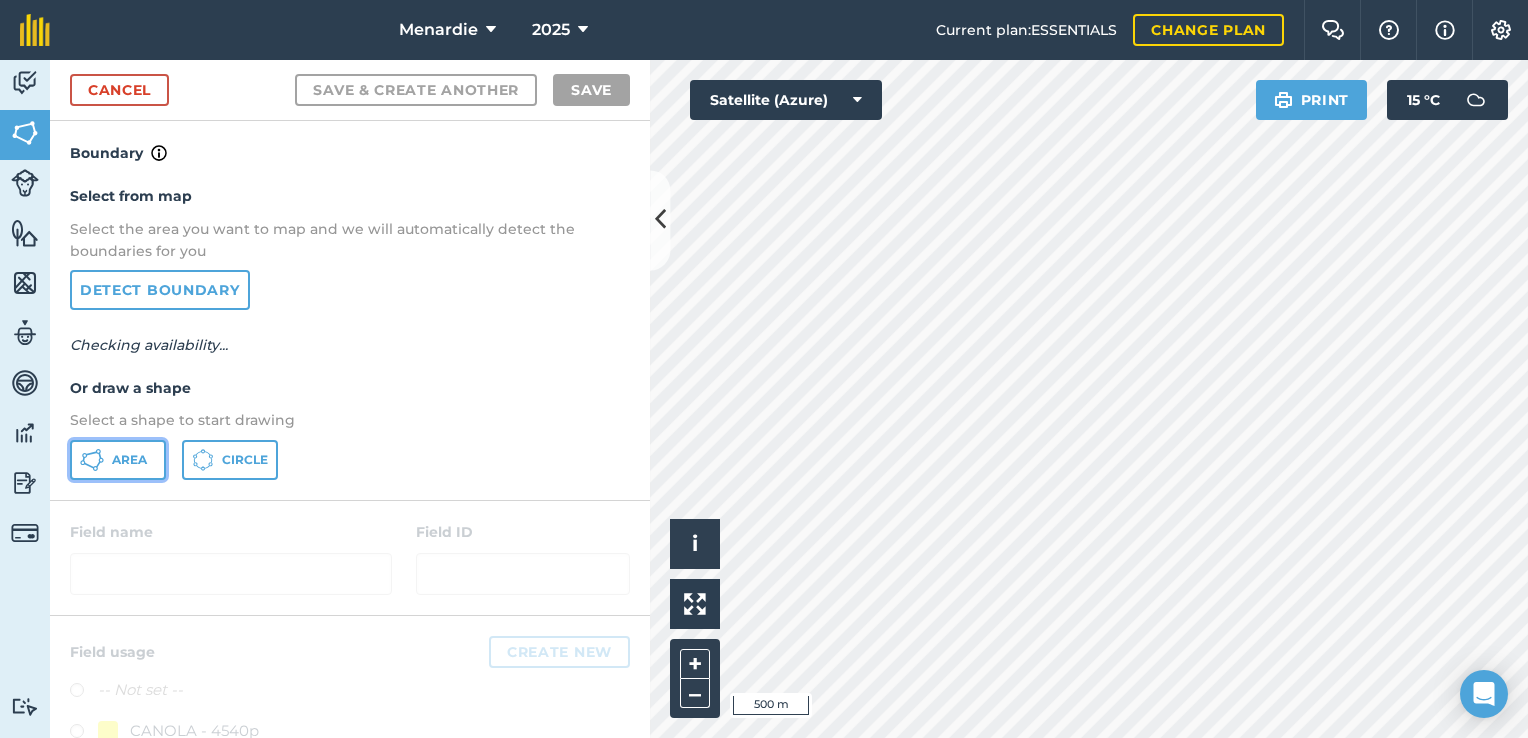 click on "Area" at bounding box center [118, 460] 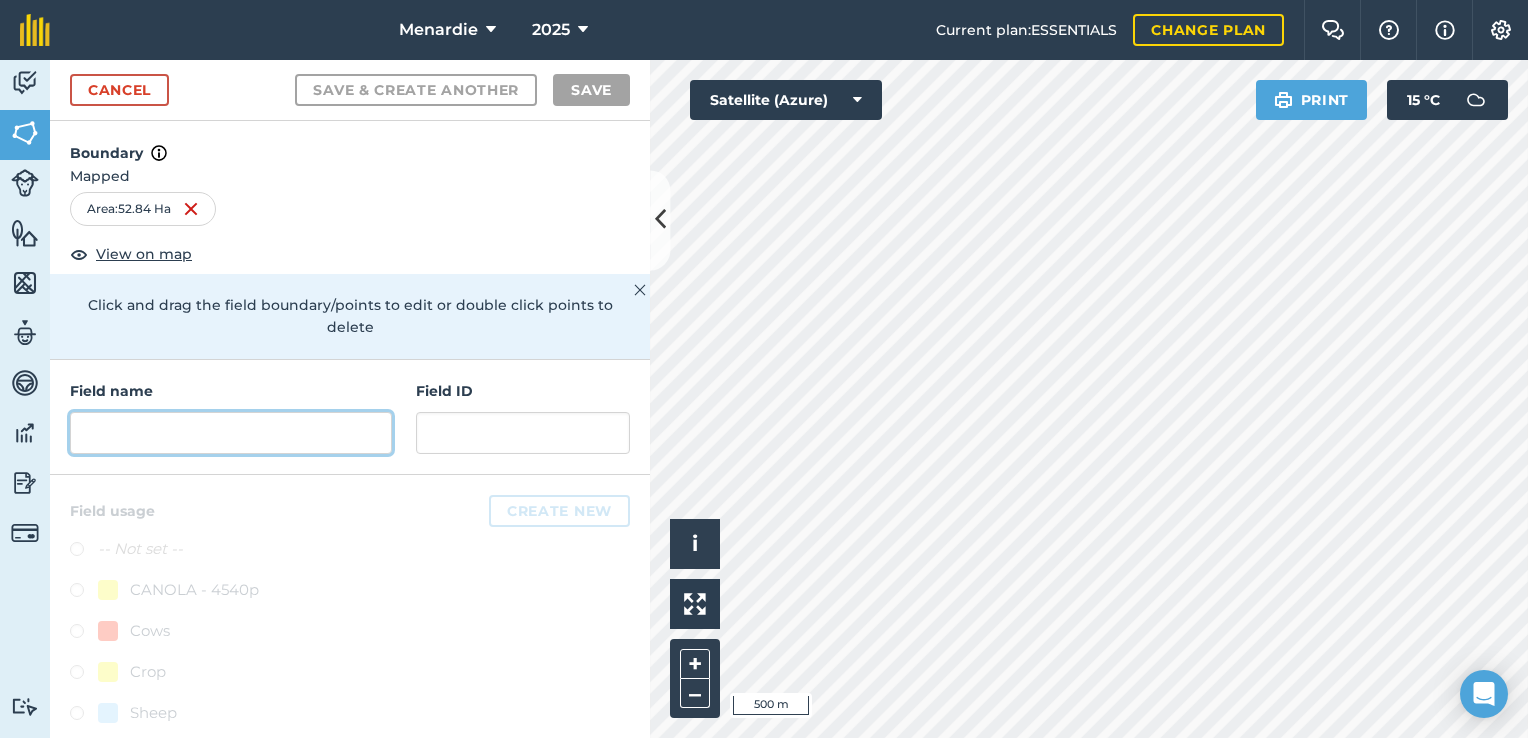 click at bounding box center (231, 433) 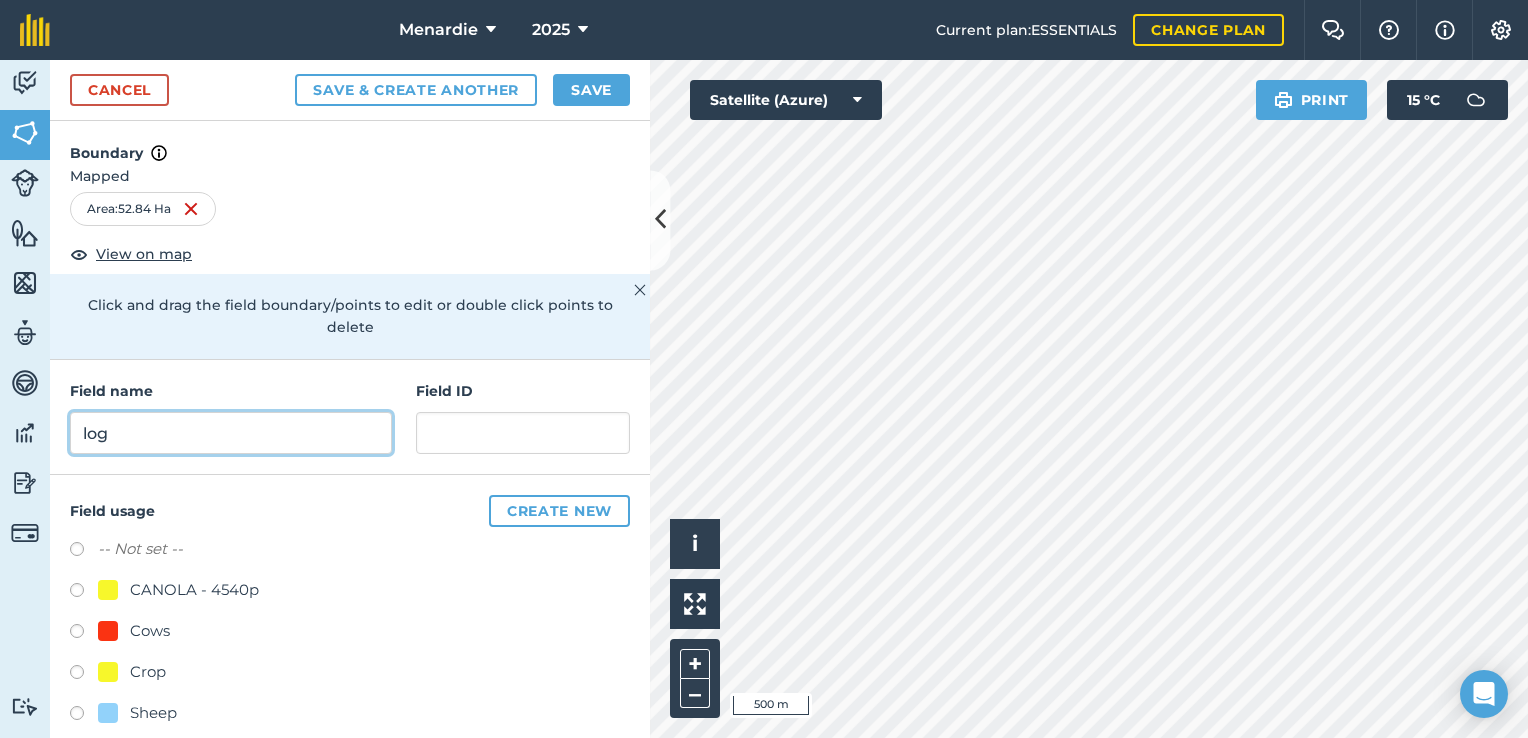 type on "log" 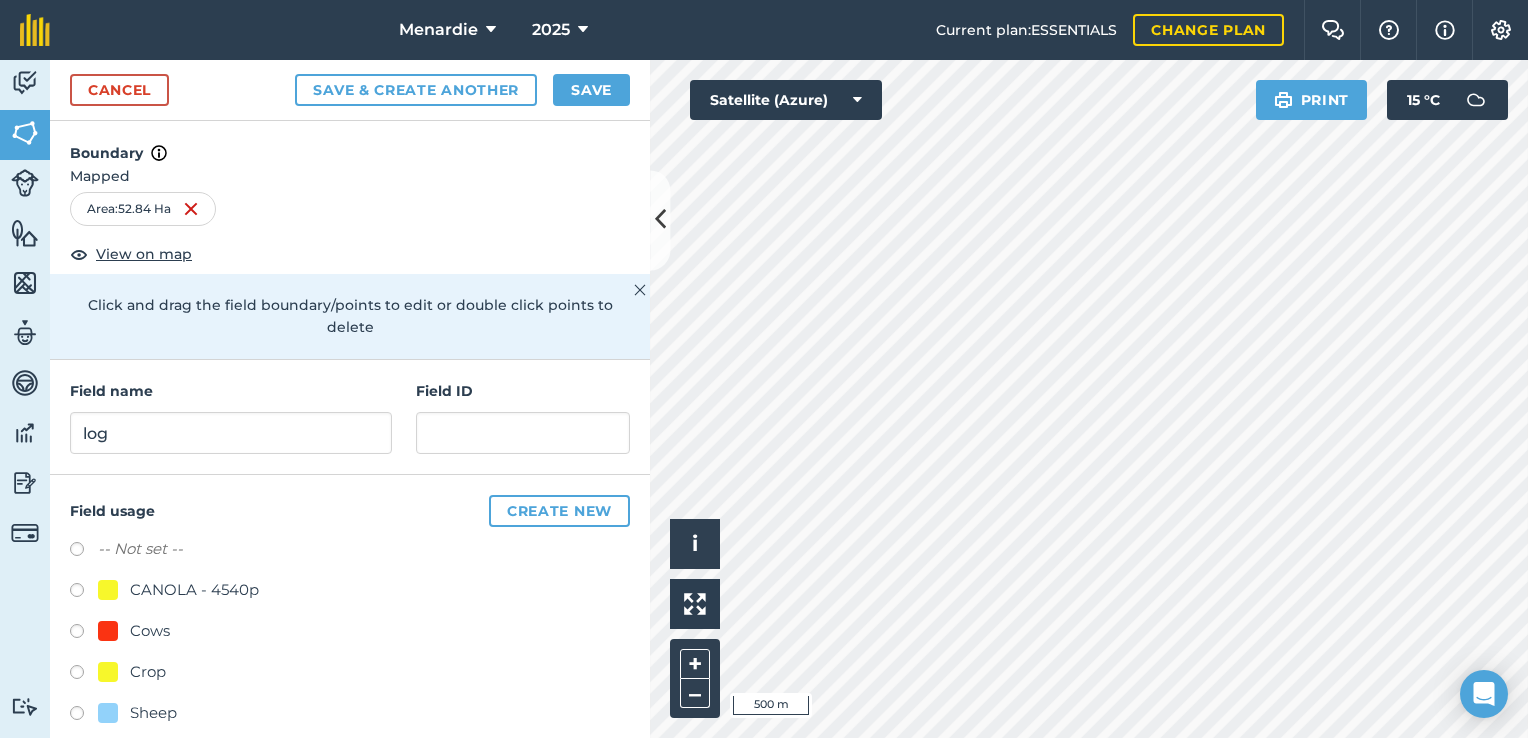 click at bounding box center [84, 593] 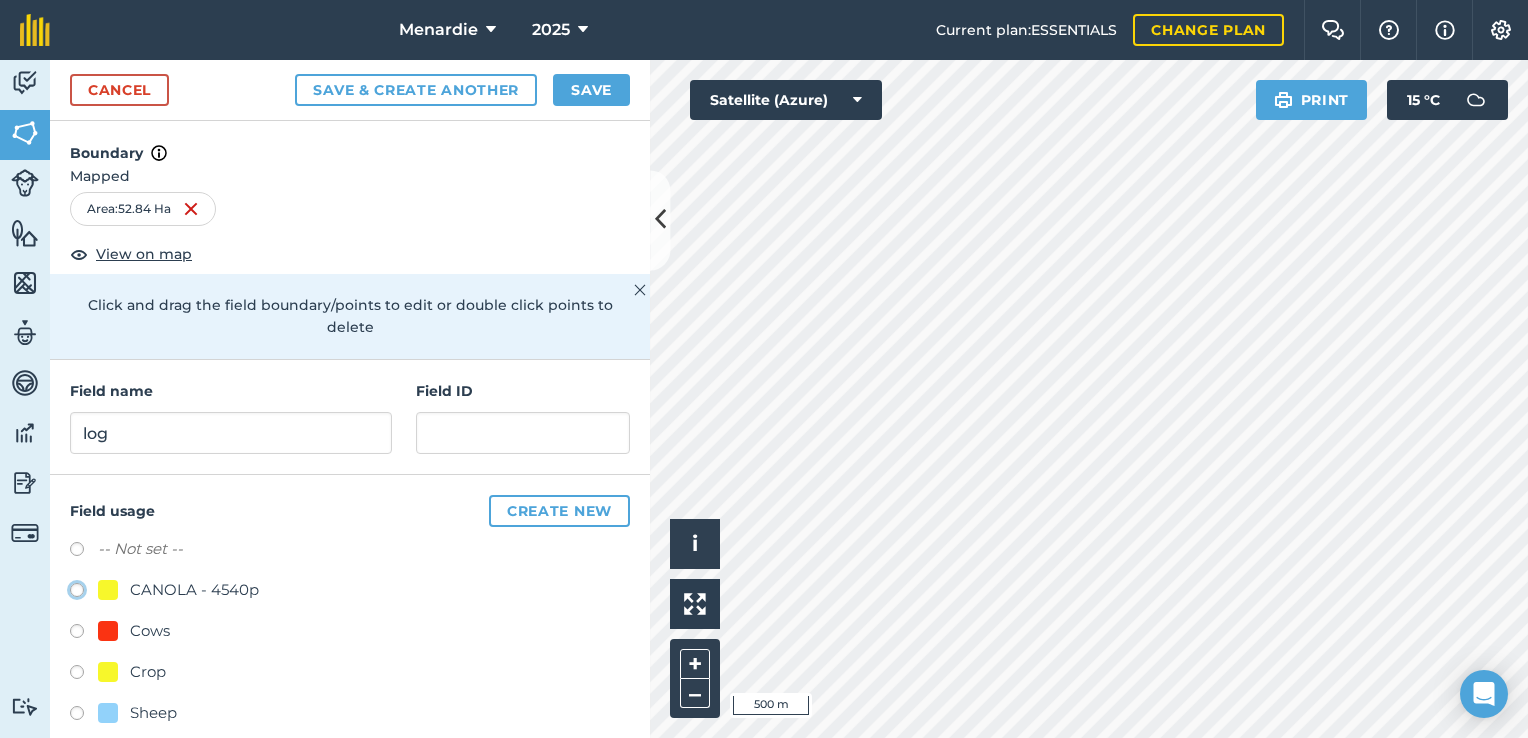 click on "CANOLA - 4540p" at bounding box center (-9923, 589) 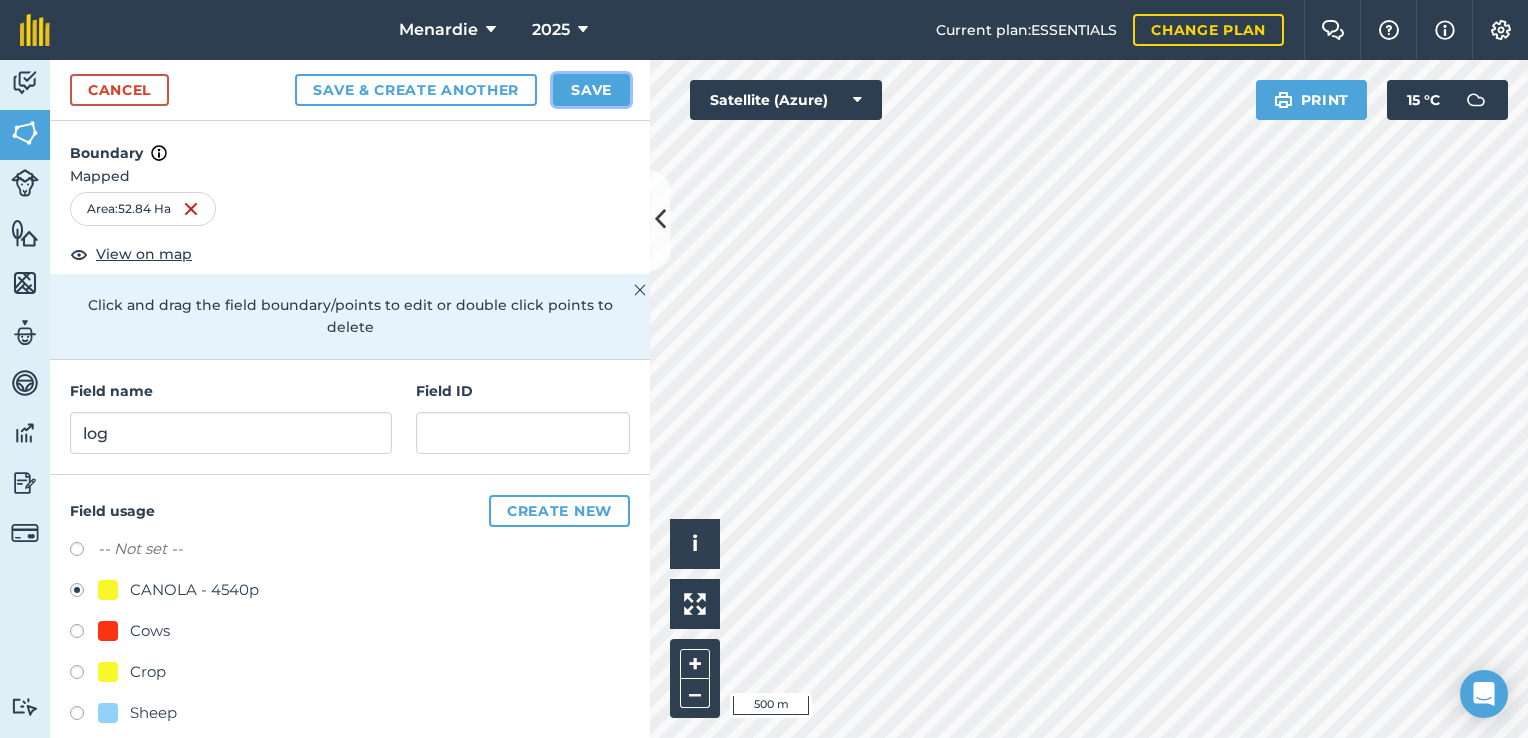 click on "Save" at bounding box center [591, 90] 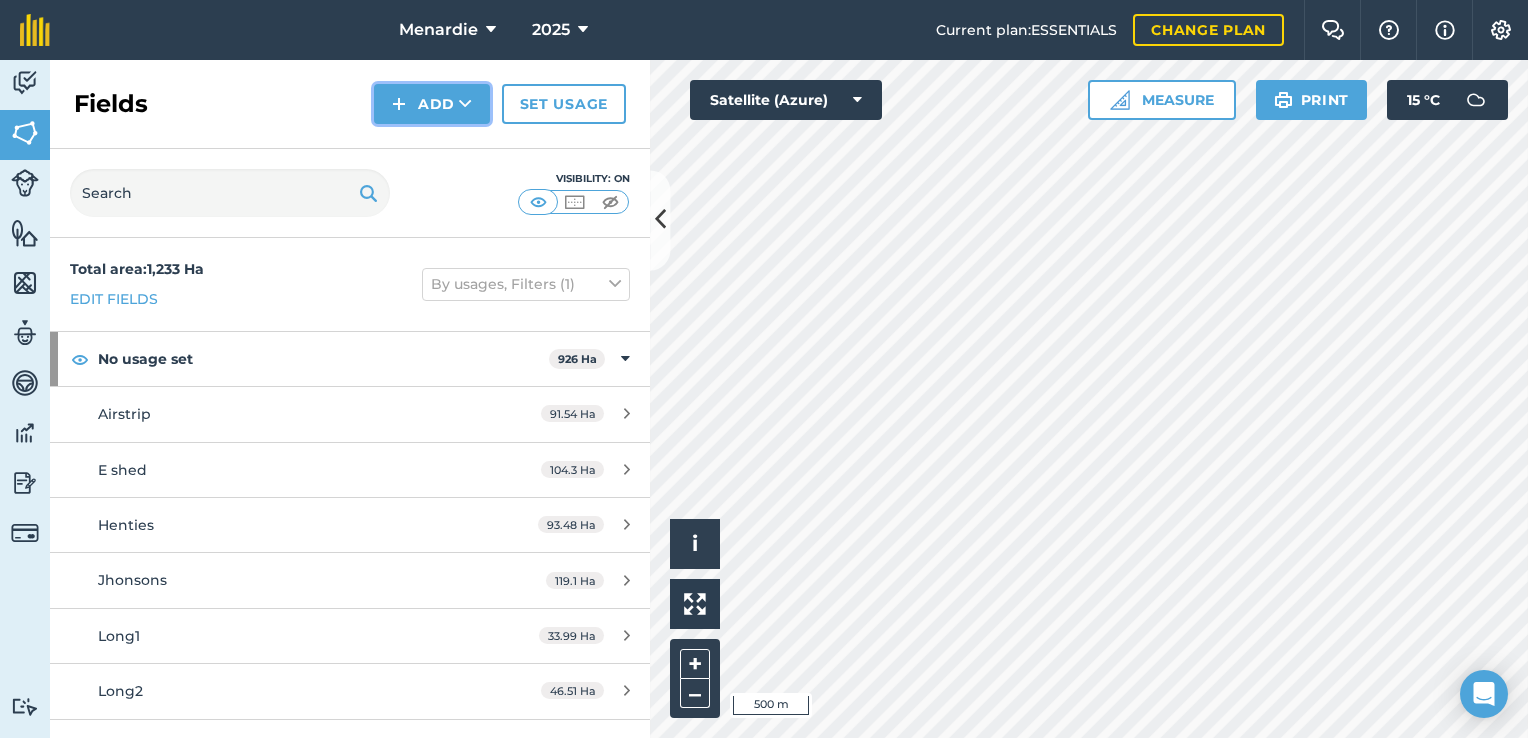 click on "Add" at bounding box center (432, 104) 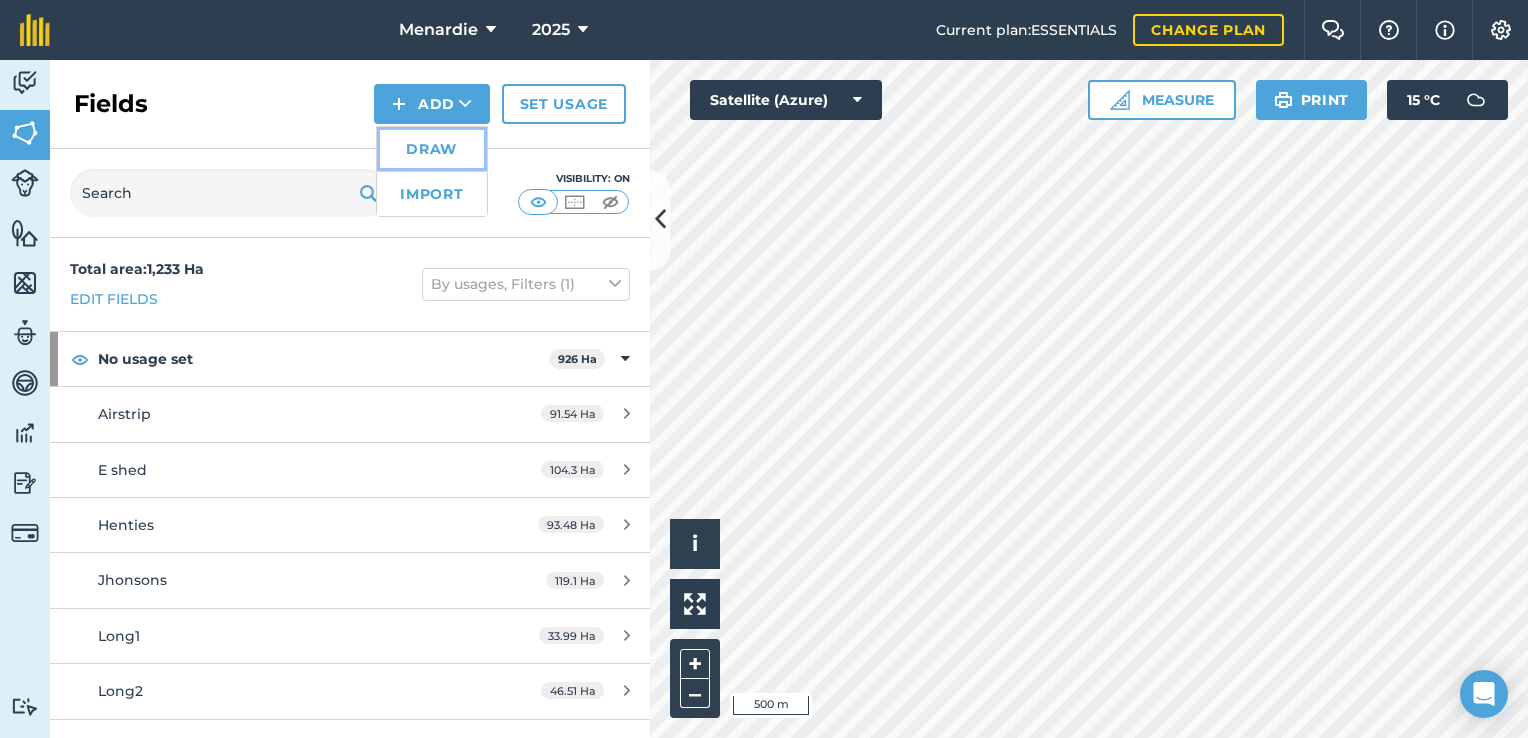 click on "Draw" at bounding box center [432, 149] 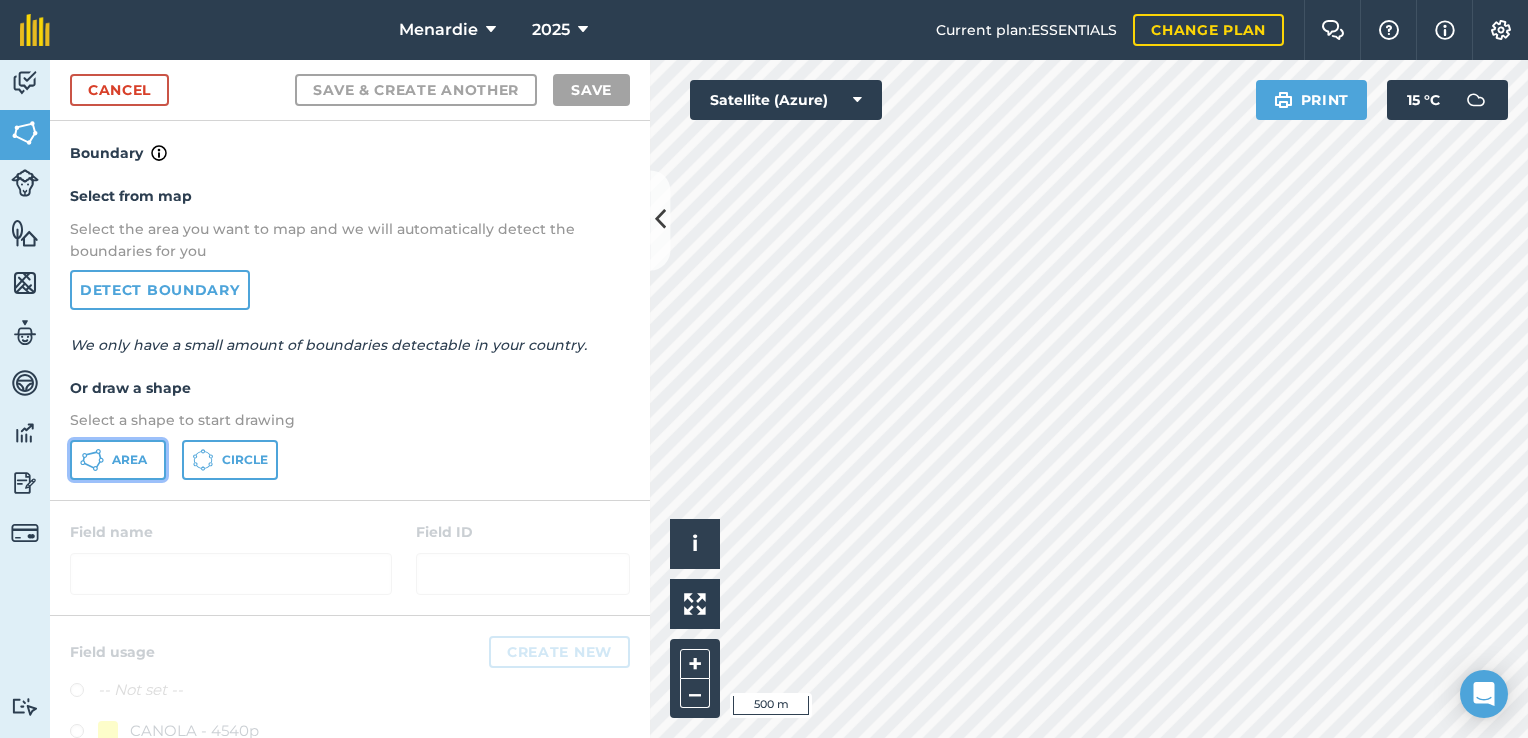 drag, startPoint x: 142, startPoint y: 450, endPoint x: 156, endPoint y: 448, distance: 14.142136 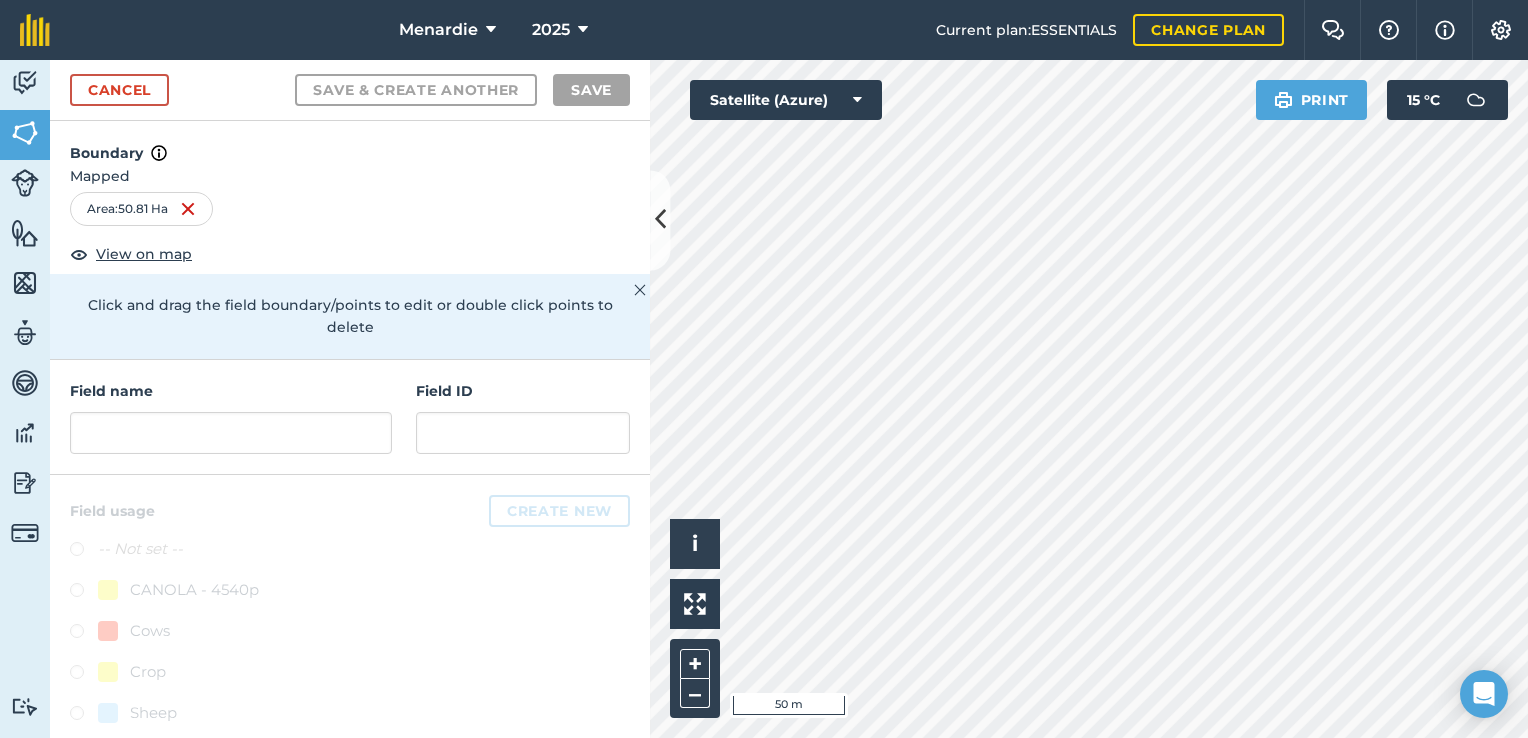 click on "Area :  50.81   Ha" at bounding box center [350, 209] 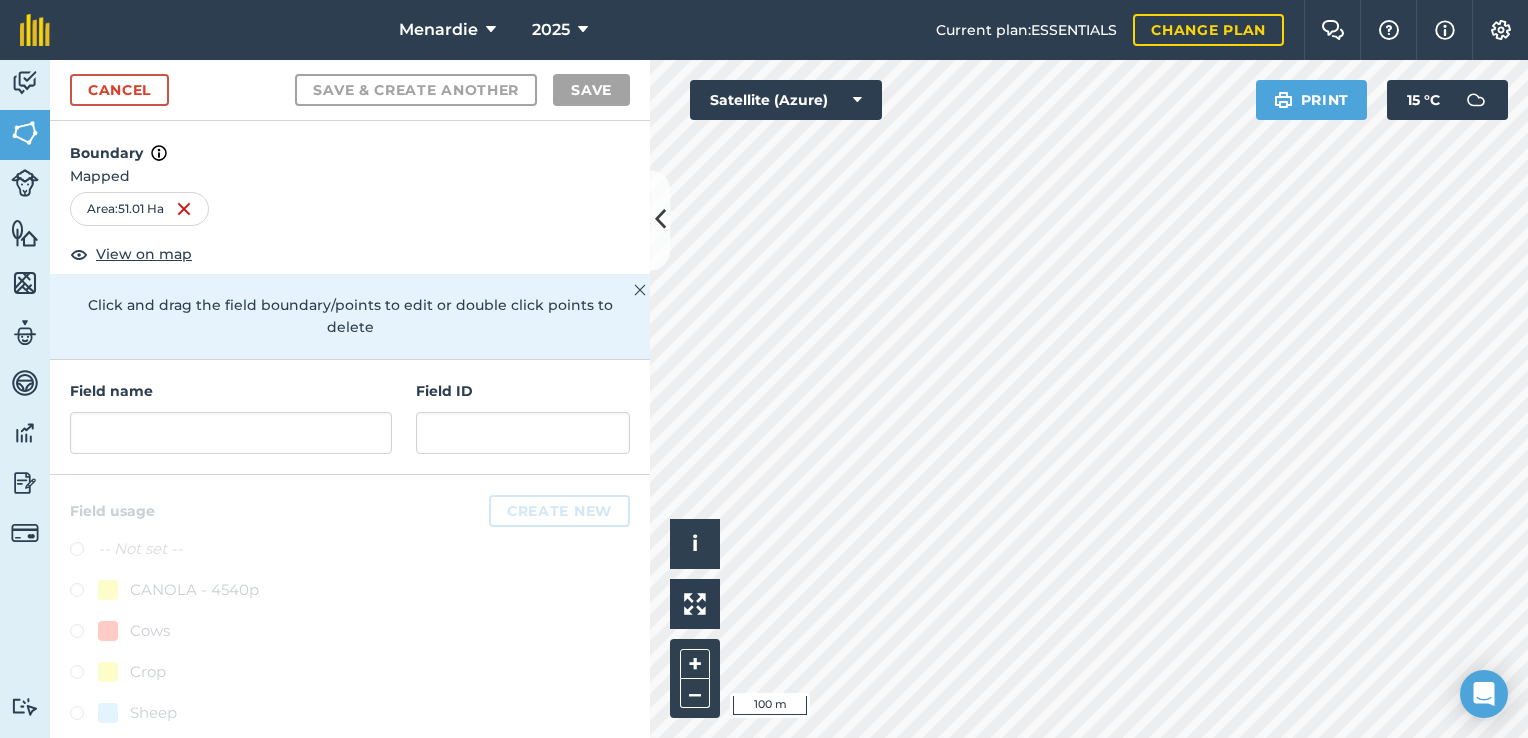 click on "Area :  51.01   Ha" at bounding box center [350, 209] 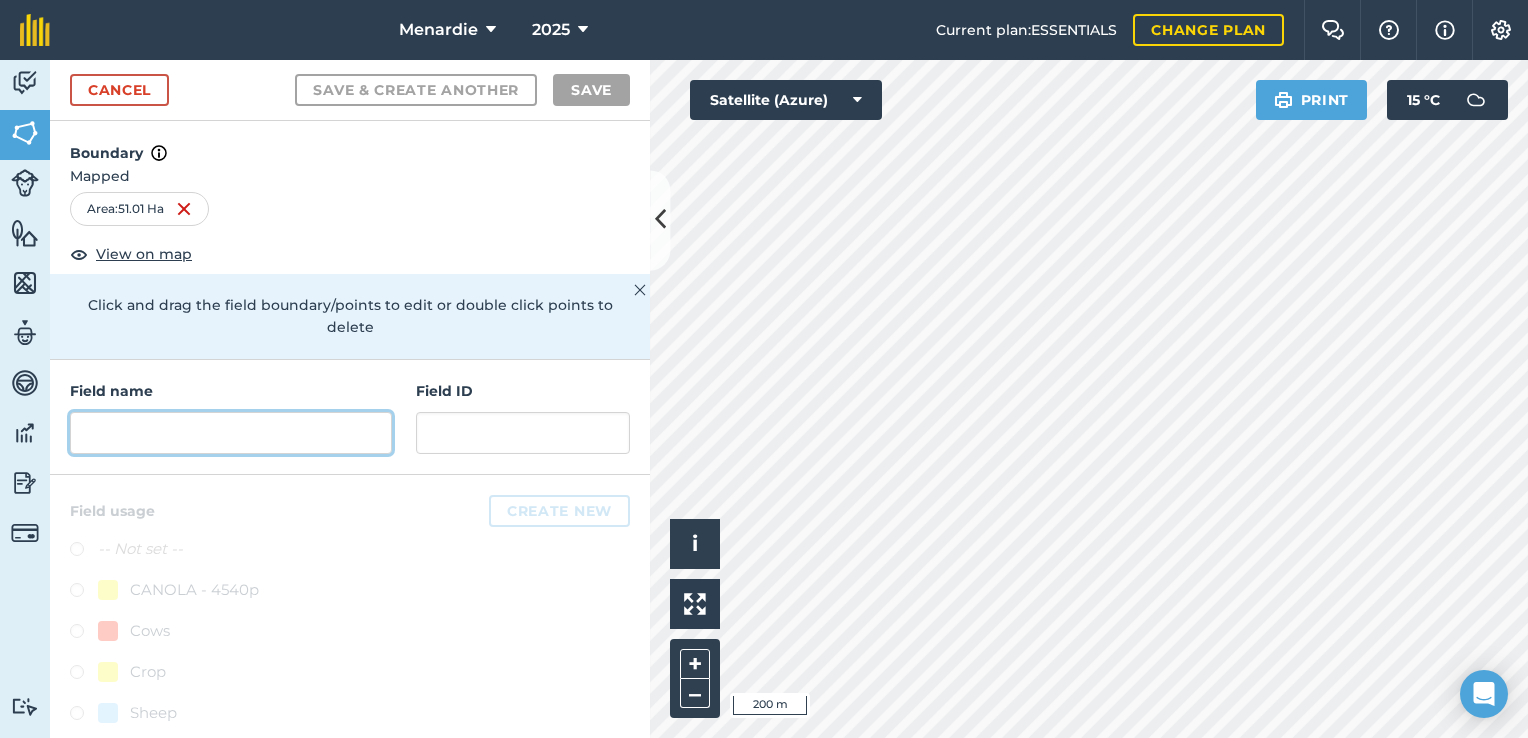 click at bounding box center (231, 433) 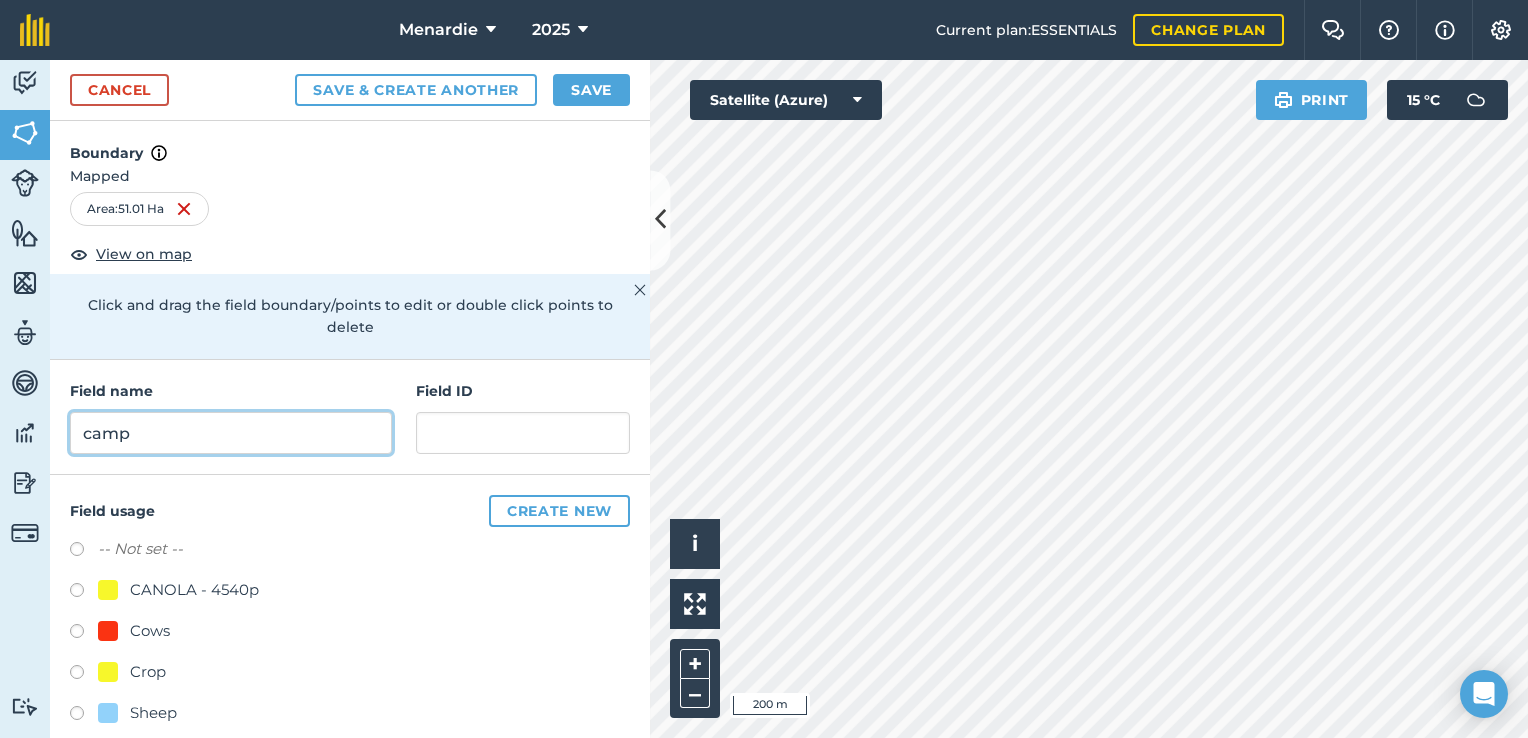 type on "camp" 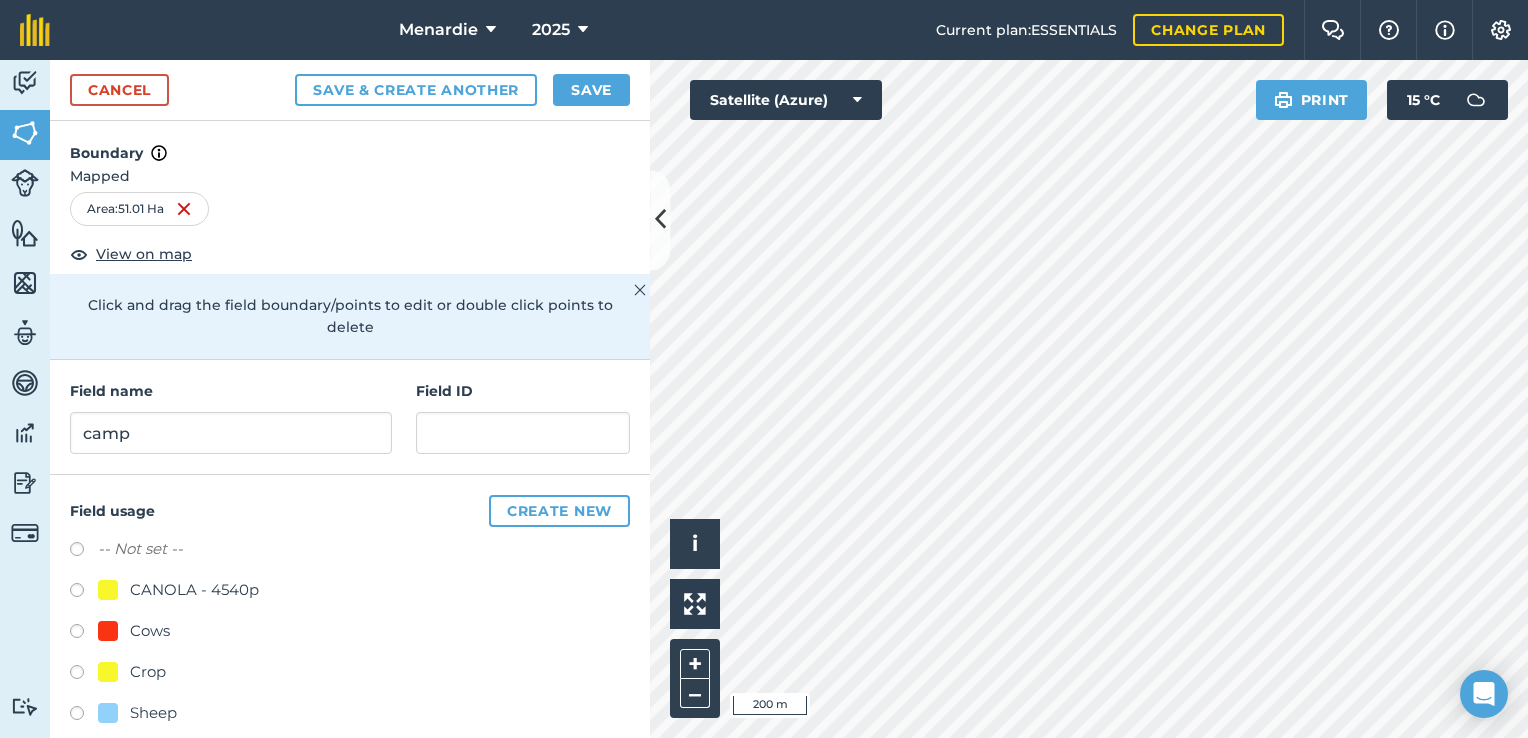 click at bounding box center (84, 593) 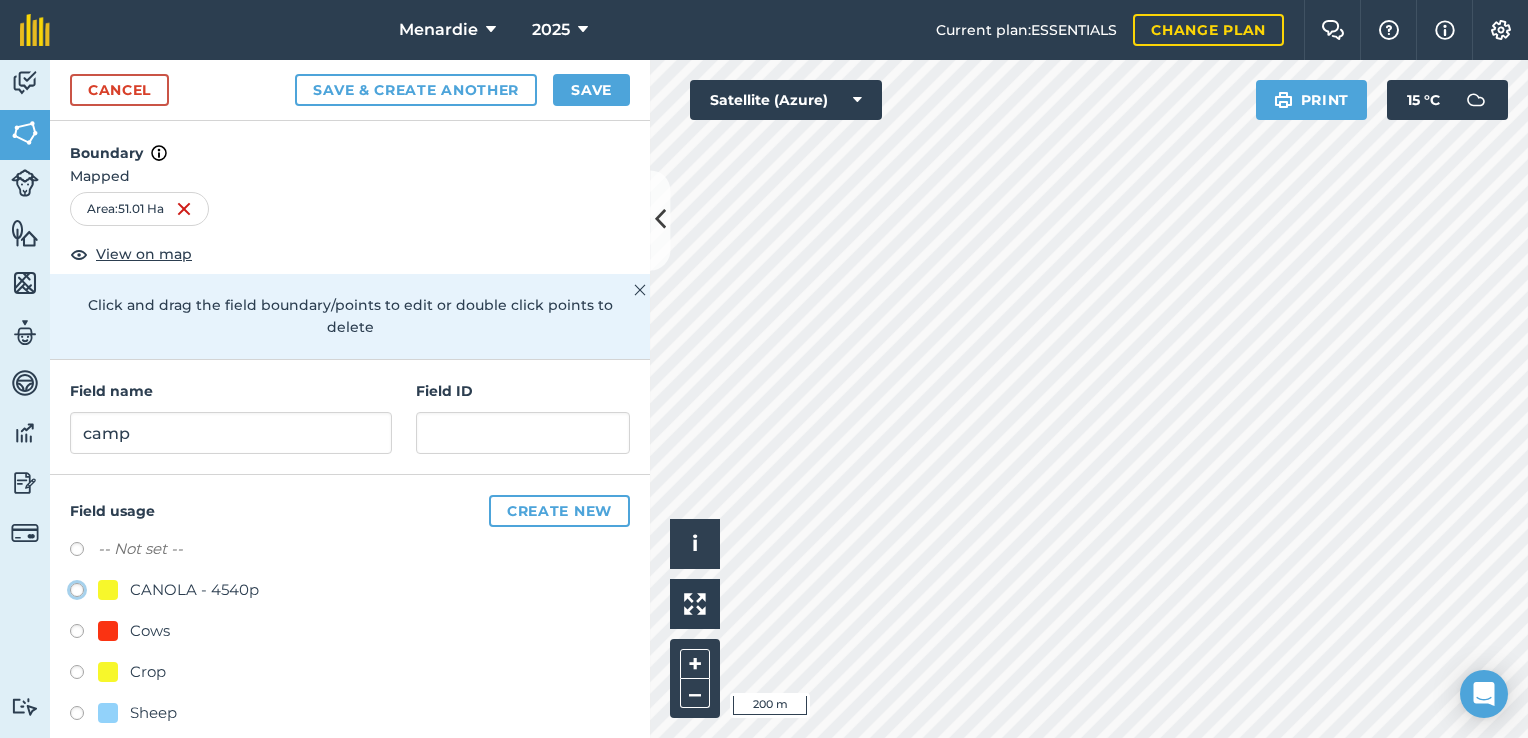 radio on "true" 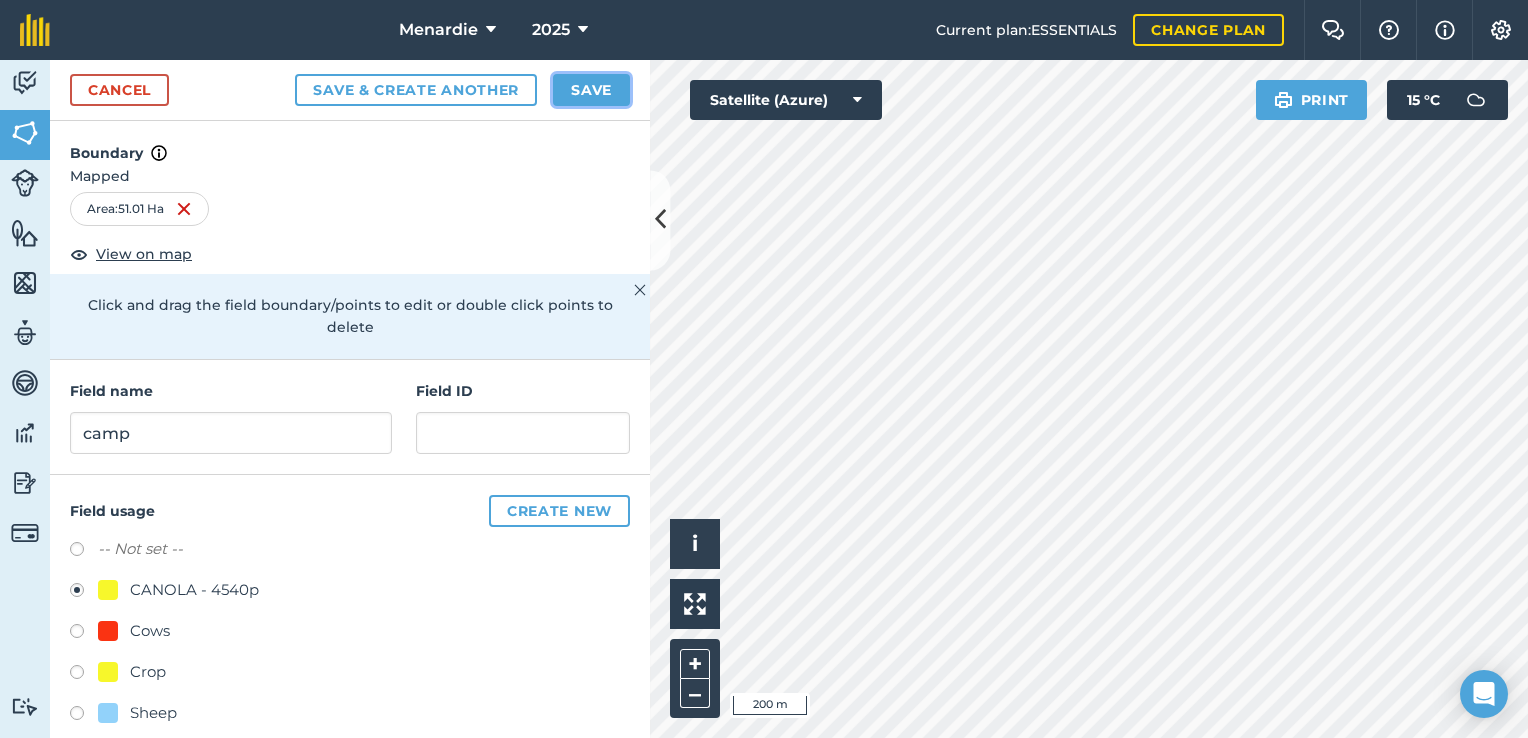 click on "Save" at bounding box center [591, 90] 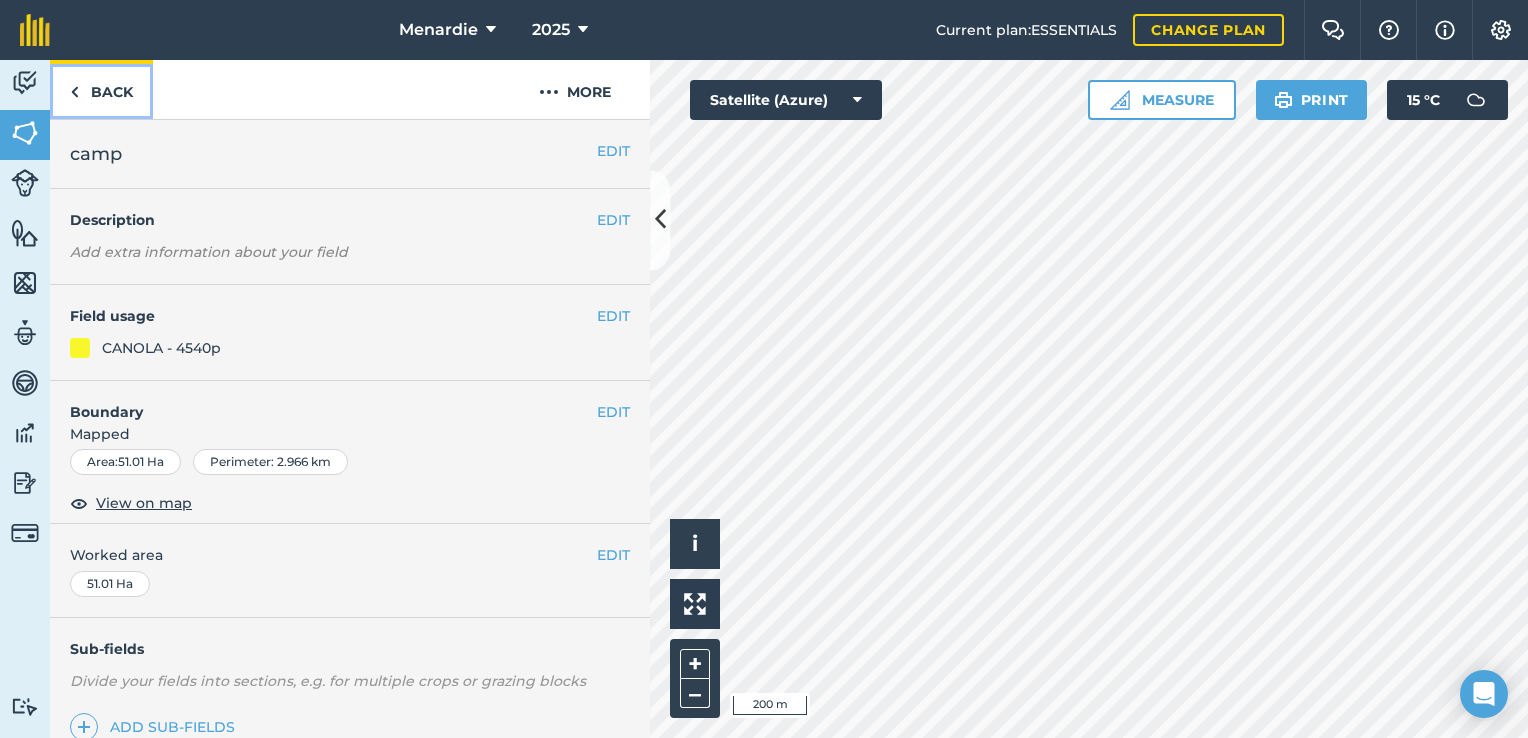 click on "Back" at bounding box center [101, 89] 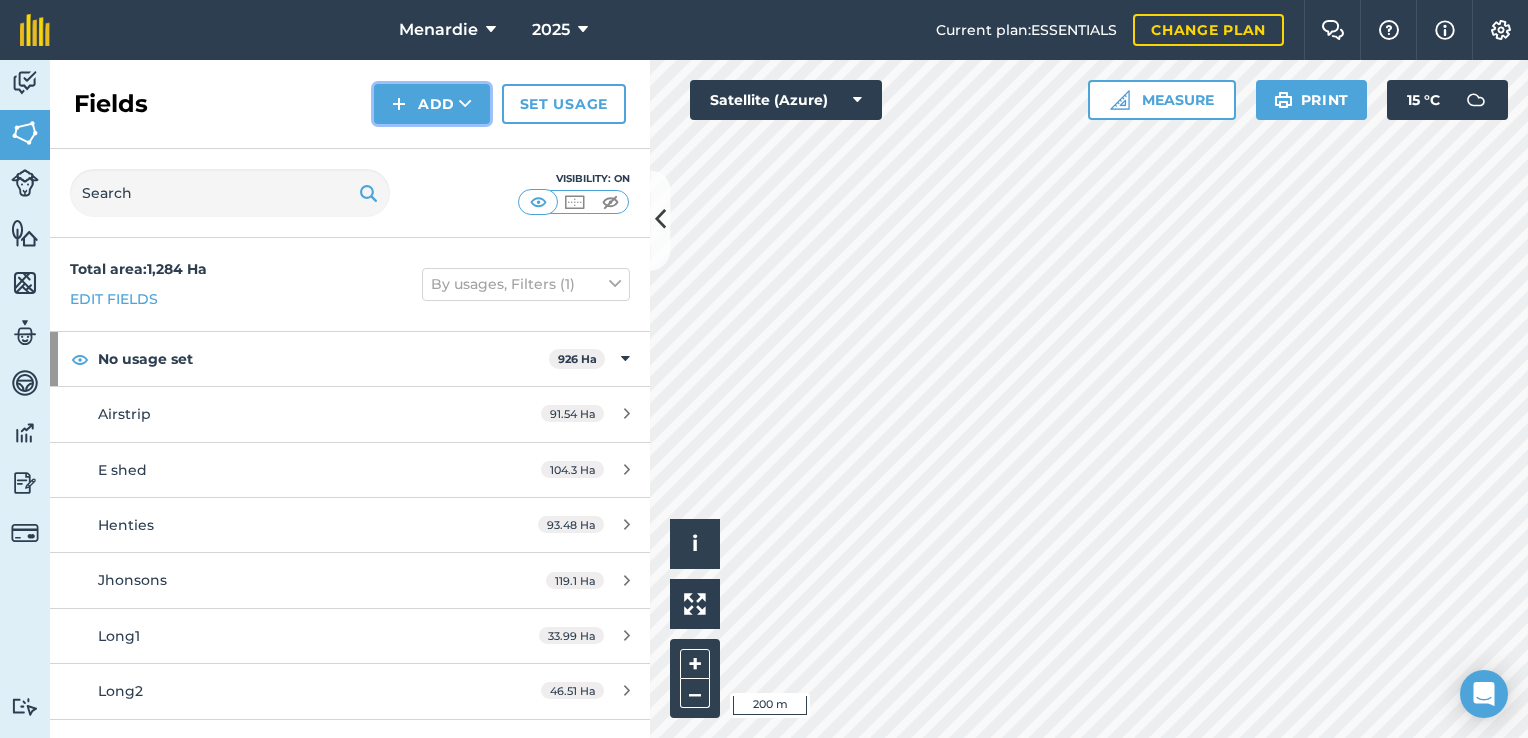 click on "Add" at bounding box center (432, 104) 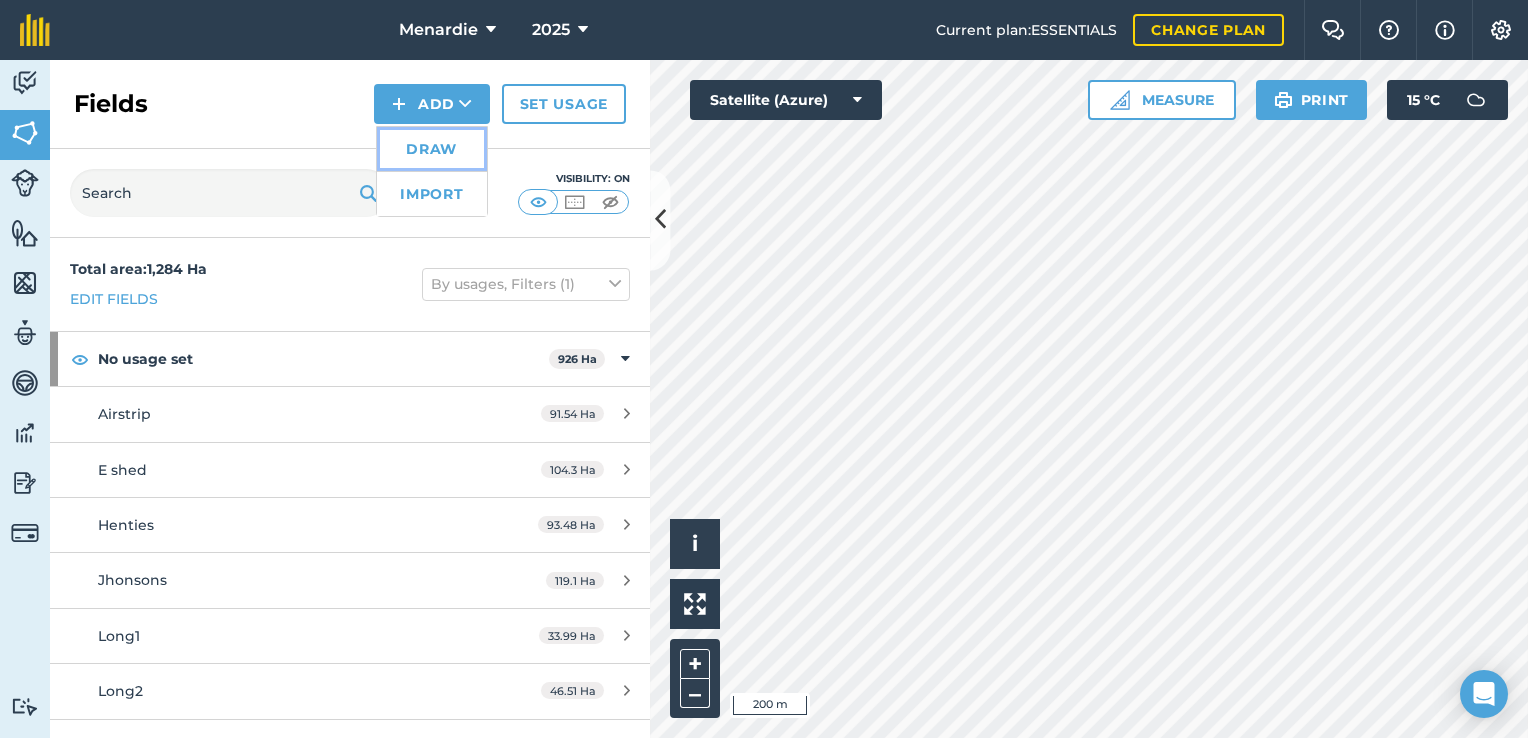 click on "Draw" at bounding box center (432, 149) 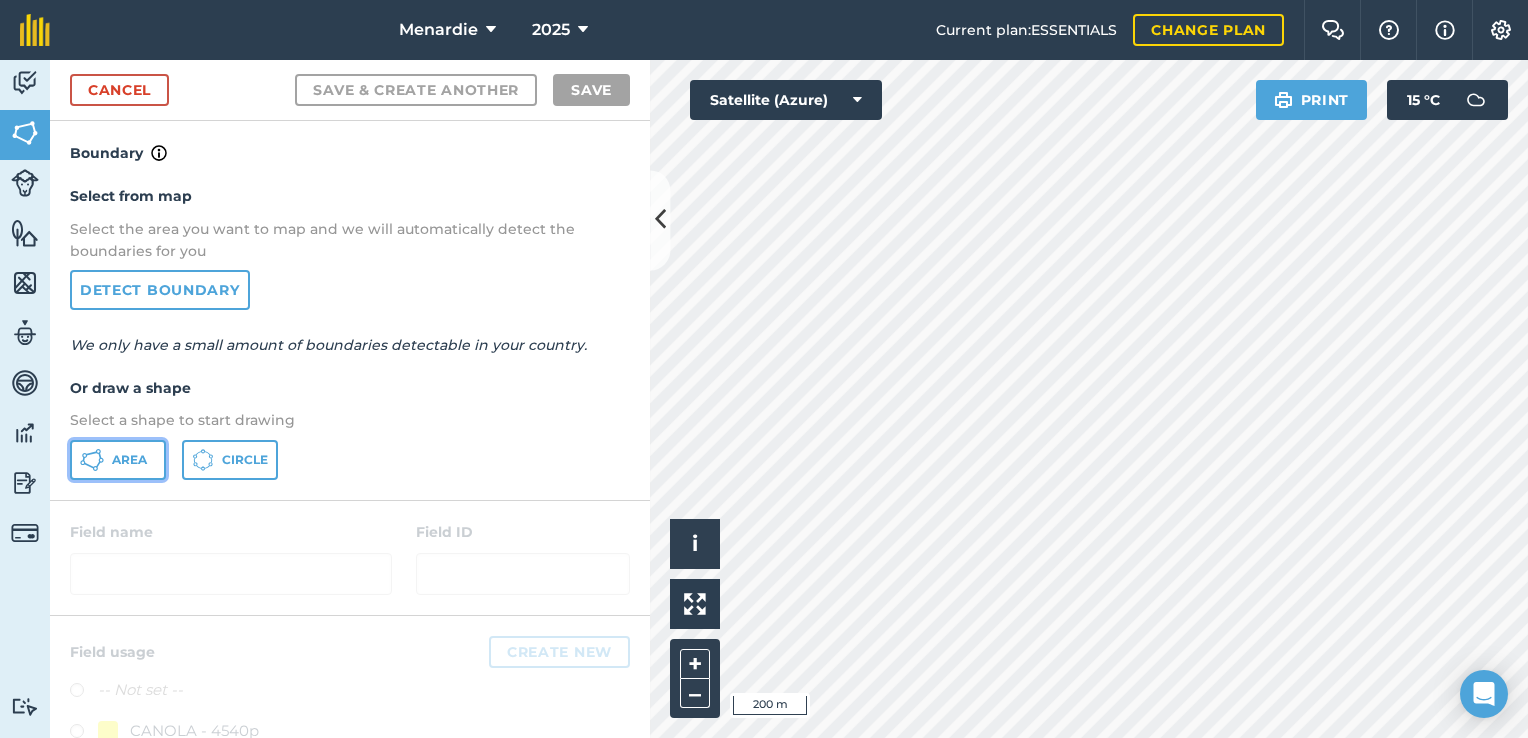 drag, startPoint x: 132, startPoint y: 466, endPoint x: 172, endPoint y: 453, distance: 42.059483 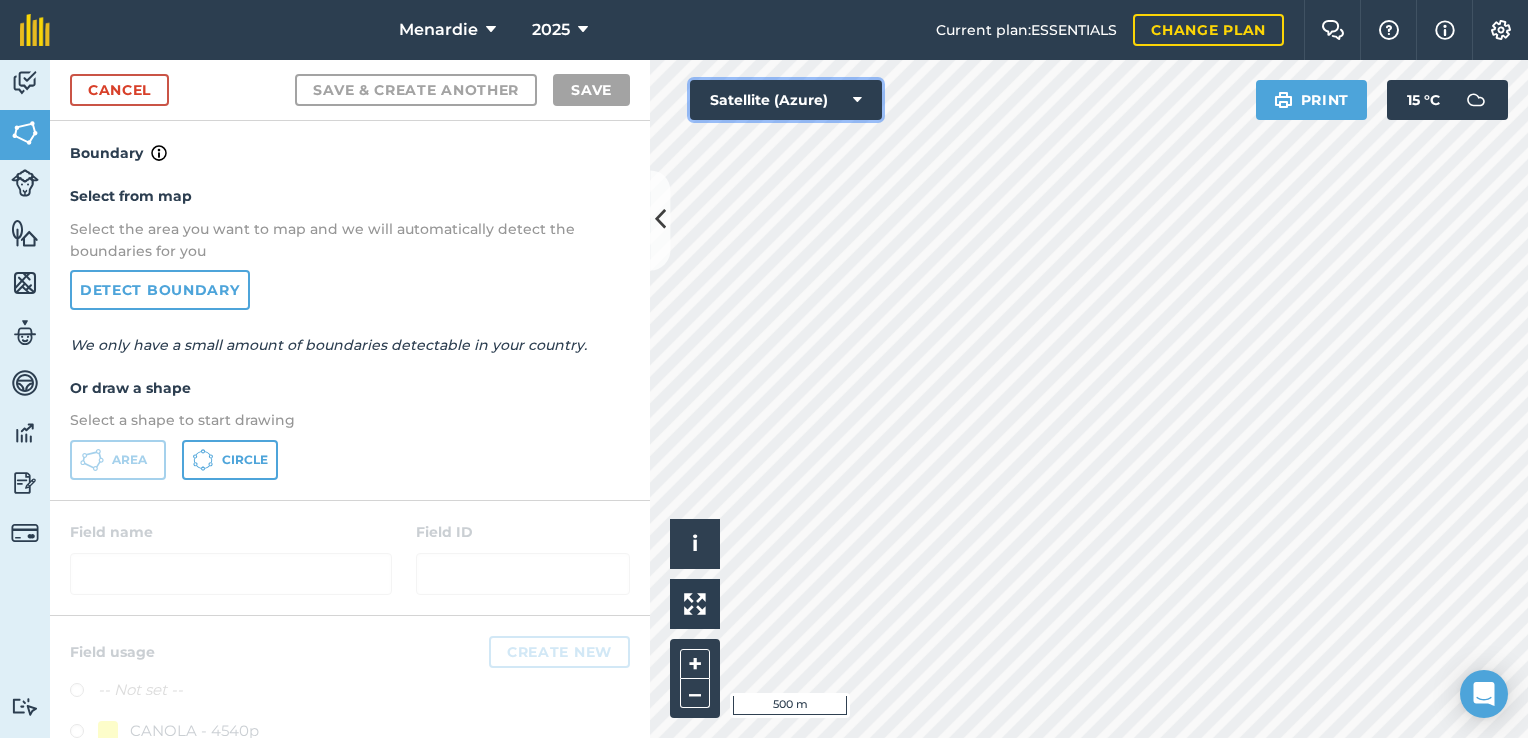 click on "Satellite (Azure)" at bounding box center (786, 100) 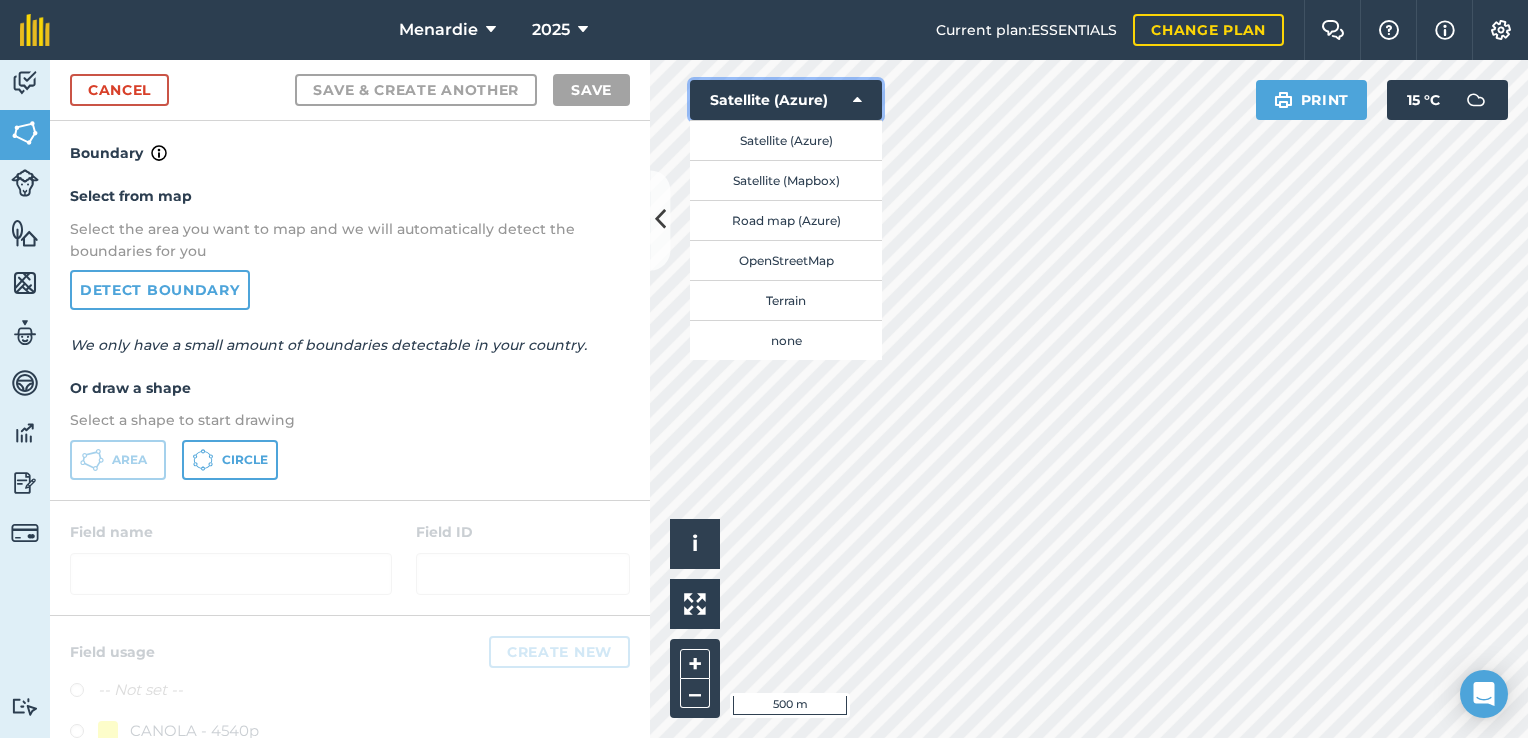 click on "Satellite (Azure)" at bounding box center [786, 100] 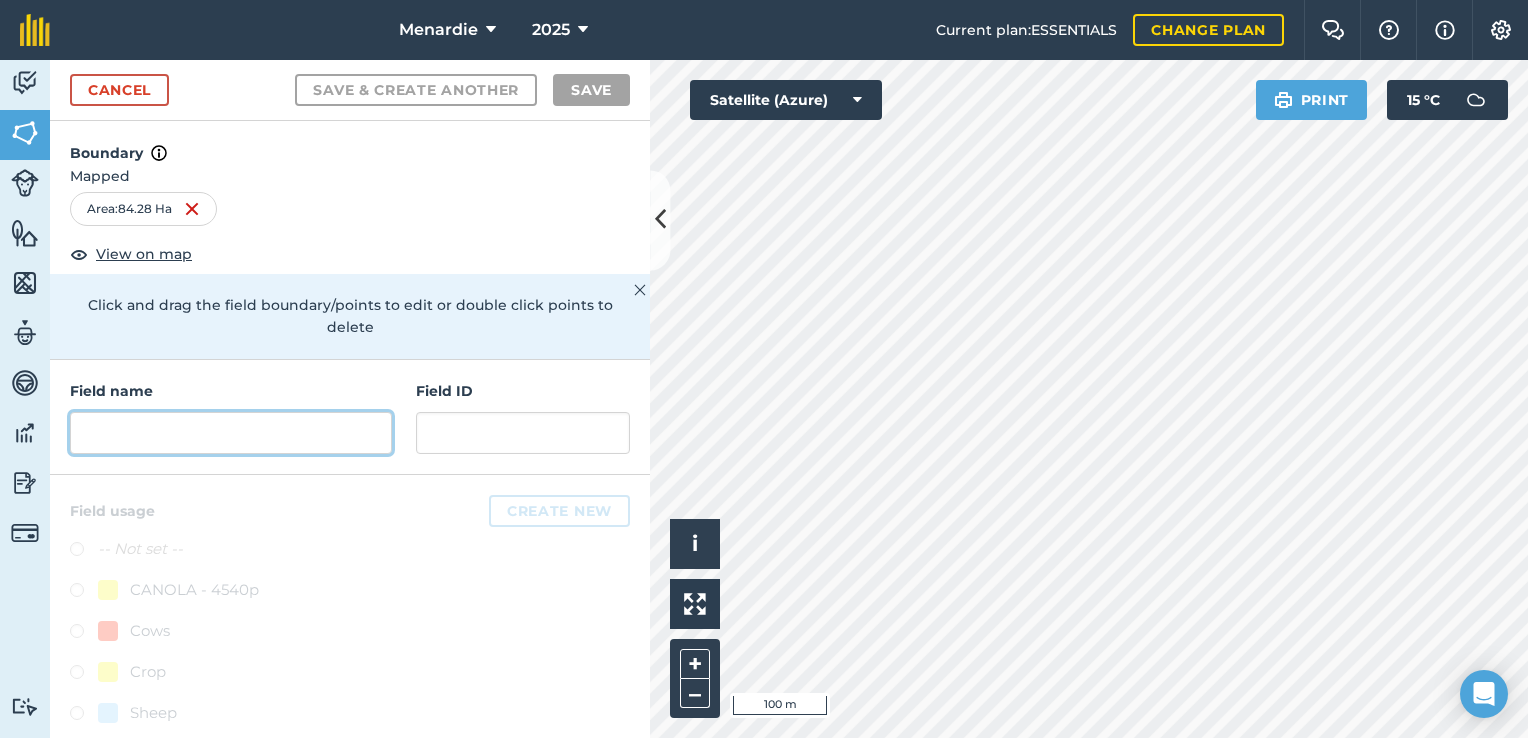 click at bounding box center (231, 433) 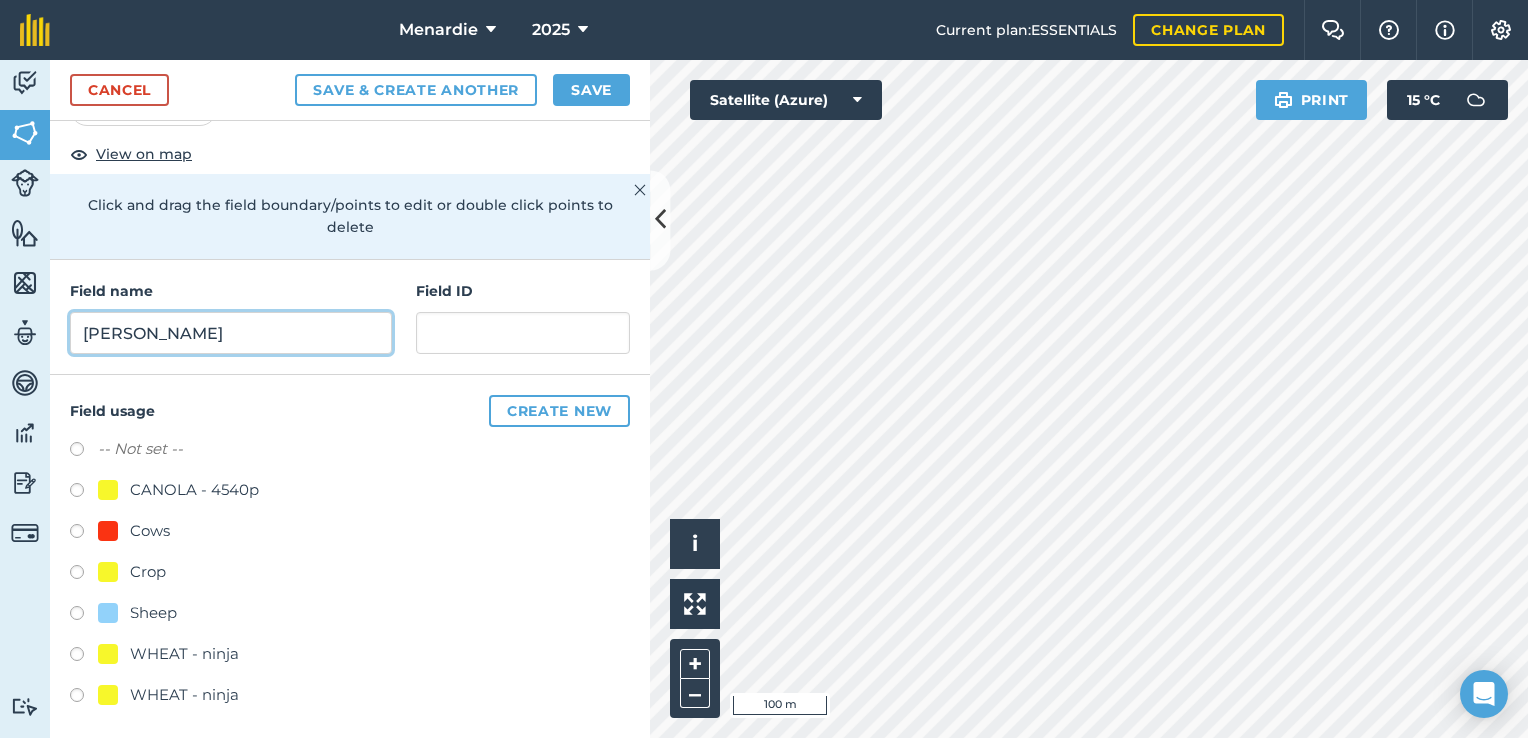 scroll, scrollTop: 104, scrollLeft: 0, axis: vertical 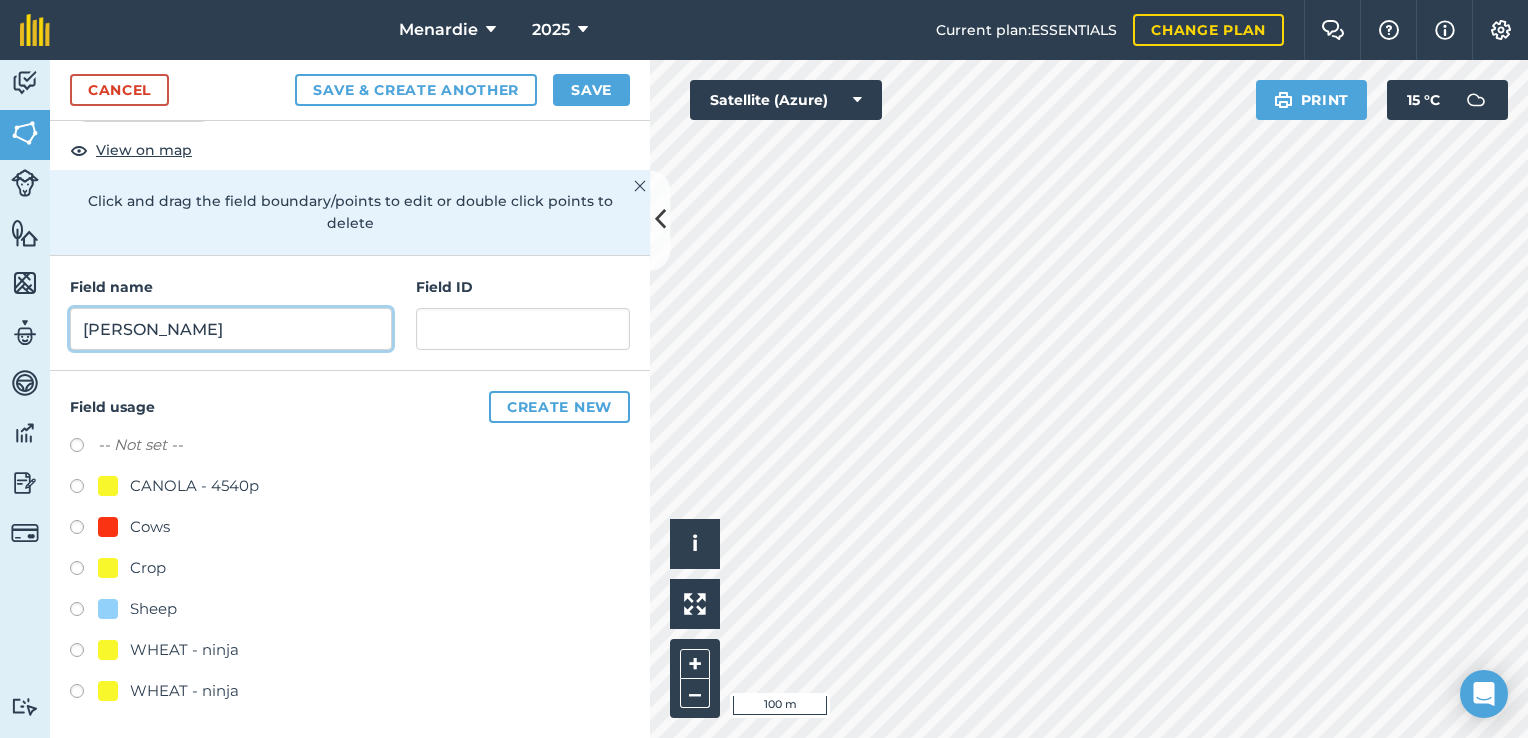 type on "[PERSON_NAME]" 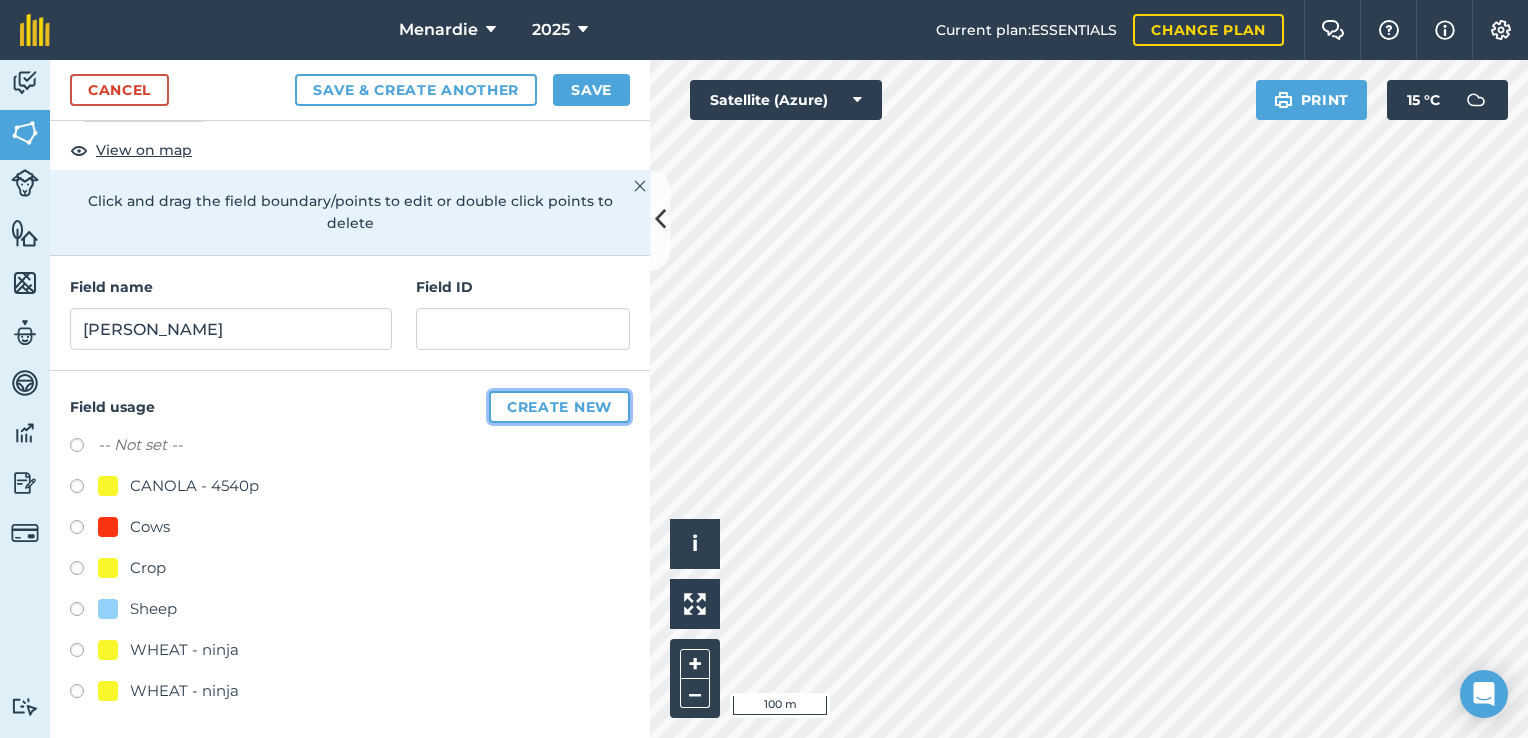 click on "Create new" at bounding box center [559, 407] 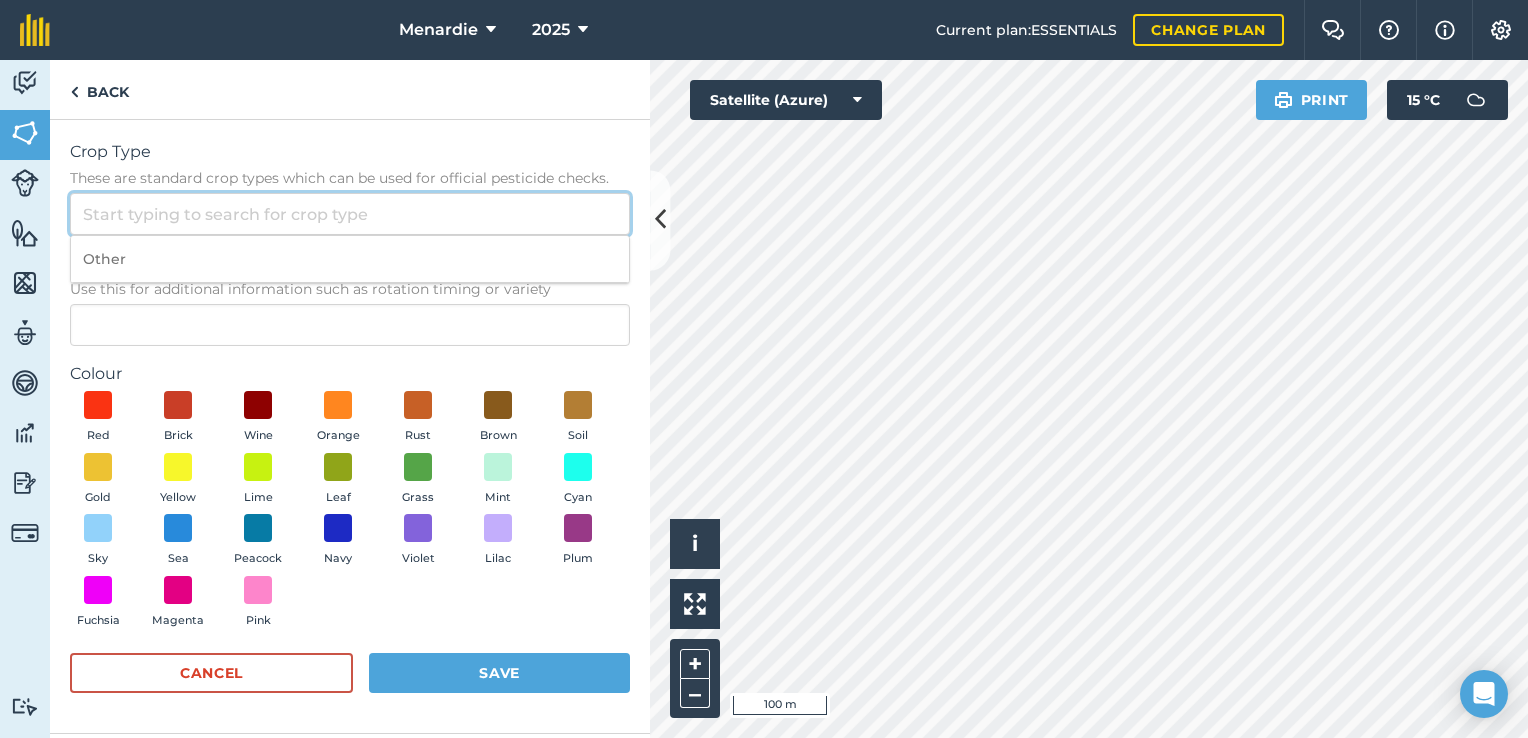 click on "Crop Type These are standard crop types which can be used for official pesticide checks." at bounding box center (350, 214) 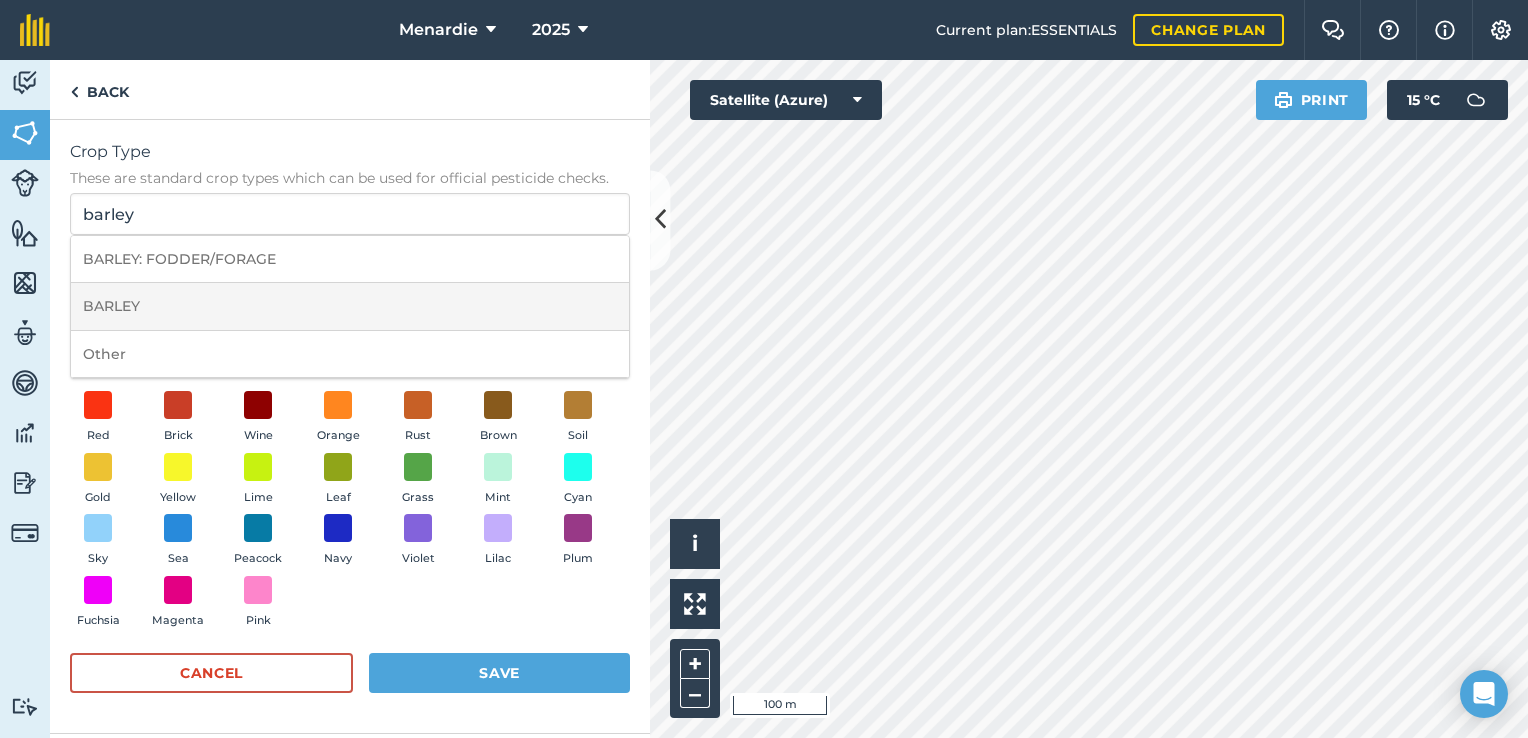 click on "BARLEY" at bounding box center [350, 306] 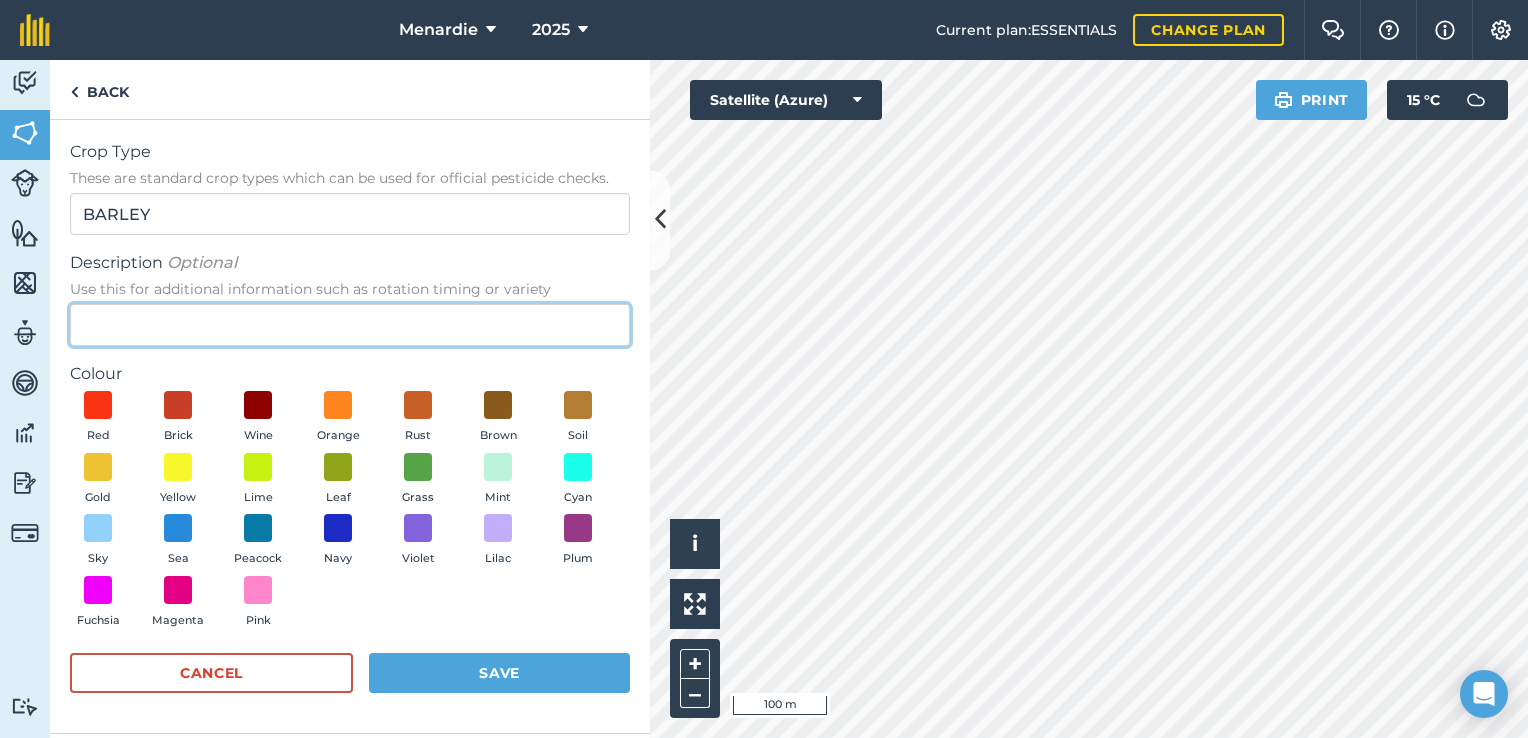 click on "Description   Optional Use this for additional information such as rotation timing or variety" at bounding box center (350, 325) 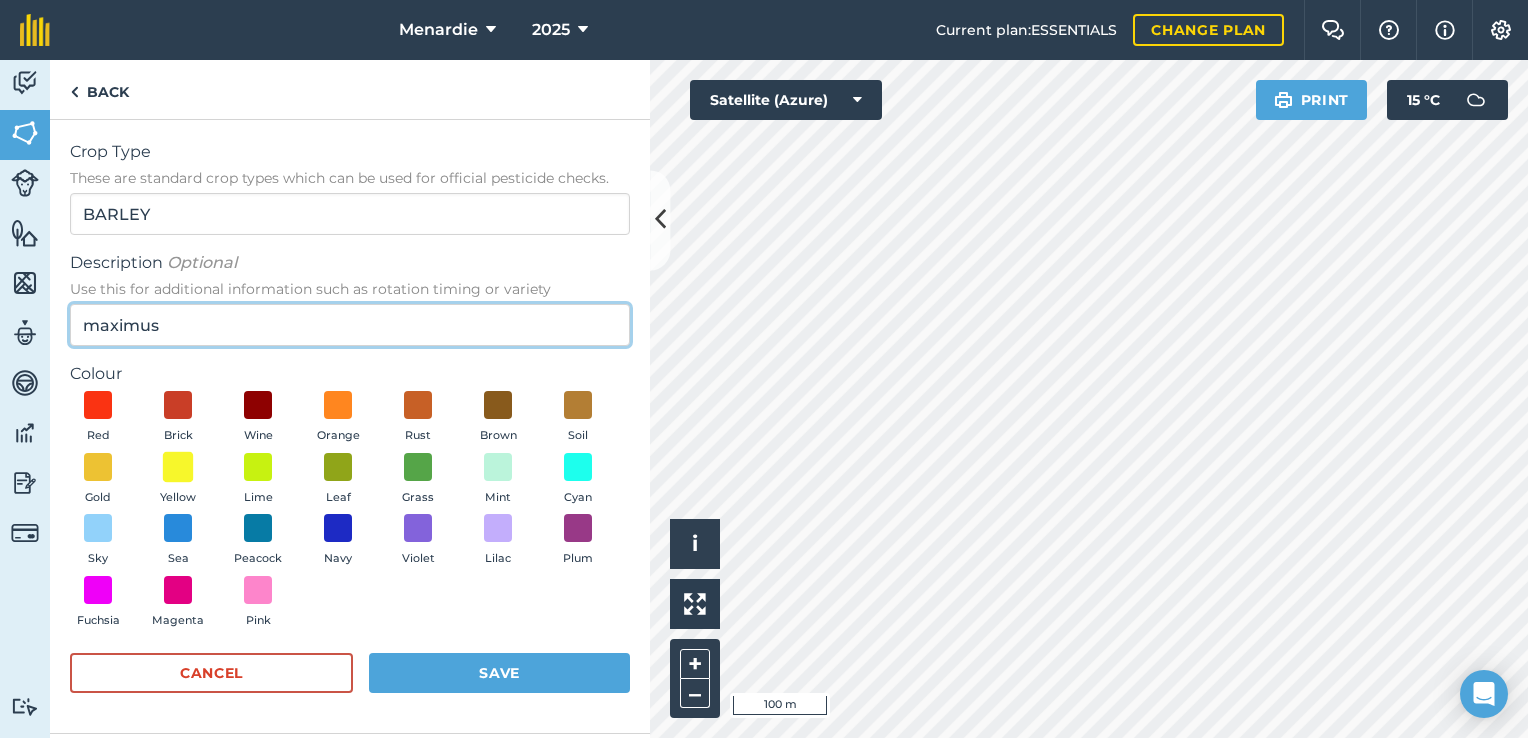 type on "maximus" 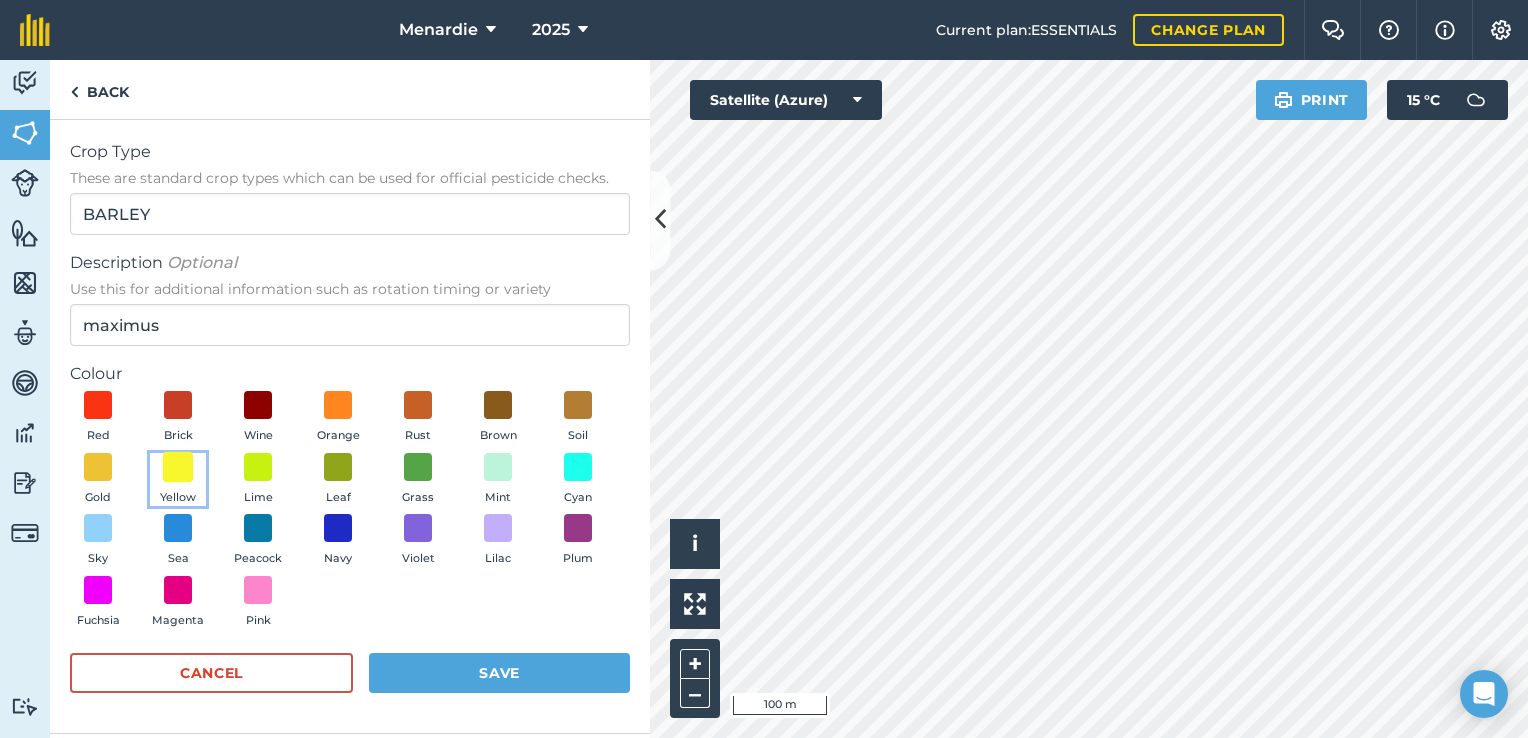 click at bounding box center (178, 466) 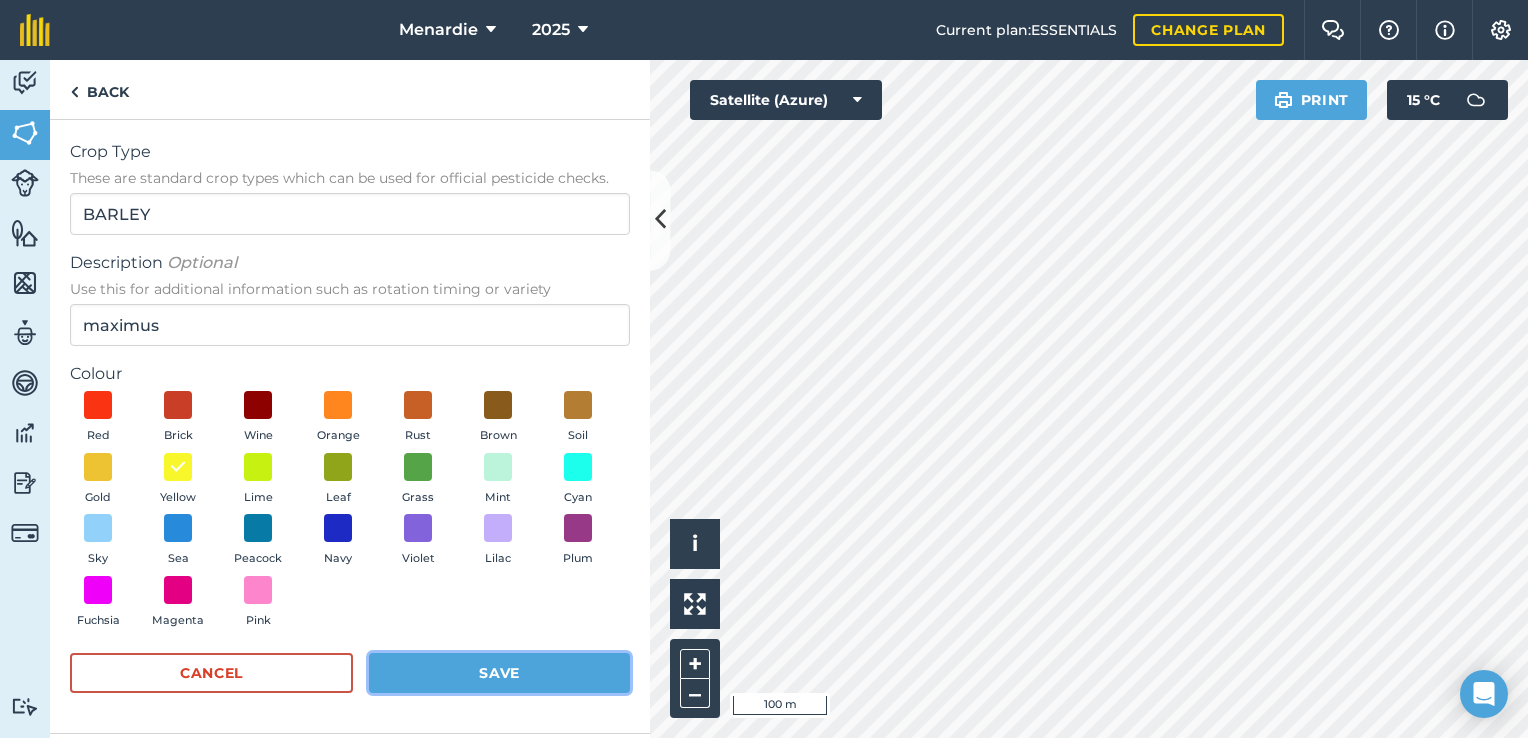 click on "Save" at bounding box center [499, 673] 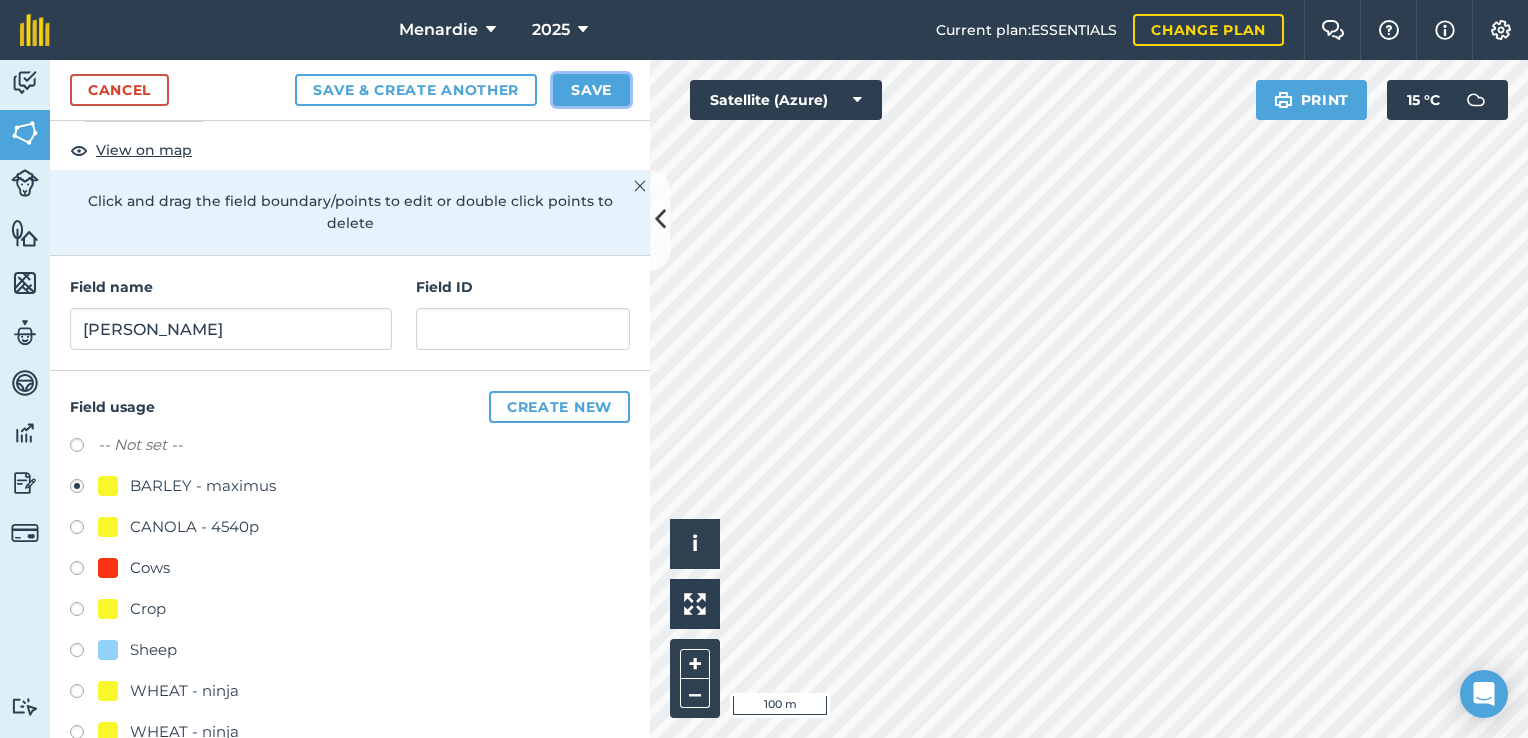 click on "Save" at bounding box center (591, 90) 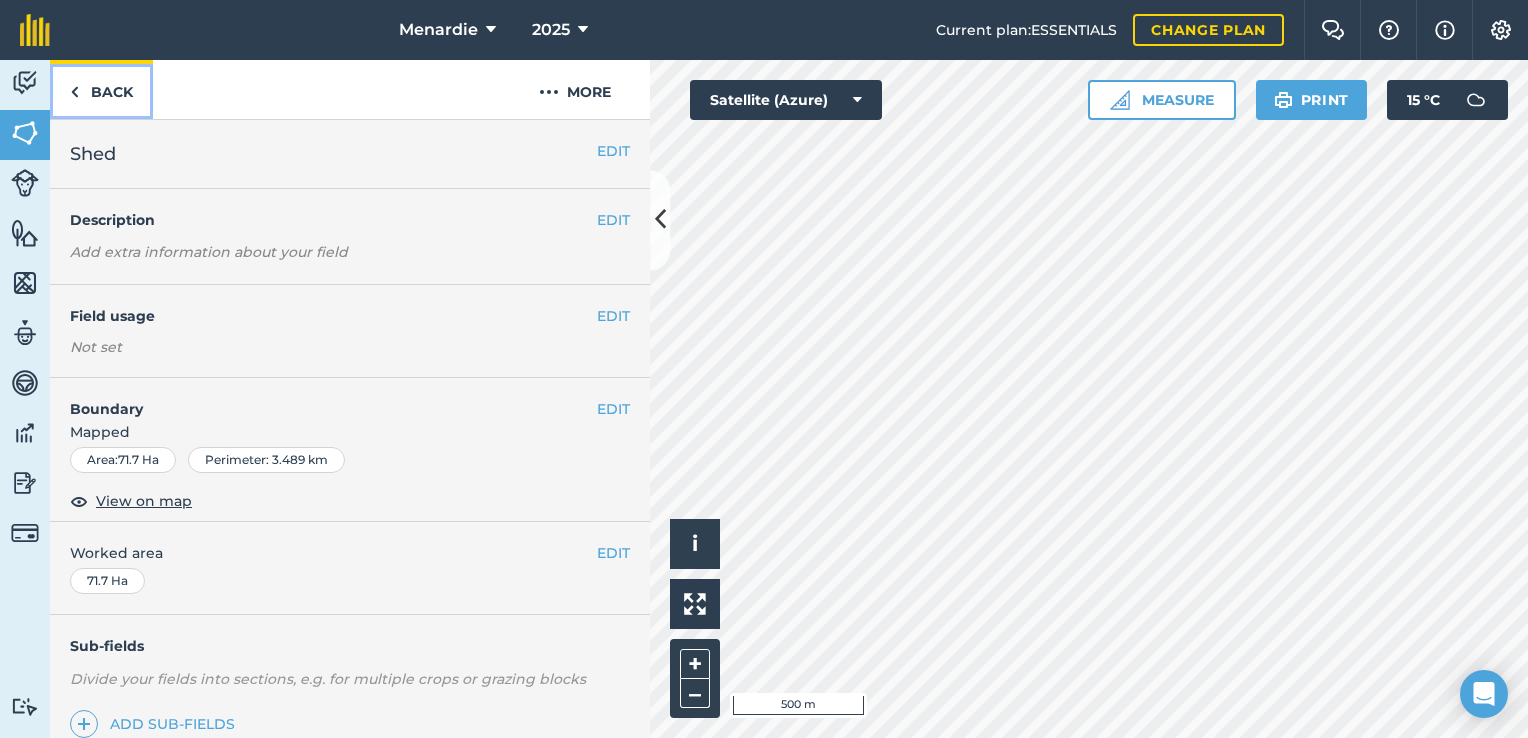 click on "Back" at bounding box center (101, 89) 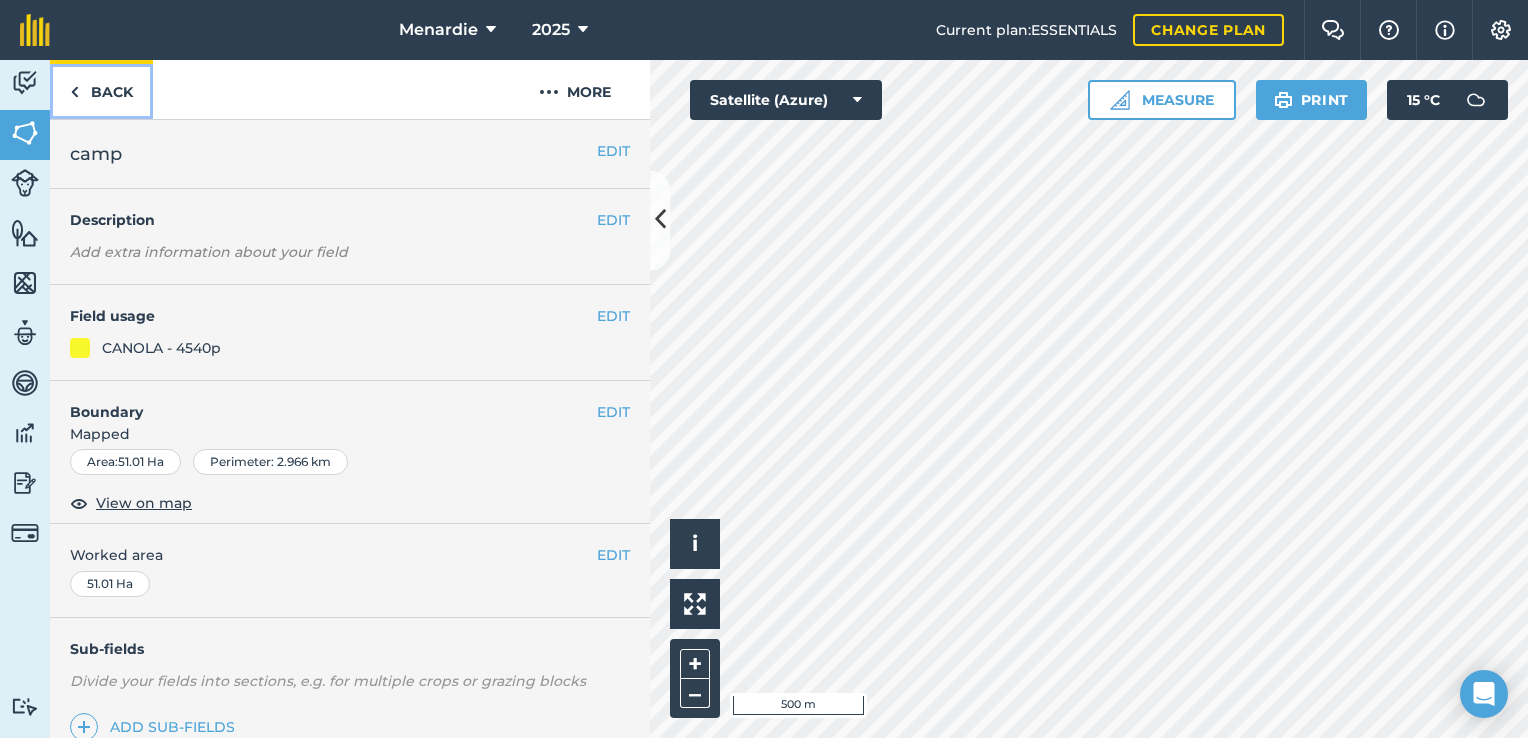 click on "Back" at bounding box center (101, 89) 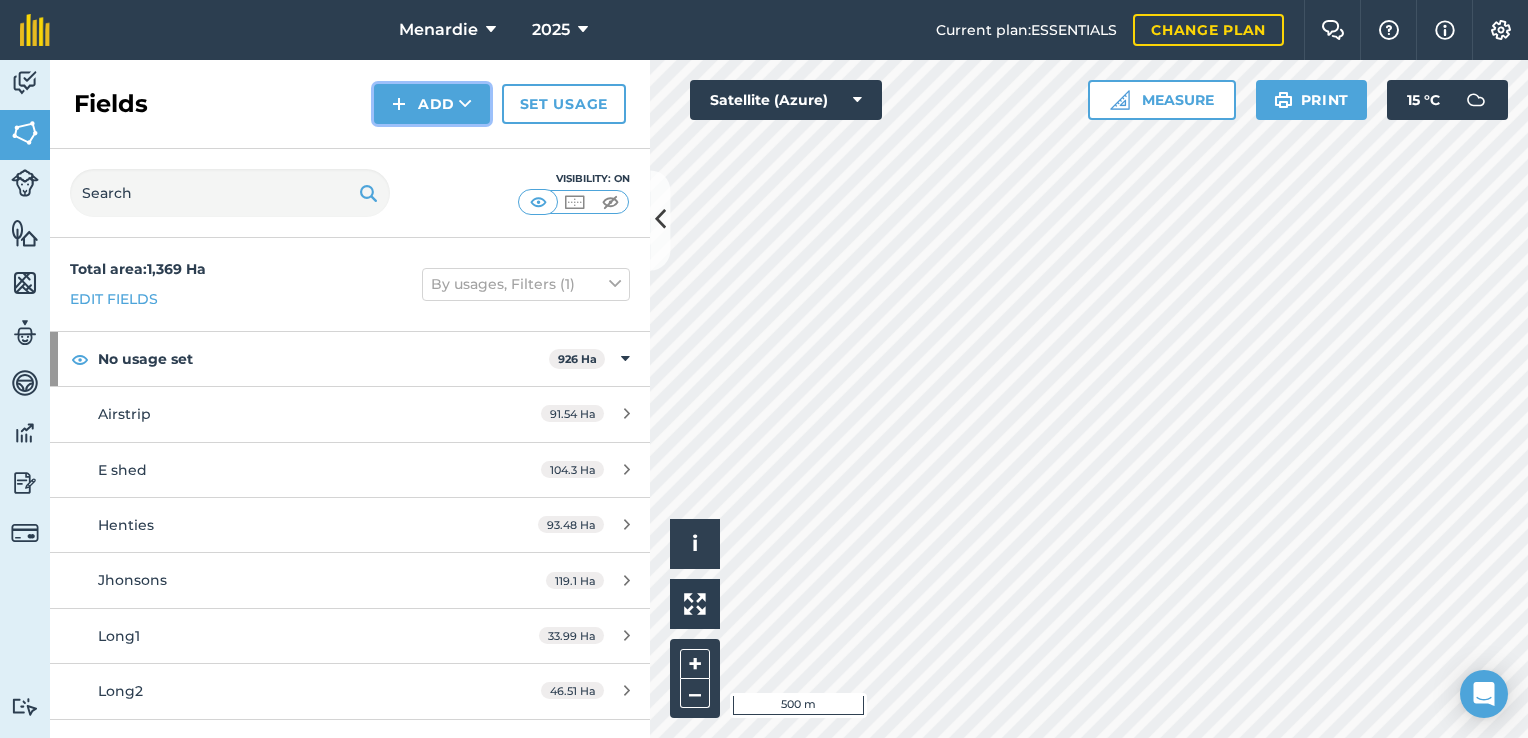 click at bounding box center [399, 104] 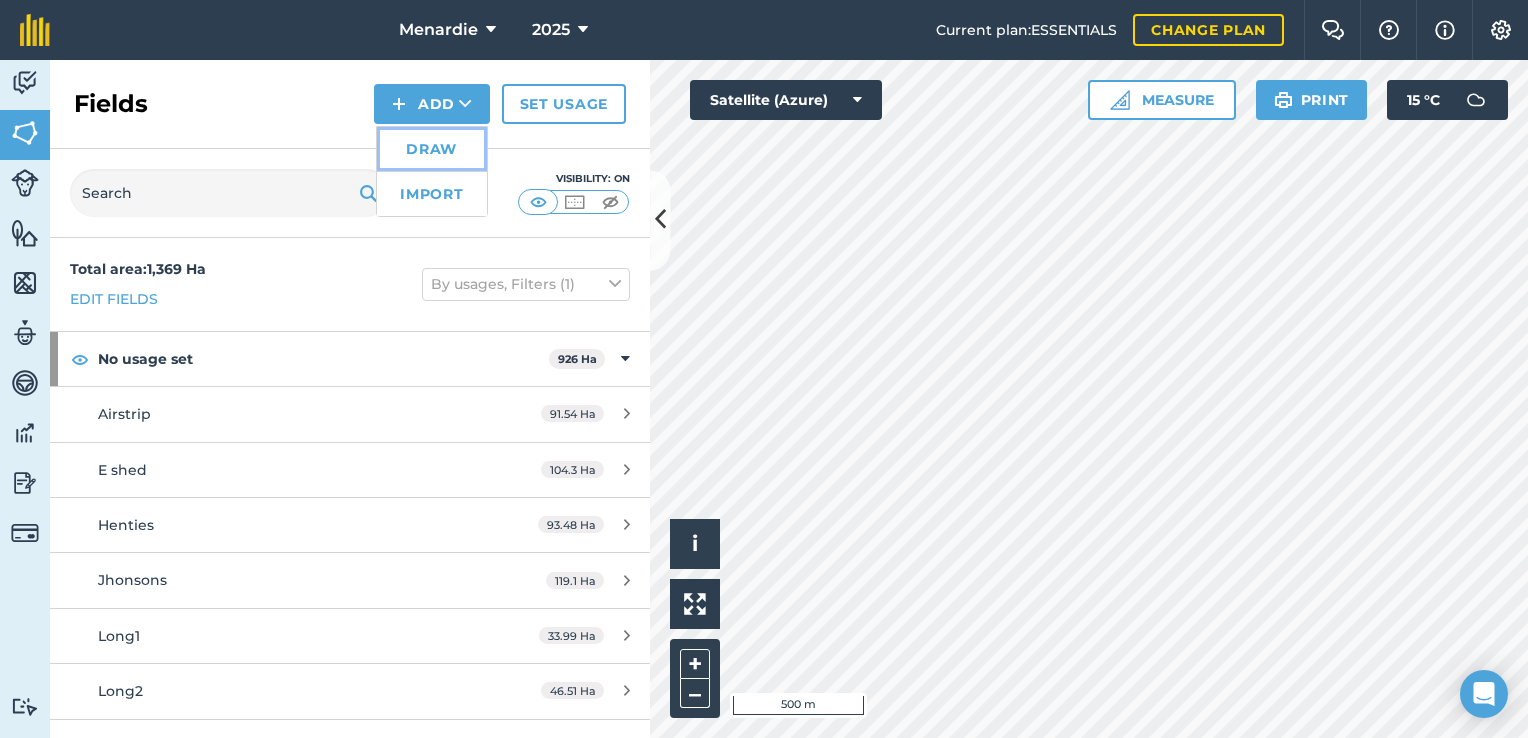 click on "Draw" at bounding box center (432, 149) 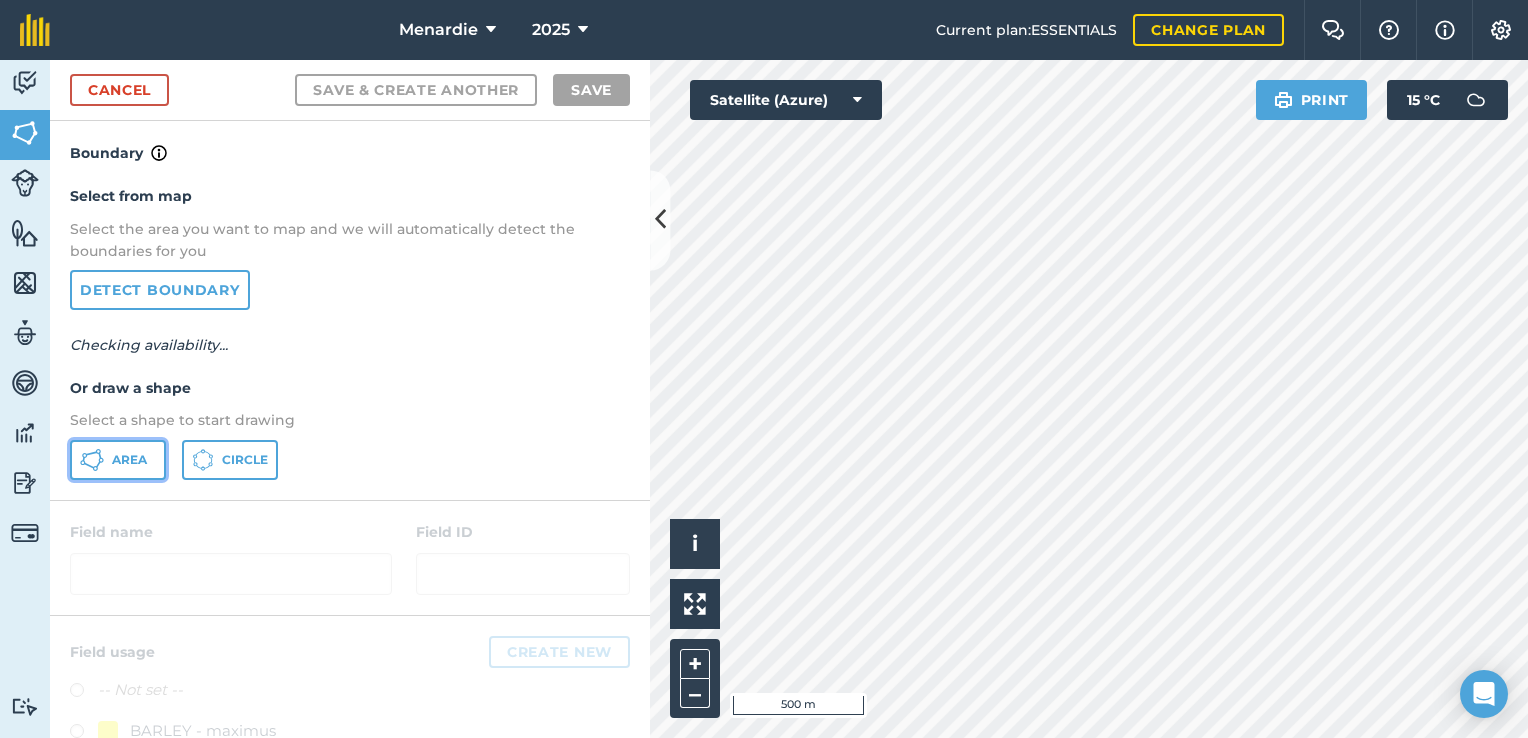 click on "Area" at bounding box center [129, 460] 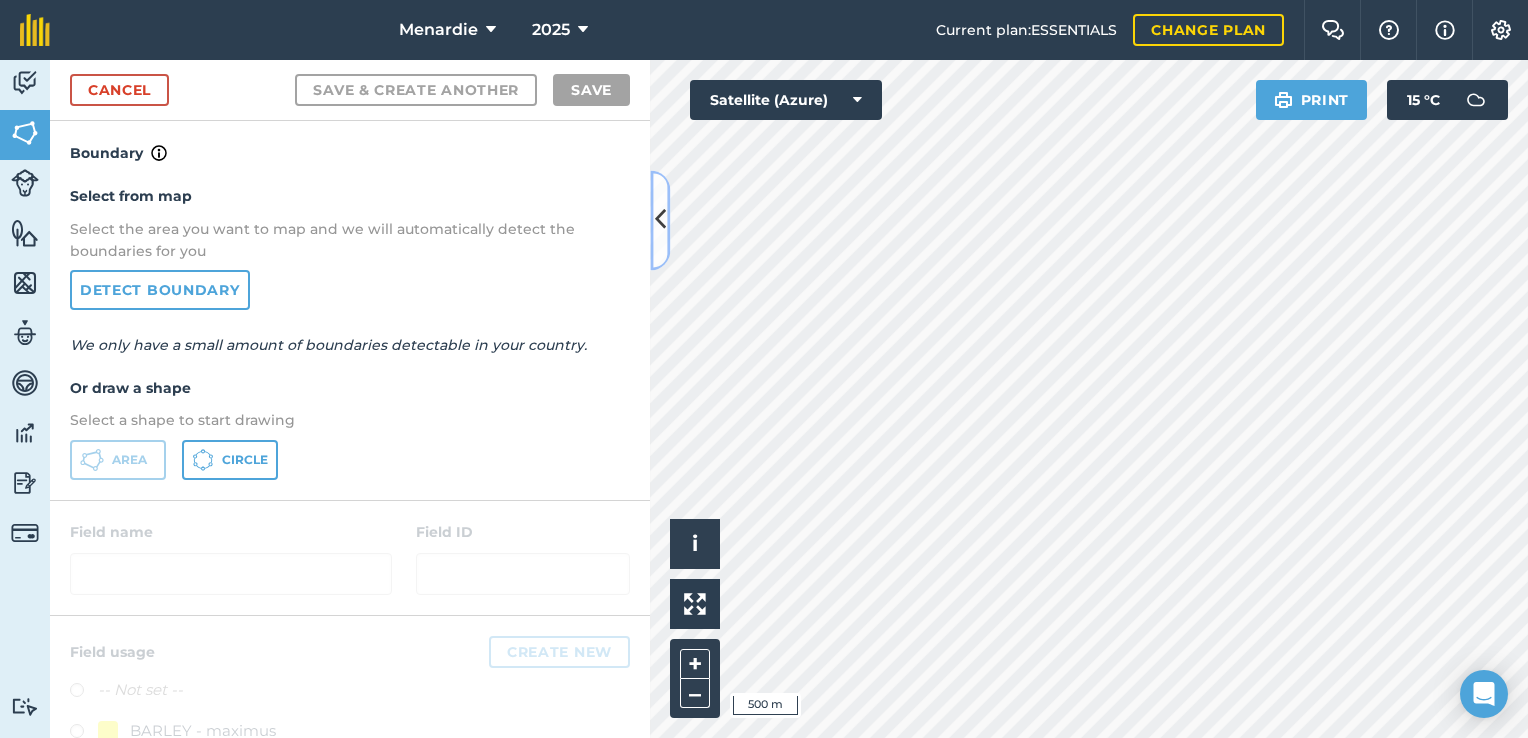 click at bounding box center [660, 220] 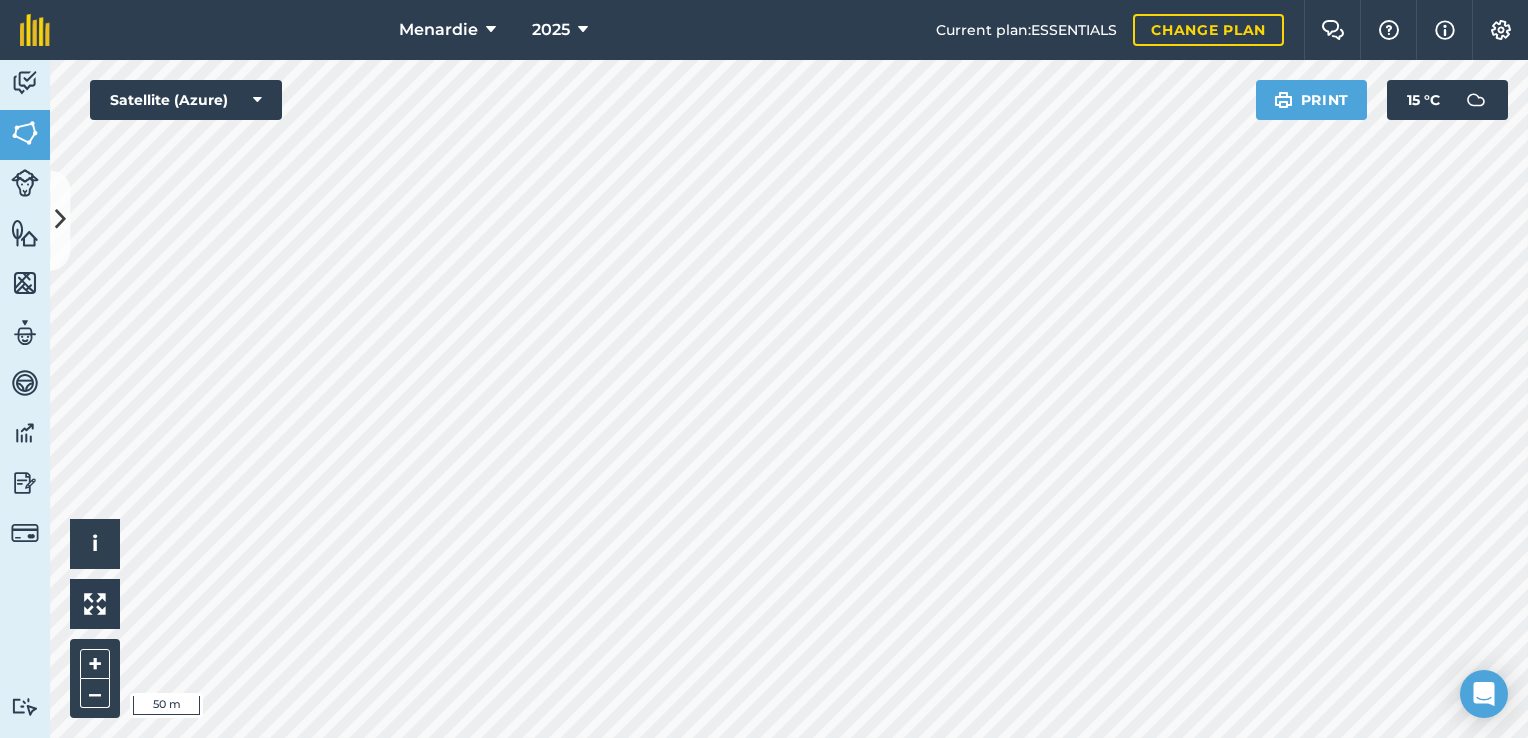 click on "Menardie 2025 Current plan :  ESSENTIALS   Change plan Farm Chat Help Info Settings Menardie  -  2025 Reproduced with the permission of  Microsoft Printed on  [DATE] Field usages No usage set BARLEY - maximus CANOLA - 4540p Cows Crop Sheep WHEAT - ninja WHEAT - ninja Feature types Trees Water Activity Fields Livestock Features Maps Team Vehicles Data Reporting Billing Tutorials Tutorials Cancel Save & Create Another Save Boundary   Mapped Area :  167.2   Ha   View on map Click and drag the field boundary/points to edit or double click points to delete Field name Field ID Field usage   Create new -- Not set -- BARLEY - maximus CANOLA - 4540p Cows Crop Sheep WHEAT - ninja WHEAT - ninja Click to start drawing i © 2025 TomTom, Microsoft 50 m + – Satellite (Azure) Print 15   ° C" at bounding box center (764, 369) 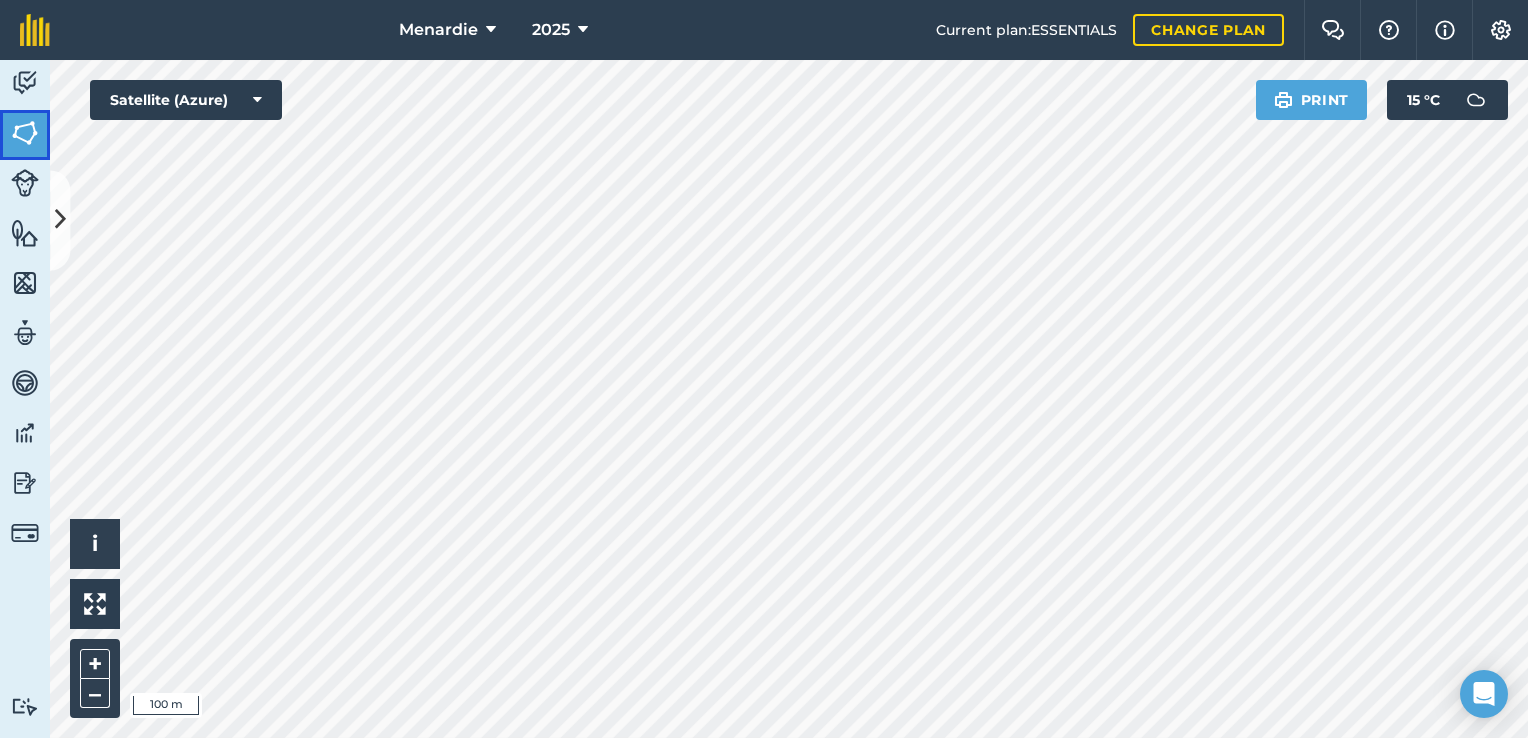 click at bounding box center [25, 133] 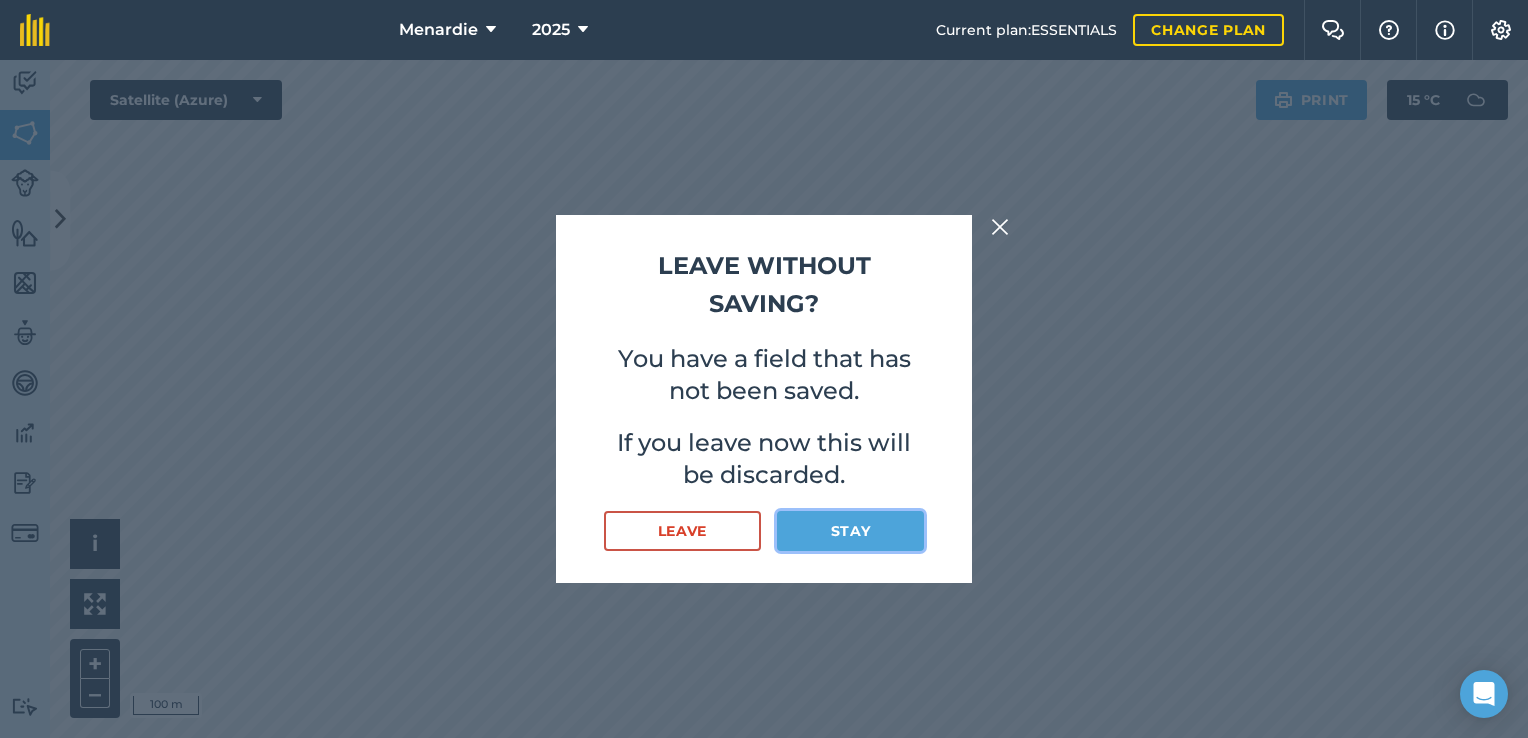 click on "Stay" at bounding box center (850, 531) 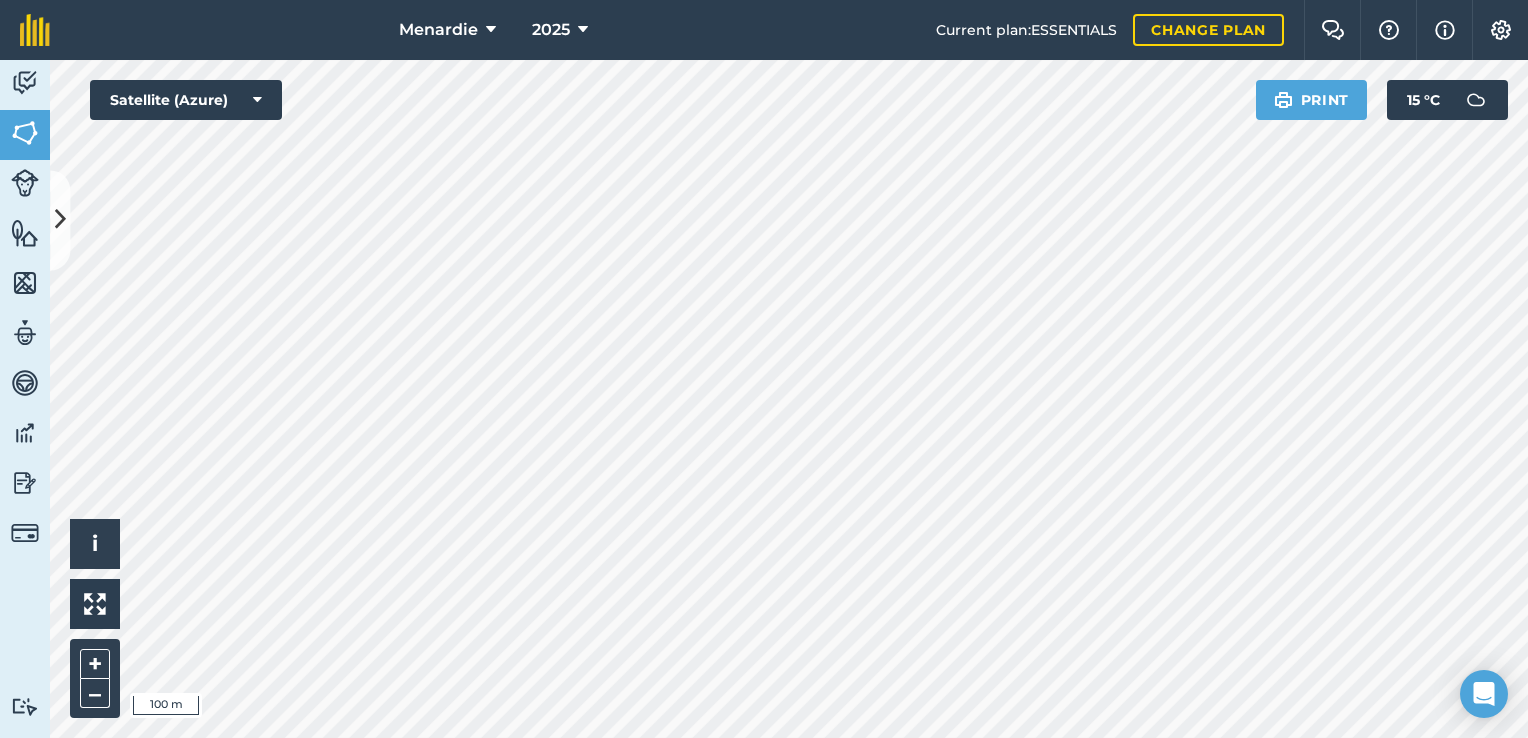 click on "Menardie 2025 Current plan :  ESSENTIALS   Change plan Farm Chat Help Info Settings Menardie  -  2025 Reproduced with the permission of  Microsoft Printed on  [DATE] Field usages No usage set BARLEY - maximus CANOLA - 4540p Cows Crop Sheep WHEAT - ninja WHEAT - ninja Feature types Trees Water Activity Fields Livestock Features Maps Team Vehicles Data Reporting Billing Tutorials Tutorials Cancel Save & Create Another Save Boundary   Mapped Area :  170.6   Ha   View on map Click and drag the field boundary/points to edit or double click points to delete Field name Field ID Field usage   Create new -- Not set -- BARLEY - maximus CANOLA - 4540p Cows Crop Sheep WHEAT - ninja WHEAT - ninja Click to start drawing i © 2025 TomTom, Microsoft 100 m + – Satellite (Azure) Print 15   ° C" at bounding box center [764, 369] 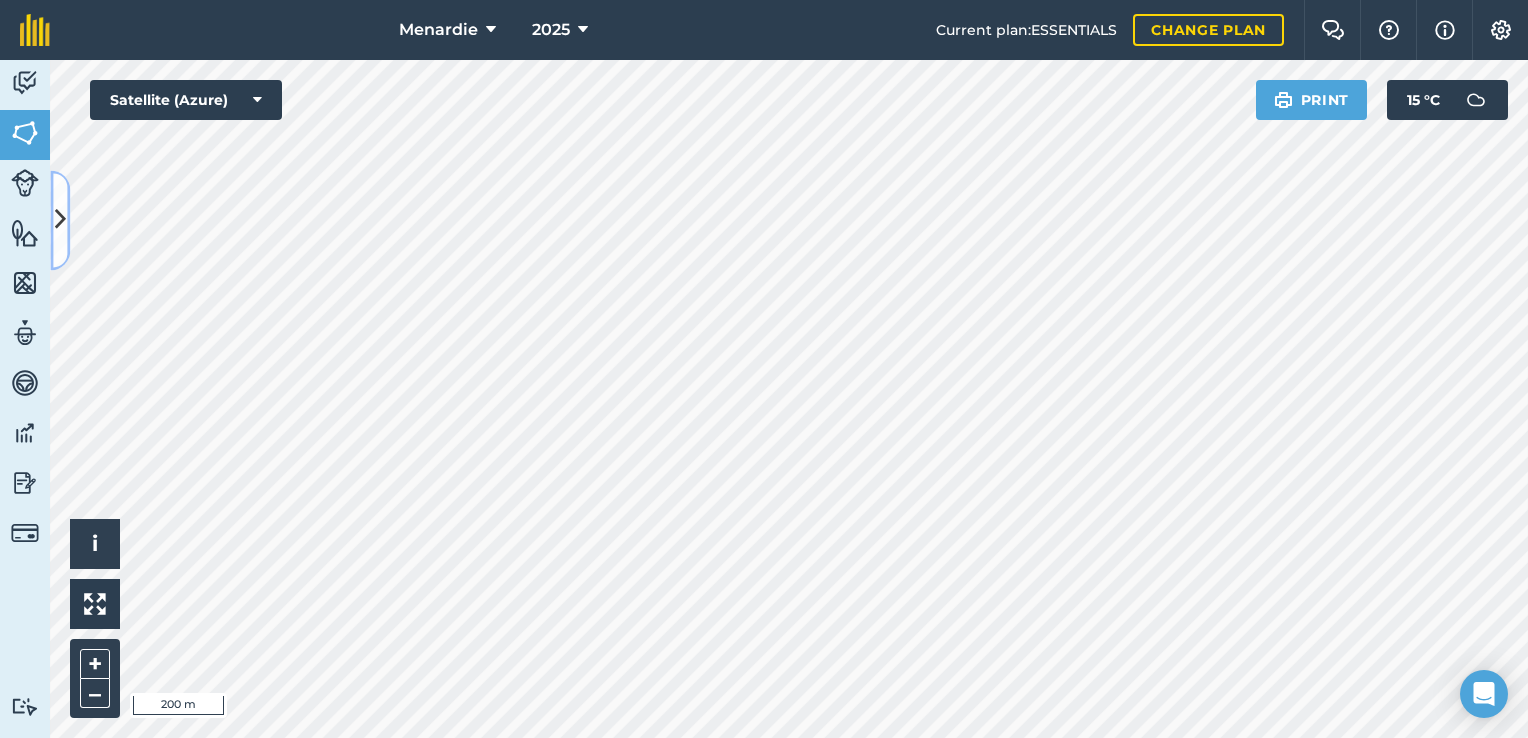 click at bounding box center (60, 220) 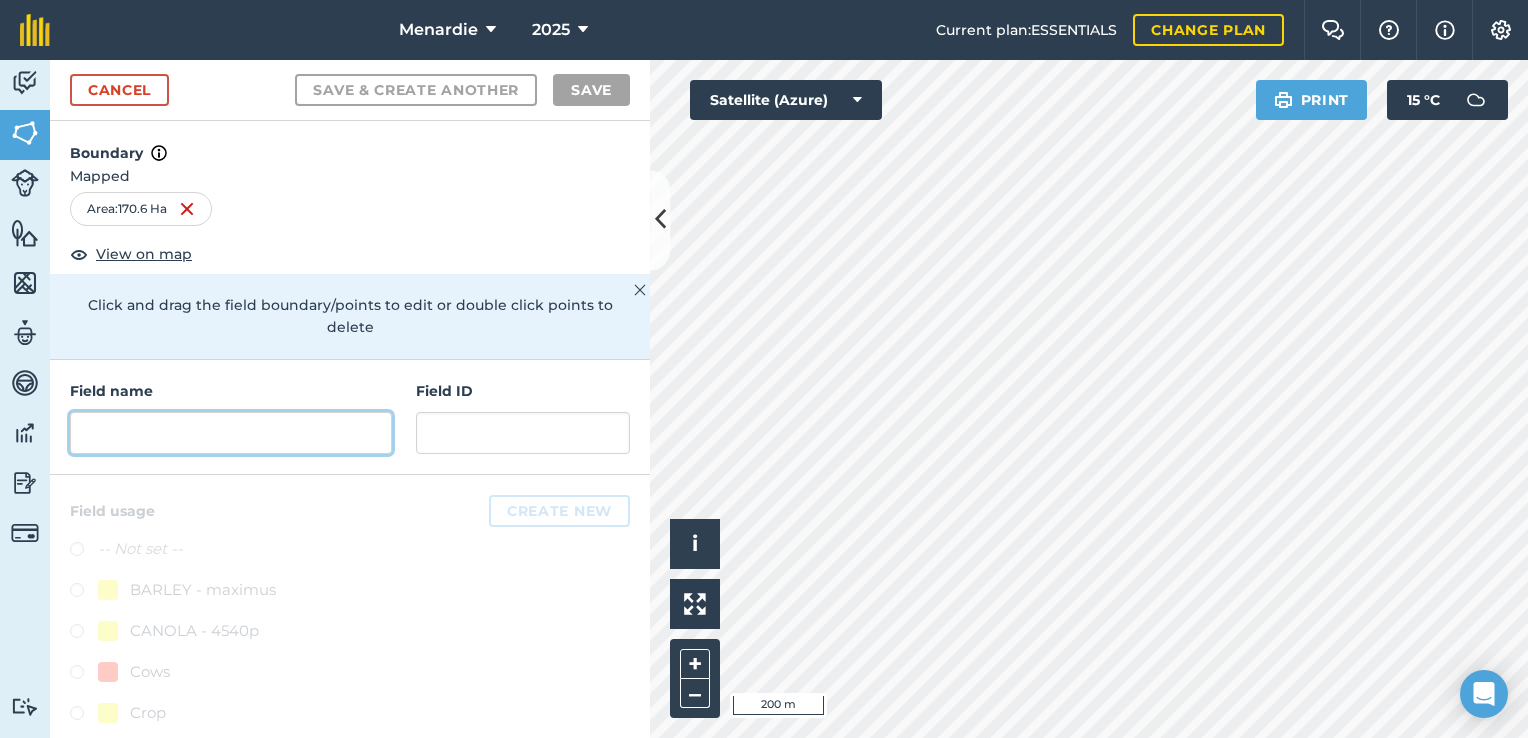 click at bounding box center [231, 433] 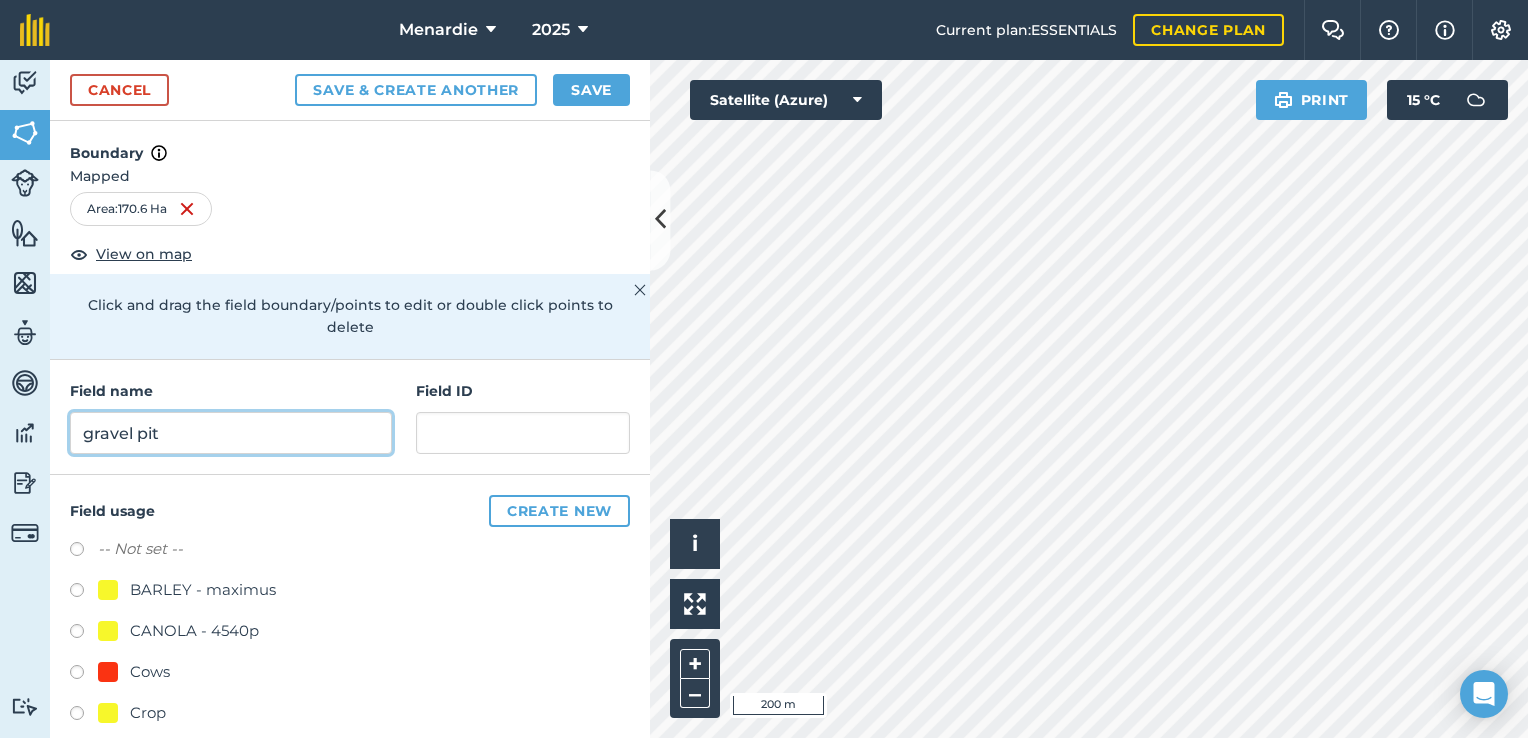 type on "gravel pit" 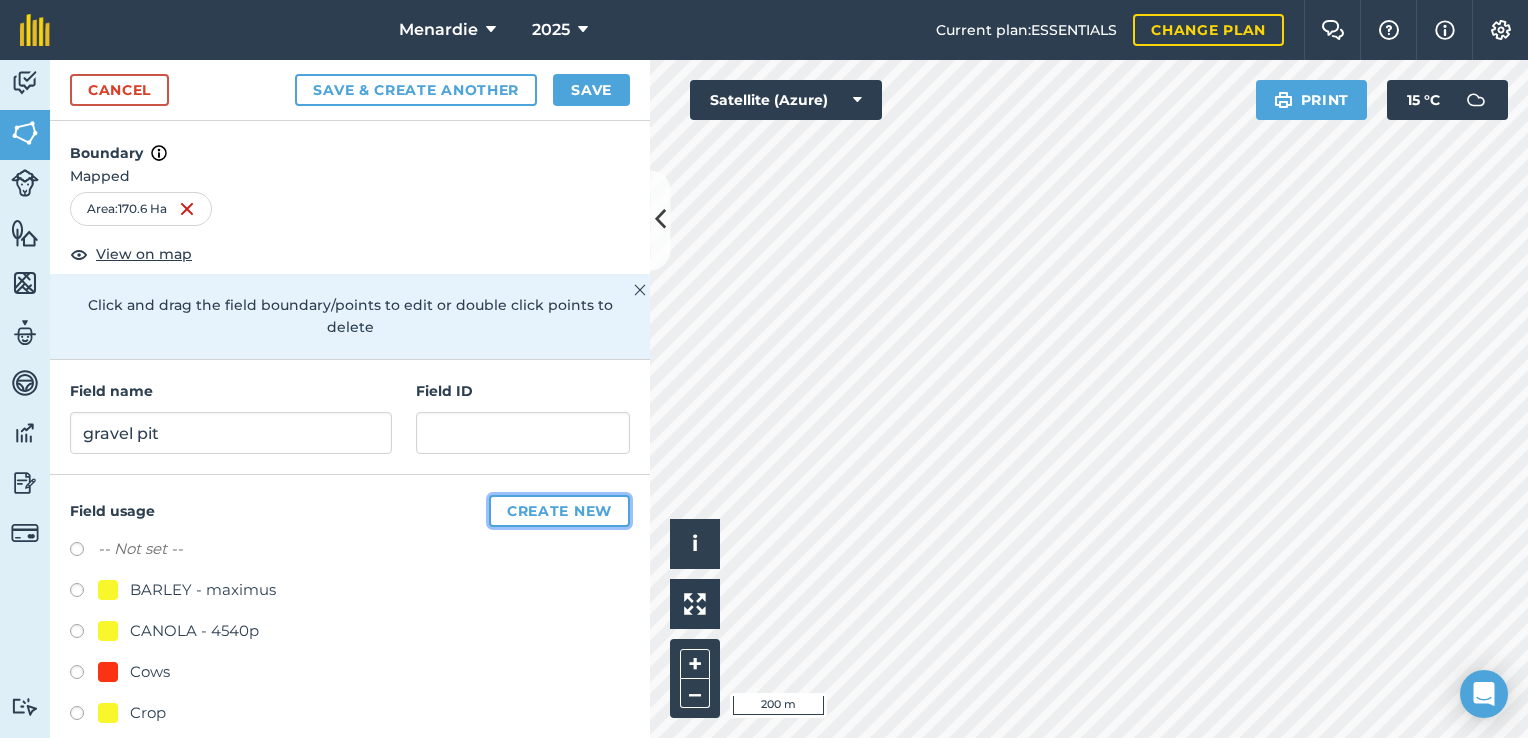 click on "Create new" at bounding box center (559, 511) 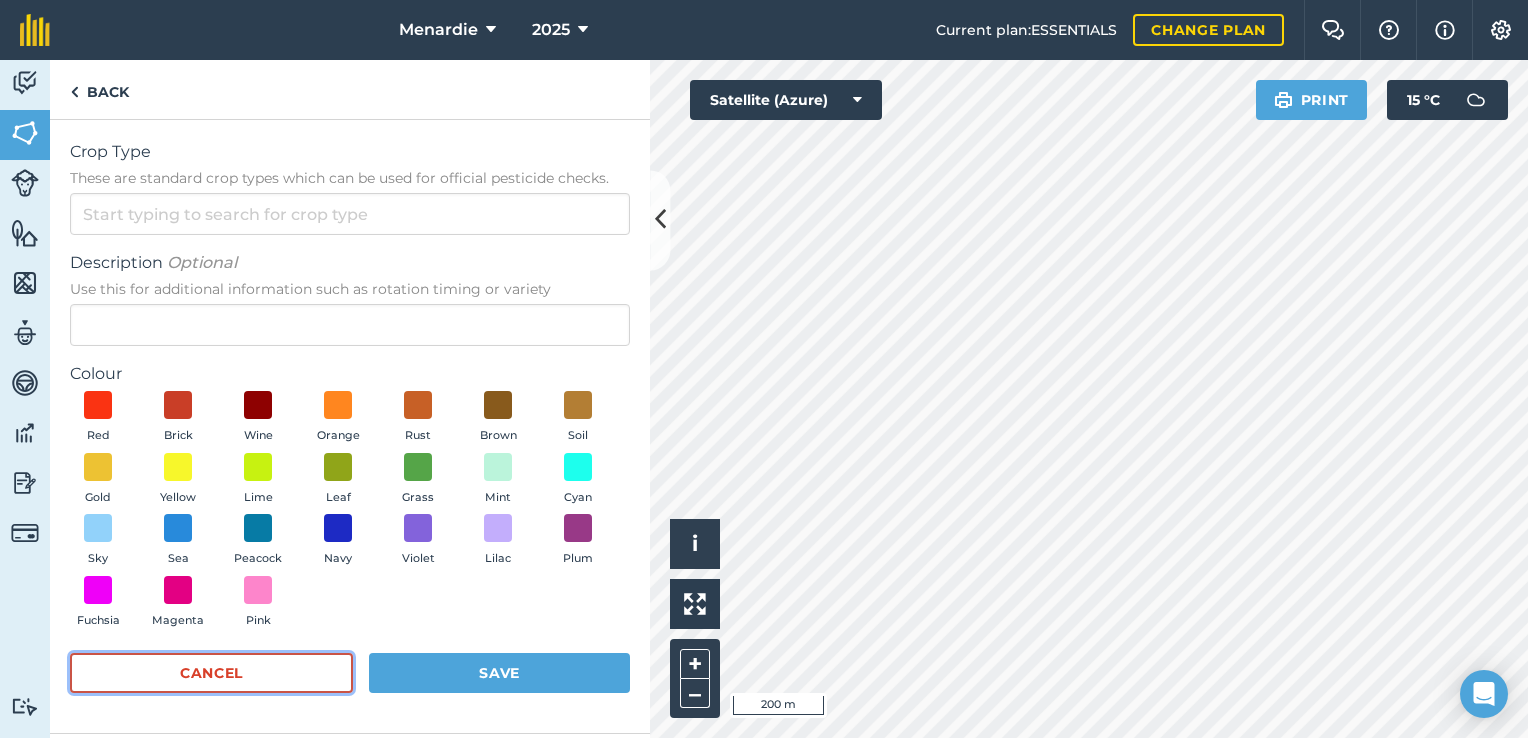 click on "Cancel" at bounding box center (211, 673) 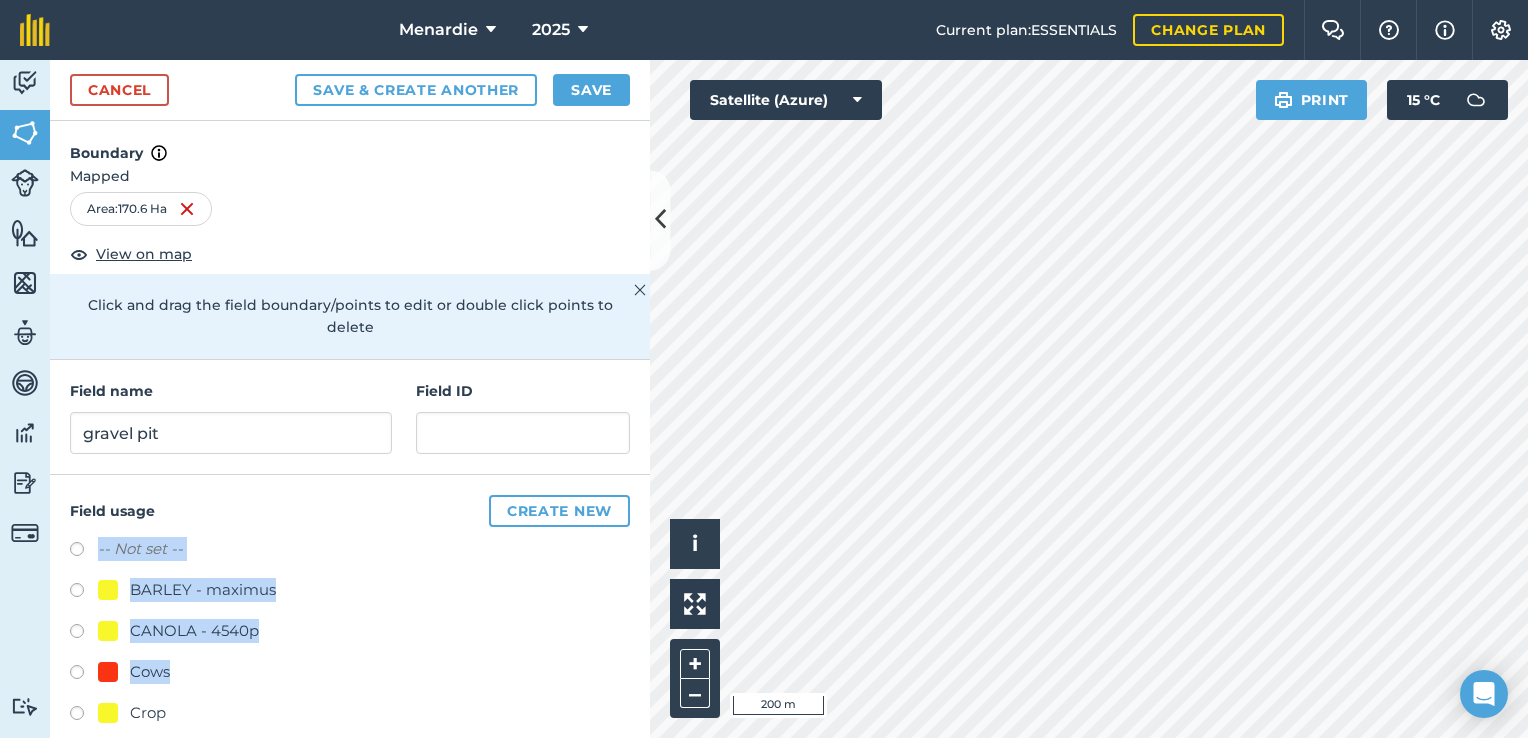 drag, startPoint x: 310, startPoint y: 651, endPoint x: 408, endPoint y: 496, distance: 183.38211 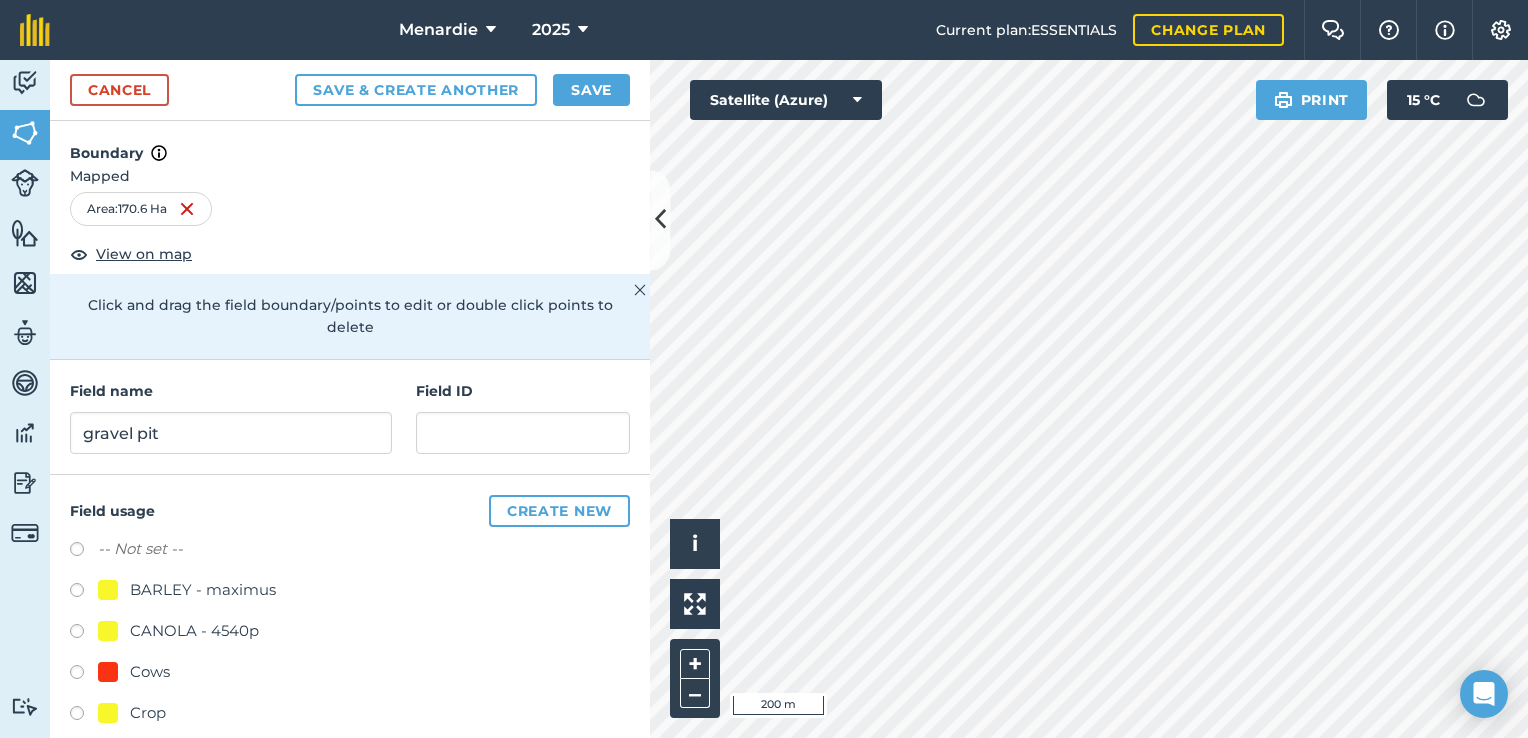 click on "-- Not set -- BARLEY - maximus CANOLA - 4540p Cows Crop Sheep WHEAT - ninja WHEAT - ninja" at bounding box center [350, 695] 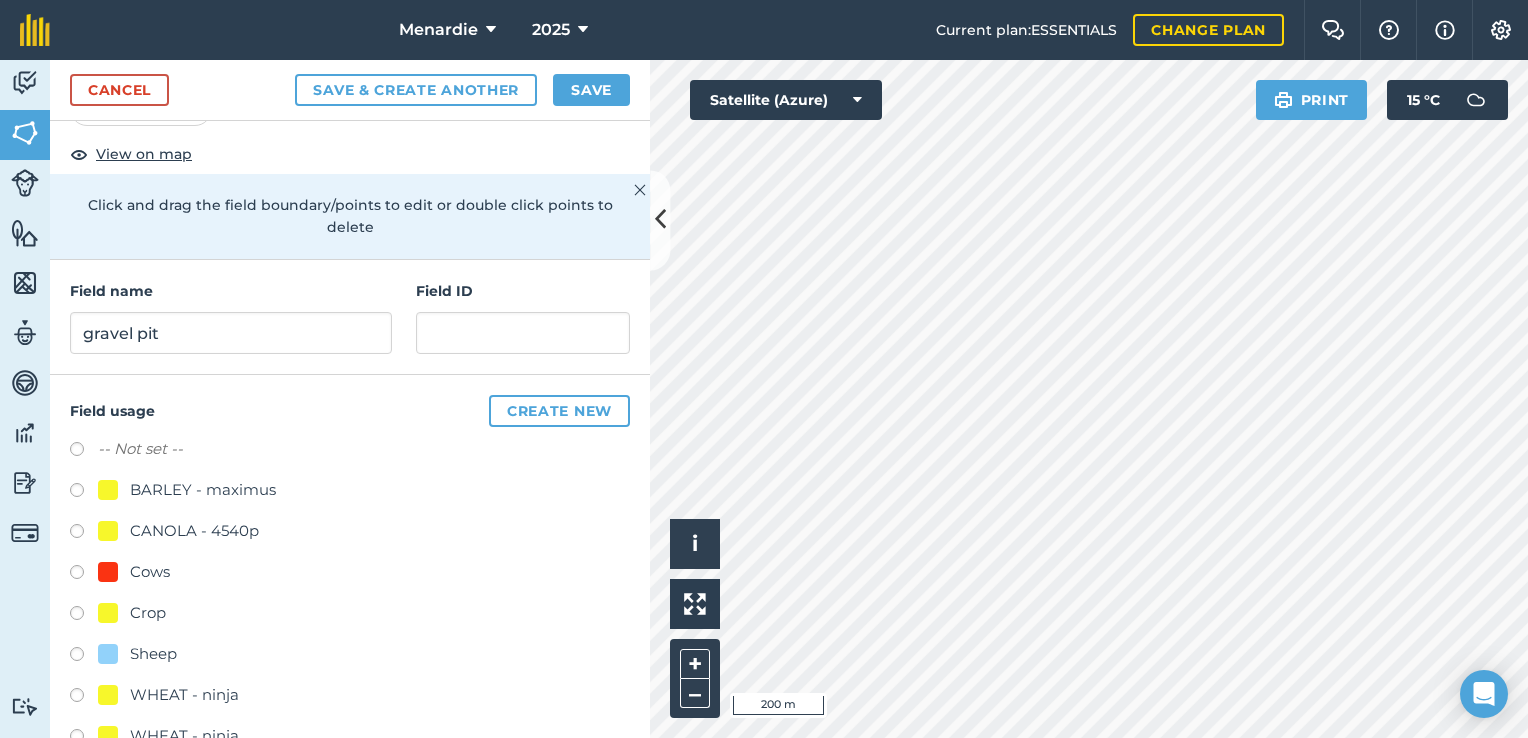 click at bounding box center [84, 657] 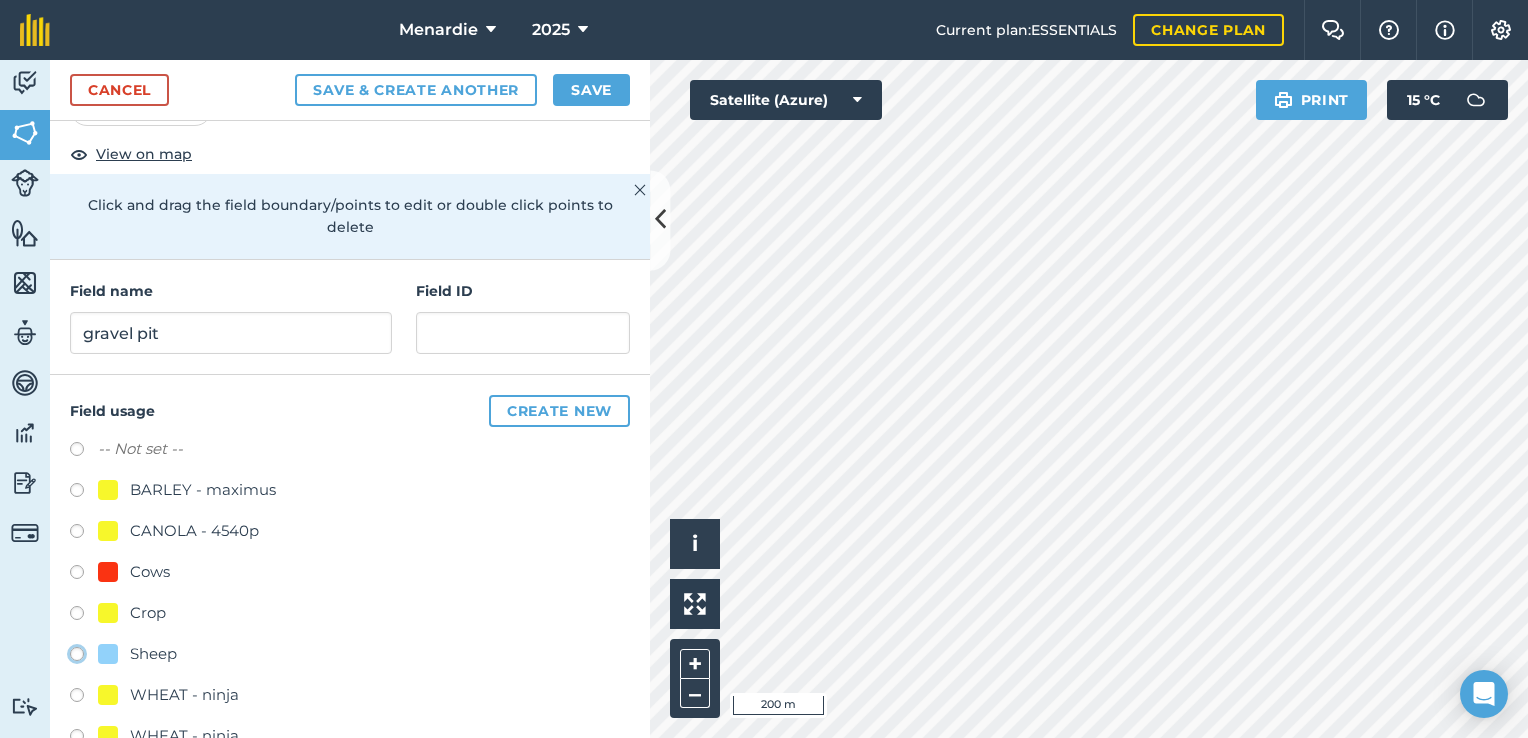 click on "Sheep" at bounding box center (-9923, 653) 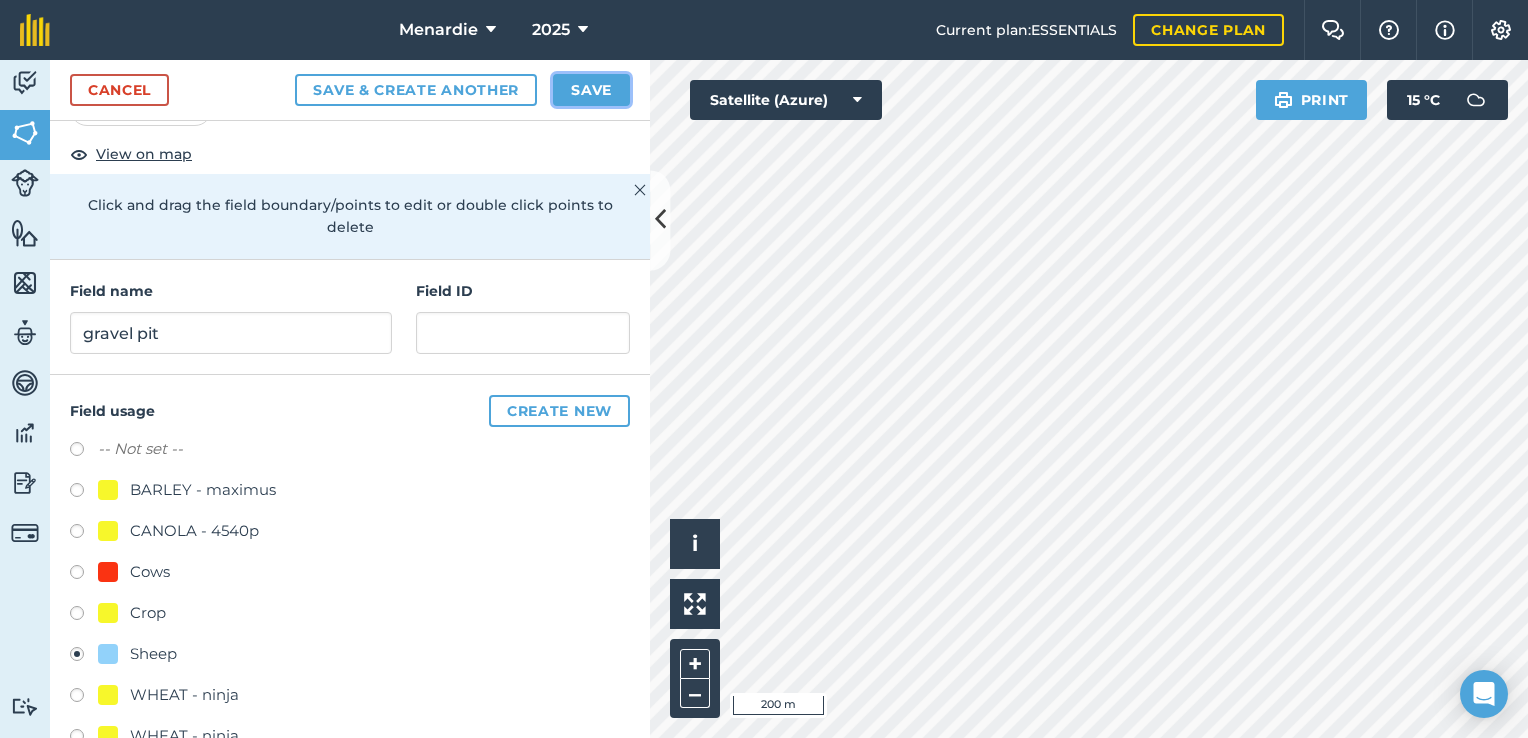 click on "Save" at bounding box center (591, 90) 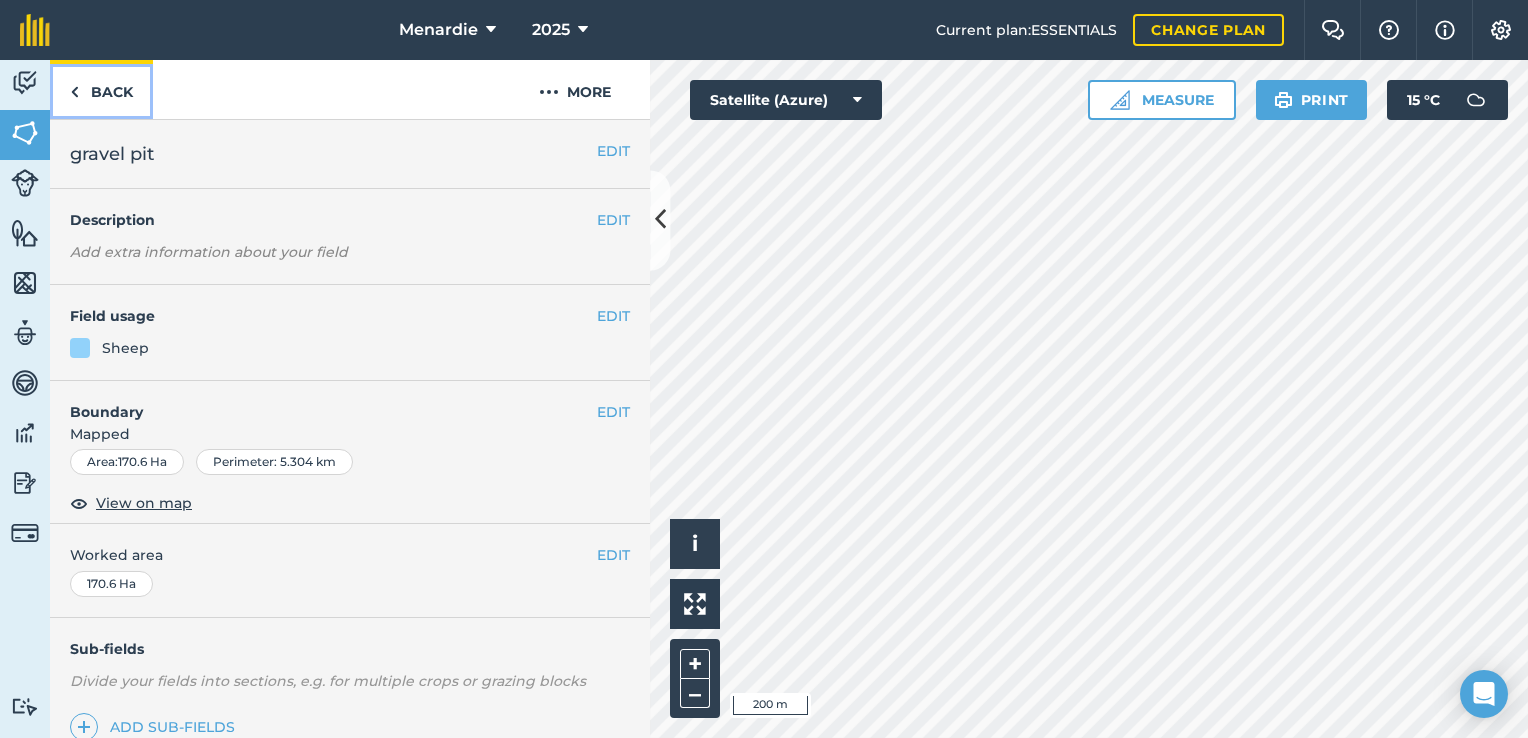 click on "Back" at bounding box center (101, 89) 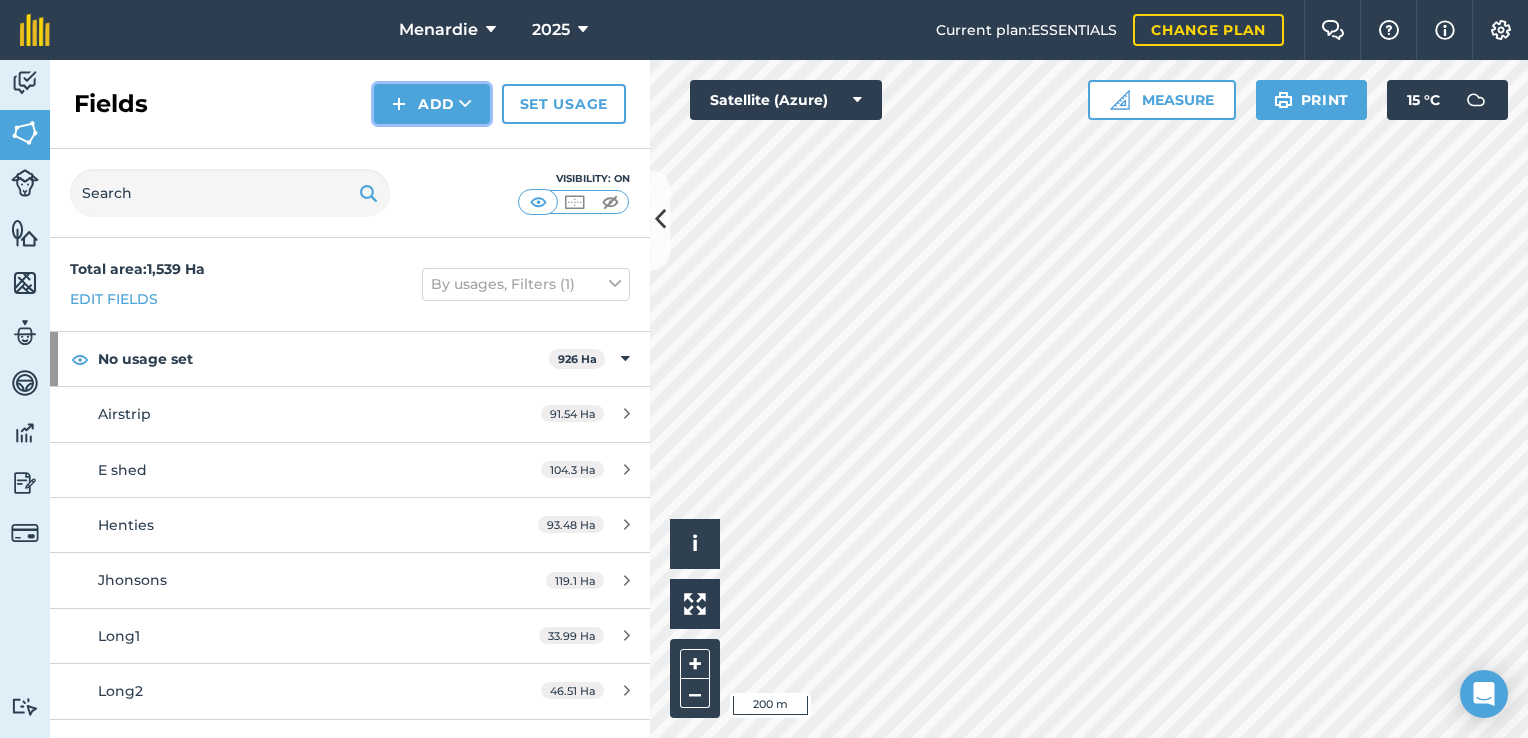 click on "Add" at bounding box center (432, 104) 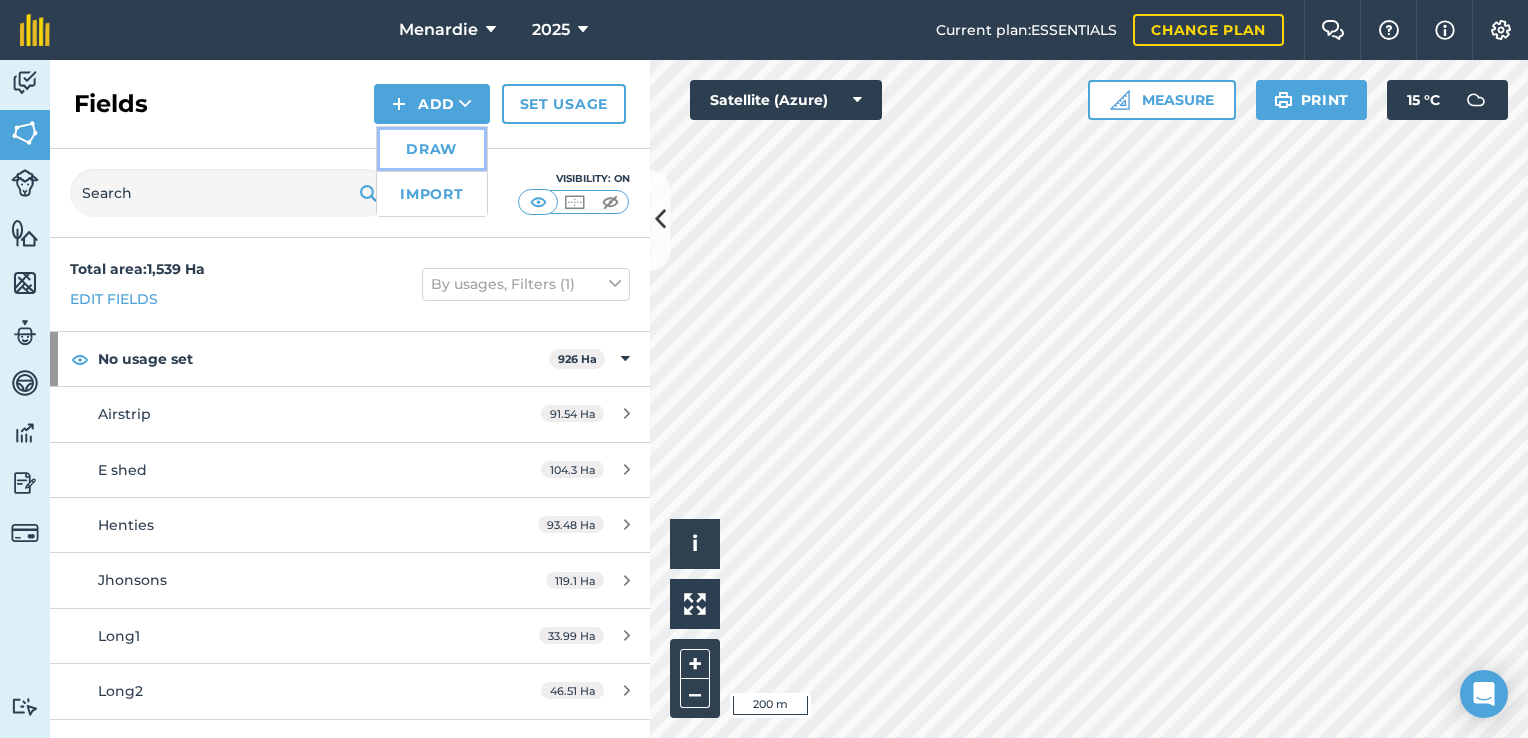 click on "Draw" at bounding box center (432, 149) 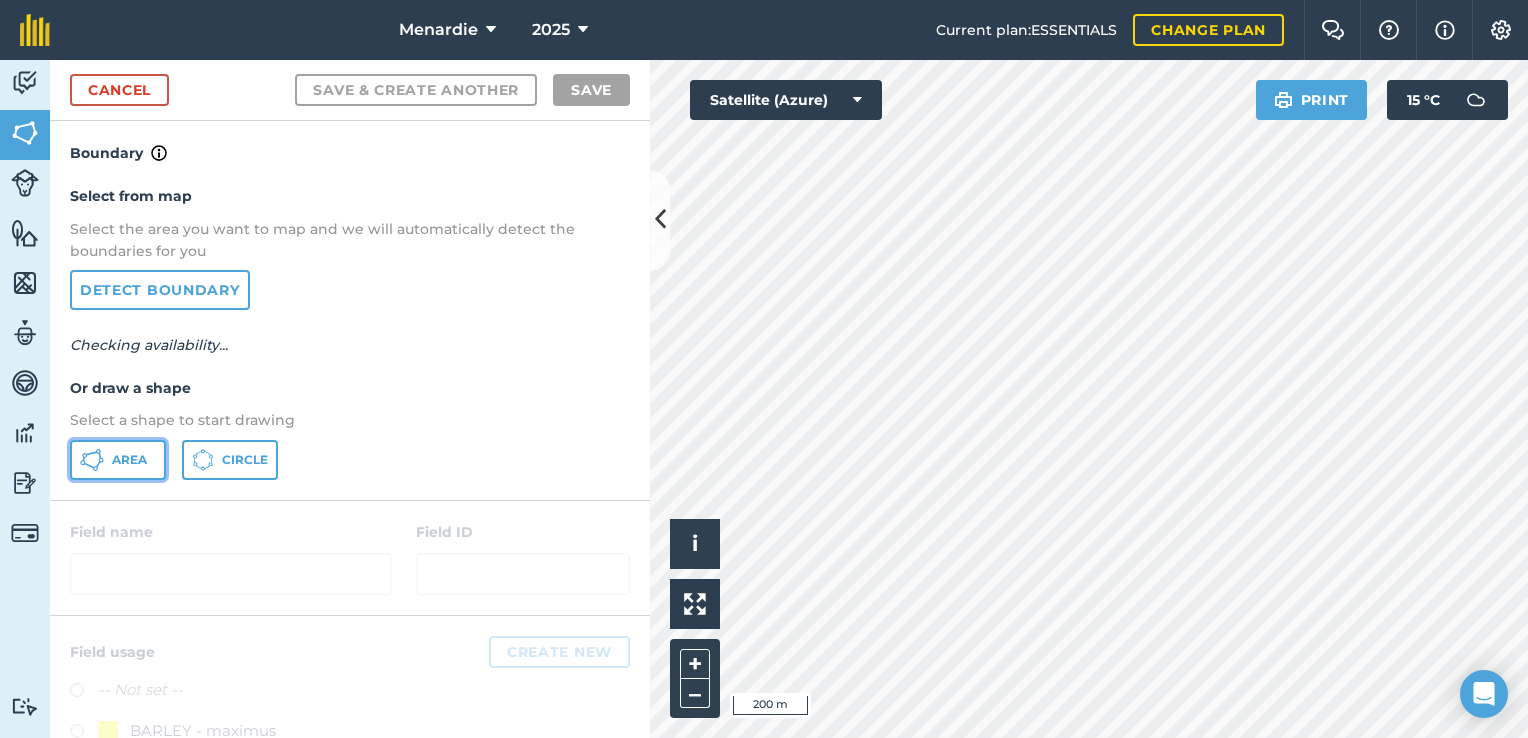 click on "Area" at bounding box center (129, 460) 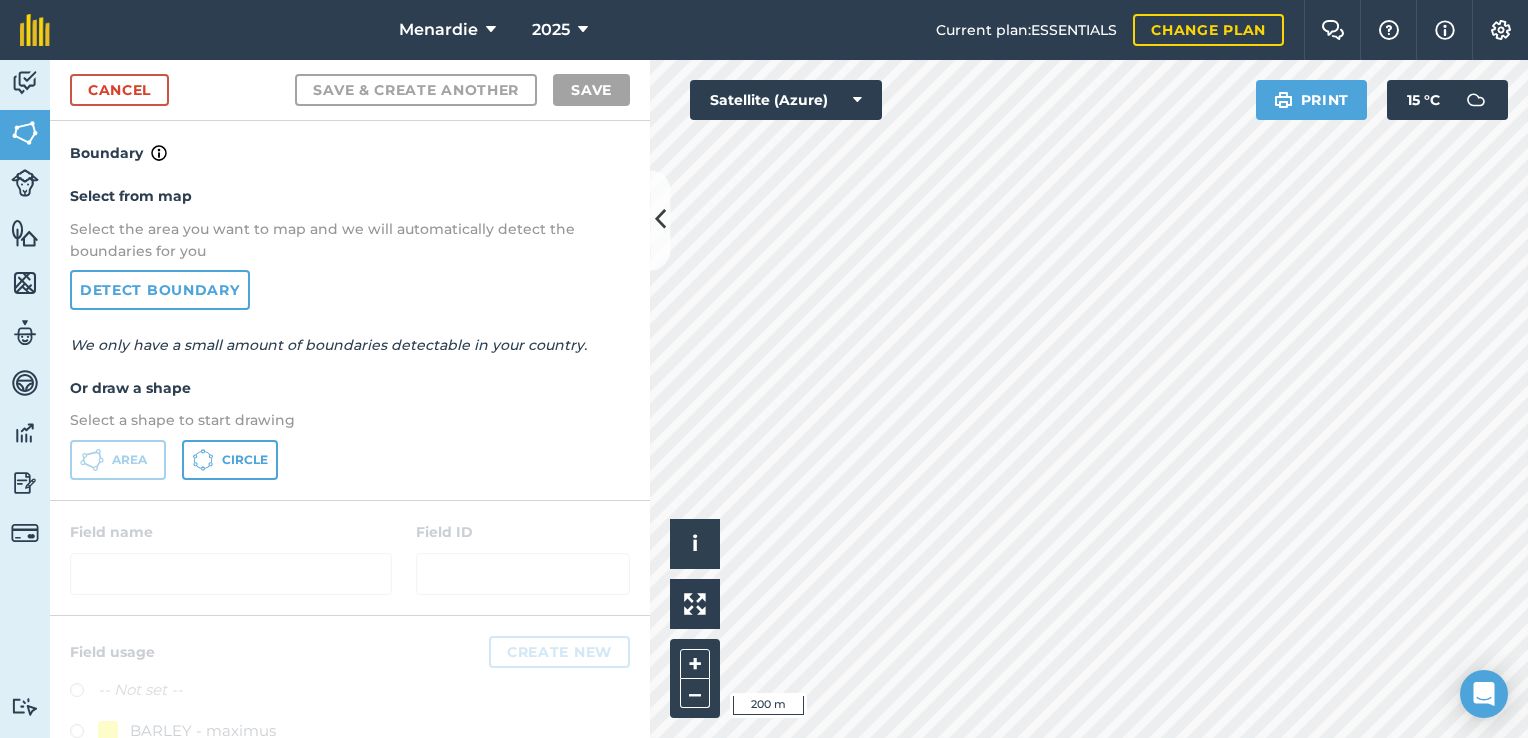 click on "Menardie 2025 Current plan :  ESSENTIALS   Change plan Farm Chat Help Info Settings Menardie  -  2025 Reproduced with the permission of  Microsoft Printed on  [DATE] Field usages No usage set BARLEY - maximus CANOLA - 4540p Cows Crop Sheep WHEAT - ninja WHEAT - ninja Feature types Trees Water Activity Fields Livestock Features Maps Team Vehicles Data Reporting Billing Tutorials Tutorials Cancel Save & Create Another Save Boundary   Select from map Select the area you want to map and we will automatically detect the boundaries for you Detect boundary We only have a small amount of boundaries detectable in your country. Or draw a shape Select a shape to start drawing Area Circle Field name Field ID Field usage   Create new -- Not set -- BARLEY - maximus CANOLA - 4540p Cows Crop Sheep WHEAT - ninja WHEAT - ninja Click to start drawing i © 2025 TomTom, Microsoft 200 m + – Satellite (Azure) Print 15   ° C" at bounding box center [764, 369] 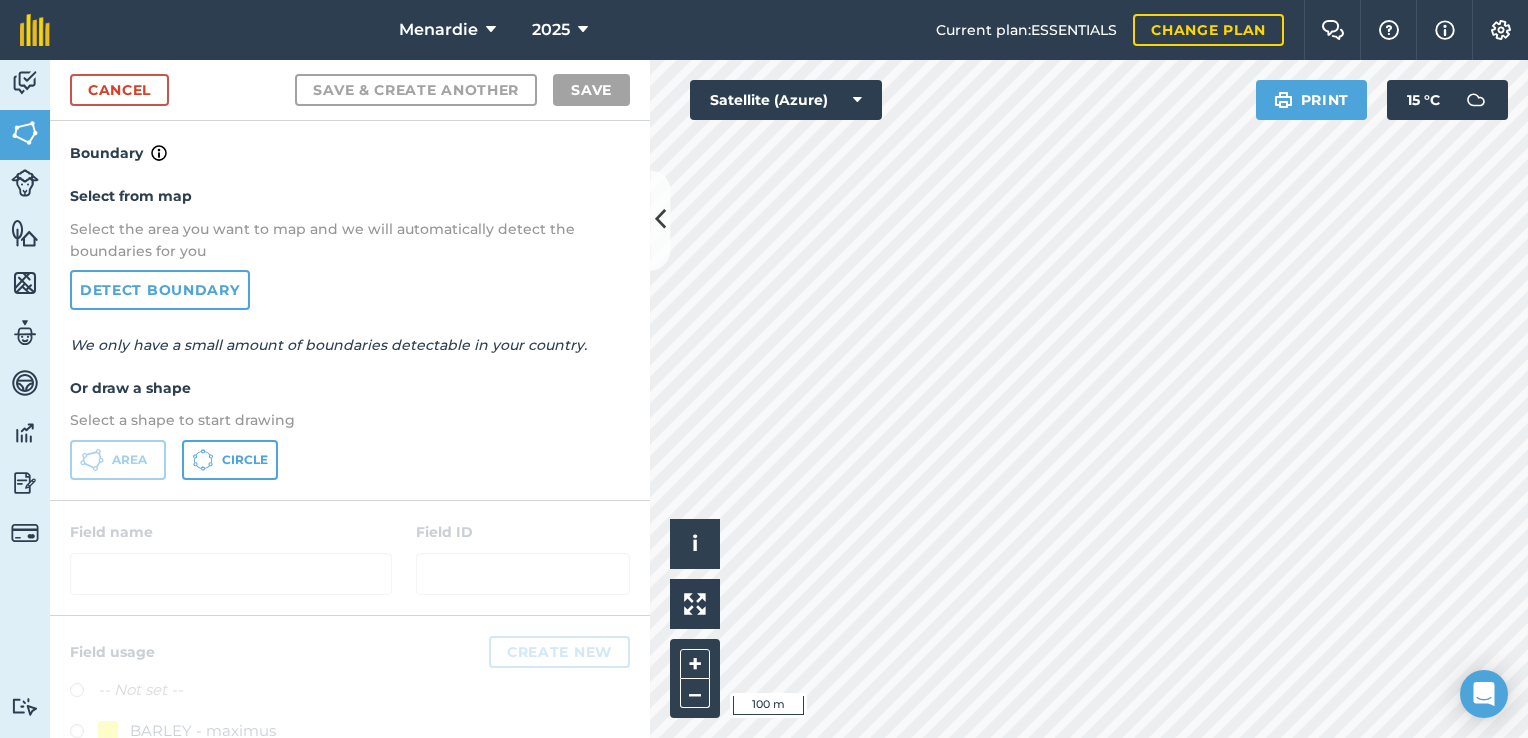 click on "Menardie 2025 Current plan :  ESSENTIALS   Change plan Farm Chat Help Info Settings Menardie  -  2025 Reproduced with the permission of  Microsoft Printed on  [DATE] Field usages No usage set BARLEY - maximus CANOLA - 4540p Cows Crop Sheep WHEAT - ninja WHEAT - ninja Feature types Trees Water Activity Fields Livestock Features Maps Team Vehicles Data Reporting Billing Tutorials Tutorials Cancel Save & Create Another Save Boundary   Select from map Select the area you want to map and we will automatically detect the boundaries for you Detect boundary We only have a small amount of boundaries detectable in your country. Or draw a shape Select a shape to start drawing Area Circle Field name Field ID Field usage   Create new -- Not set -- BARLEY - maximus CANOLA - 4540p Cows Crop Sheep WHEAT - ninja WHEAT - ninja Click to start drawing i © 2025 TomTom, Microsoft 100 m + – Satellite (Azure) Print 15   ° C" at bounding box center (764, 369) 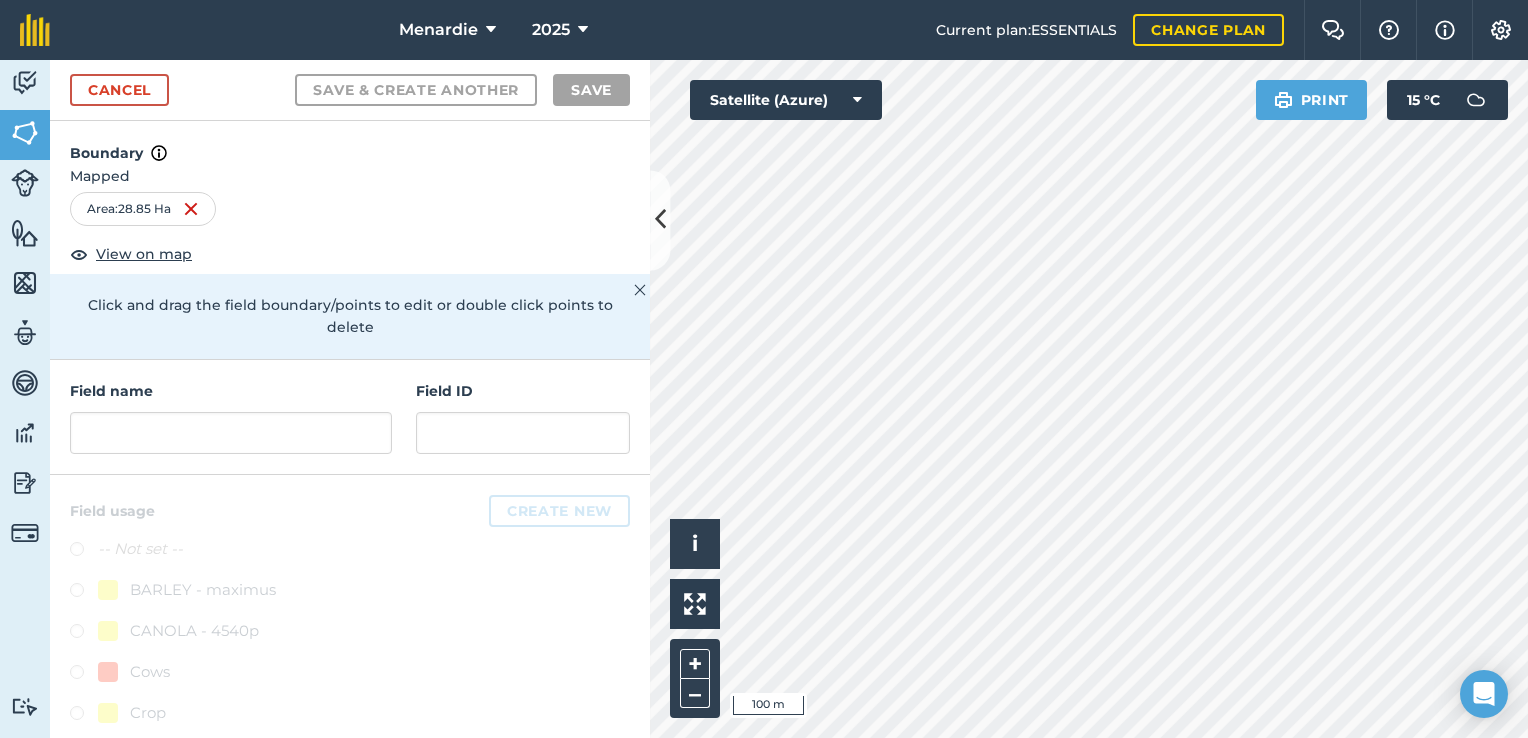 click on "Menardie 2025 Current plan :  ESSENTIALS   Change plan Farm Chat Help Info Settings Menardie  -  2025 Reproduced with the permission of  Microsoft Printed on  [DATE] Field usages No usage set BARLEY - maximus CANOLA - 4540p Cows Crop Sheep WHEAT - ninja WHEAT - ninja Feature types Trees Water Activity Fields Livestock Features Maps Team Vehicles Data Reporting Billing Tutorials Tutorials Cancel Save & Create Another Save Boundary   Mapped Area :  28.85   Ha   View on map Click and drag the field boundary/points to edit or double click points to delete Field name Field ID Field usage   Create new -- Not set -- BARLEY - maximus CANOLA - 4540p Cows Crop Sheep WHEAT - ninja WHEAT - ninja Click to start drawing i © 2025 TomTom, Microsoft 100 m + – Satellite (Azure) Print 15   ° C" at bounding box center (764, 369) 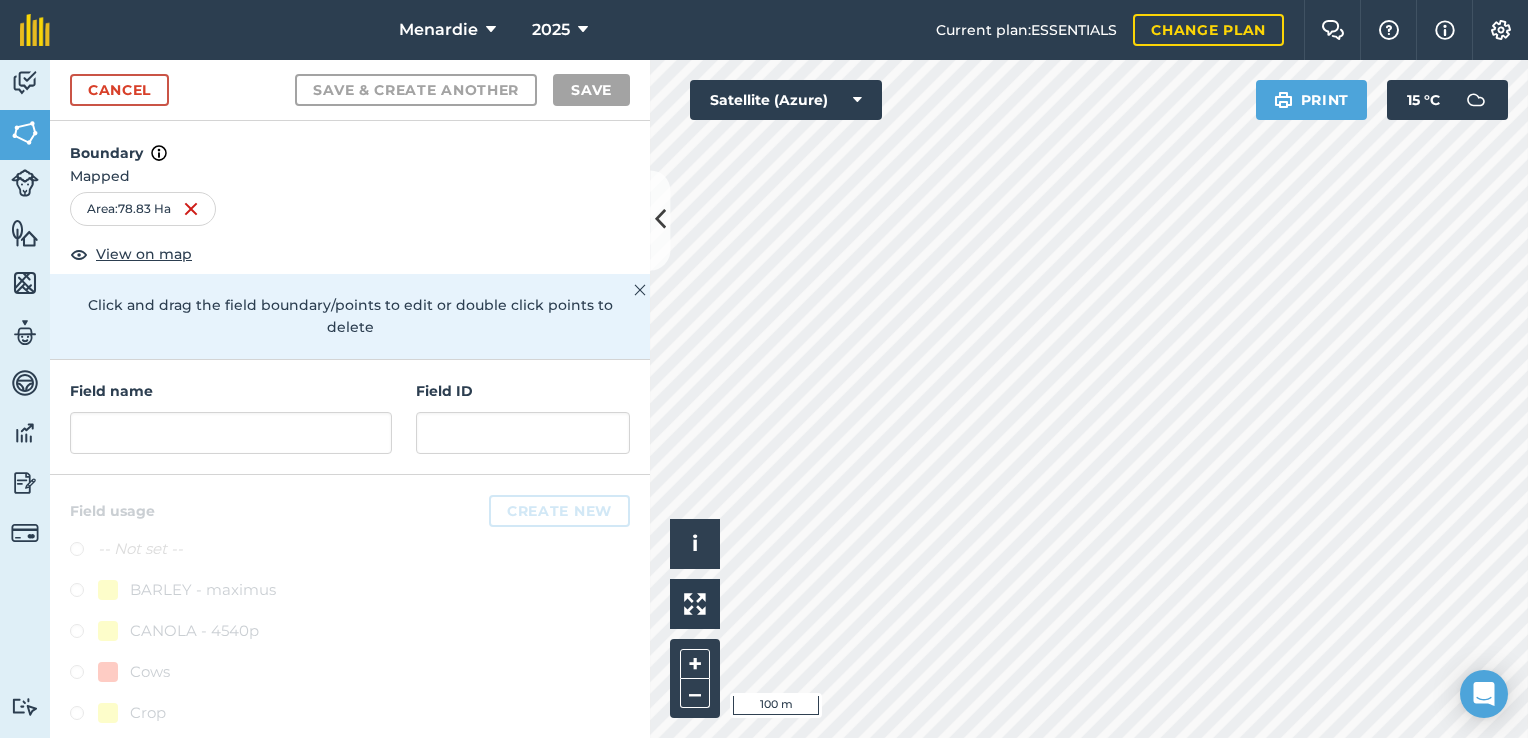 click on "Menardie 2025 Current plan :  ESSENTIALS   Change plan Farm Chat Help Info Settings Menardie  -  2025 Reproduced with the permission of  Microsoft Printed on  [DATE] Field usages No usage set BARLEY - maximus CANOLA - 4540p Cows Crop Sheep WHEAT - ninja WHEAT - ninja Feature types Trees Water Activity Fields Livestock Features Maps Team Vehicles Data Reporting Billing Tutorials Tutorials Cancel Save & Create Another Save Boundary   Mapped Area :  78.83   Ha   View on map Click and drag the field boundary/points to edit or double click points to delete Field name Field ID Field usage   Create new -- Not set -- BARLEY - maximus CANOLA - 4540p Cows Crop Sheep WHEAT - ninja WHEAT - ninja Click to start drawing i © 2025 TomTom, Microsoft 100 m + – Satellite (Azure) Print 15   ° C" at bounding box center (764, 369) 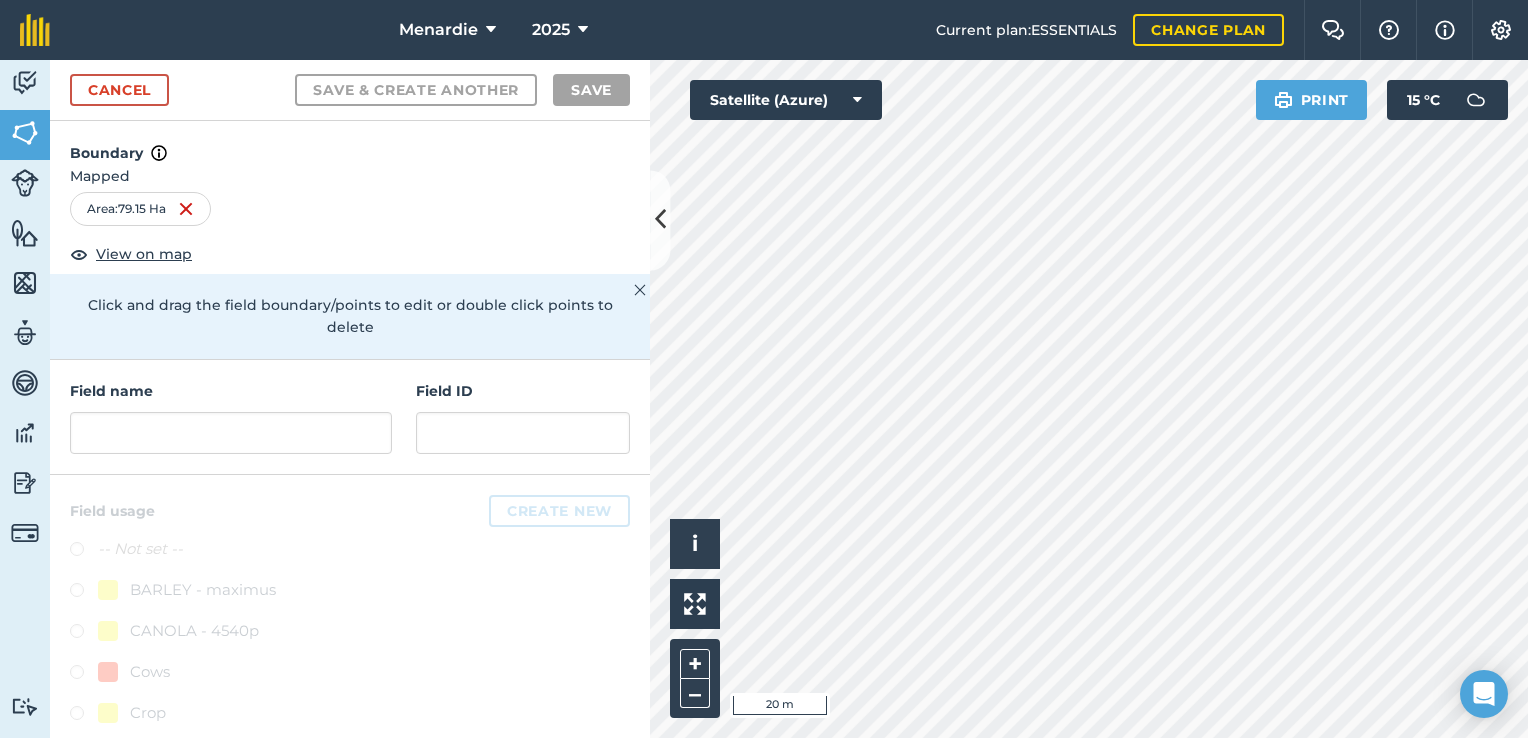 click on "Menardie 2025 Current plan :  ESSENTIALS   Change plan Farm Chat Help Info Settings Menardie  -  2025 Reproduced with the permission of  Microsoft Printed on  [DATE] Field usages No usage set BARLEY - maximus CANOLA - 4540p Cows Crop Sheep WHEAT - ninja WHEAT - ninja Feature types Trees Water Activity Fields Livestock Features Maps Team Vehicles Data Reporting Billing Tutorials Tutorials Cancel Save & Create Another Save Boundary   Mapped Area :  79.15   Ha   View on map Click and drag the field boundary/points to edit or double click points to delete Field name Field ID Field usage   Create new -- Not set -- BARLEY - maximus CANOLA - 4540p Cows Crop Sheep WHEAT - ninja WHEAT - ninja Click to start drawing i © 2025 TomTom, Microsoft 20 m + – Satellite (Azure) Print 15   ° C" at bounding box center (764, 369) 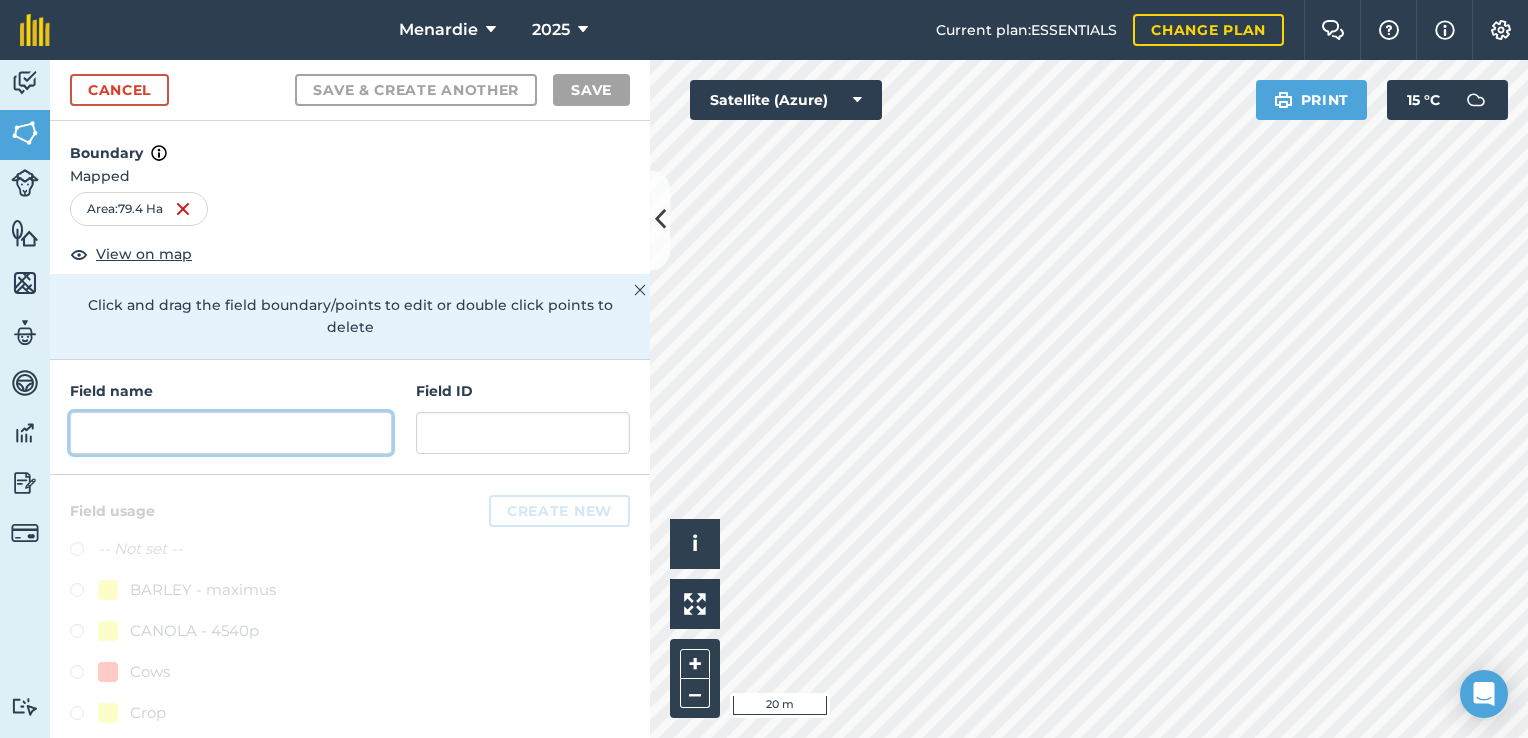 click at bounding box center [231, 433] 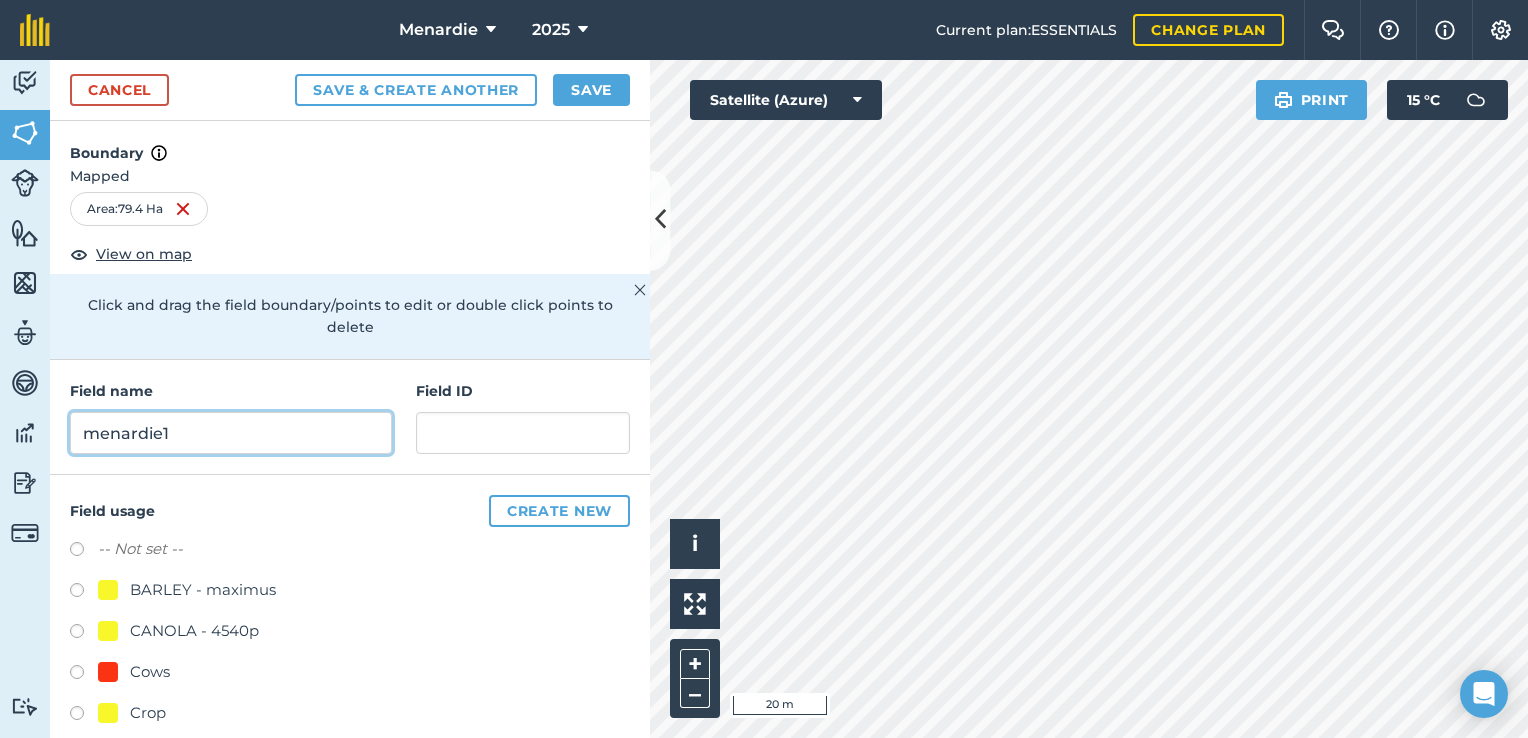 type on "menardie1" 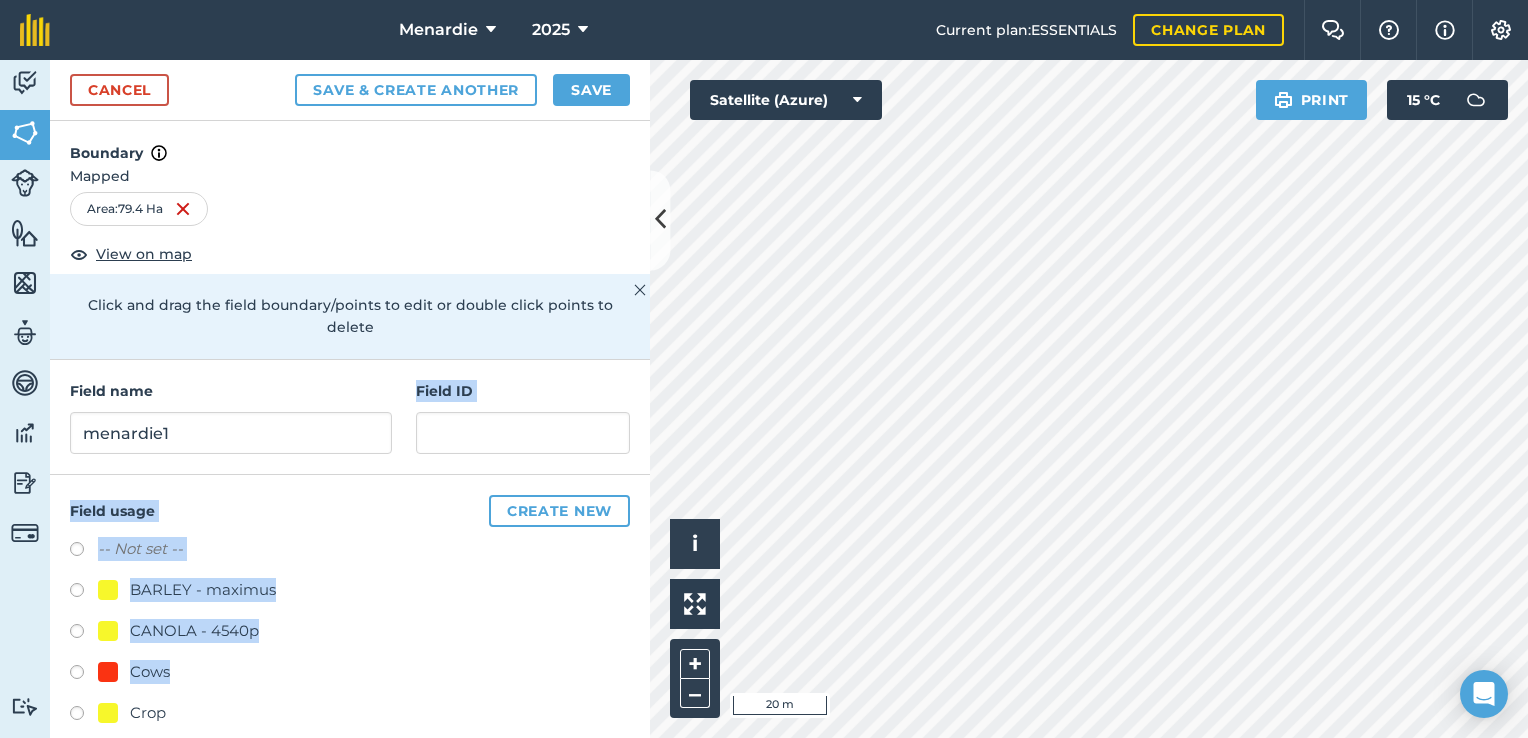 drag, startPoint x: 358, startPoint y: 657, endPoint x: 437, endPoint y: 470, distance: 203.00246 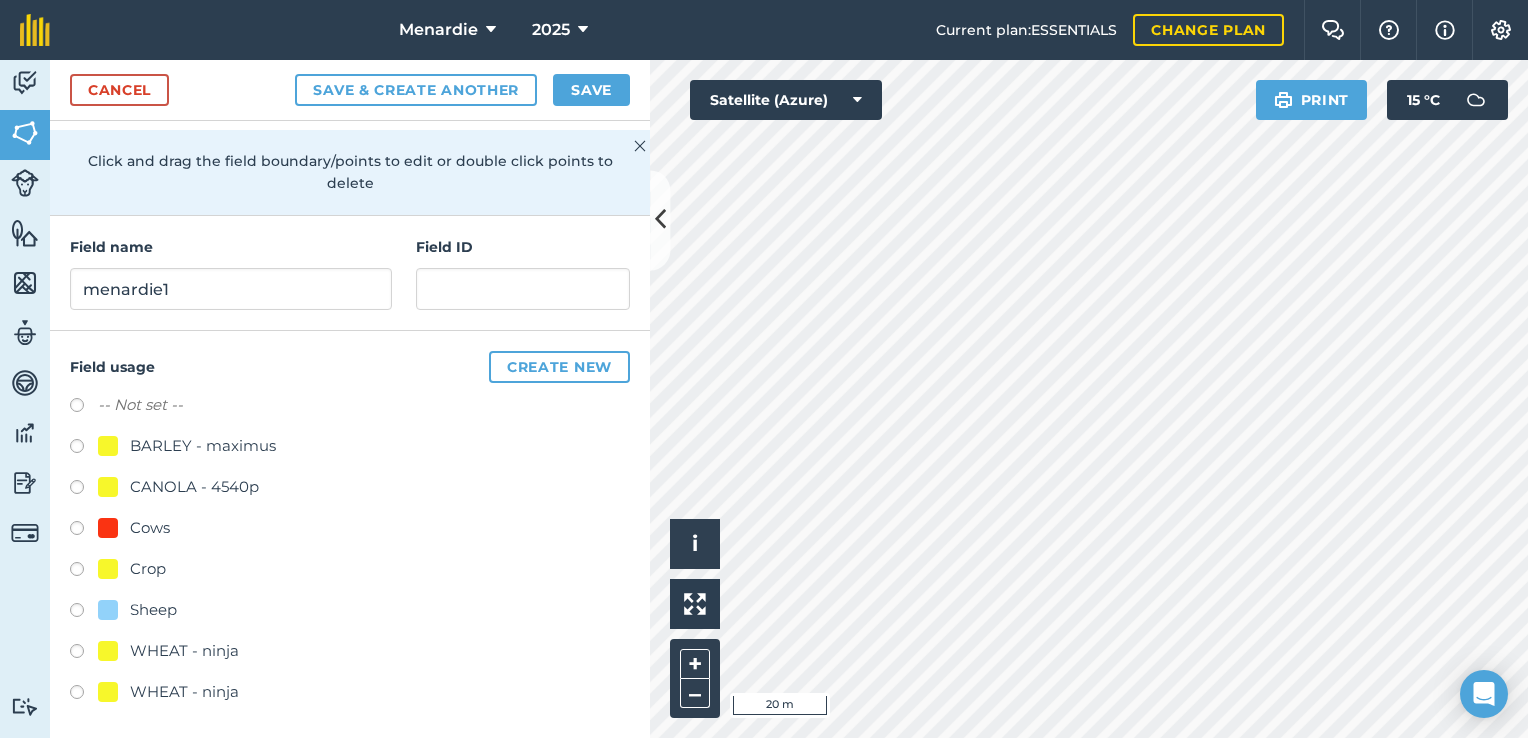 click at bounding box center (84, 654) 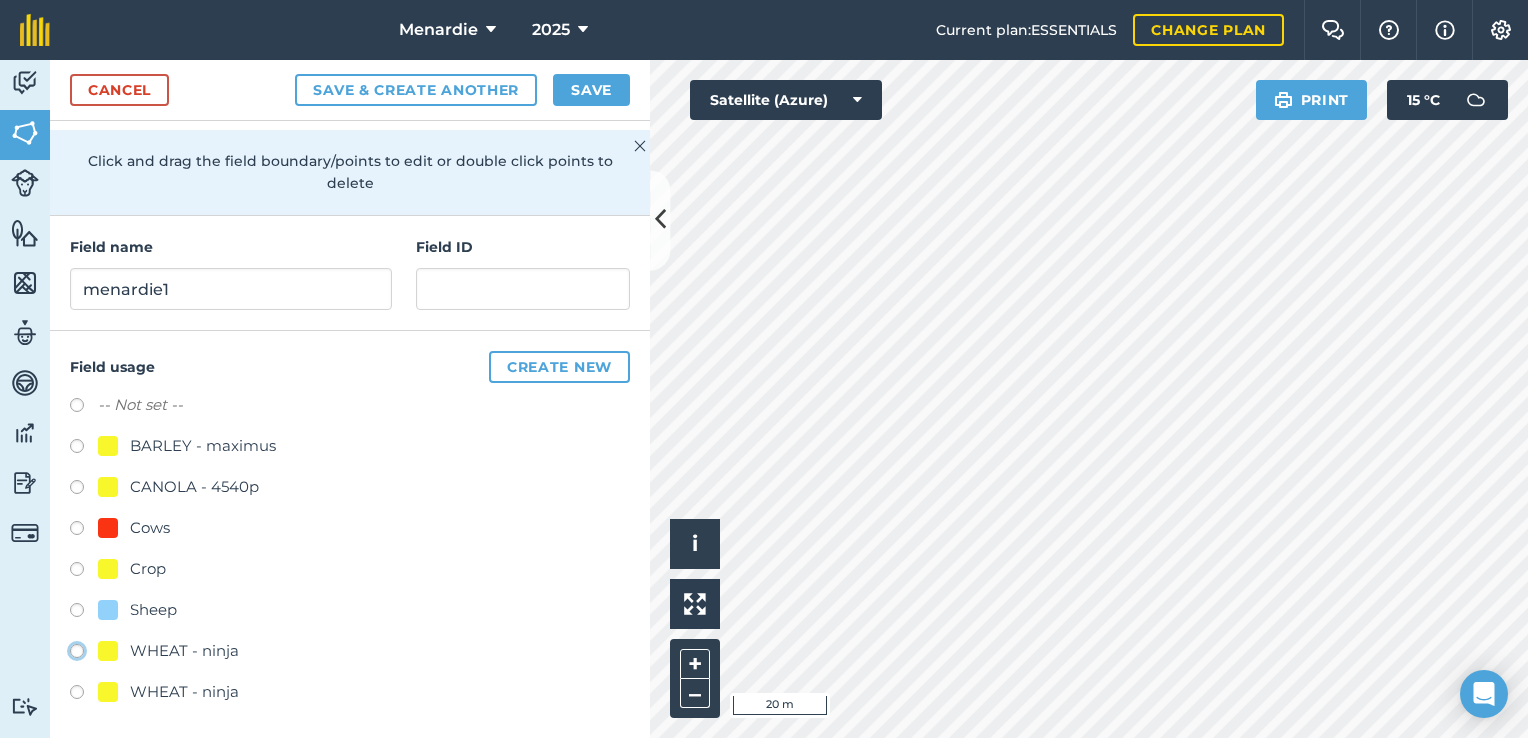 click on "WHEAT - ninja" at bounding box center [-9923, 650] 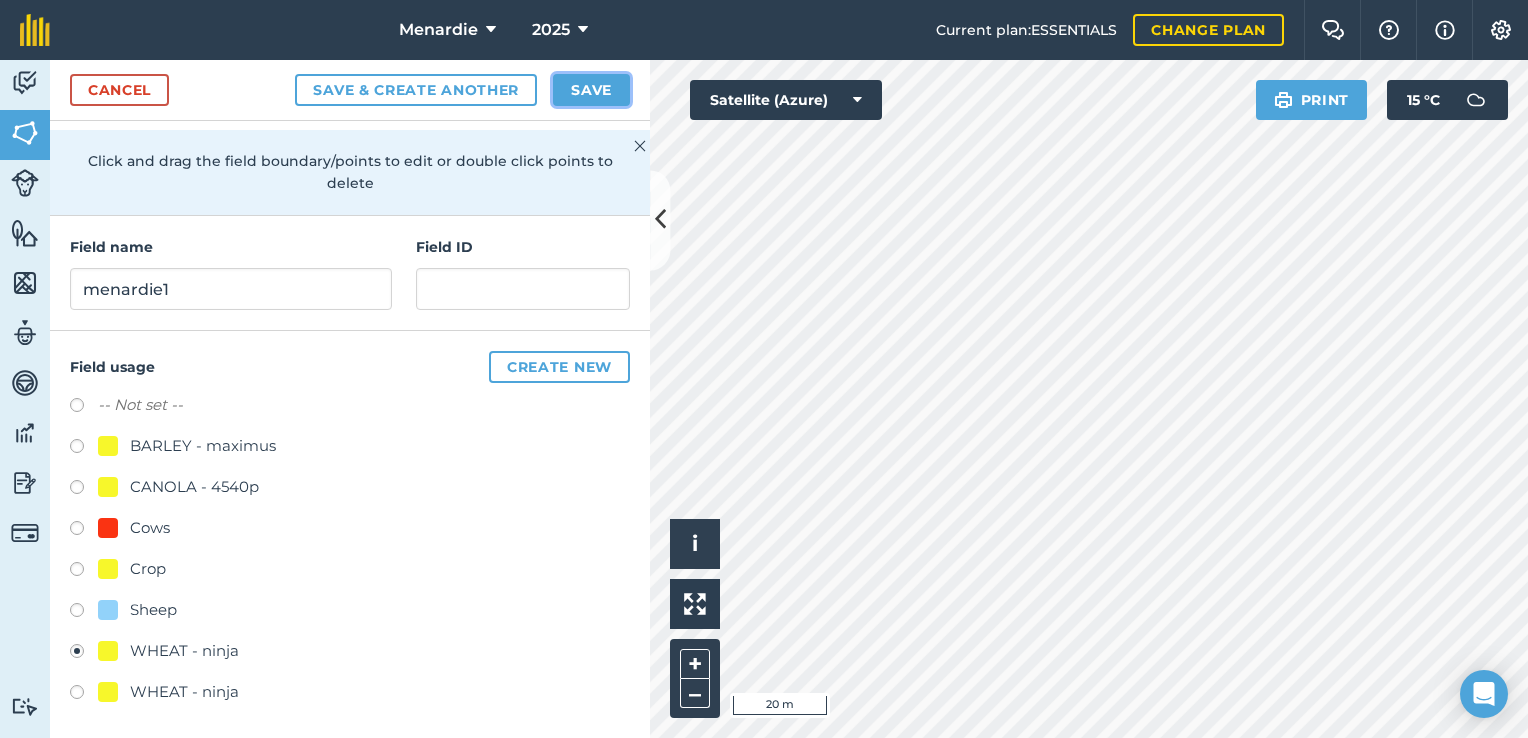 click on "Save" at bounding box center [591, 90] 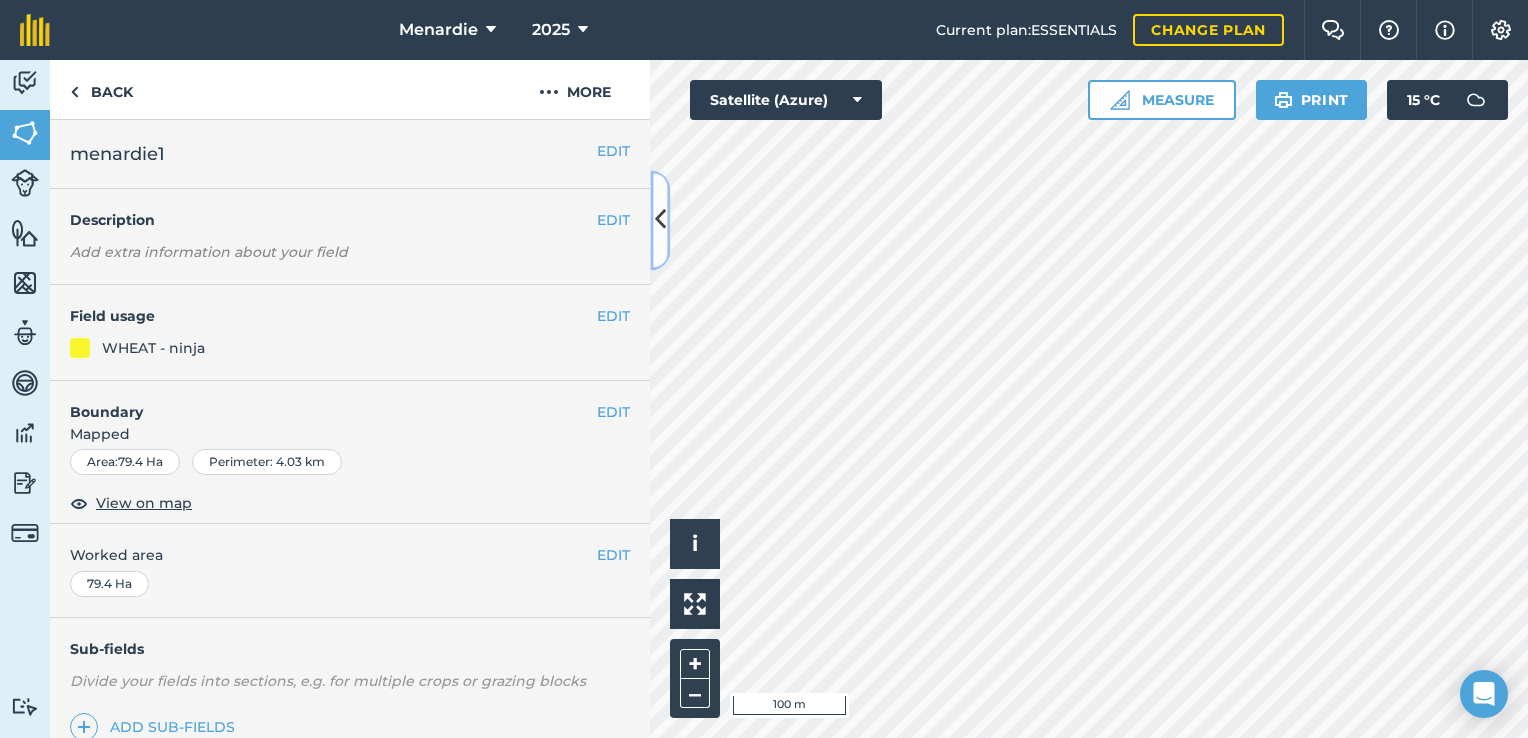 drag, startPoint x: 662, startPoint y: 205, endPoint x: -4, endPoint y: 227, distance: 666.3633 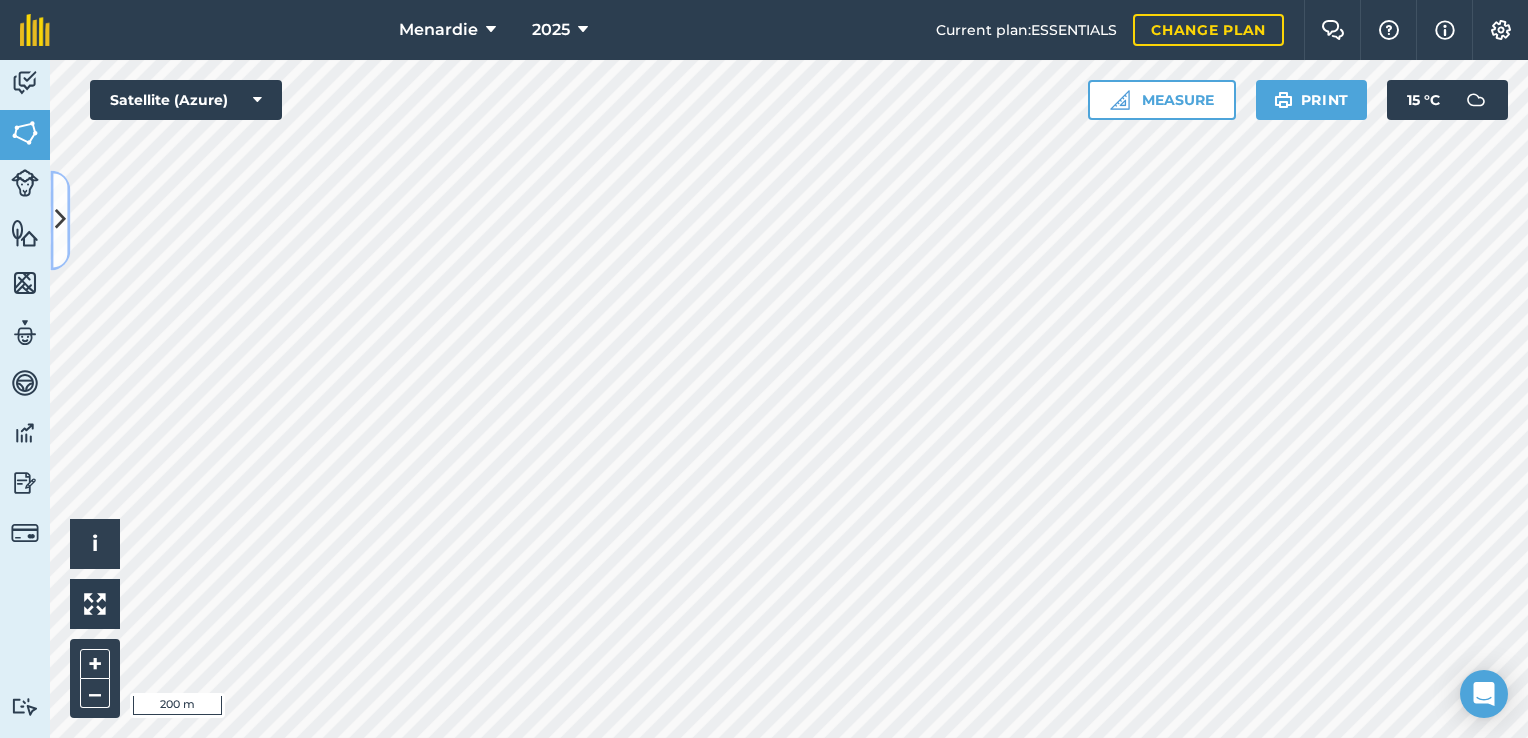 click at bounding box center [60, 220] 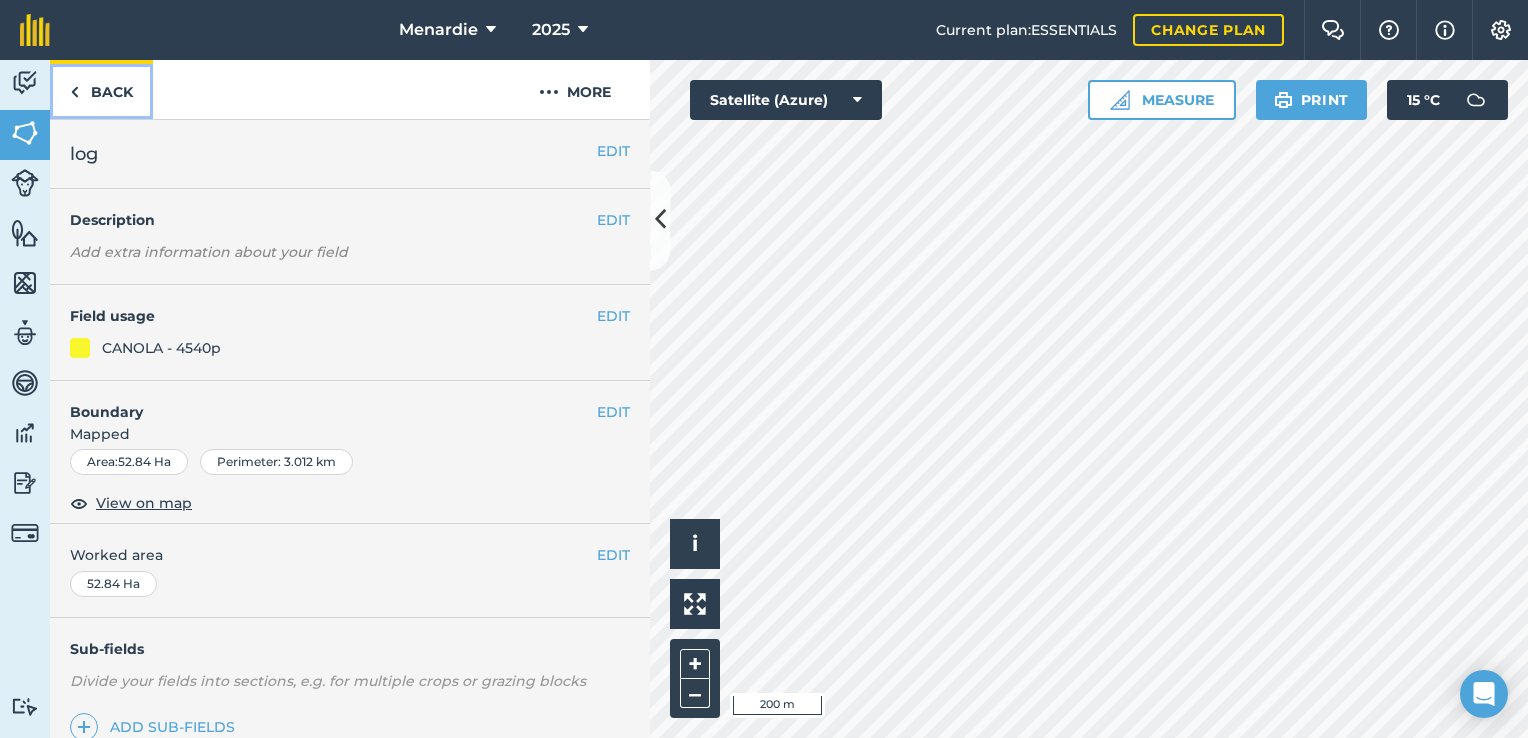click on "Back" at bounding box center [101, 89] 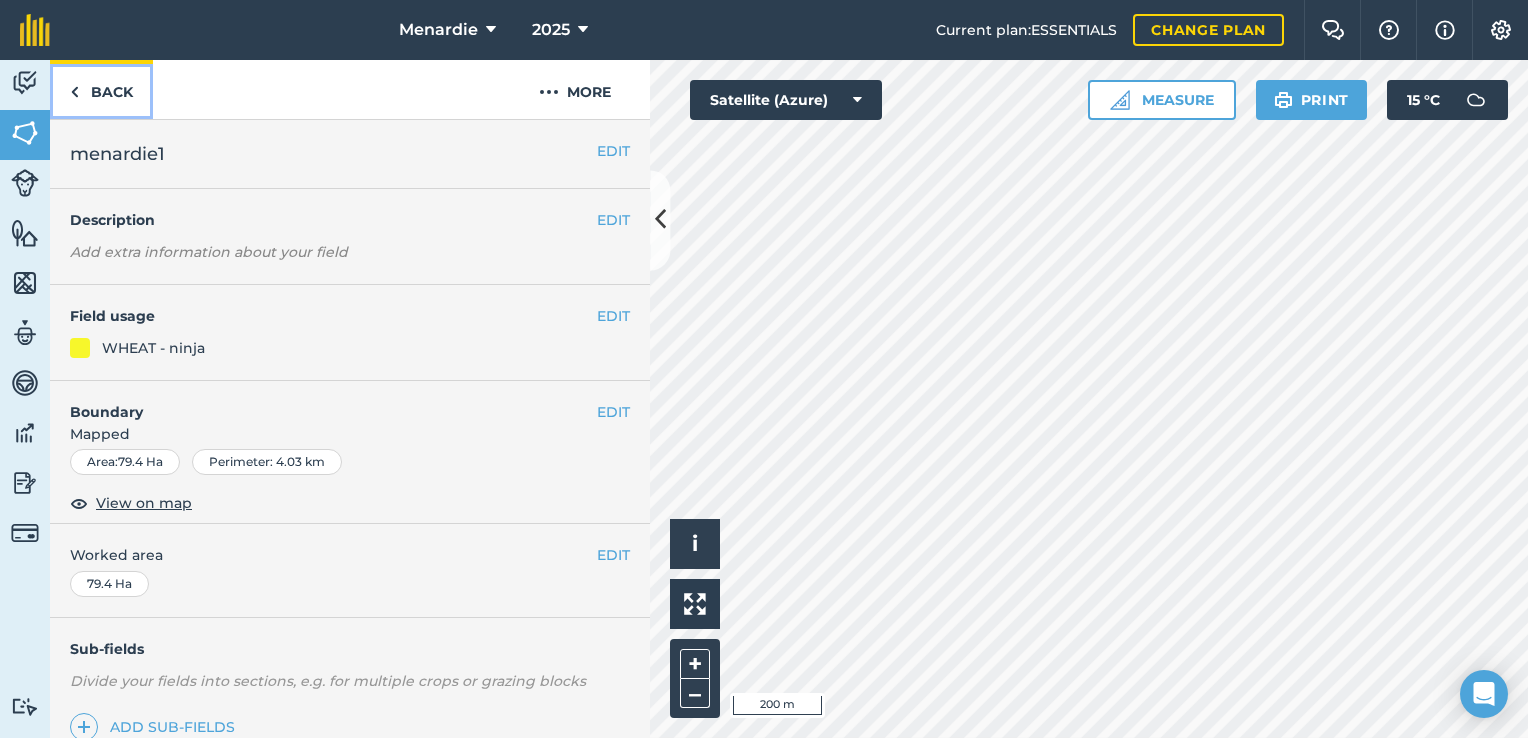 click on "Back" at bounding box center [101, 89] 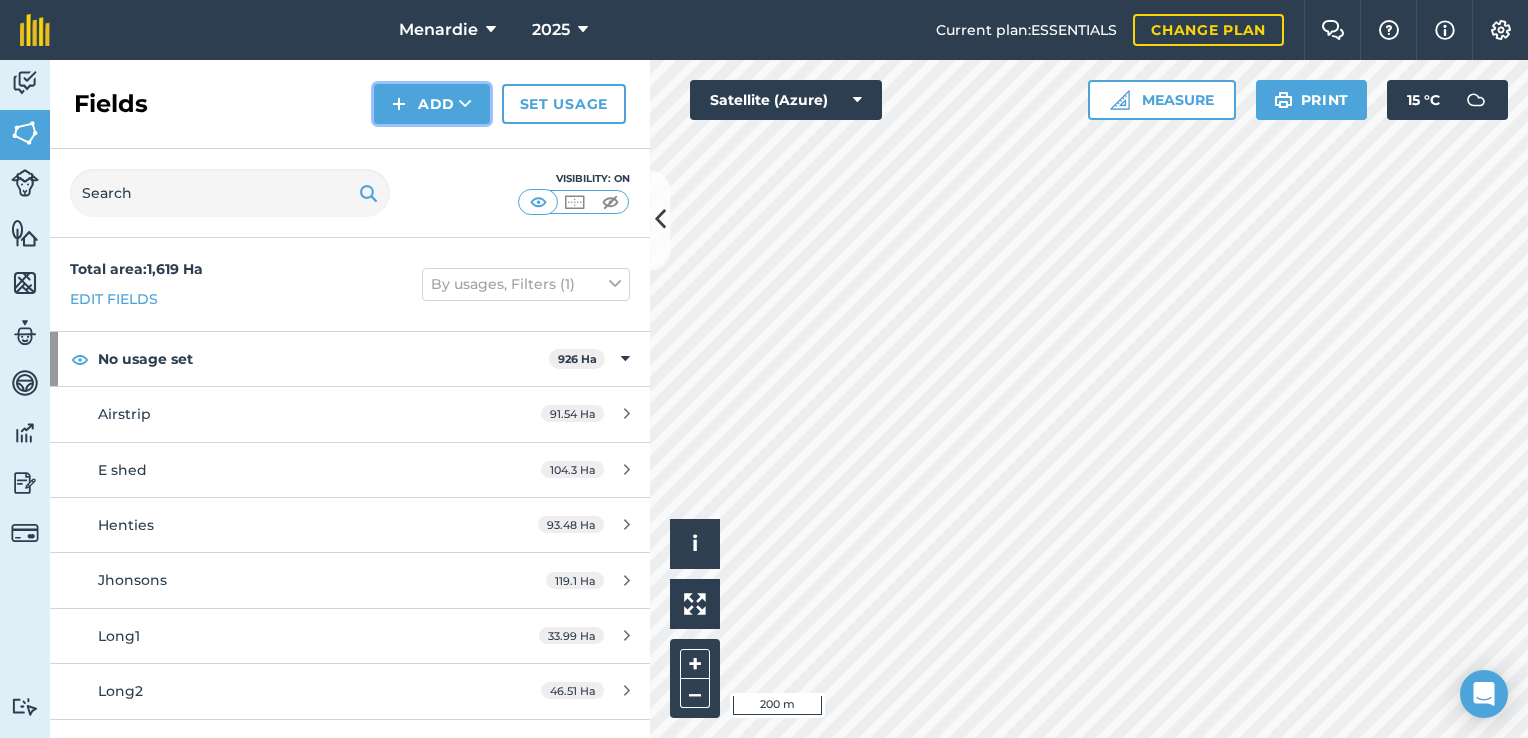 click on "Add" at bounding box center [432, 104] 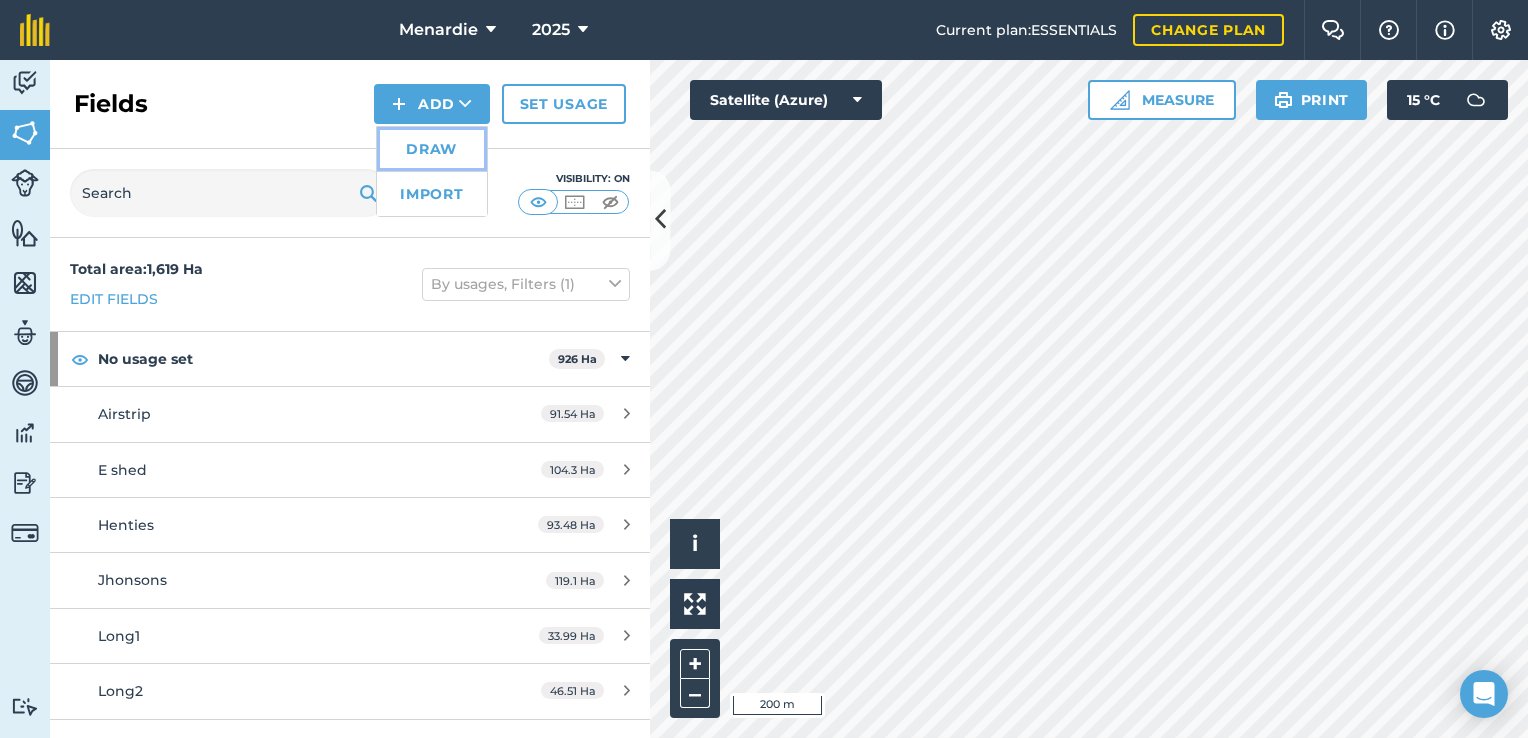 click on "Draw" at bounding box center [432, 149] 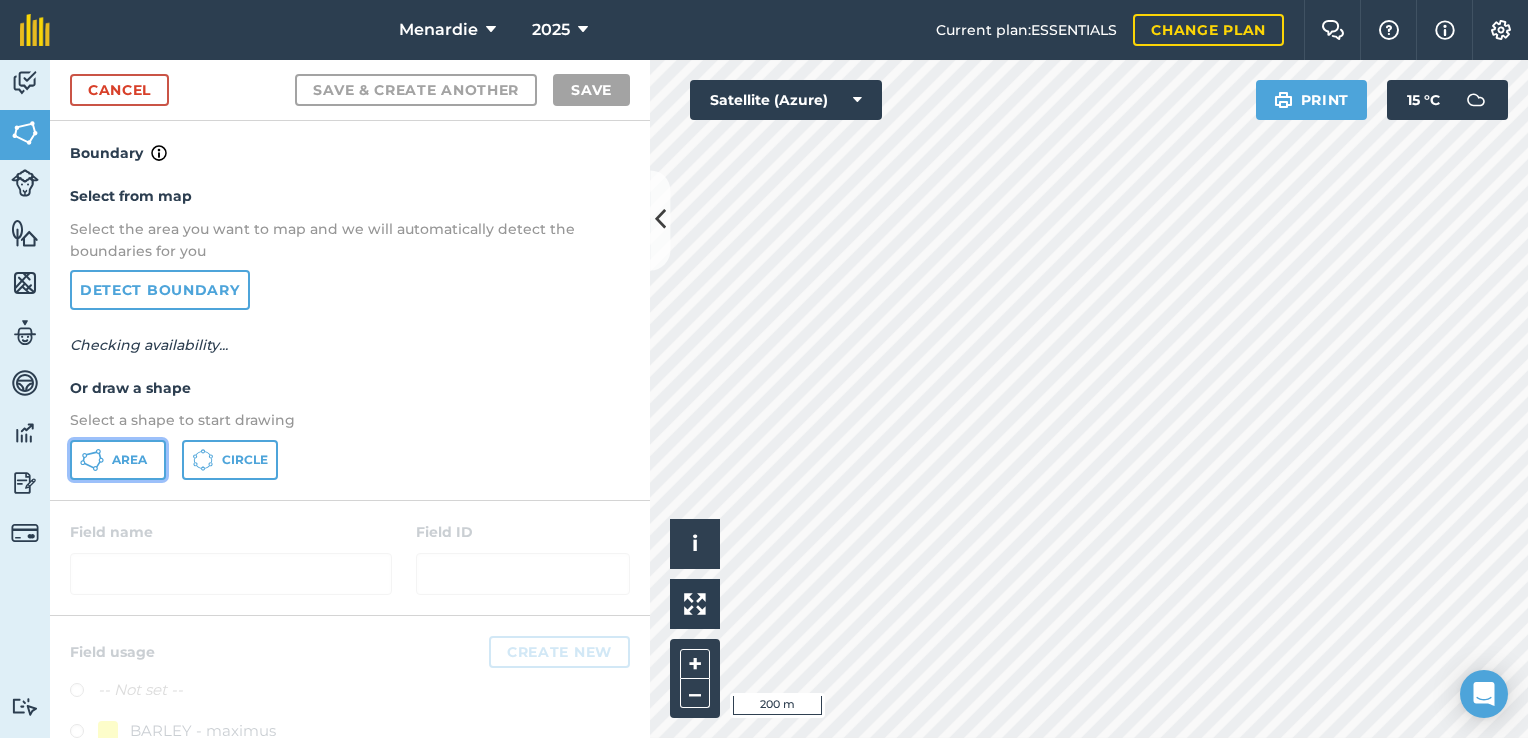 click on "Area" at bounding box center [118, 460] 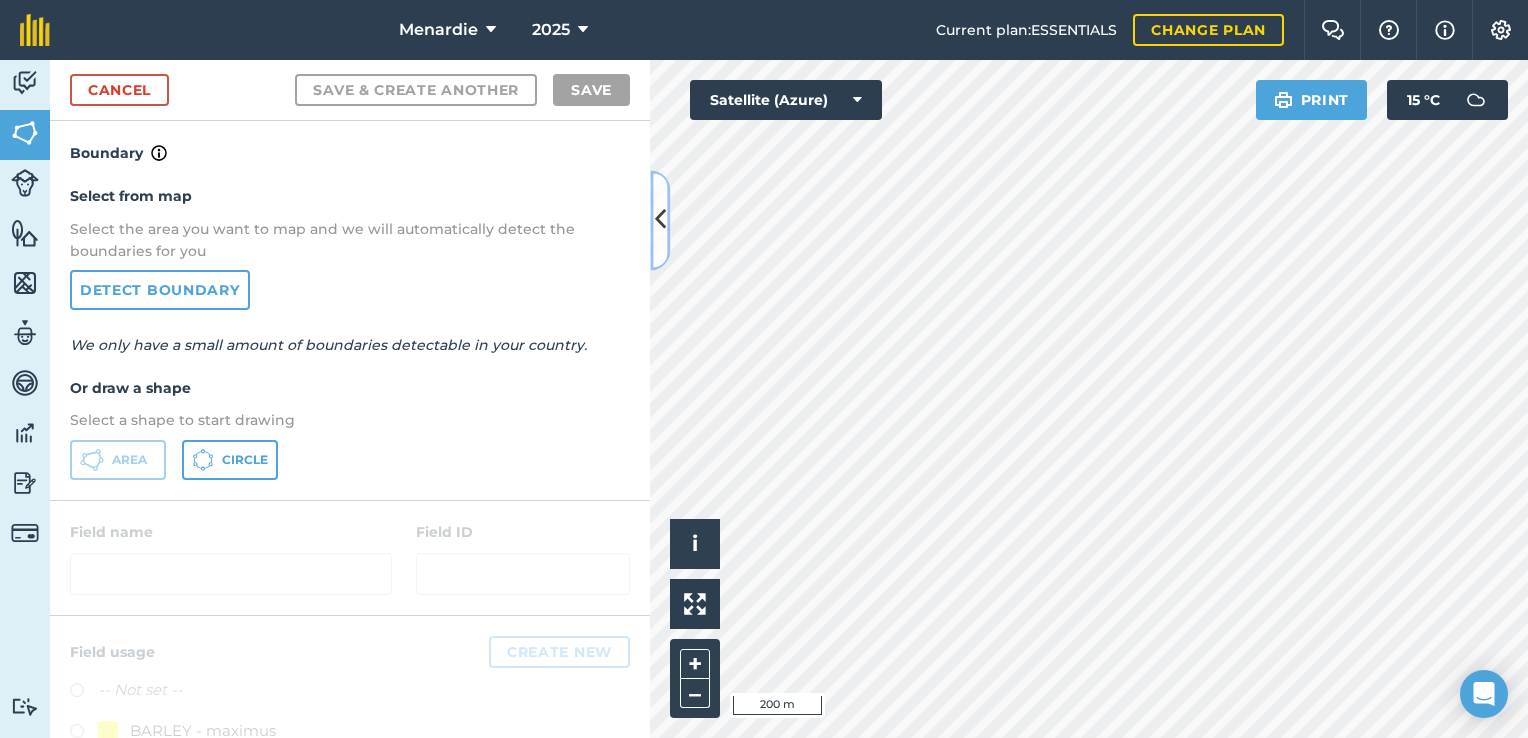 click at bounding box center (660, 220) 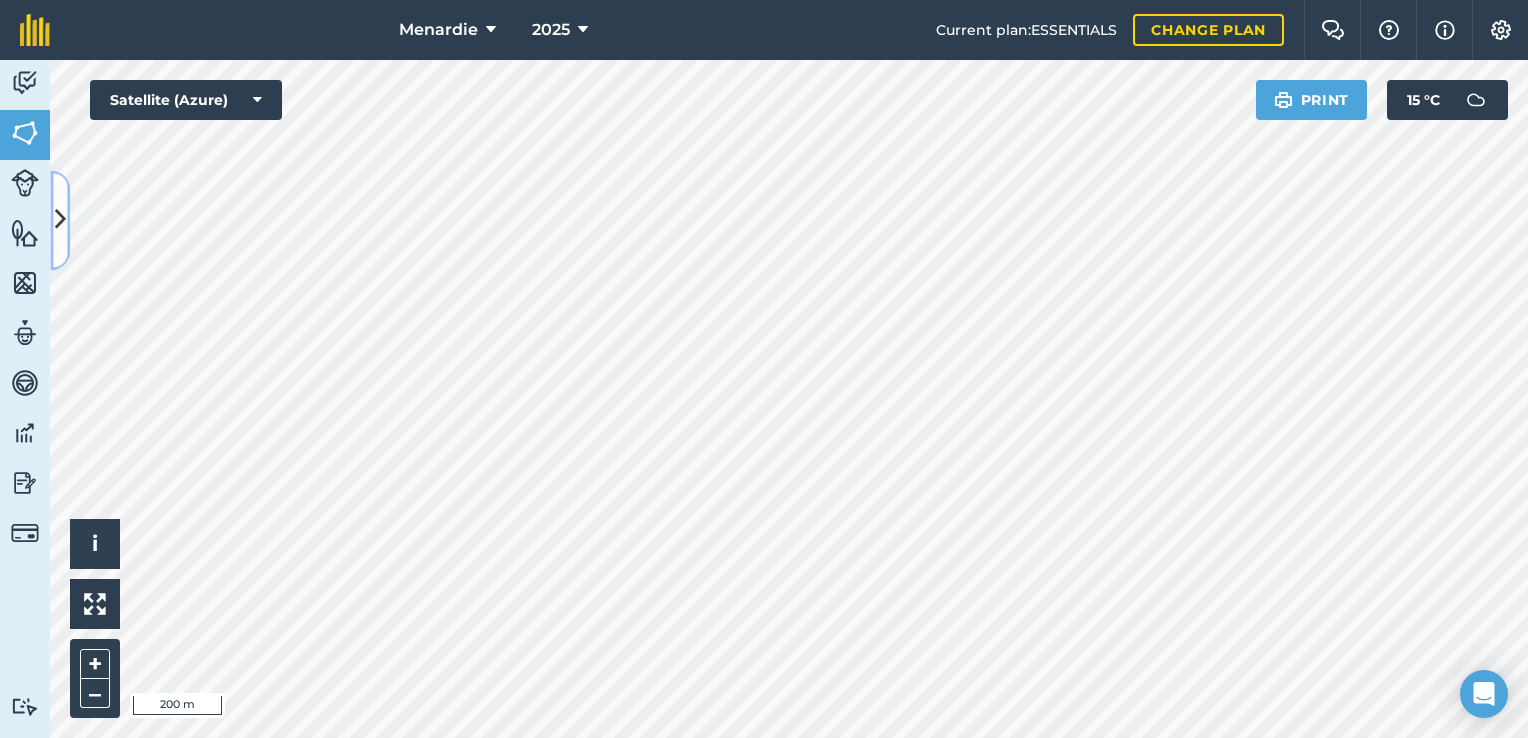click at bounding box center (60, 220) 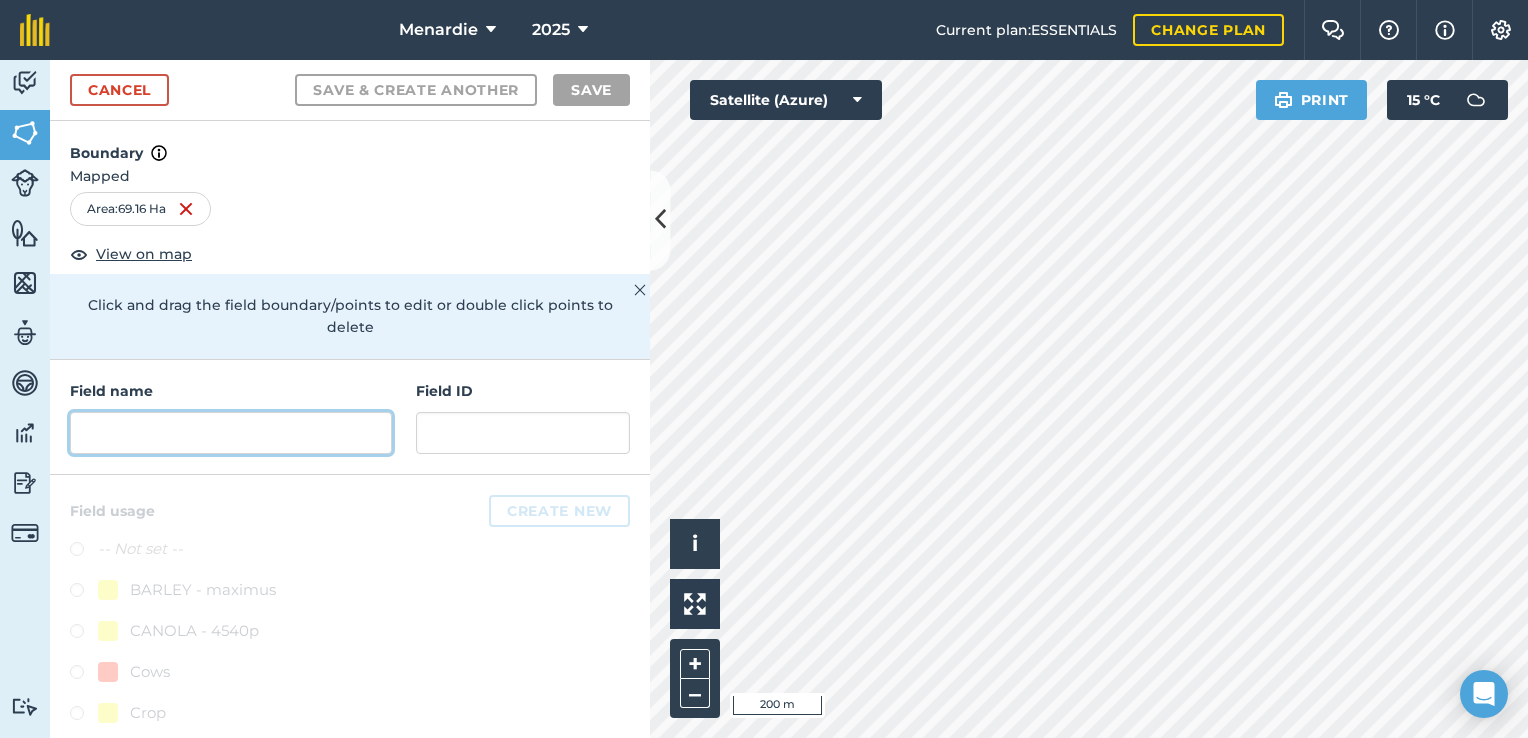click at bounding box center (231, 433) 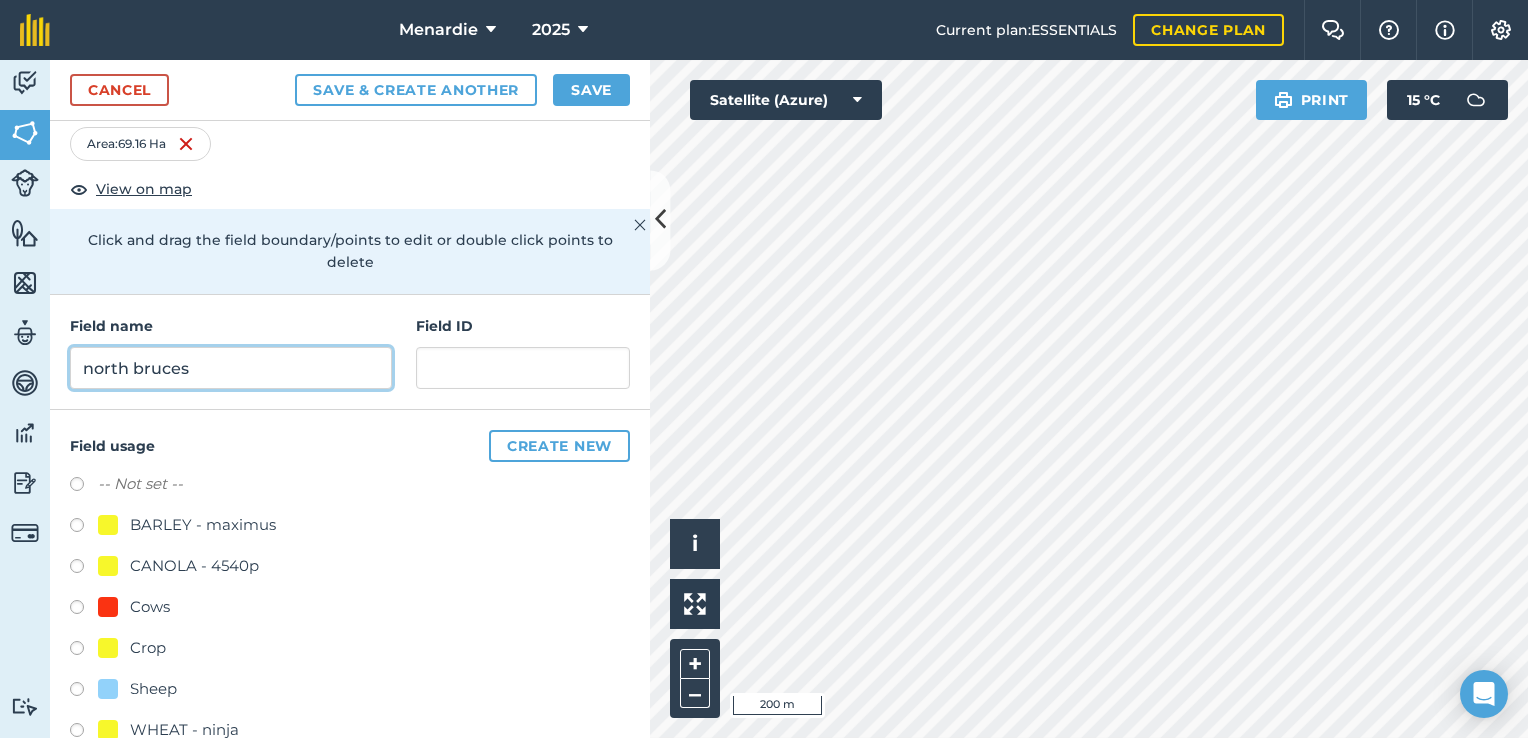 scroll, scrollTop: 144, scrollLeft: 0, axis: vertical 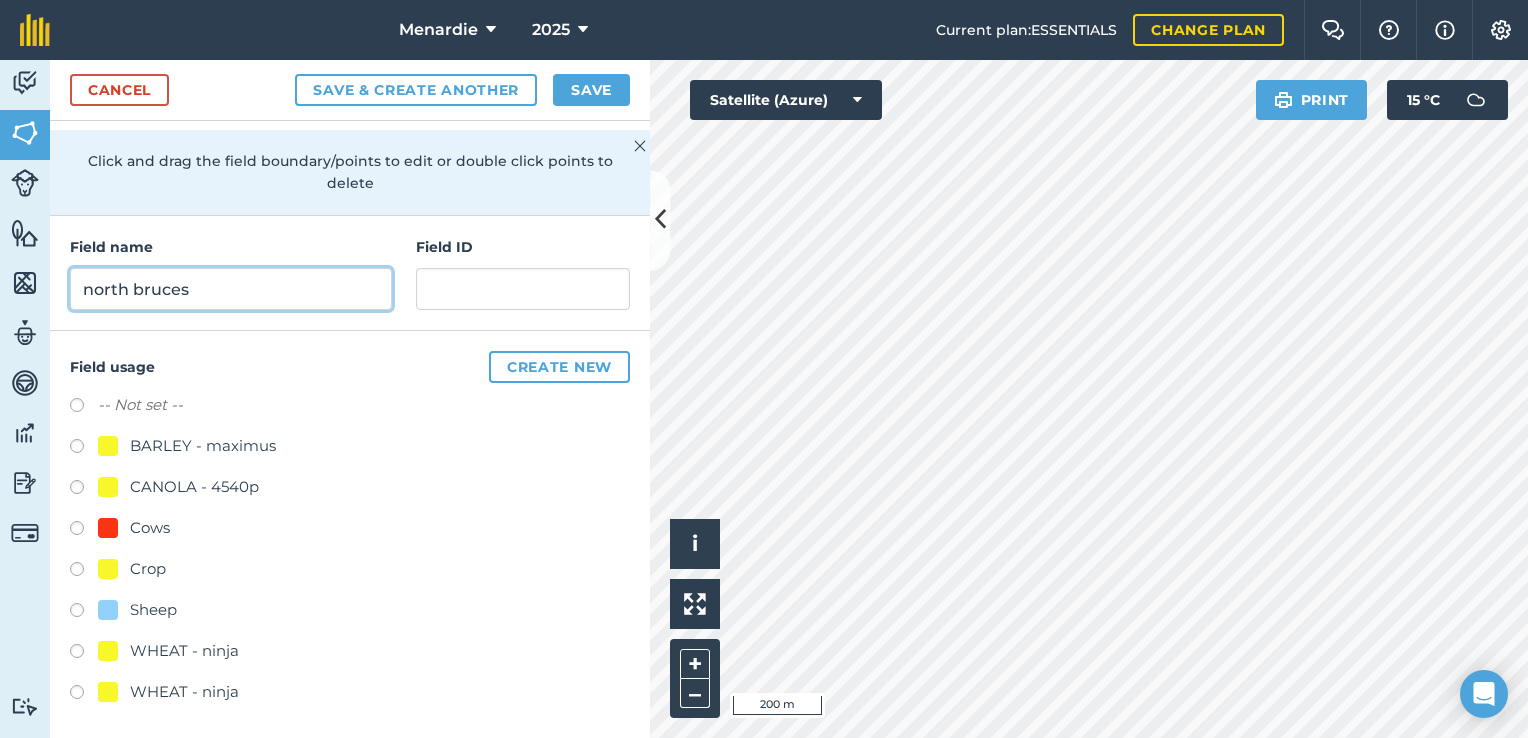 type on "north bruces" 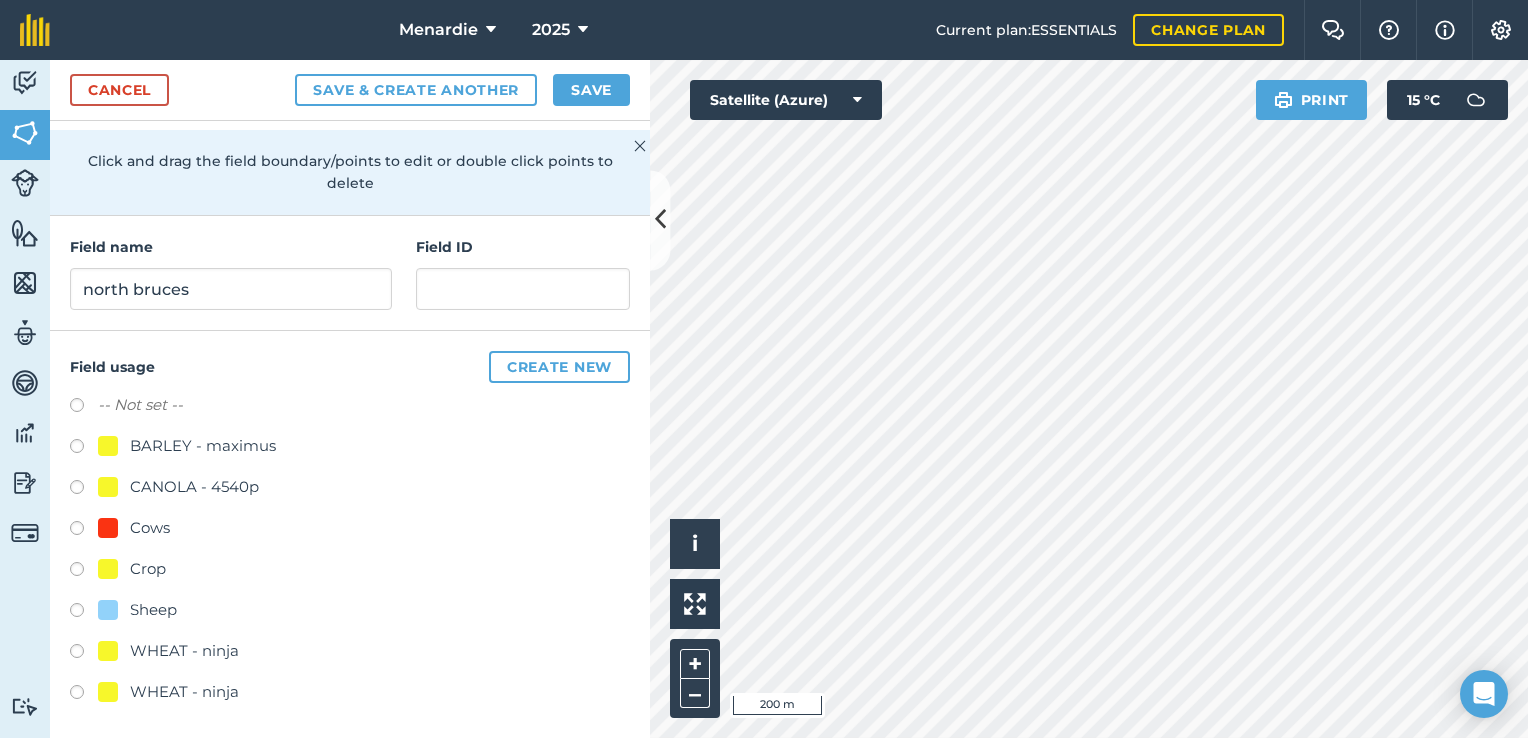 click at bounding box center [84, 613] 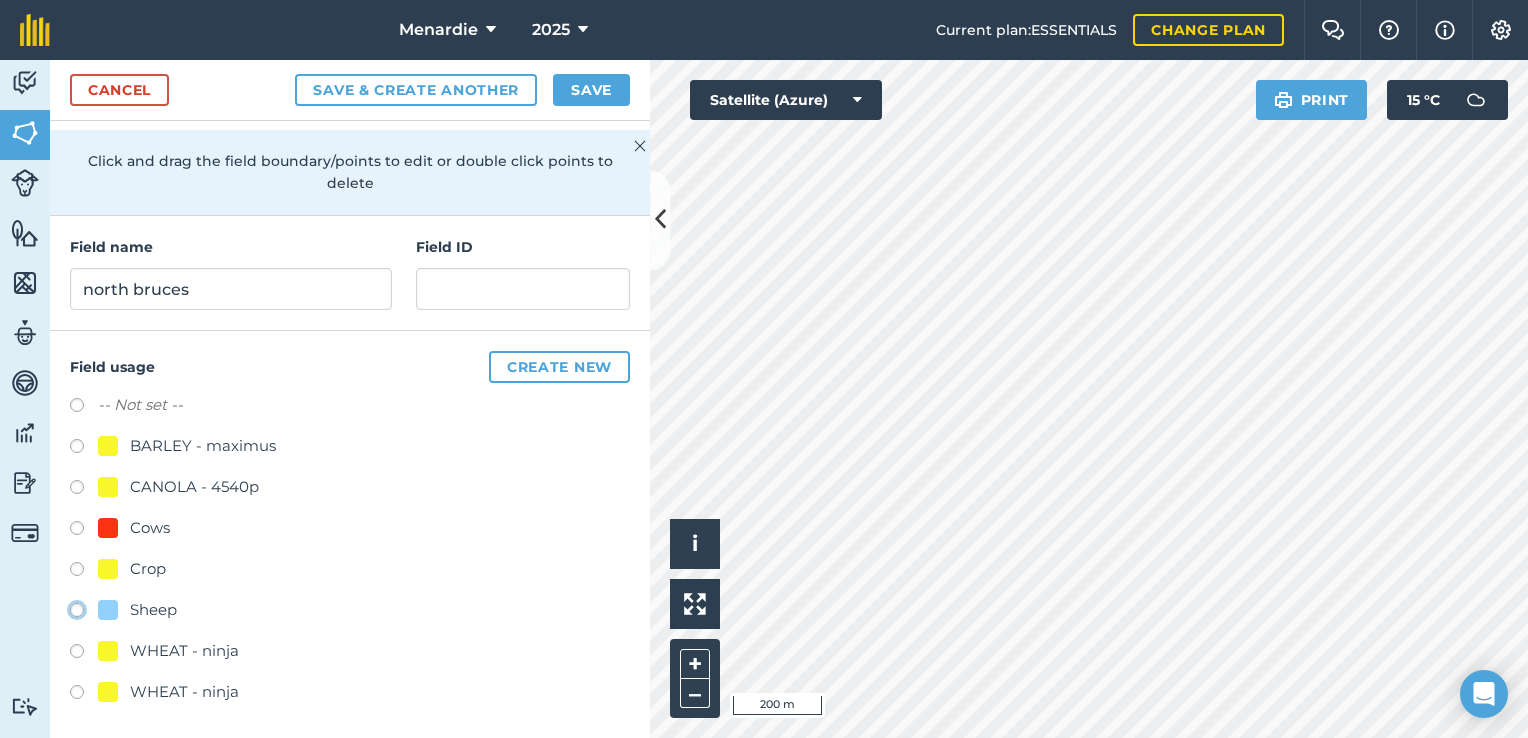 click on "Sheep" at bounding box center (-9923, 609) 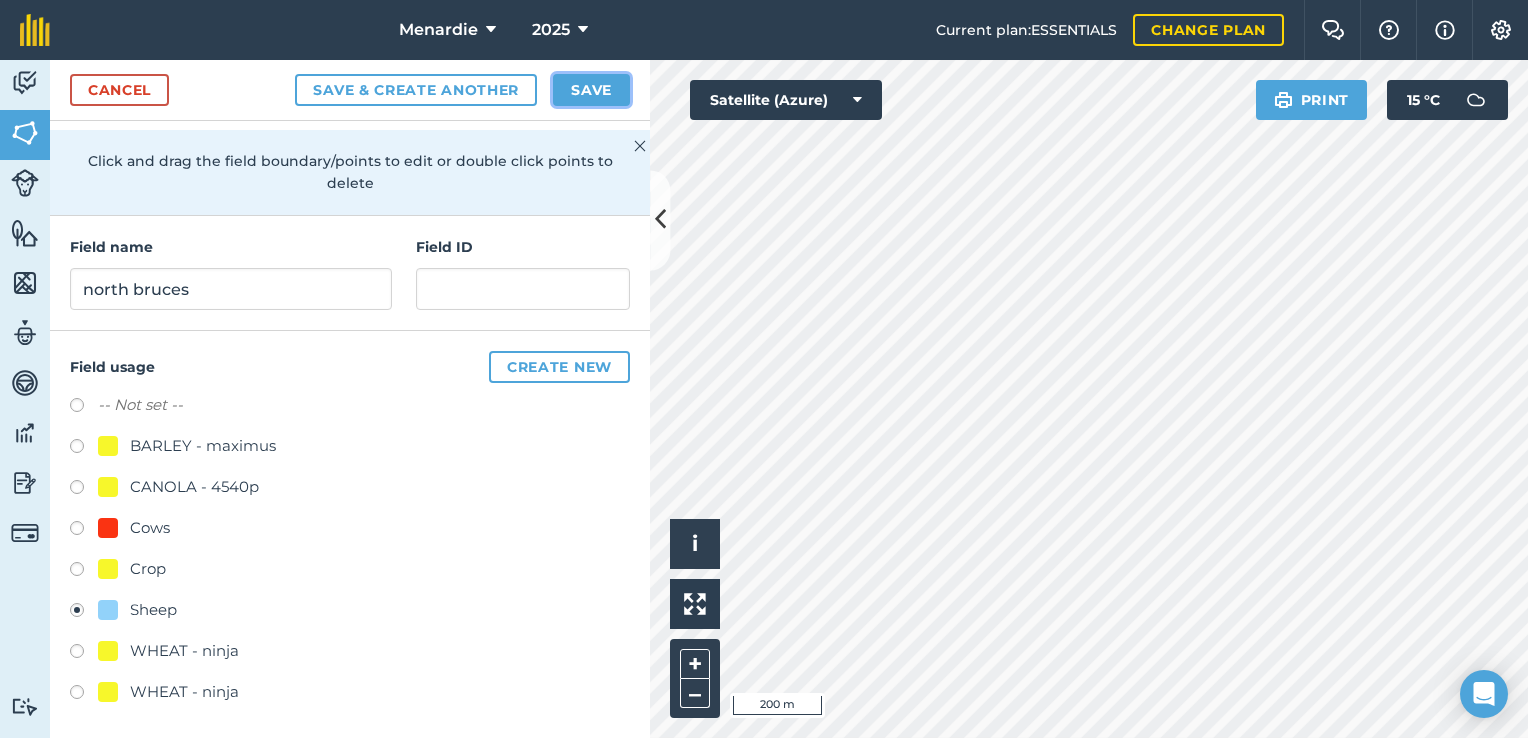 click on "Save" at bounding box center [591, 90] 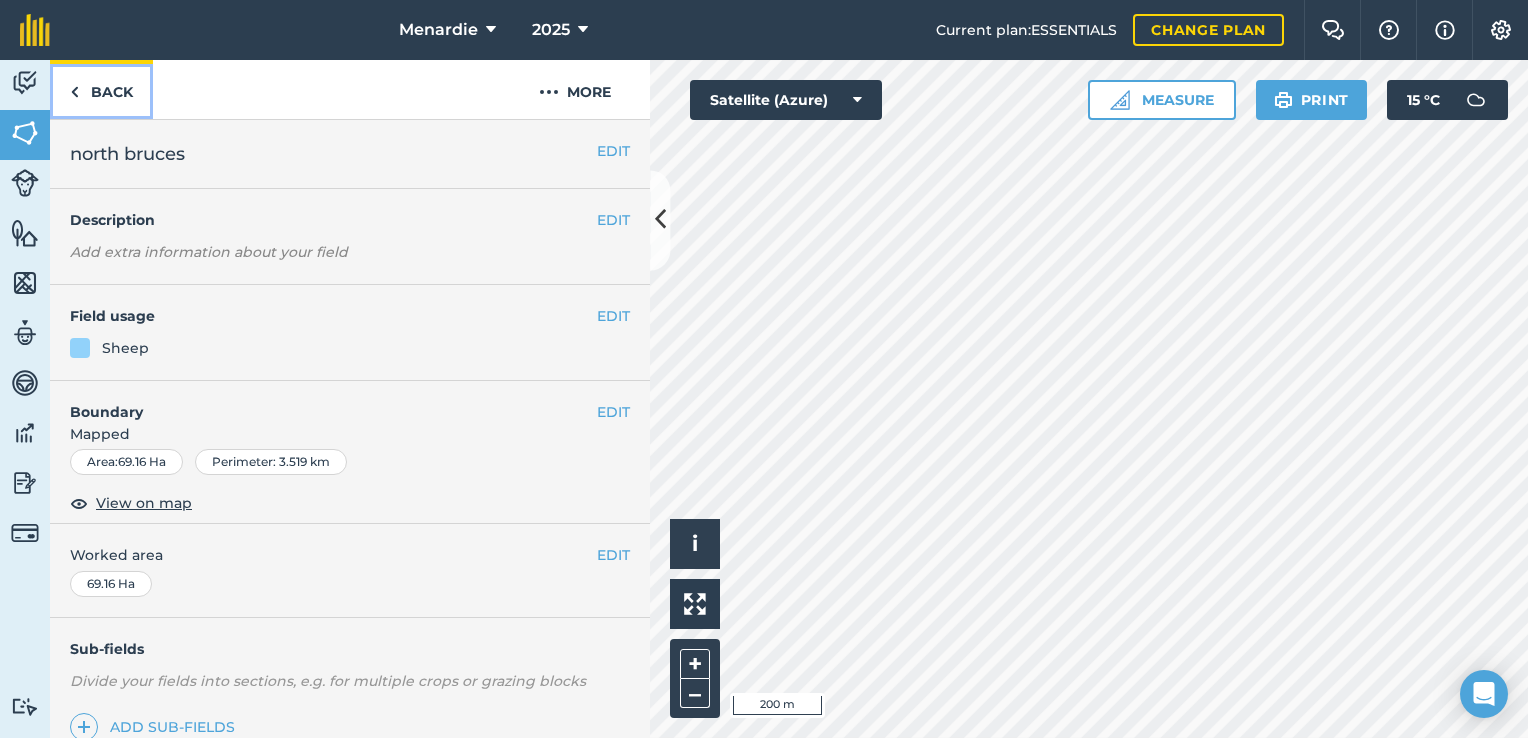 click on "Back" at bounding box center (101, 89) 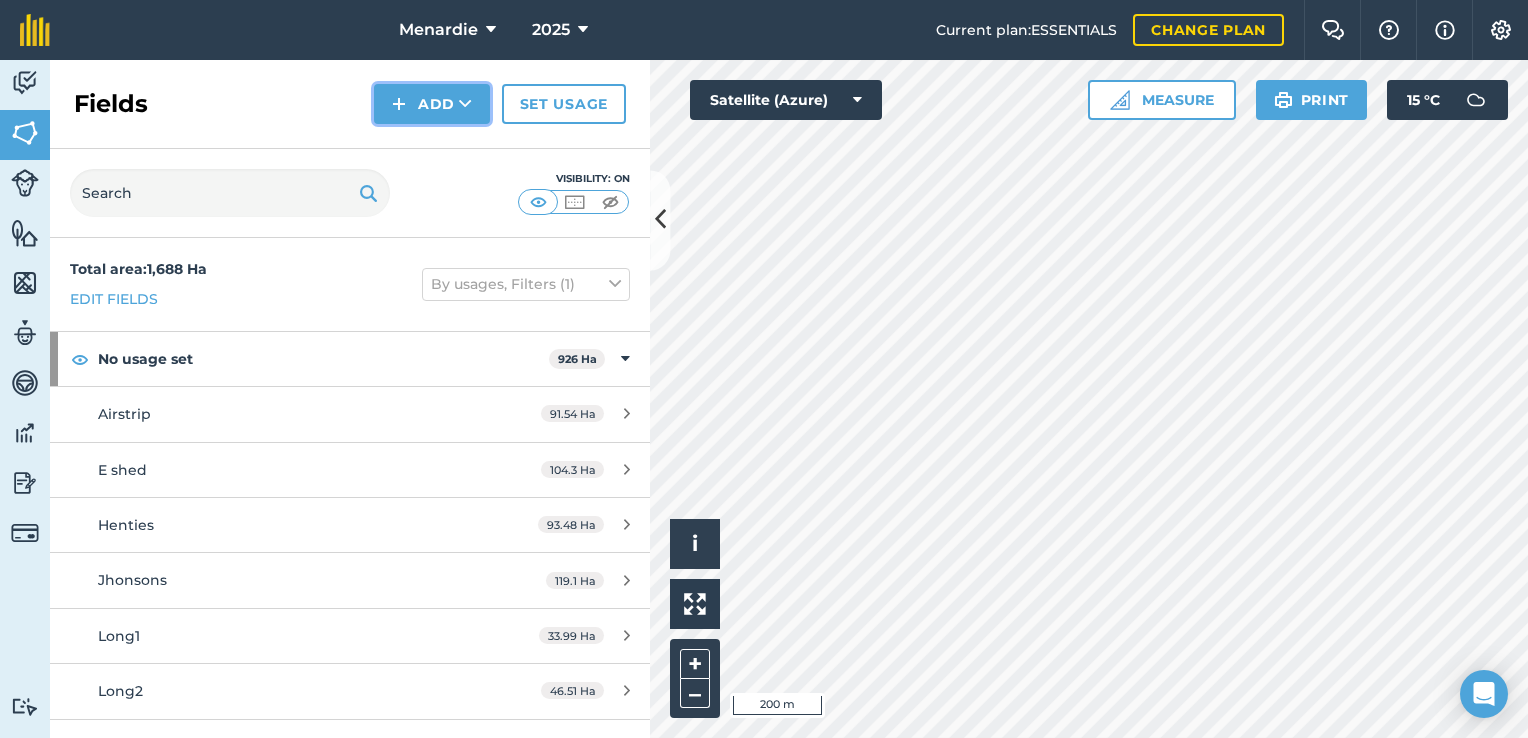 click on "Add" at bounding box center [432, 104] 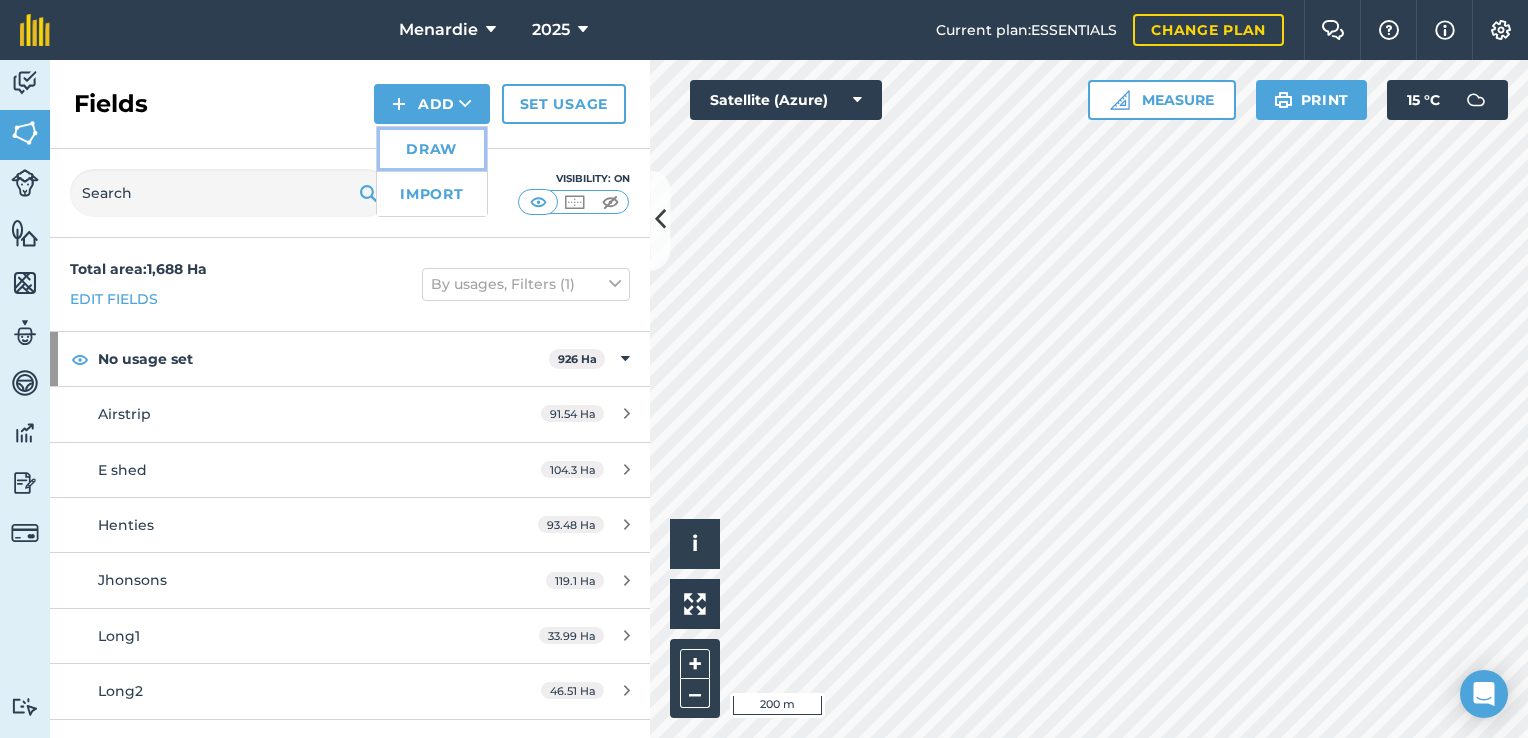 click on "Draw" at bounding box center [432, 149] 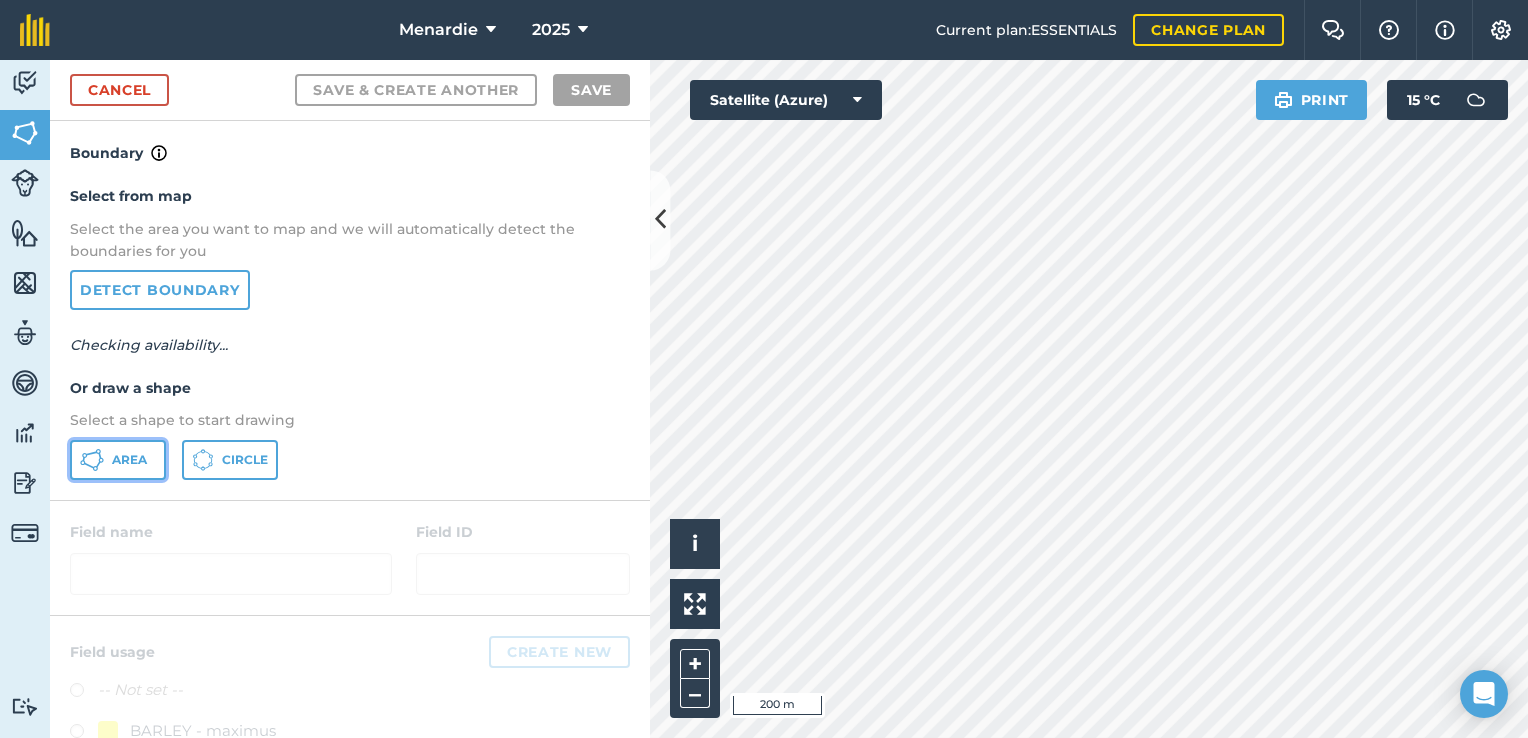 click on "Area" at bounding box center (118, 460) 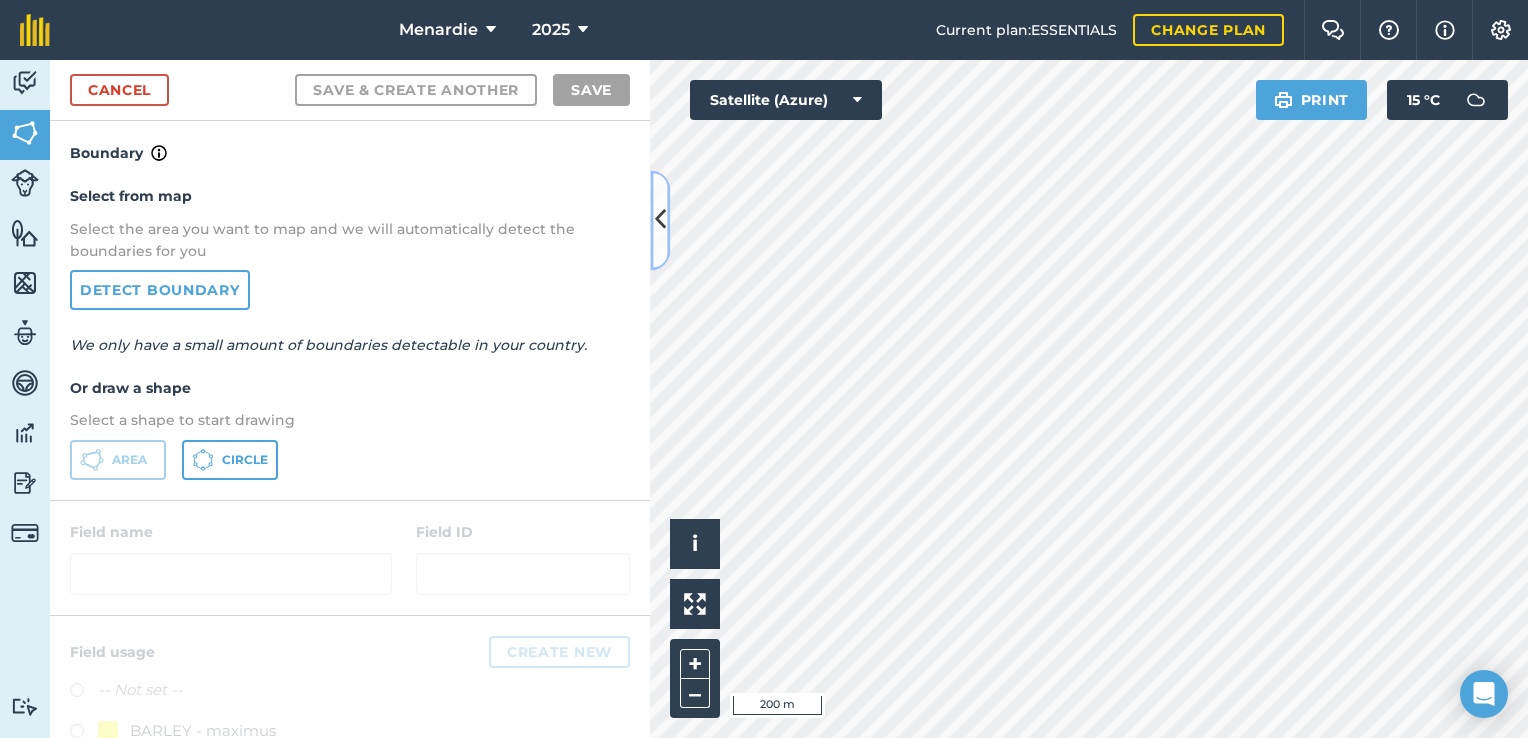 click at bounding box center (660, 220) 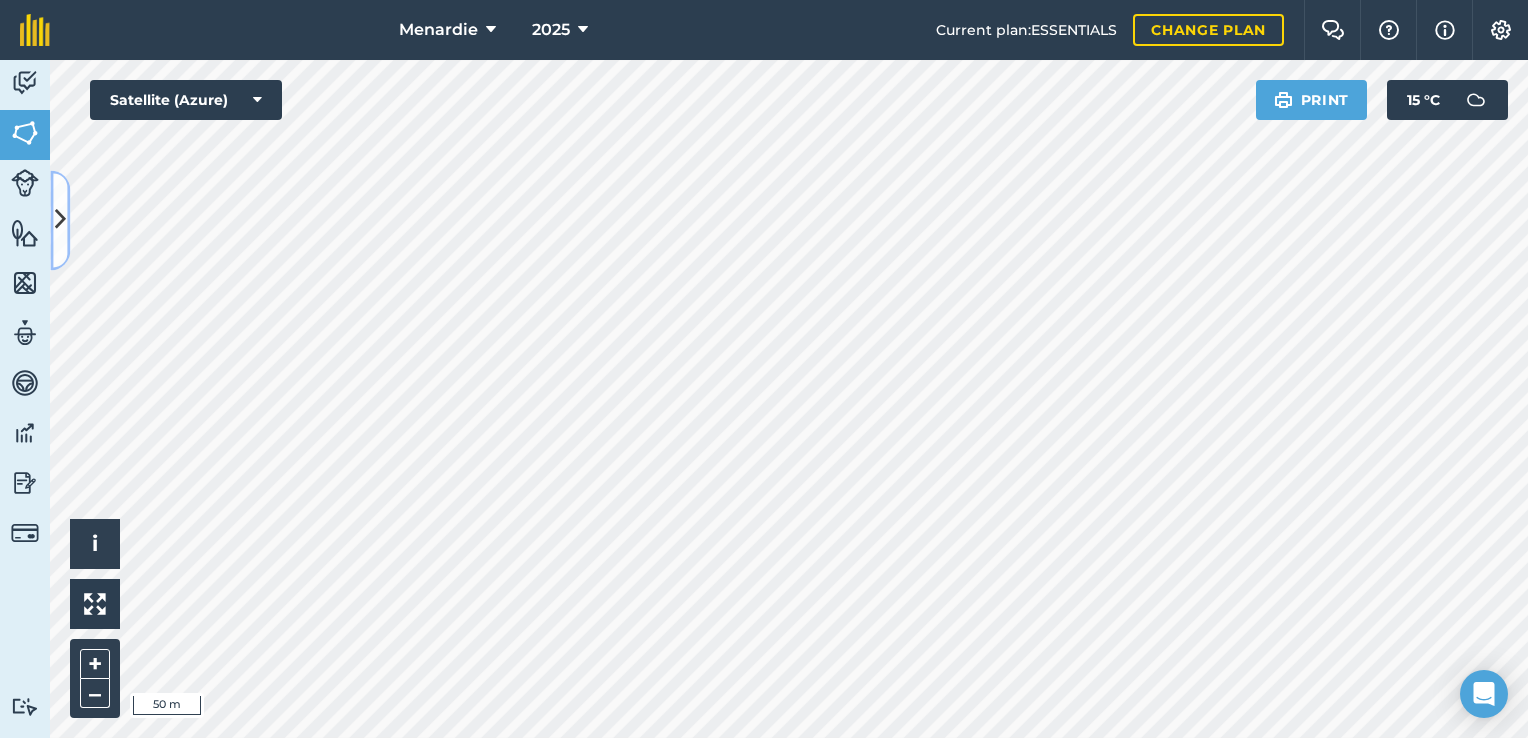 click at bounding box center [60, 220] 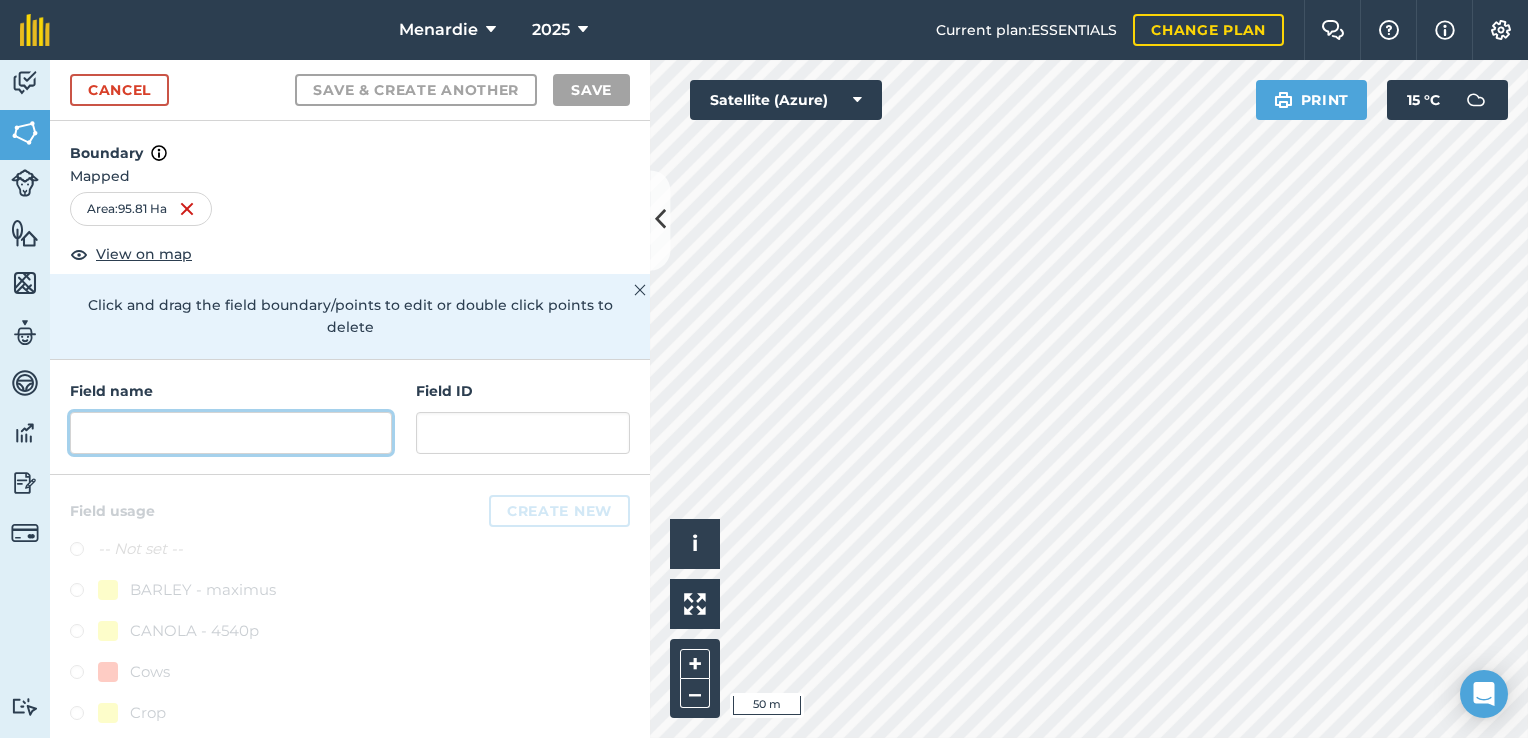 click at bounding box center [231, 433] 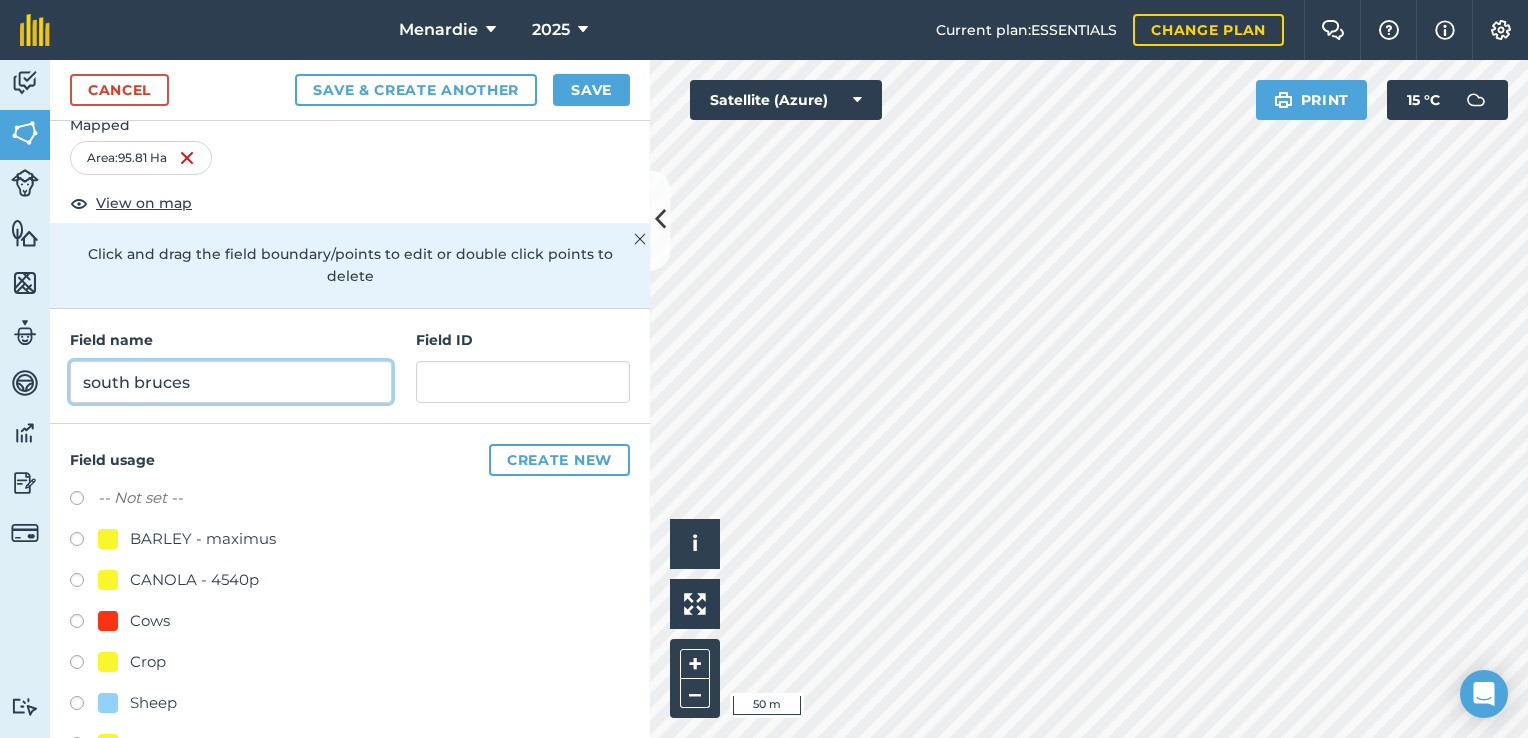 scroll, scrollTop: 100, scrollLeft: 0, axis: vertical 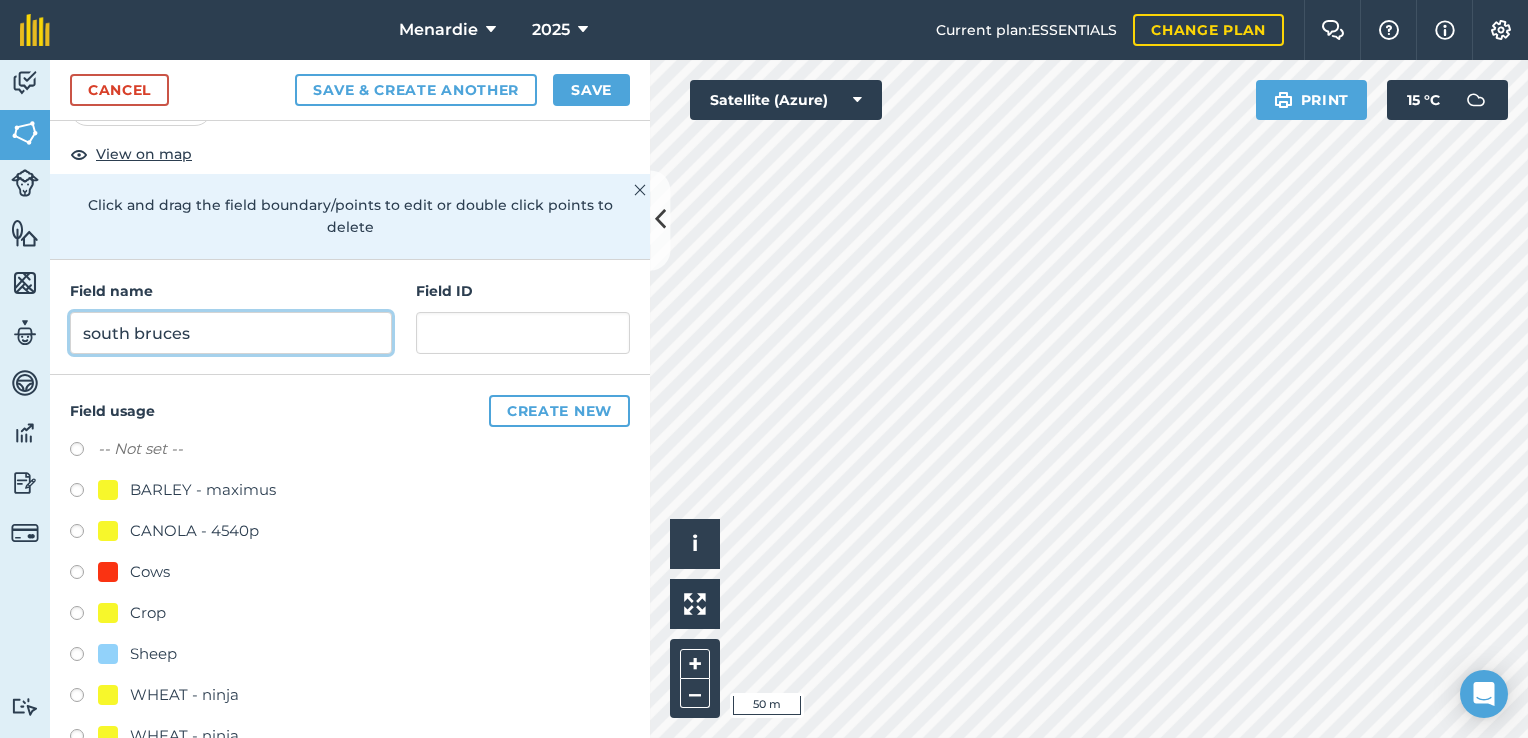 type on "south bruces" 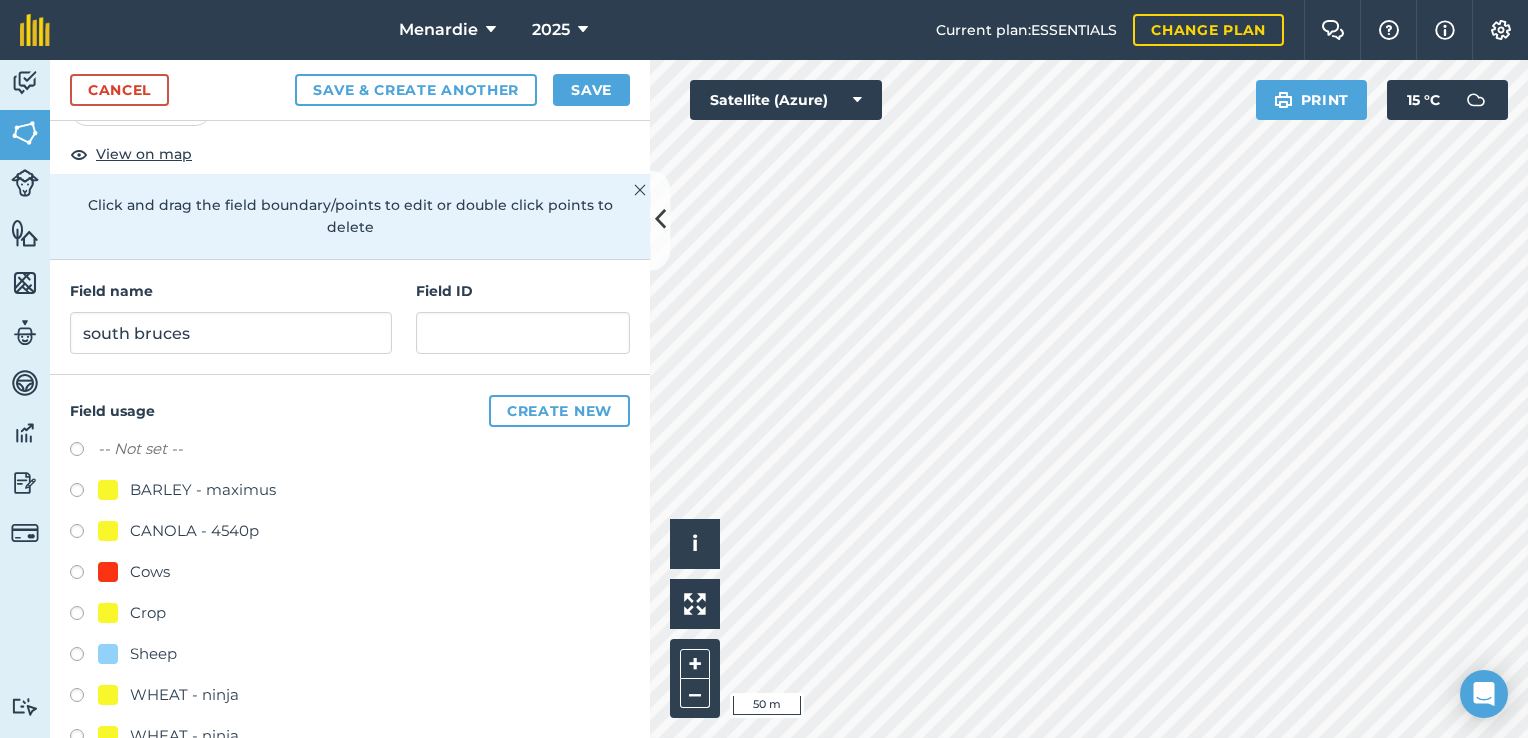 drag, startPoint x: 72, startPoint y: 650, endPoint x: 83, endPoint y: 646, distance: 11.7046995 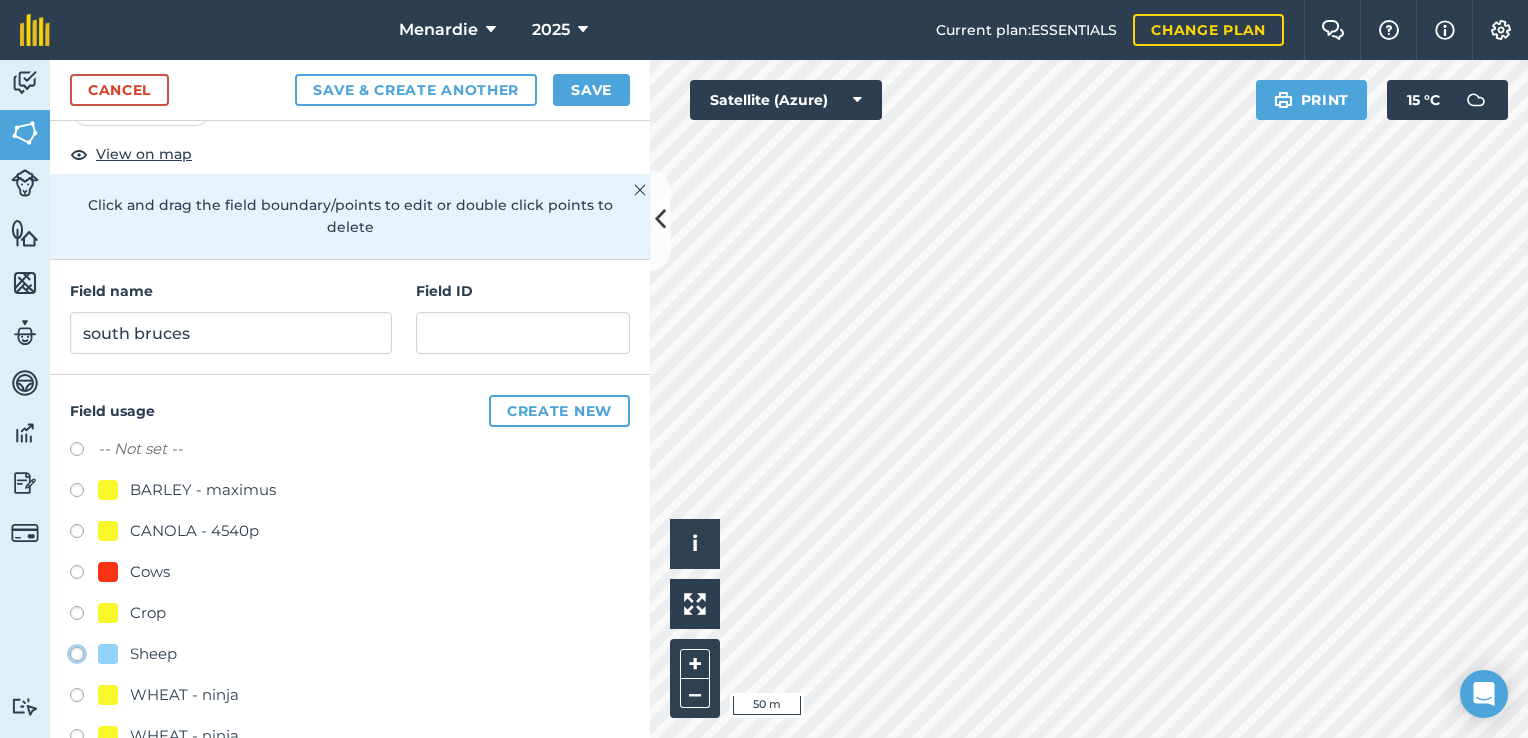 click on "Sheep" at bounding box center (-9923, 653) 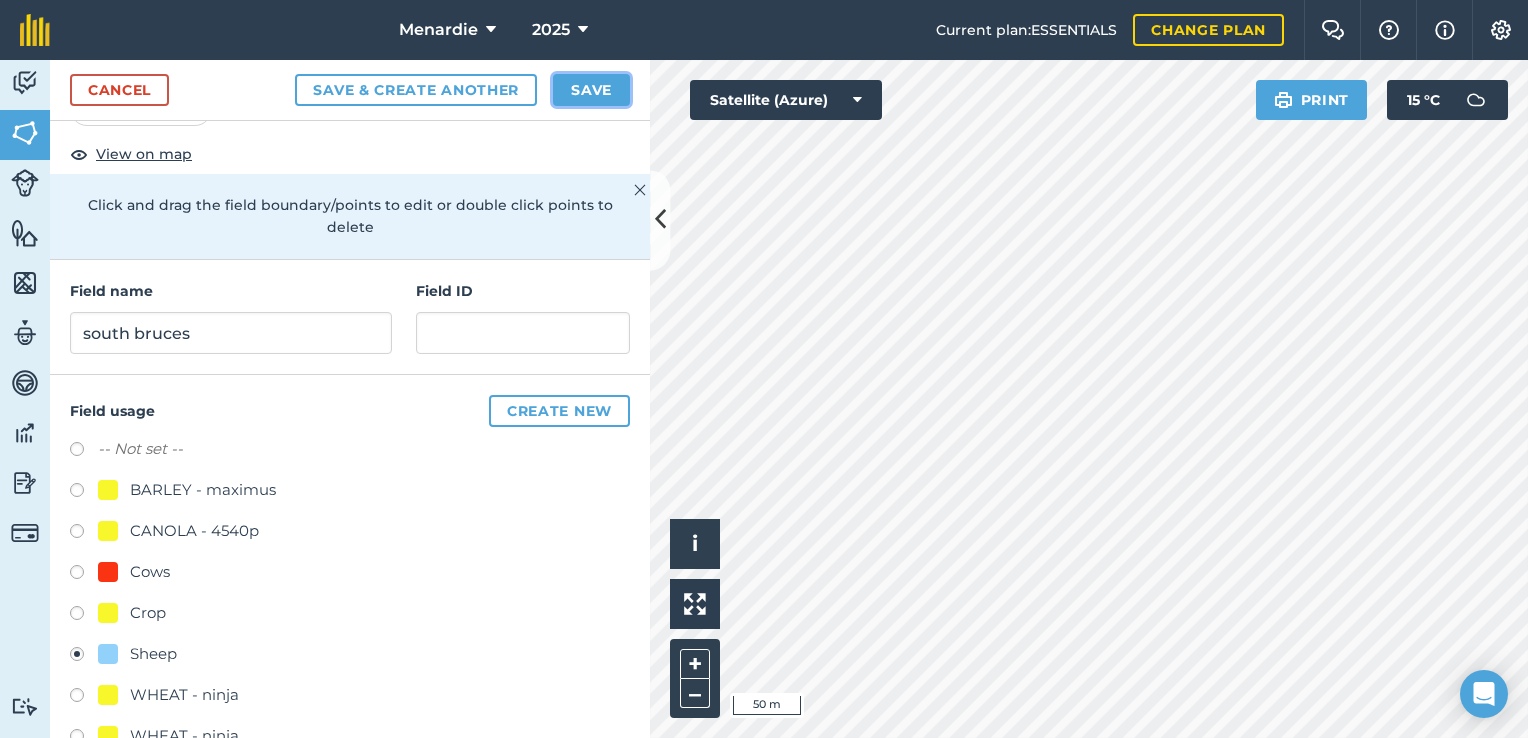 click on "Save" at bounding box center (591, 90) 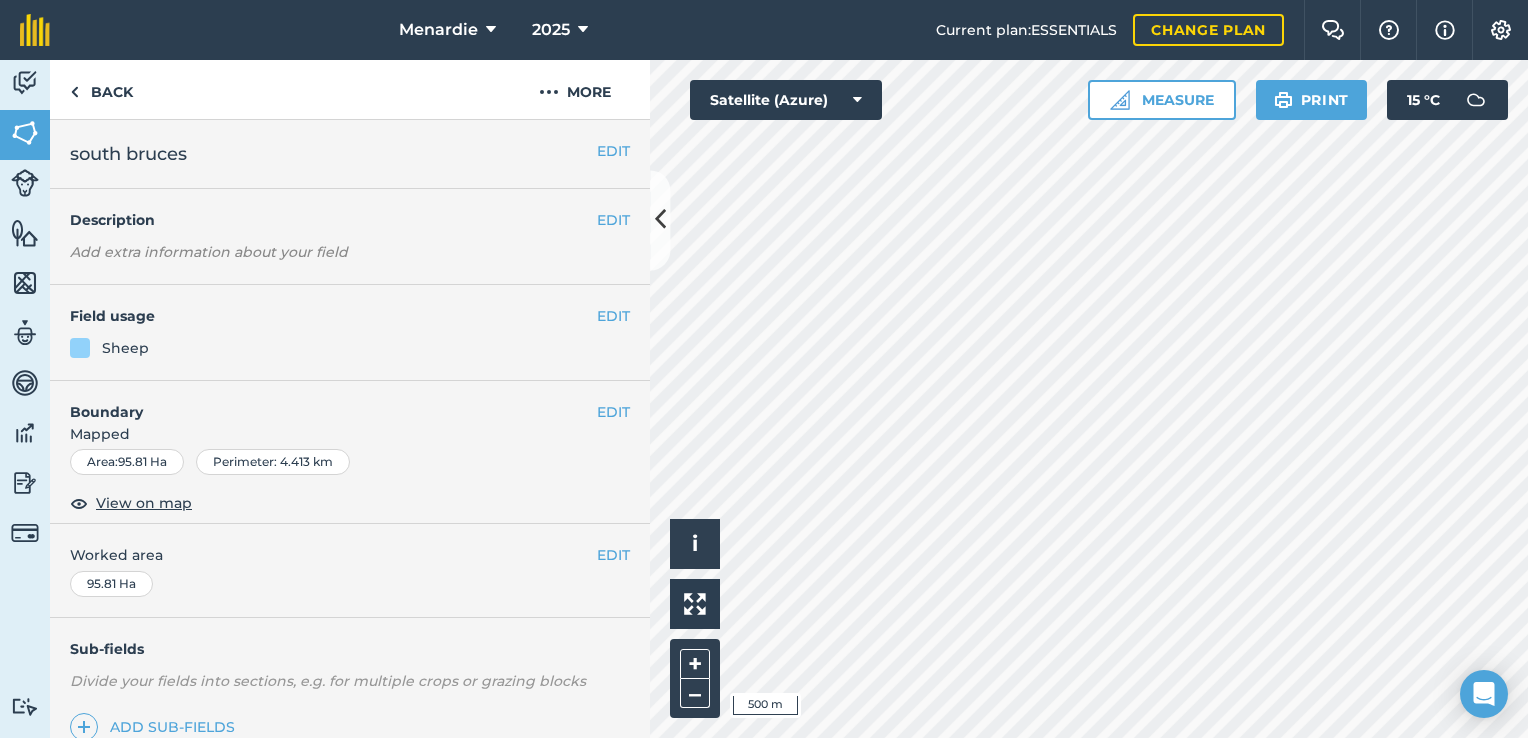 click on "Menardie 2025 Current plan :  ESSENTIALS   Change plan Farm Chat Help Info Settings Menardie  -  2025 Reproduced with the permission of  Microsoft Printed on  [DATE] Field usages No usage set BARLEY - maximus CANOLA - 4540p Cows Crop Sheep WHEAT - ninja WHEAT - ninja Feature types Trees Water Activity Fields Livestock Features Maps Team Vehicles Data Reporting Billing Tutorials Tutorials   Back   More EDIT south bruces EDIT Description Add extra information about your field EDIT Field usage Sheep EDIT Boundary   Mapped Area :  95.81   Ha Perimeter :   4.413   km   View on map EDIT Worked area 95.81   Ha Sub-fields   Divide your fields into sections, e.g. for multiple crops or grazing blocks   Add sub-fields Add field job Add note   Field Health To-Do Field History Reports There are no outstanding tasks for this field. Click to start drawing i © 2025 TomTom, Microsoft 500 m + – Satellite (Azure) Measure Print 15   ° C" at bounding box center [764, 369] 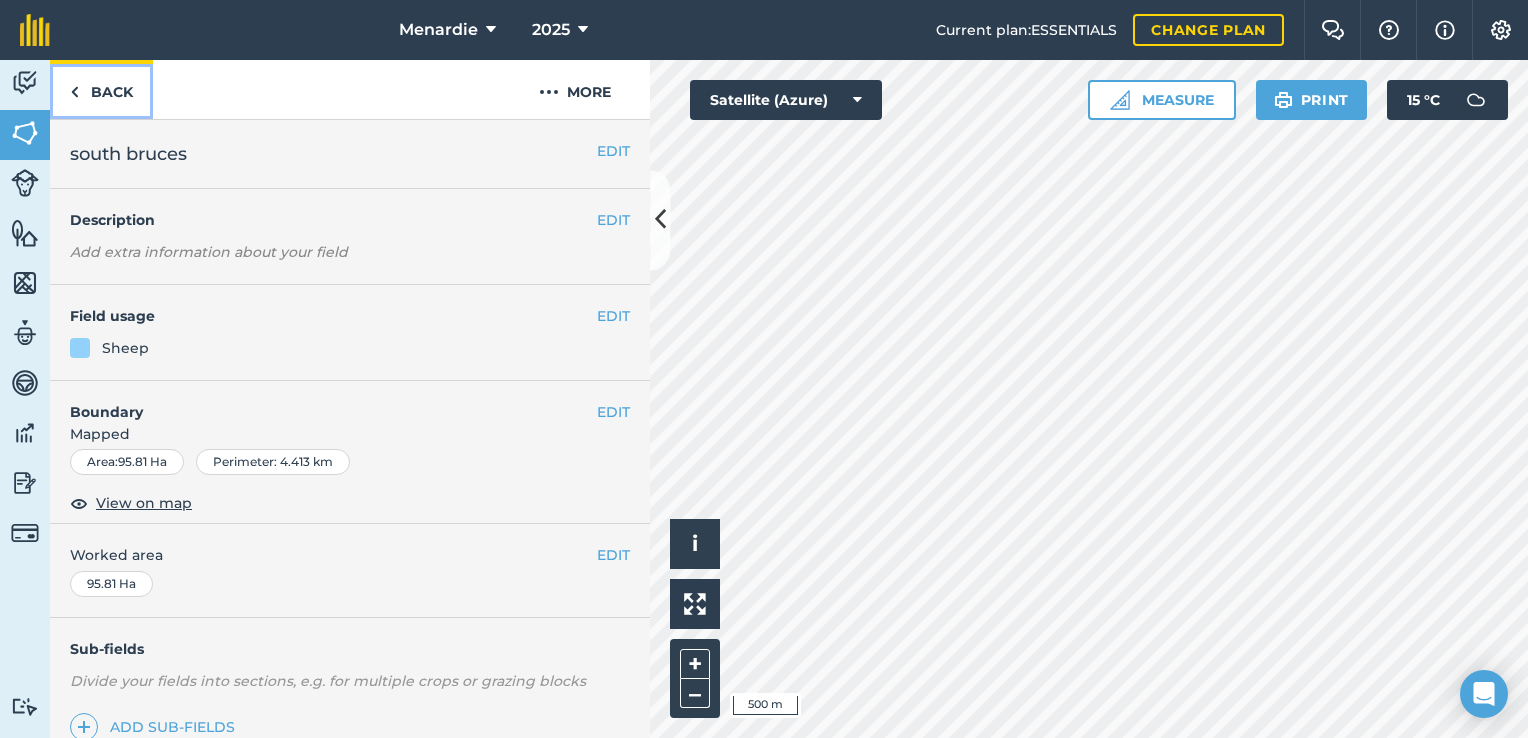 click on "Back" at bounding box center [101, 89] 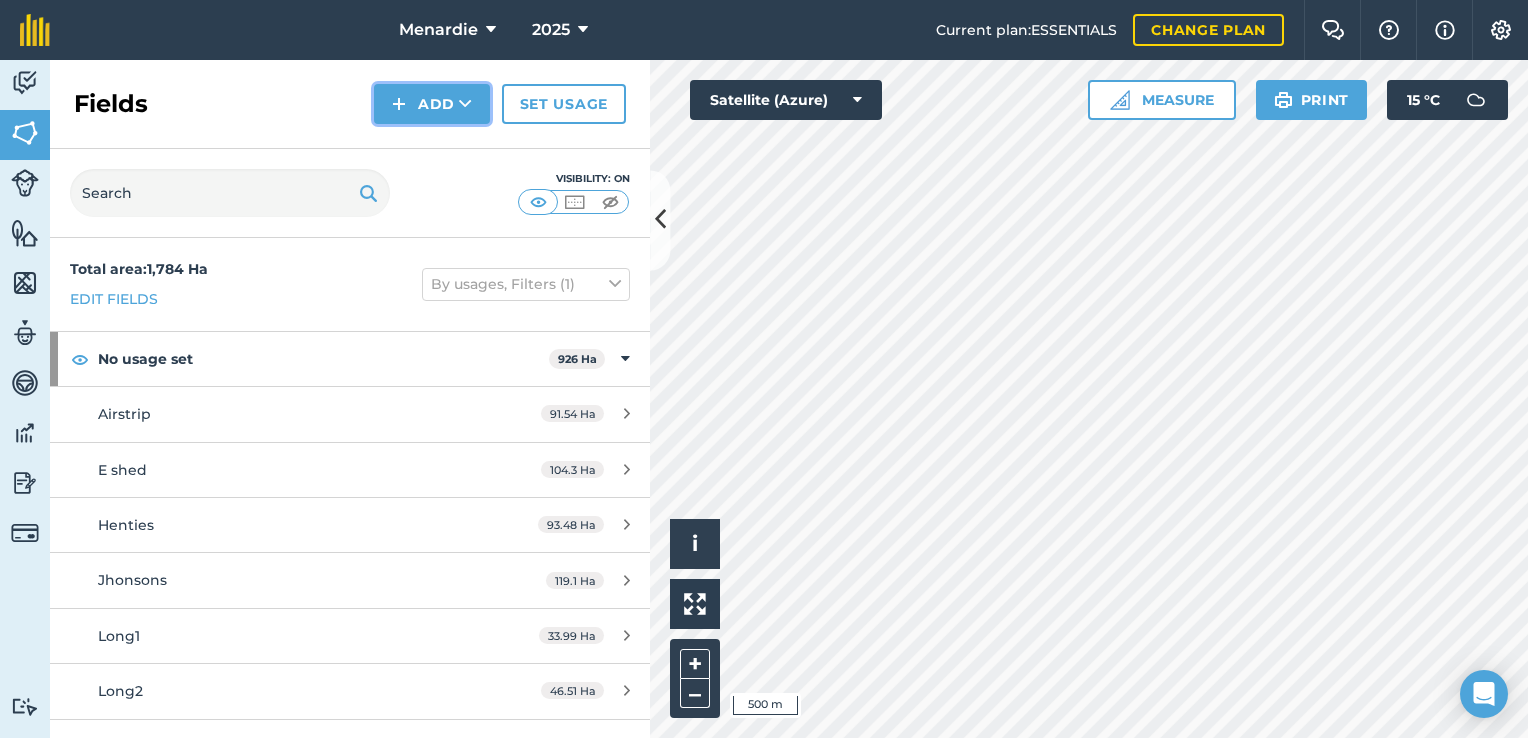 click on "Add" at bounding box center [432, 104] 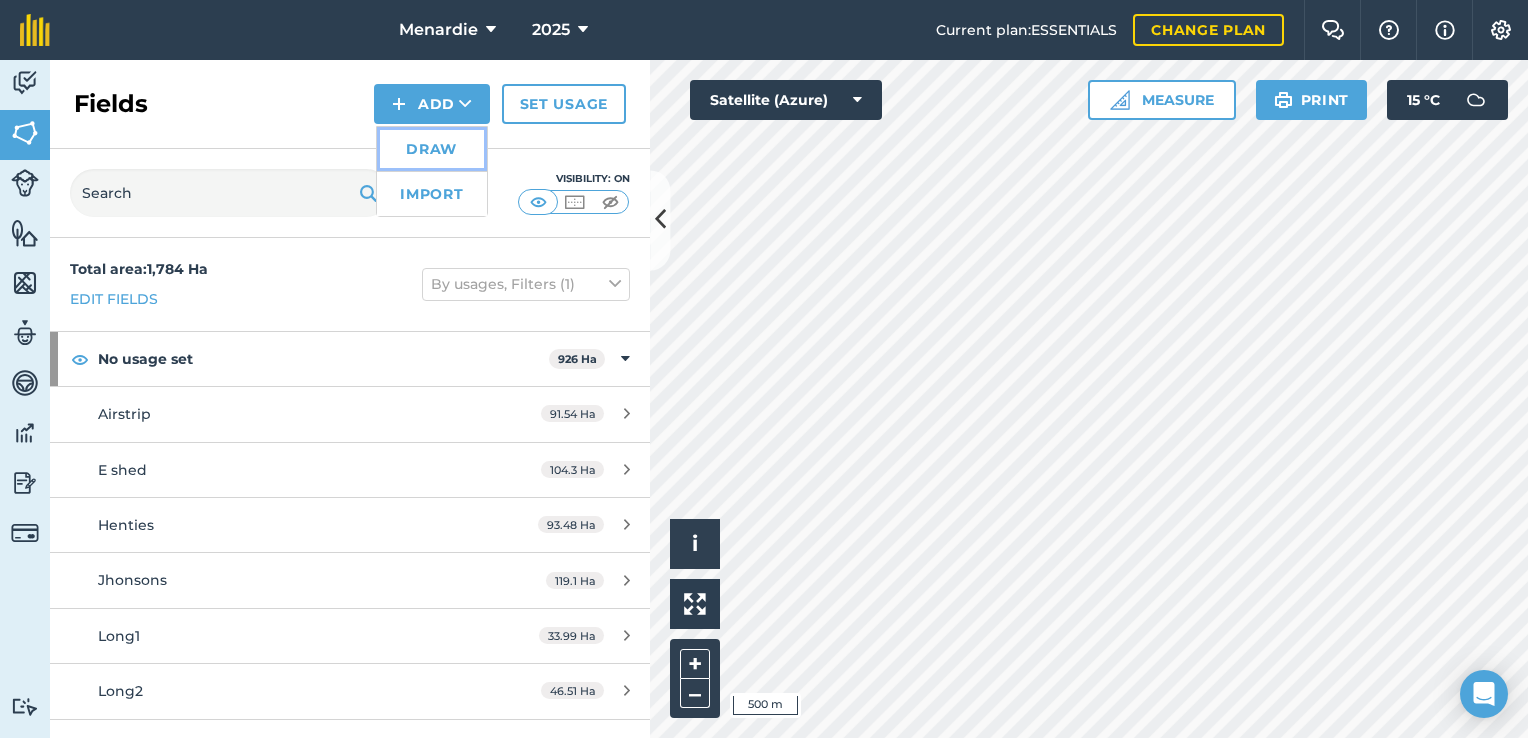 click on "Draw" at bounding box center (432, 149) 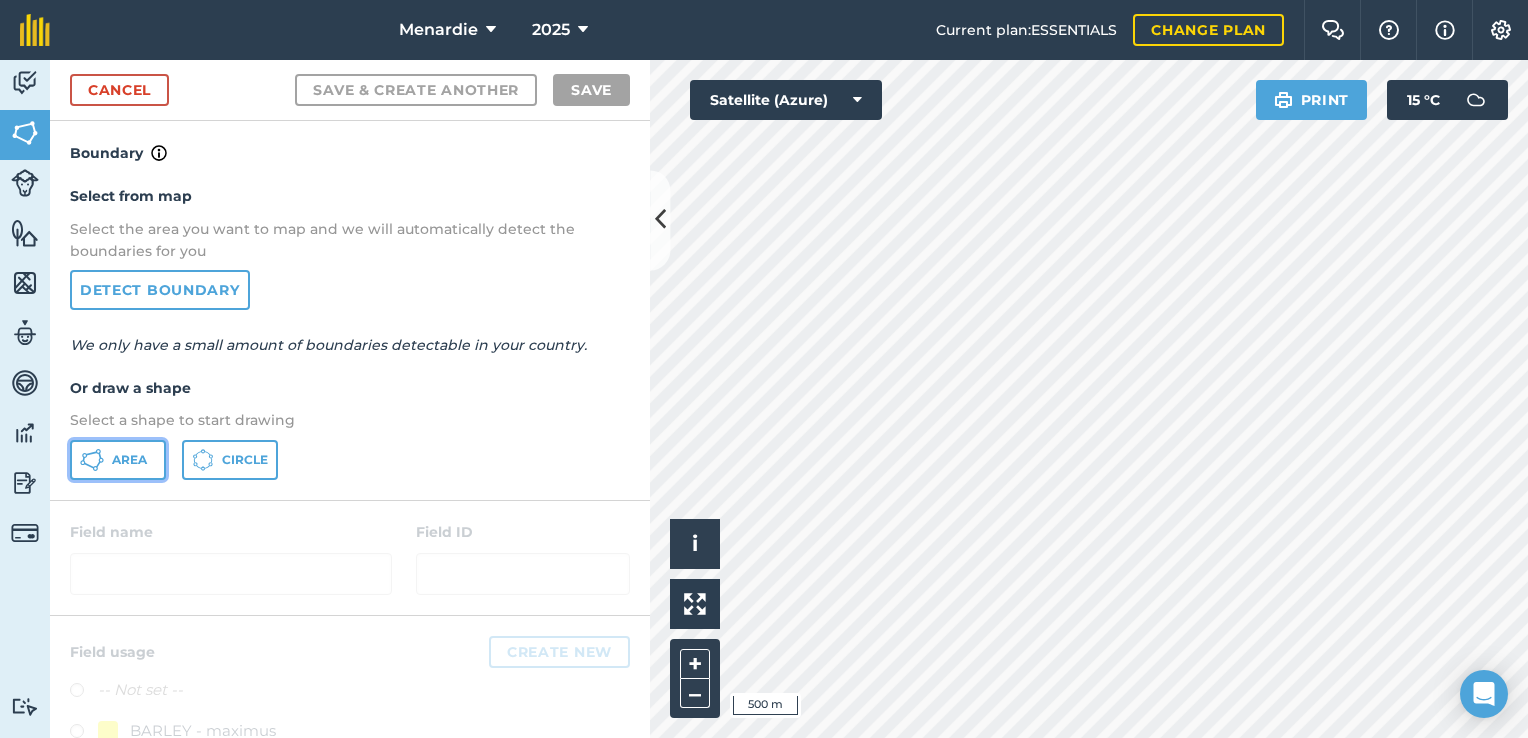 click on "Area" at bounding box center (118, 460) 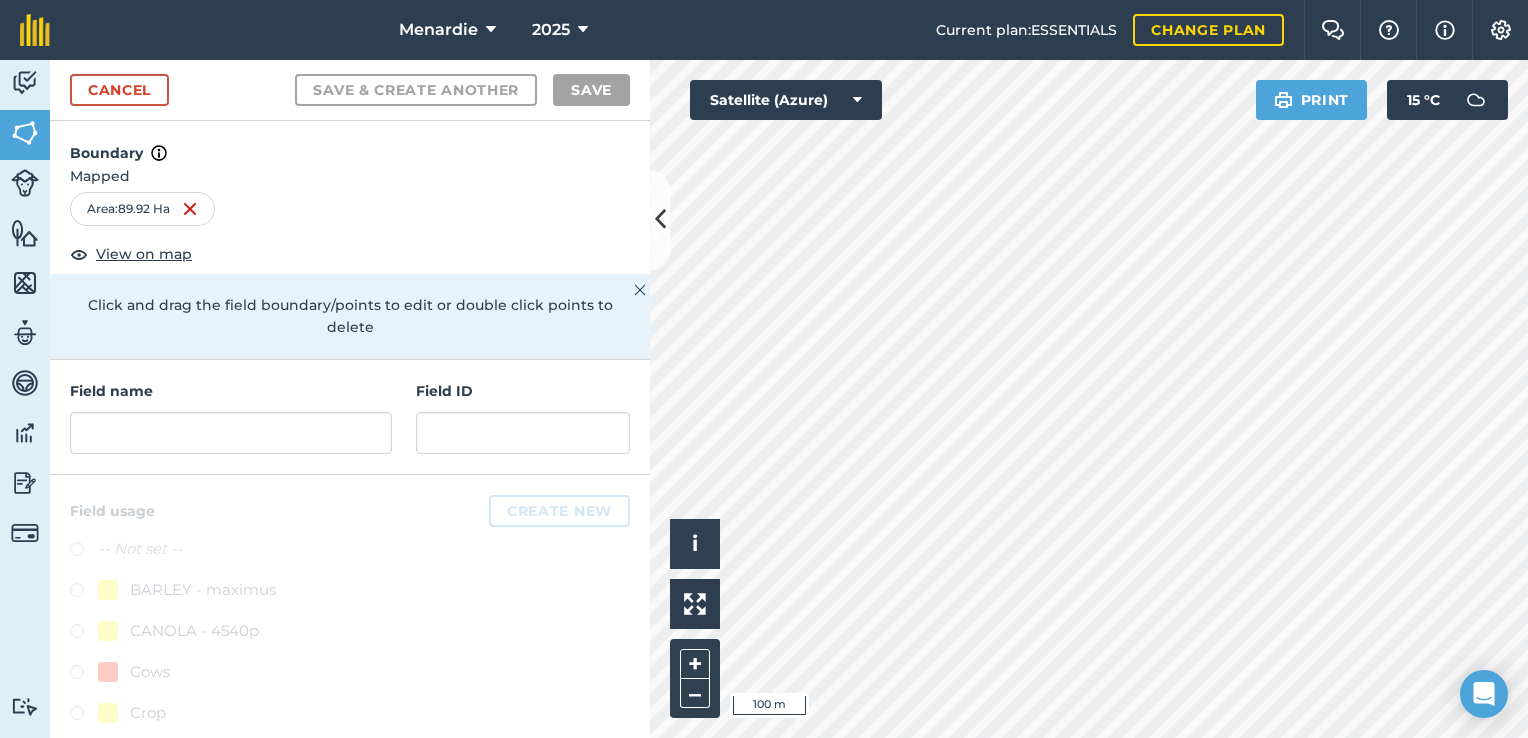 click on "Menardie 2025 Current plan :  ESSENTIALS   Change plan Farm Chat Help Info Settings Menardie  -  2025 Reproduced with the permission of  Microsoft Printed on  [DATE] Field usages No usage set BARLEY - maximus CANOLA - 4540p Cows Crop Sheep WHEAT - ninja WHEAT - ninja Feature types Trees Water Activity Fields Livestock Features Maps Team Vehicles Data Reporting Billing Tutorials Tutorials Cancel Save & Create Another Save Boundary   Mapped Area :  89.92   Ha   View on map Click and drag the field boundary/points to edit or double click points to delete Field name Field ID Field usage   Create new -- Not set -- BARLEY - maximus CANOLA - 4540p Cows Crop Sheep WHEAT - ninja WHEAT - ninja Click to start drawing i © 2025 TomTom, Microsoft 100 m + – Satellite (Azure) Print 15   ° C" at bounding box center [764, 369] 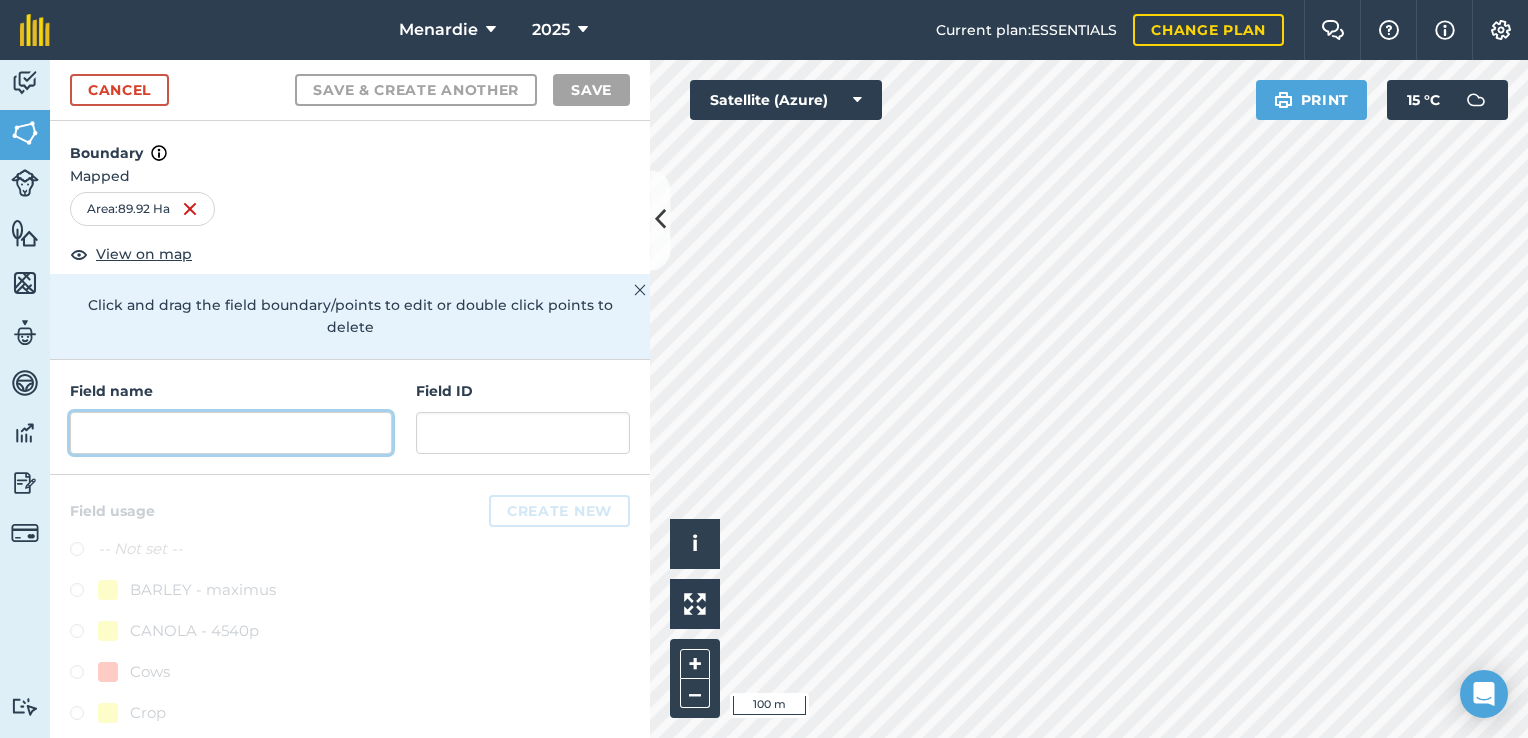 click at bounding box center (231, 433) 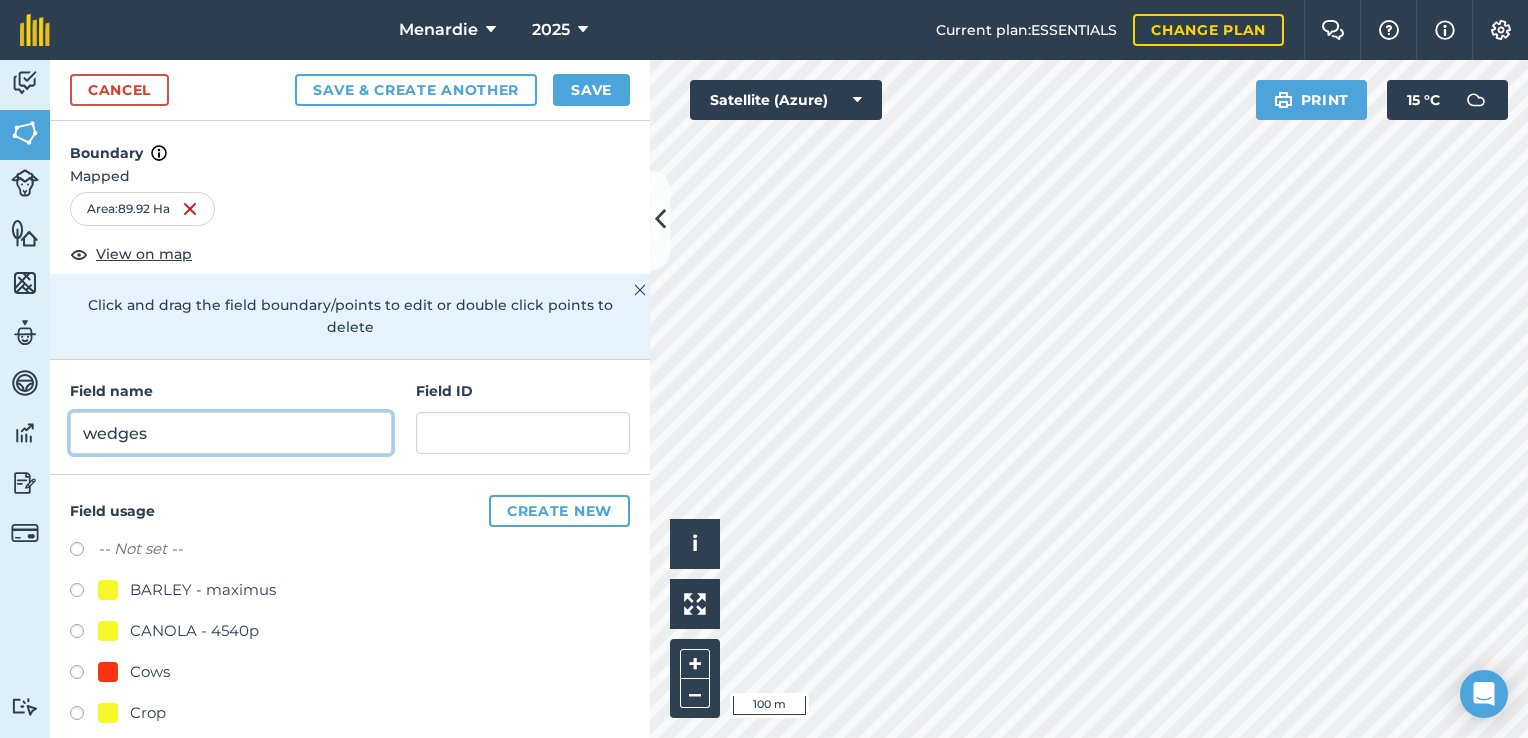 type on "wedges" 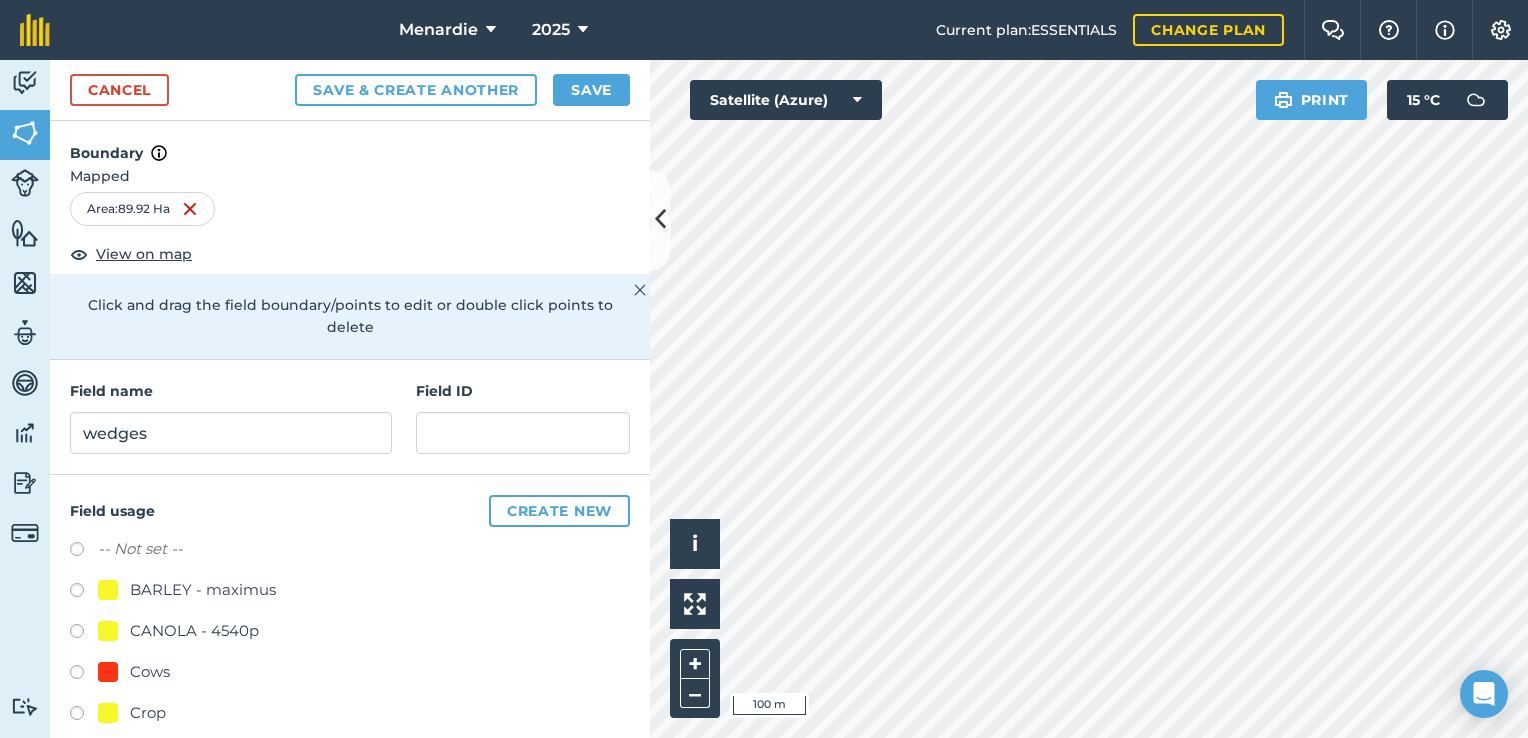 click at bounding box center [84, 634] 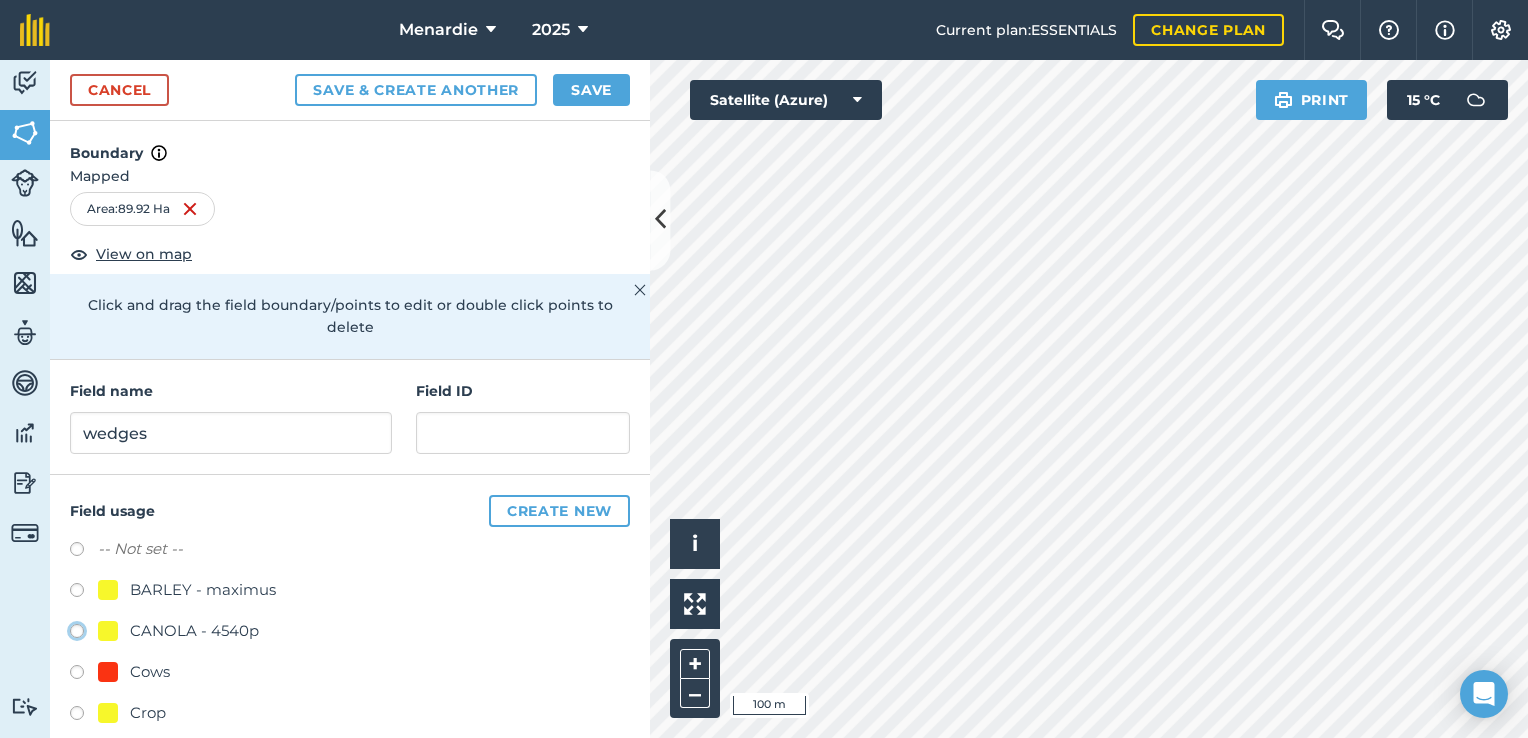 click on "CANOLA - 4540p" at bounding box center (-9923, 630) 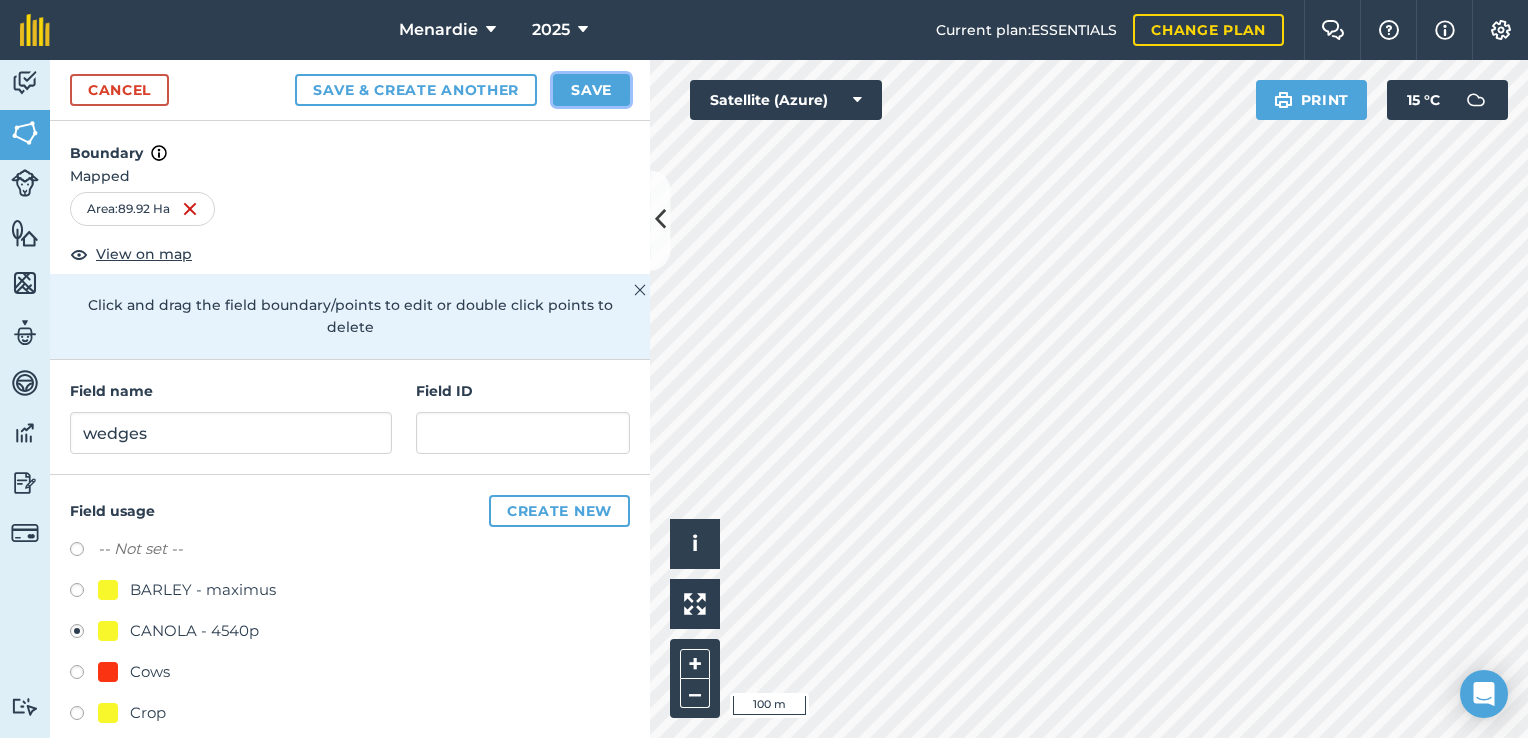 click on "Save" at bounding box center [591, 90] 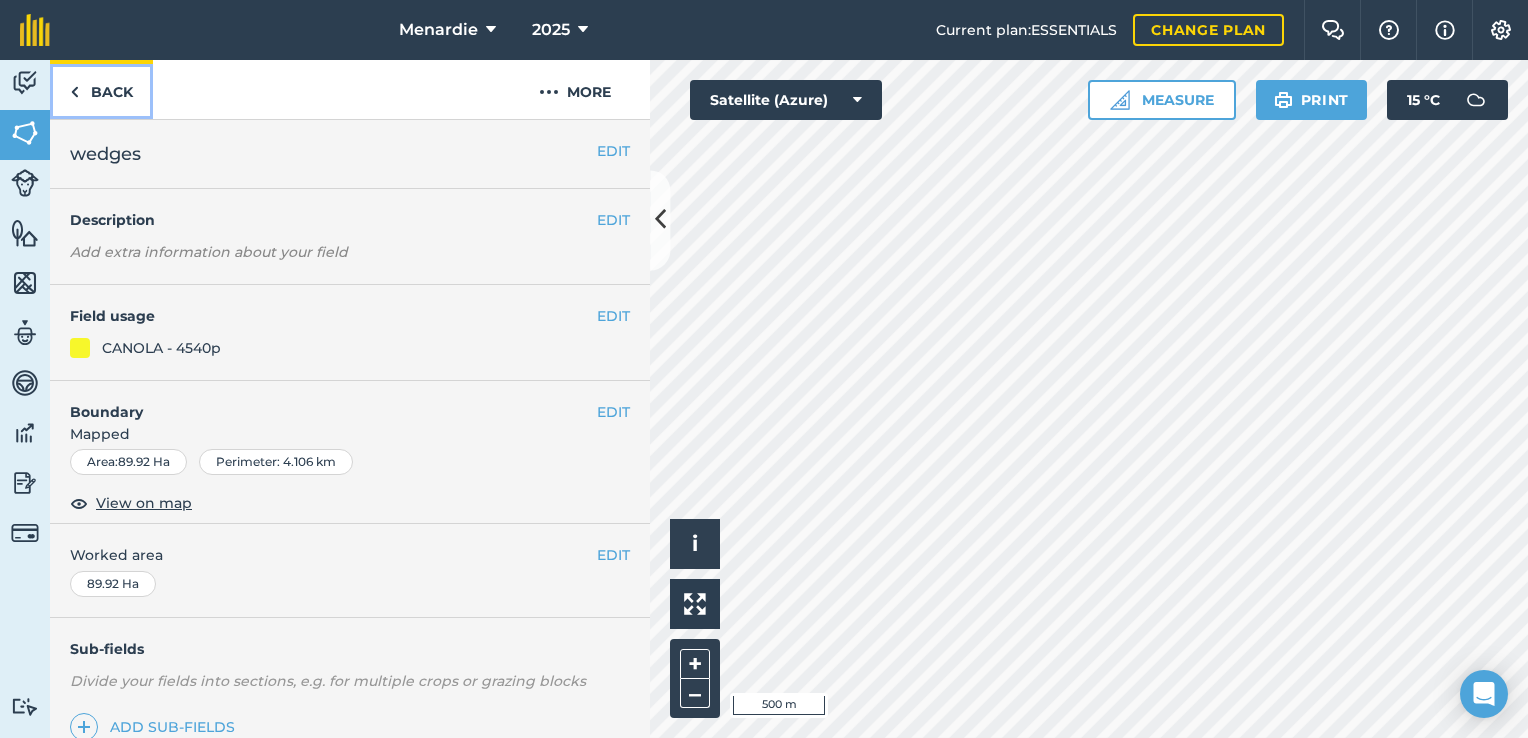 click on "Back" at bounding box center (101, 89) 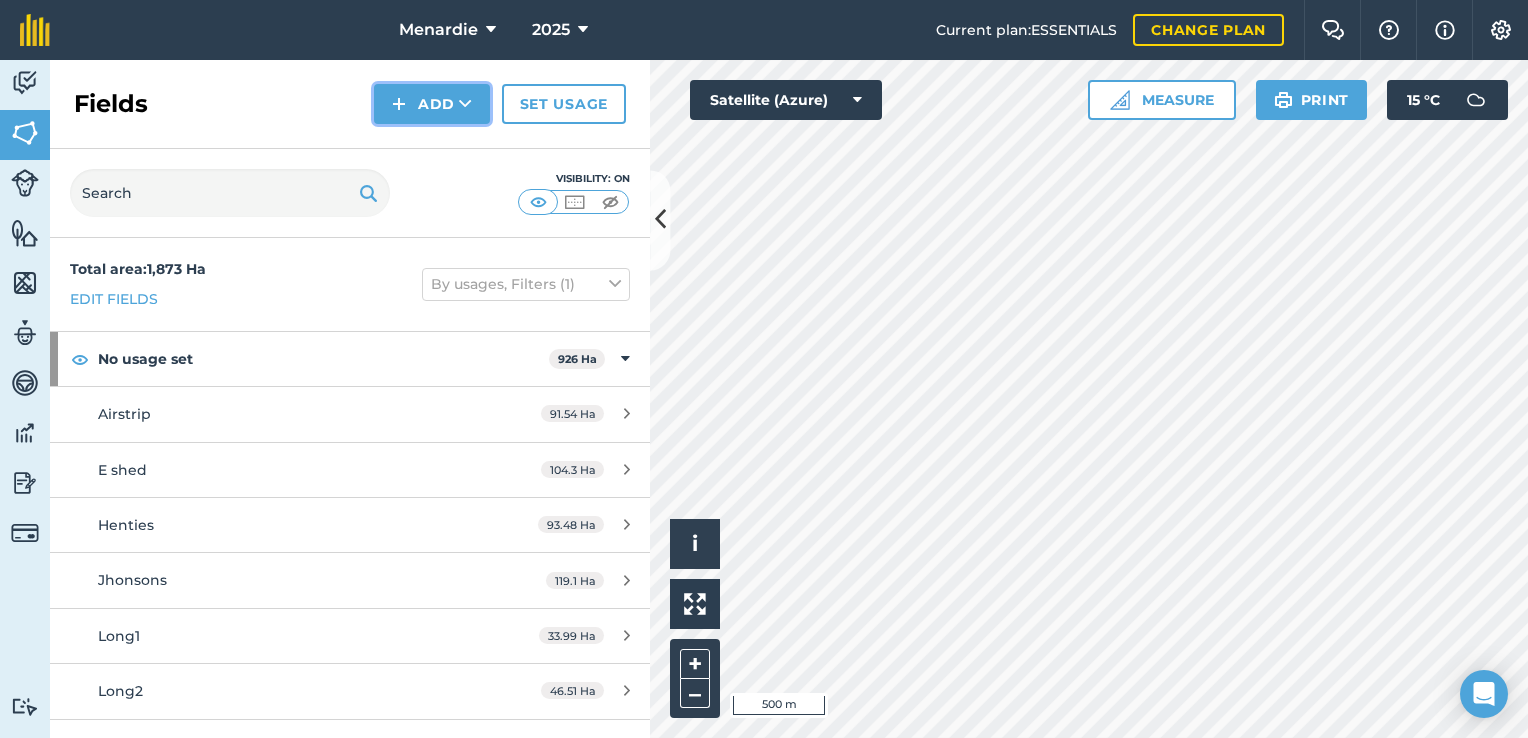 click on "Add" at bounding box center [432, 104] 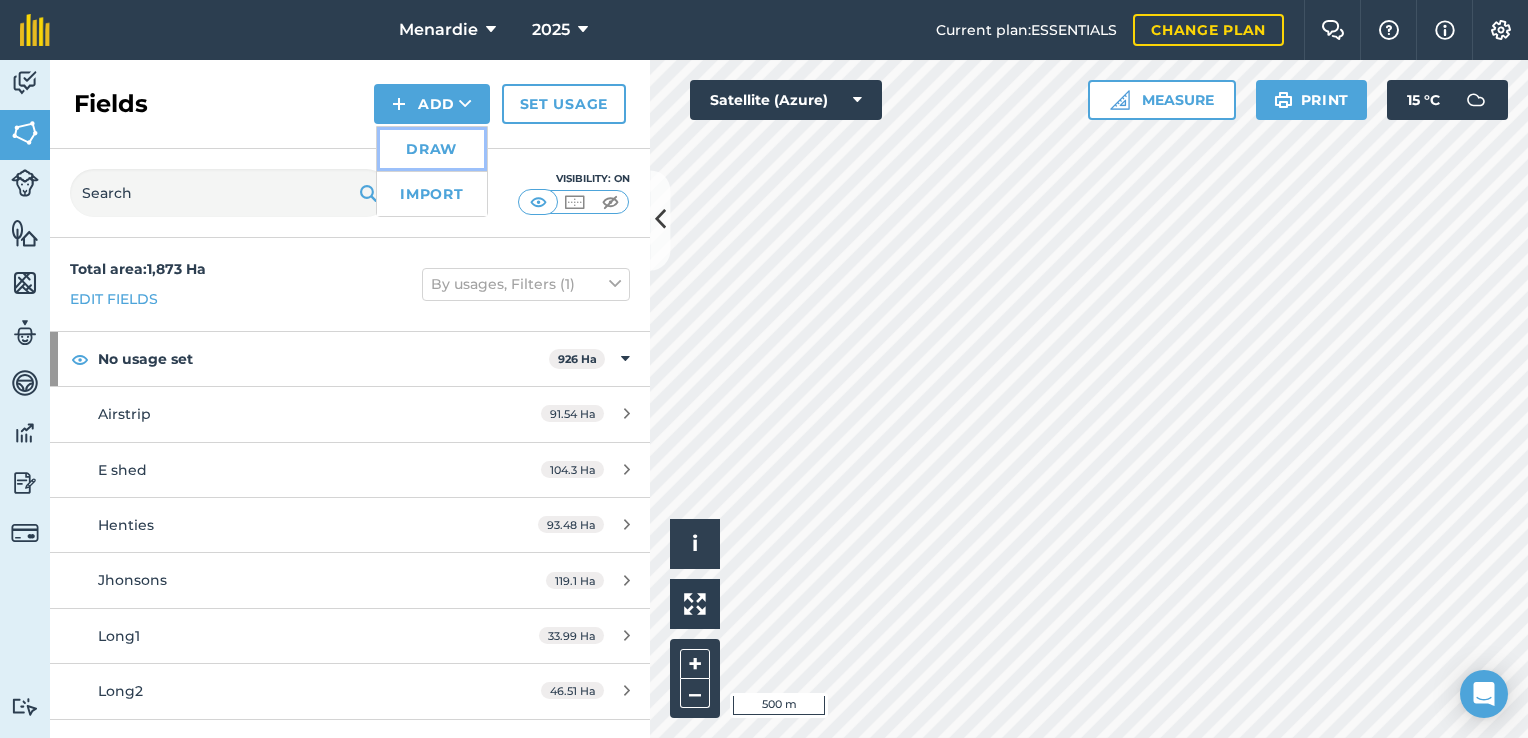 click on "Draw" at bounding box center [432, 149] 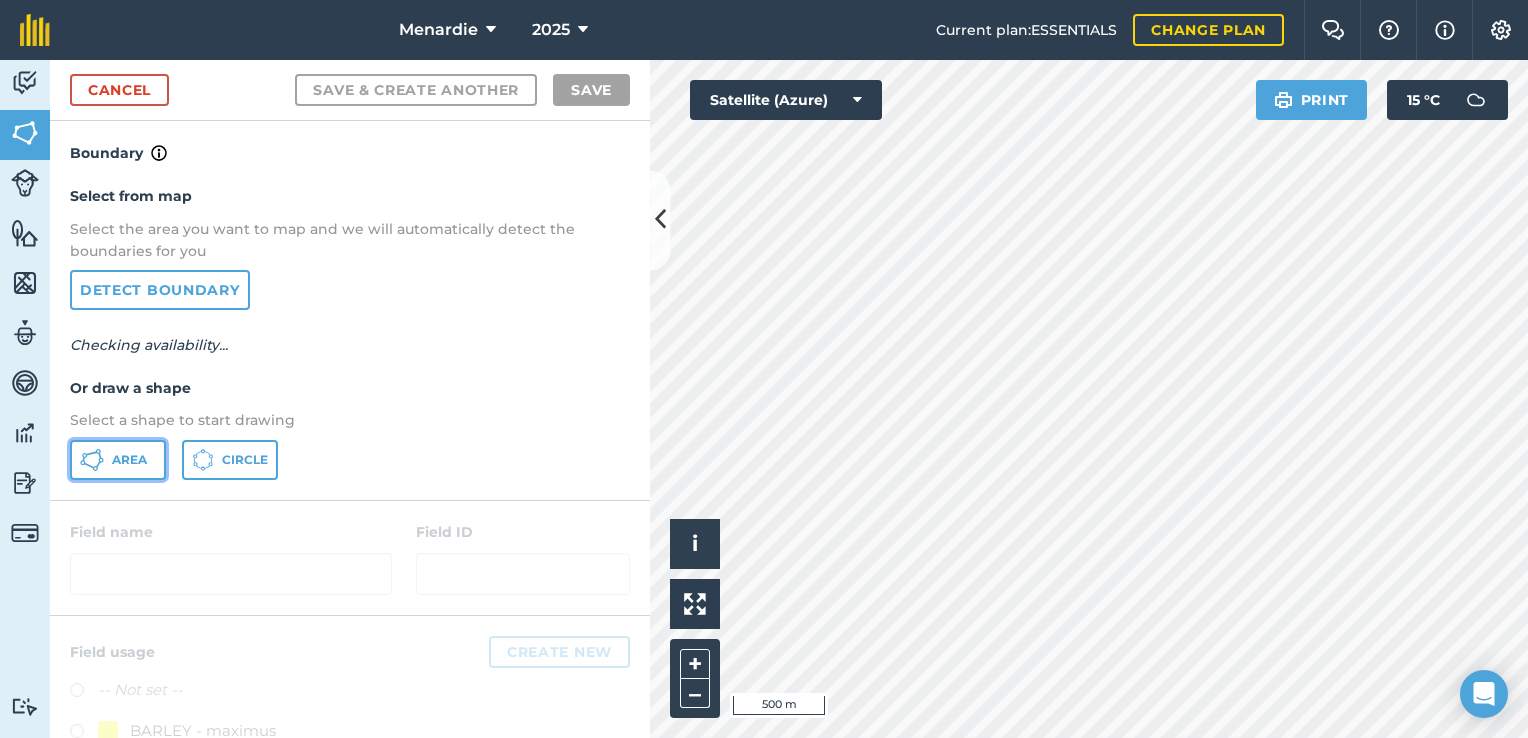 click on "Area" at bounding box center [129, 460] 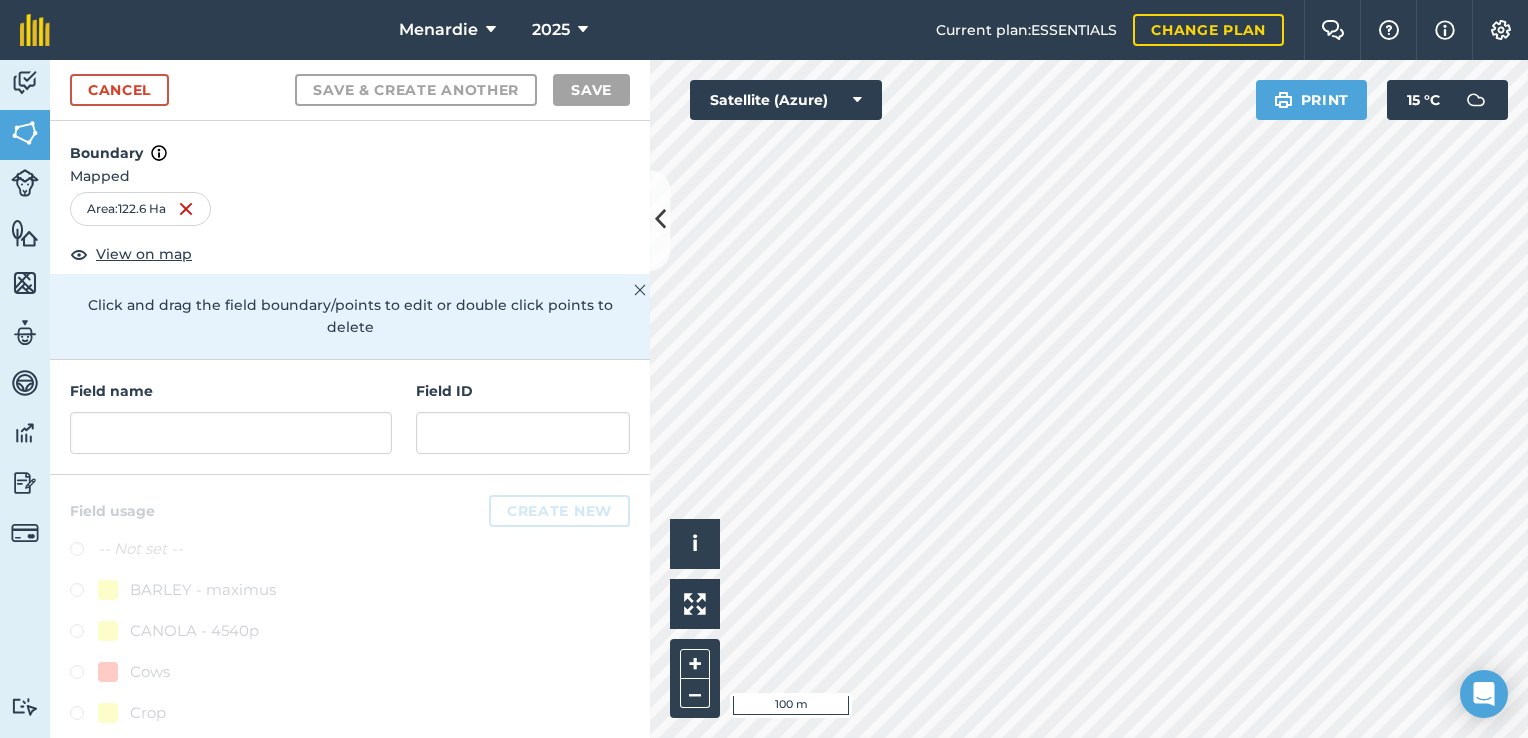 click on "Menardie 2025 Current plan :  ESSENTIALS   Change plan Farm Chat Help Info Settings Menardie  -  2025 Reproduced with the permission of  Microsoft Printed on  [DATE] Field usages No usage set BARLEY - maximus CANOLA - 4540p Cows Crop Sheep WHEAT - ninja WHEAT - ninja Feature types Trees Water Activity Fields Livestock Features Maps Team Vehicles Data Reporting Billing Tutorials Tutorials Cancel Save & Create Another Save Boundary   Mapped Area :  122.6   Ha   View on map Click and drag the field boundary/points to edit or double click points to delete Field name Field ID Field usage   Create new -- Not set -- BARLEY - maximus CANOLA - 4540p Cows Crop Sheep WHEAT - ninja WHEAT - ninja Click to start drawing i © 2025 TomTom, Microsoft 100 m + – Satellite (Azure) Print 15   ° C" at bounding box center (764, 369) 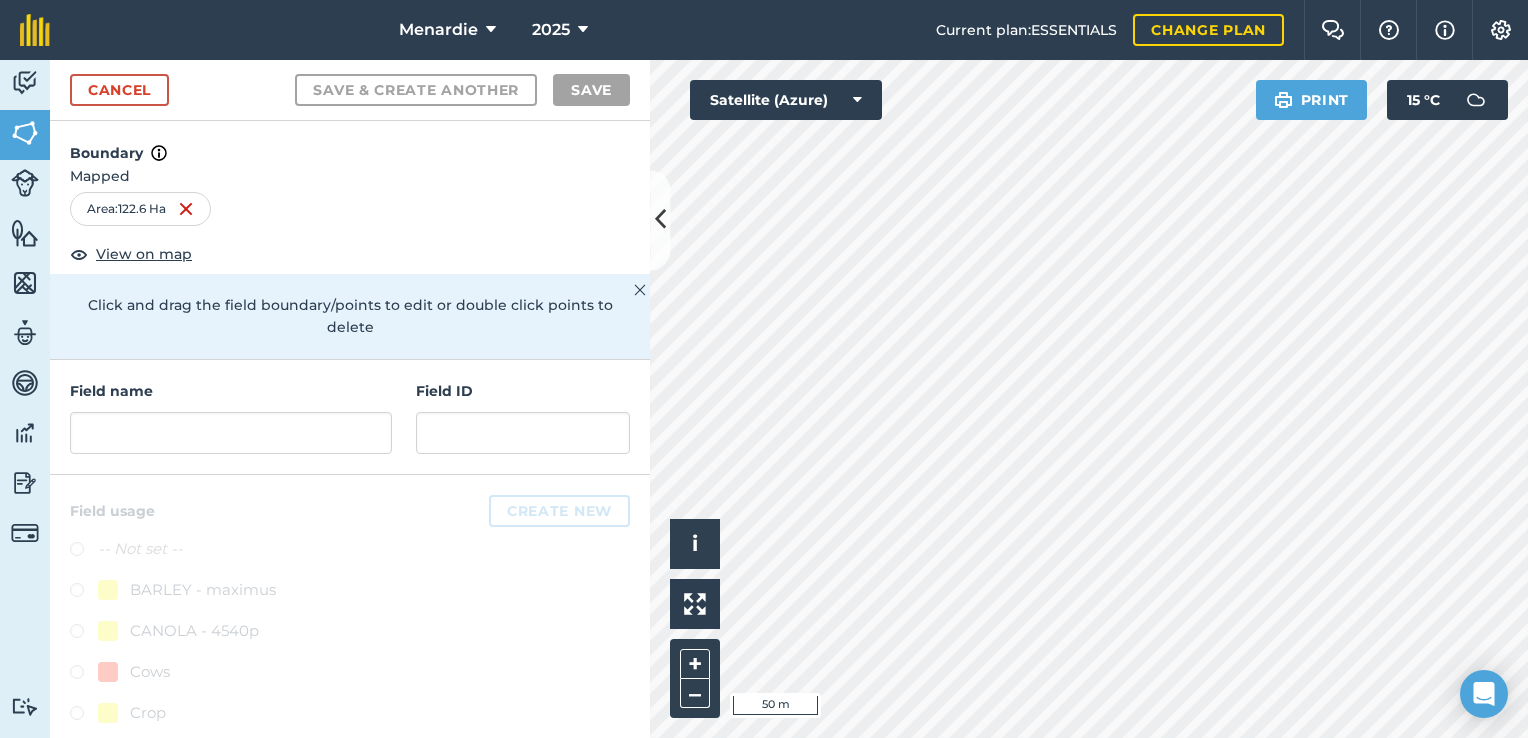 click on "Menardie 2025 Current plan :  ESSENTIALS   Change plan Farm Chat Help Info Settings Menardie  -  2025 Reproduced with the permission of  Microsoft Printed on  [DATE] Field usages No usage set BARLEY - maximus CANOLA - 4540p Cows Crop Sheep WHEAT - ninja WHEAT - ninja Feature types Trees Water Activity Fields Livestock Features Maps Team Vehicles Data Reporting Billing Tutorials Tutorials Cancel Save & Create Another Save Boundary   Mapped Area :  122.6   Ha   View on map Click and drag the field boundary/points to edit or double click points to delete Field name Field ID Field usage   Create new -- Not set -- BARLEY - maximus CANOLA - 4540p Cows Crop Sheep WHEAT - ninja WHEAT - ninja Click to start drawing i © 2025 TomTom, Microsoft 50 m + – Satellite (Azure) Print 15   ° C" at bounding box center [764, 369] 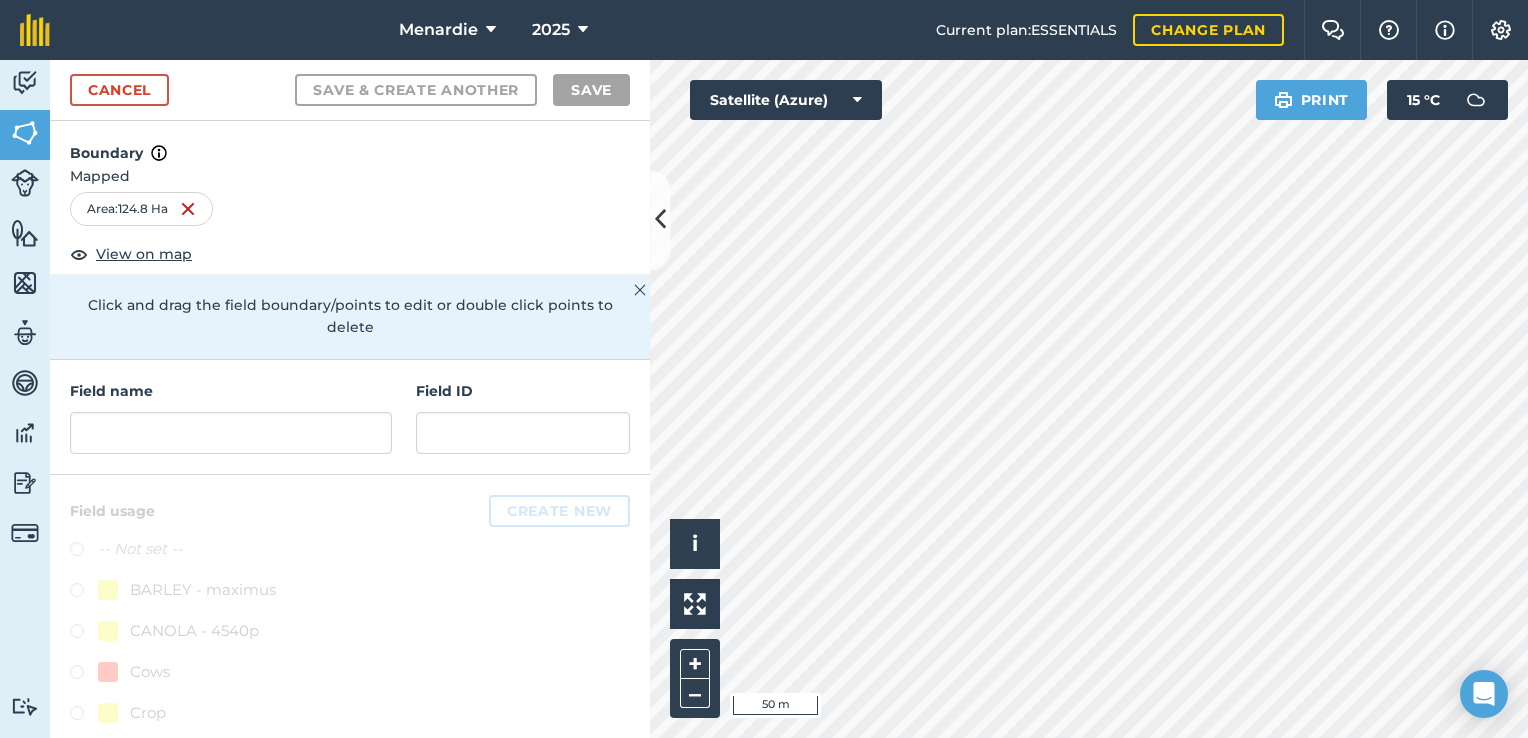 click on "Activity Fields Livestock Features Maps Team Vehicles Data Reporting Billing Tutorials Tutorials Cancel Save & Create Another Save Boundary   Mapped Area :  124.8   Ha   View on map Click and drag the field boundary/points to edit or double click points to delete Field name Field ID Field usage   Create new -- Not set -- BARLEY - maximus CANOLA - 4540p Cows Crop Sheep WHEAT - ninja WHEAT - ninja Click to start drawing i © 2025 TomTom, Microsoft 50 m + – Satellite (Azure) Print 15   ° C" at bounding box center (764, 399) 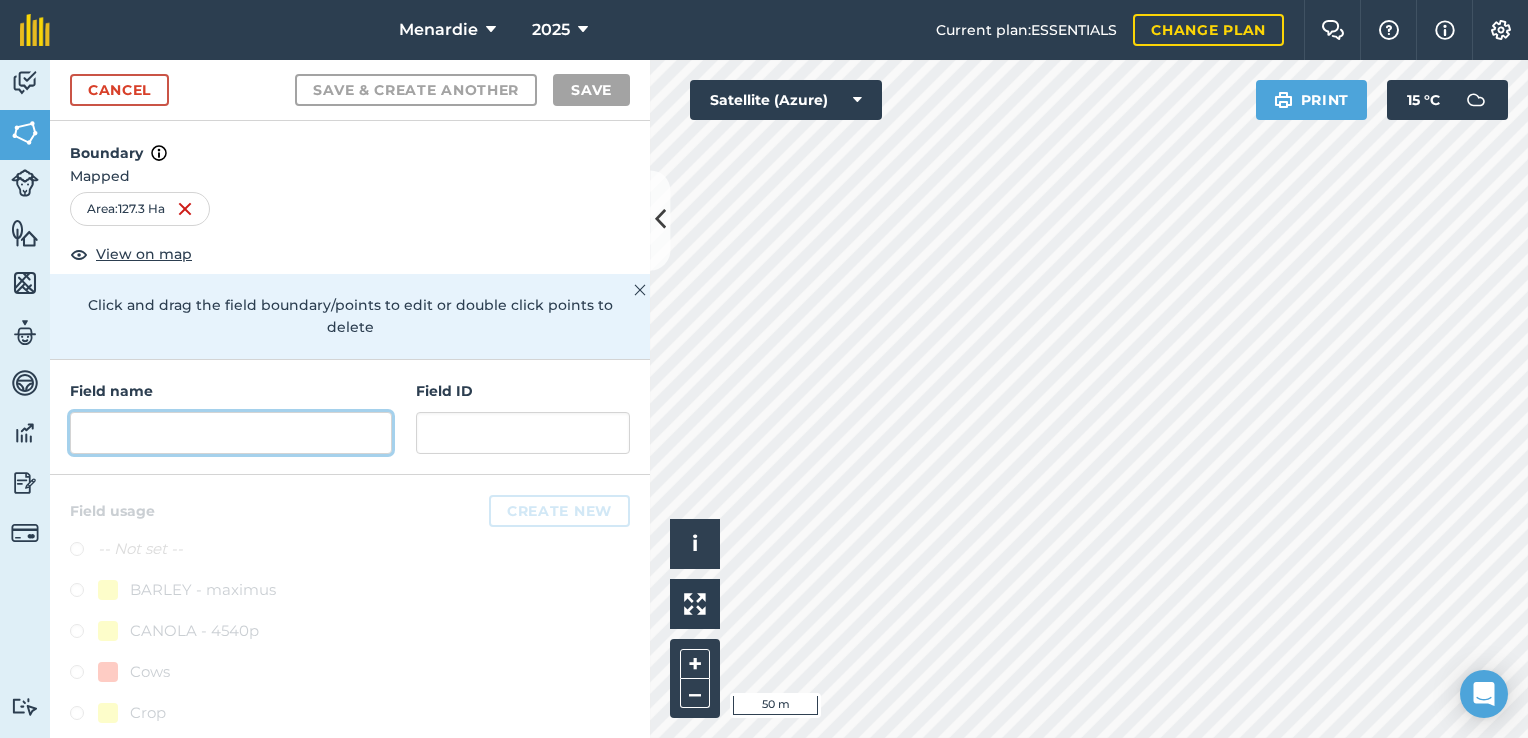 click at bounding box center [231, 433] 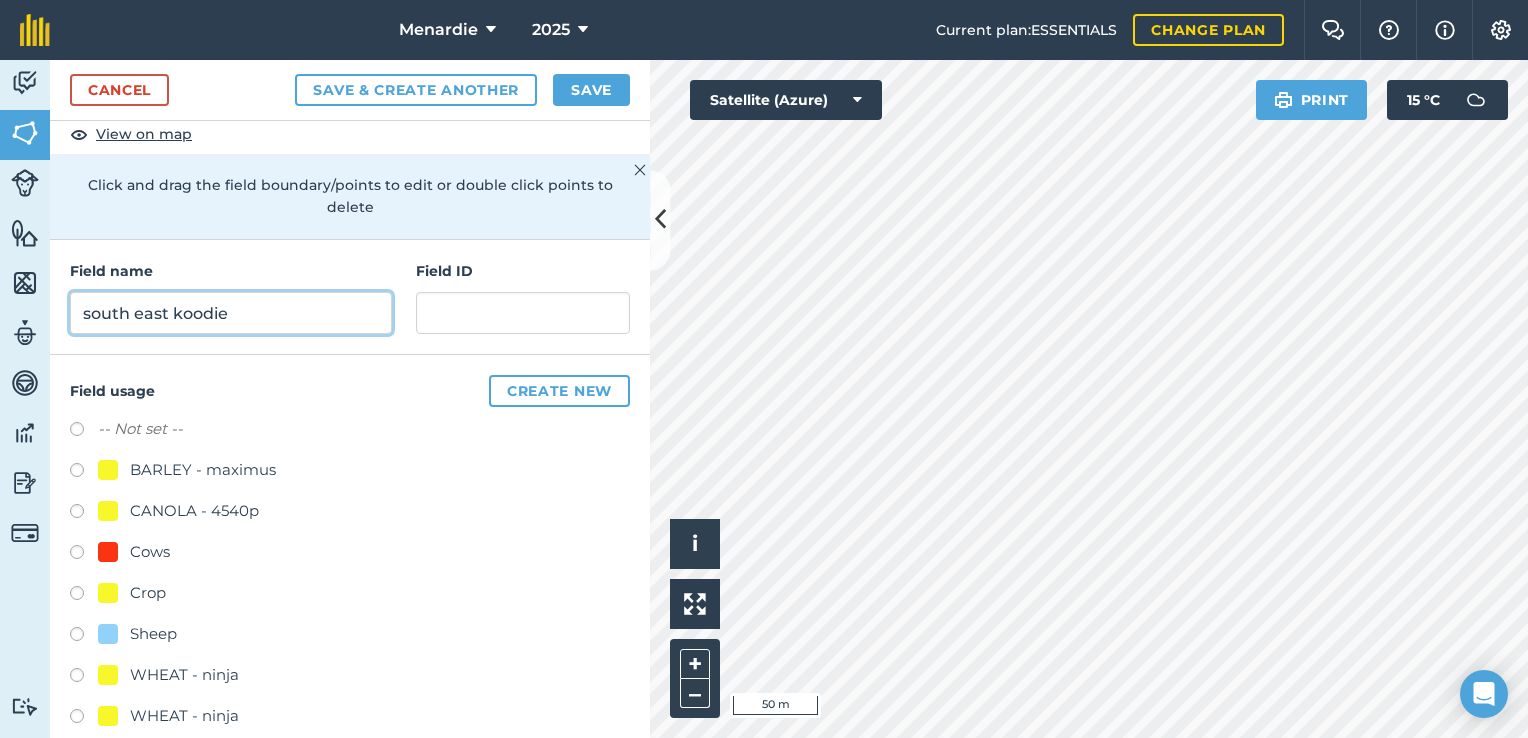 scroll, scrollTop: 118, scrollLeft: 0, axis: vertical 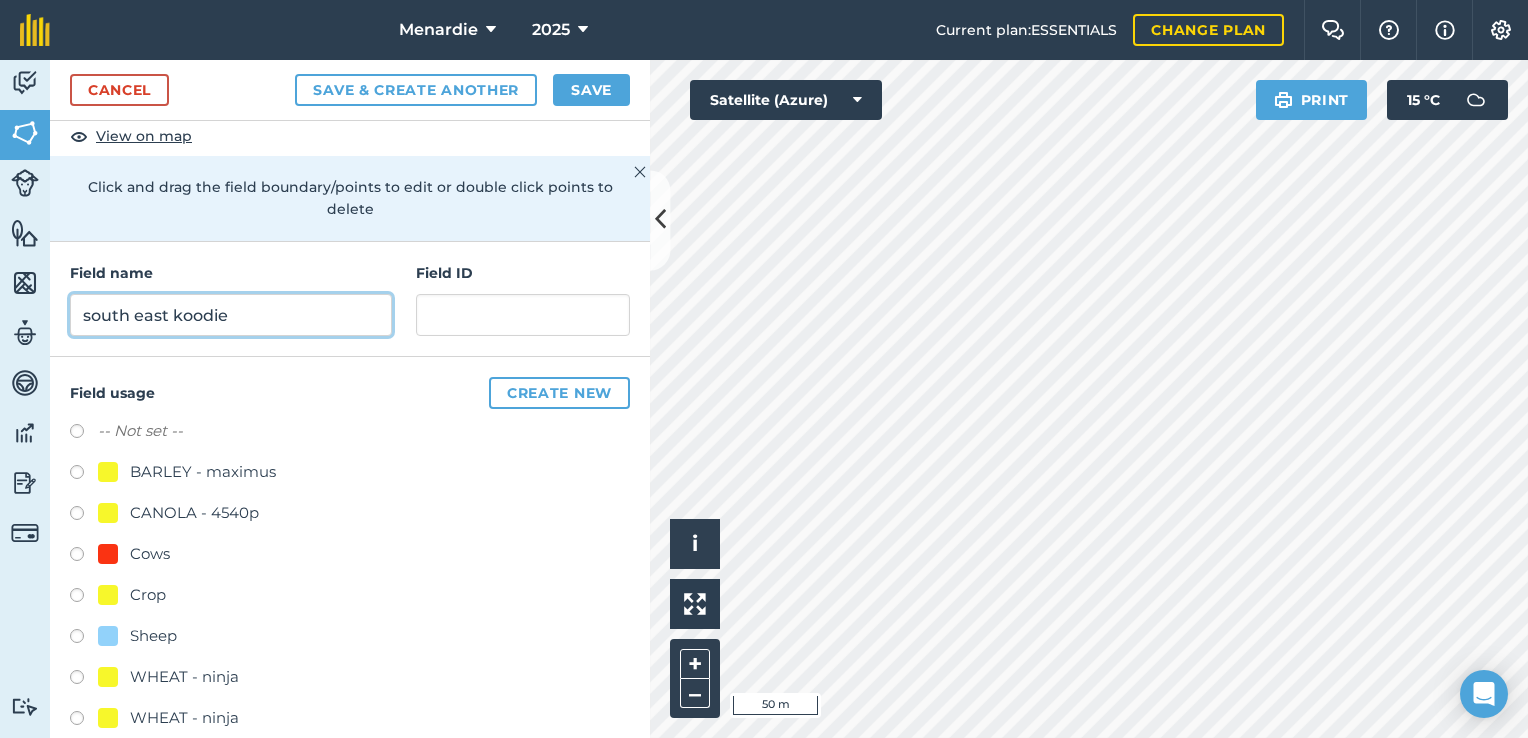 type on "south east koodie" 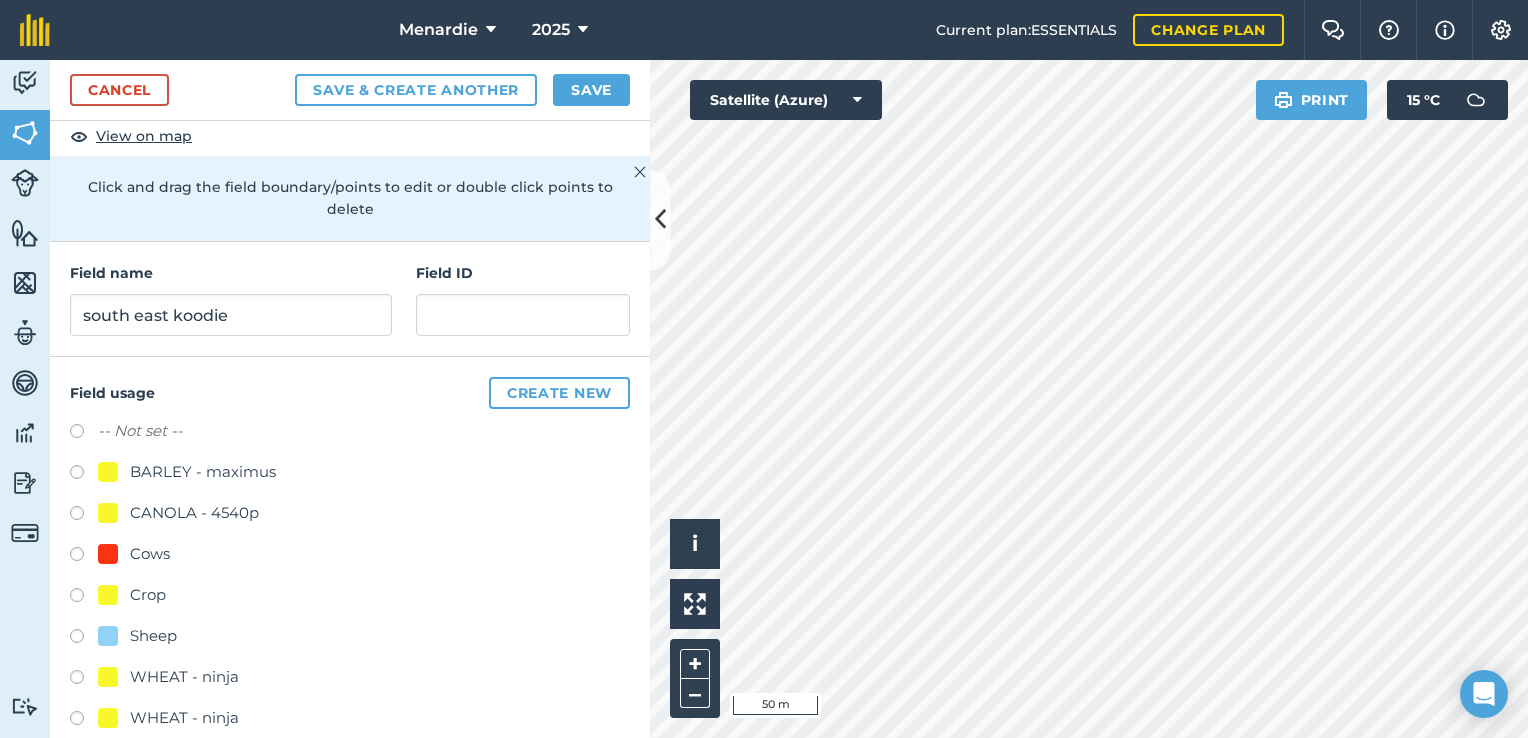 click at bounding box center (84, 639) 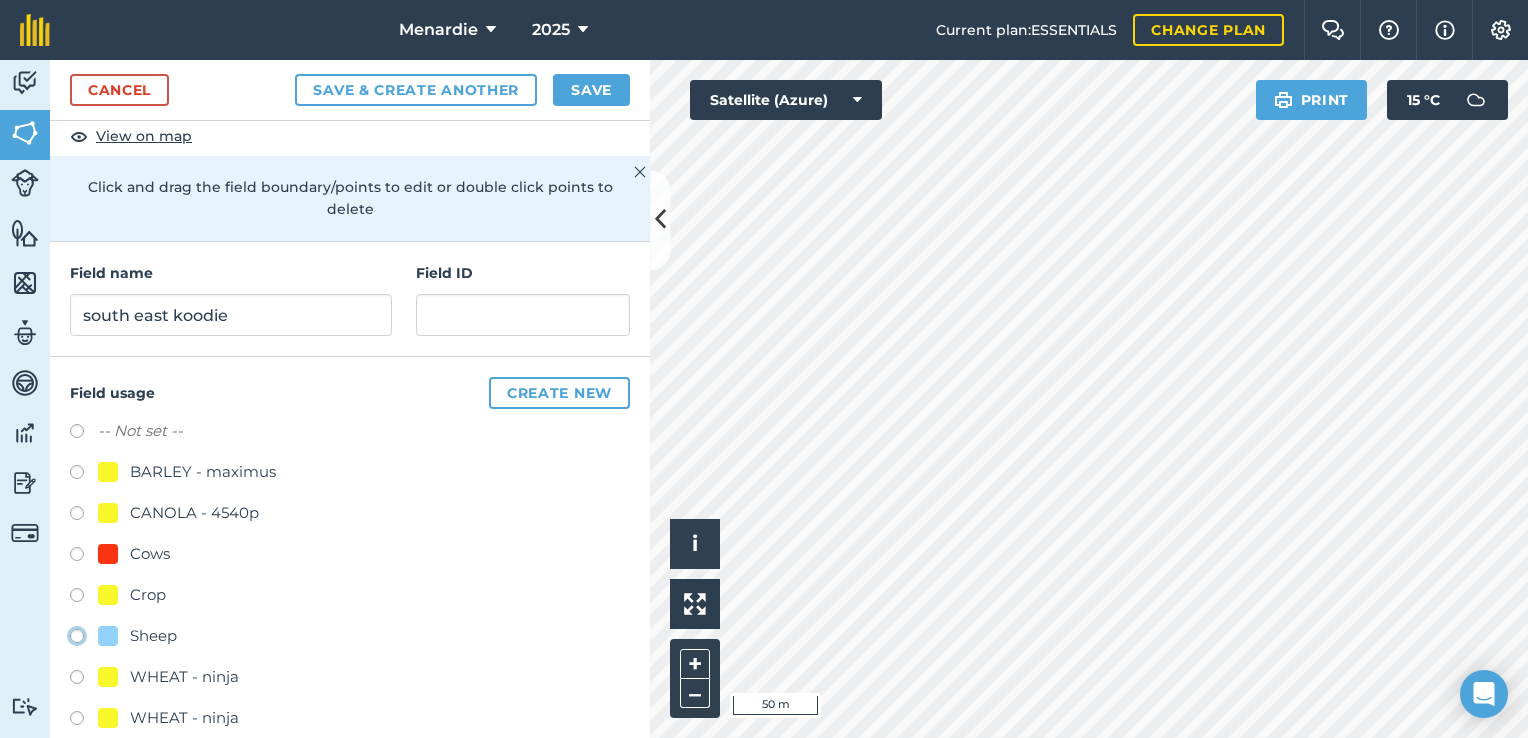 click on "Sheep" at bounding box center [-9923, 635] 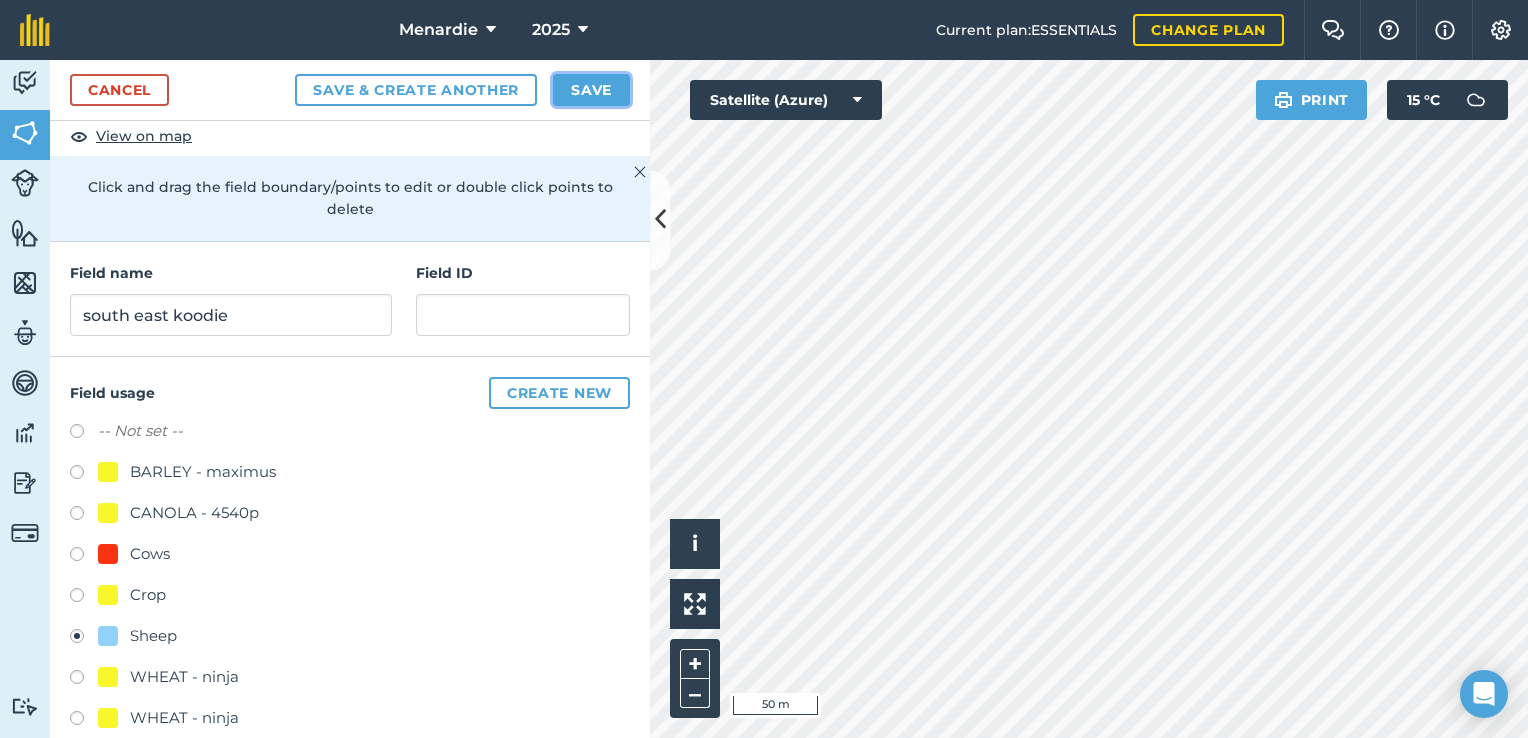 click on "Save" at bounding box center (591, 90) 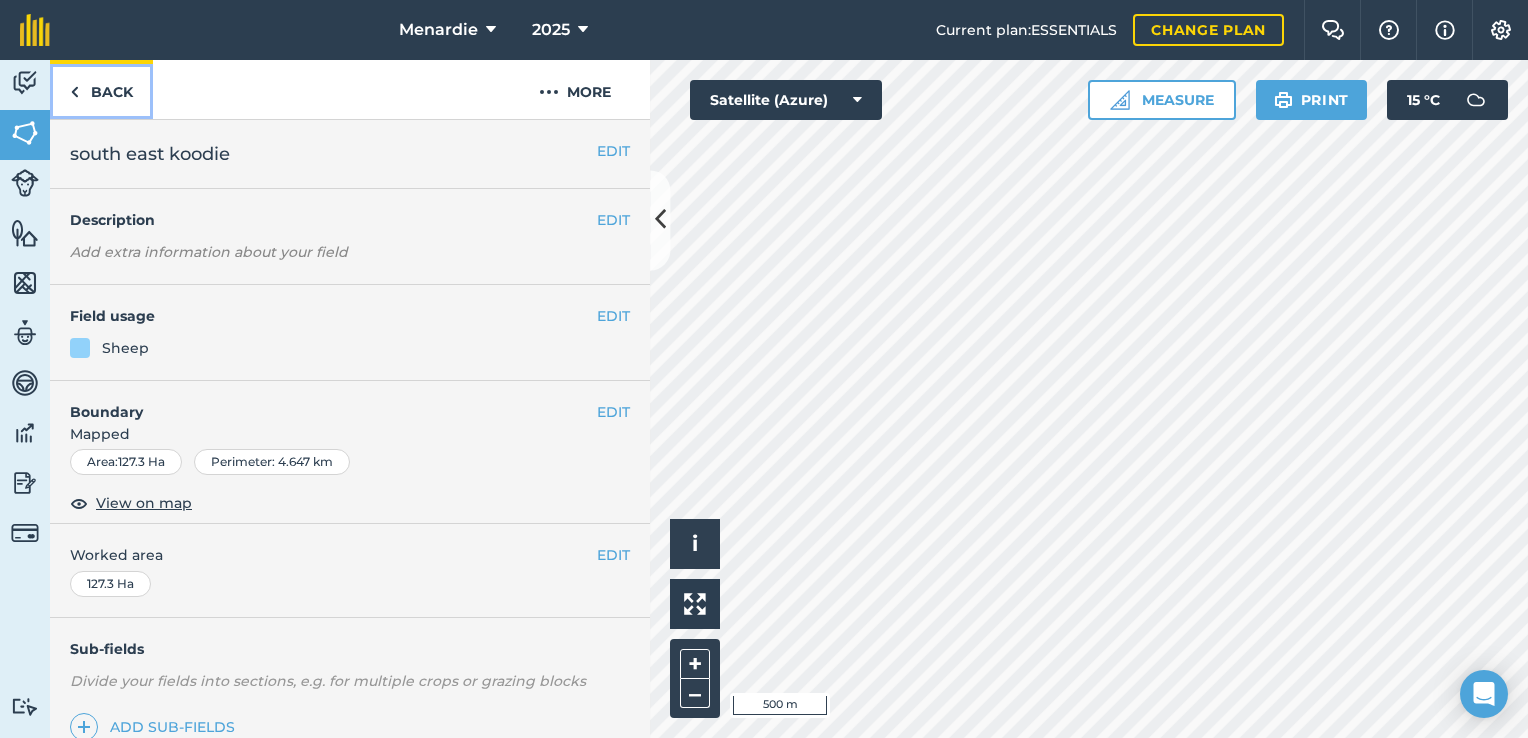 click on "Back" at bounding box center [101, 89] 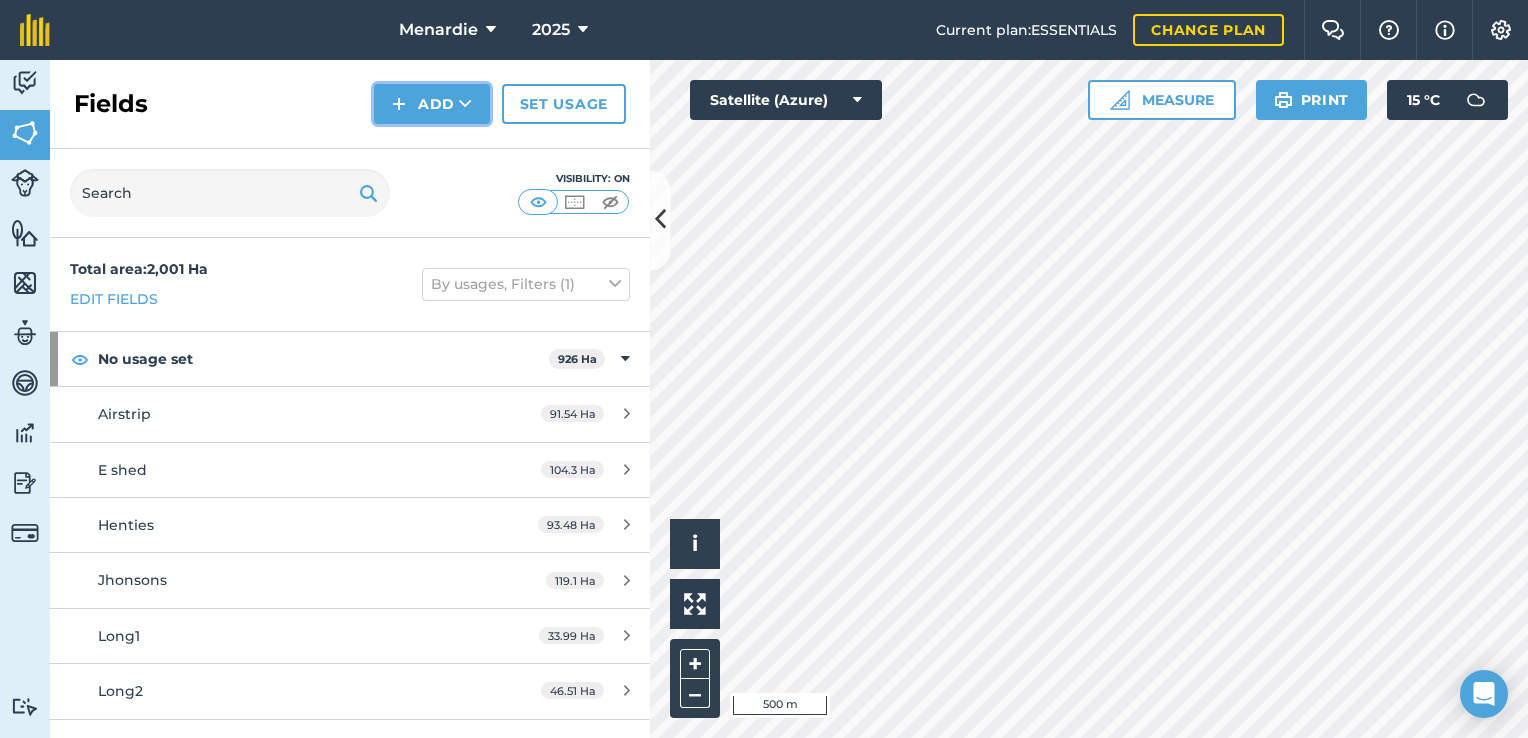 click on "Add" at bounding box center [432, 104] 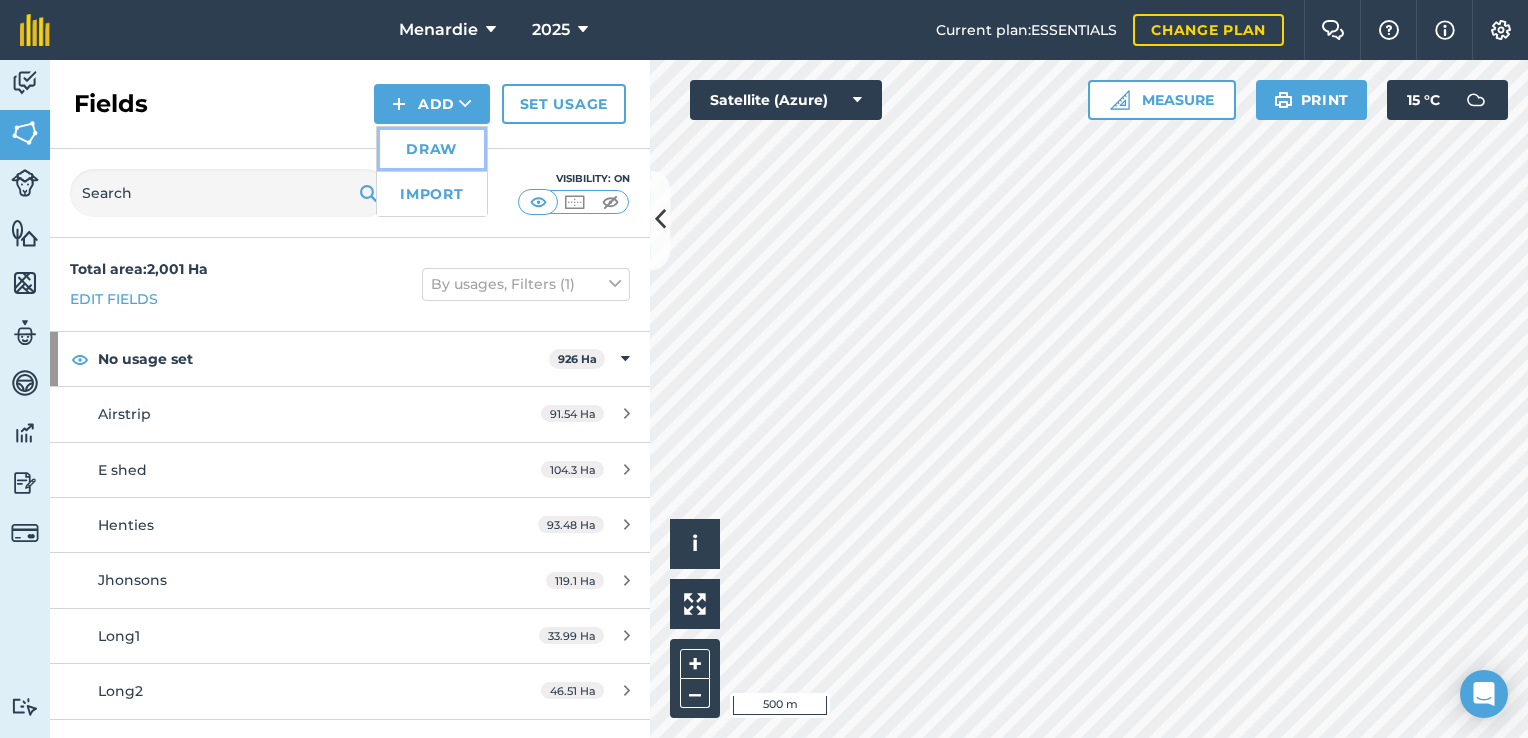 click on "Draw" at bounding box center [432, 149] 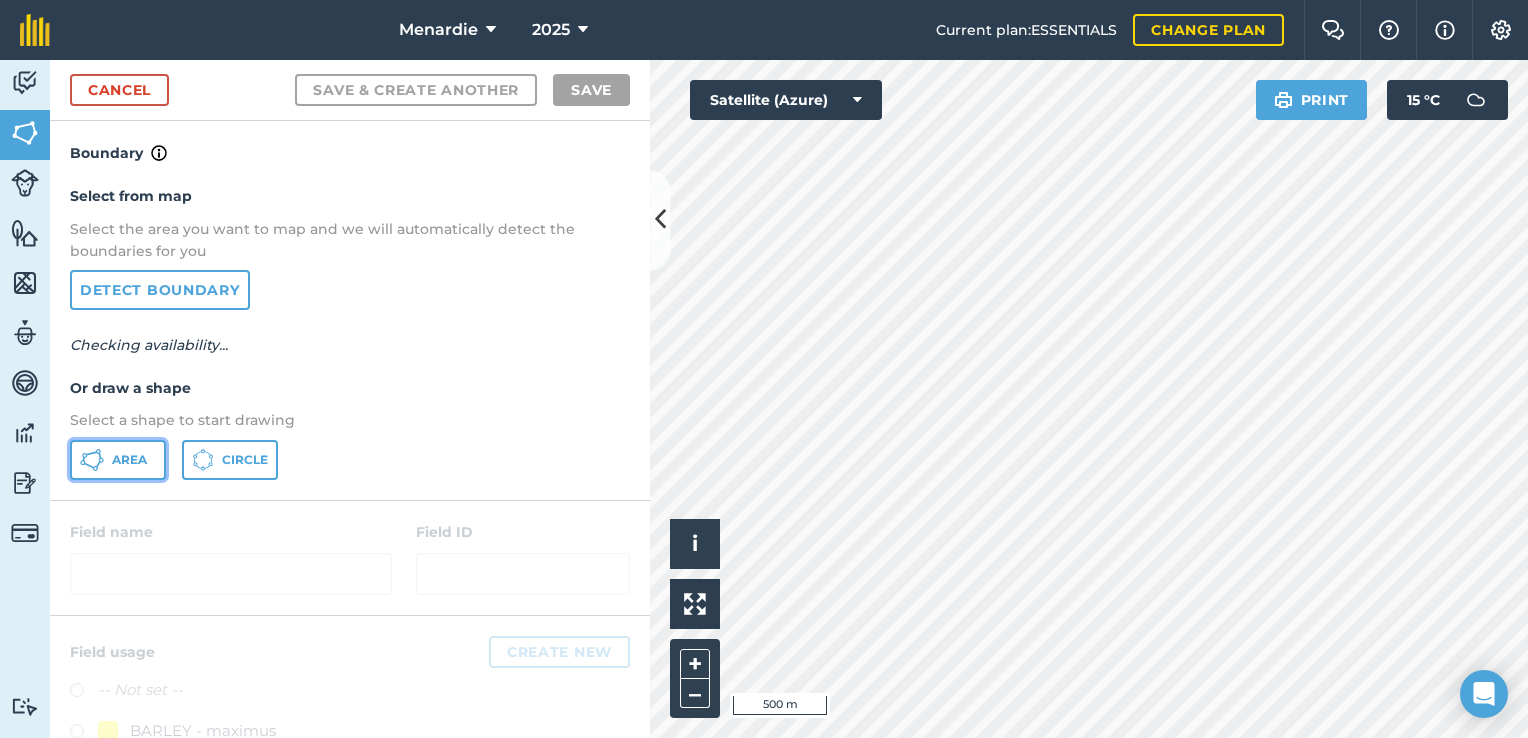click on "Area" at bounding box center [129, 460] 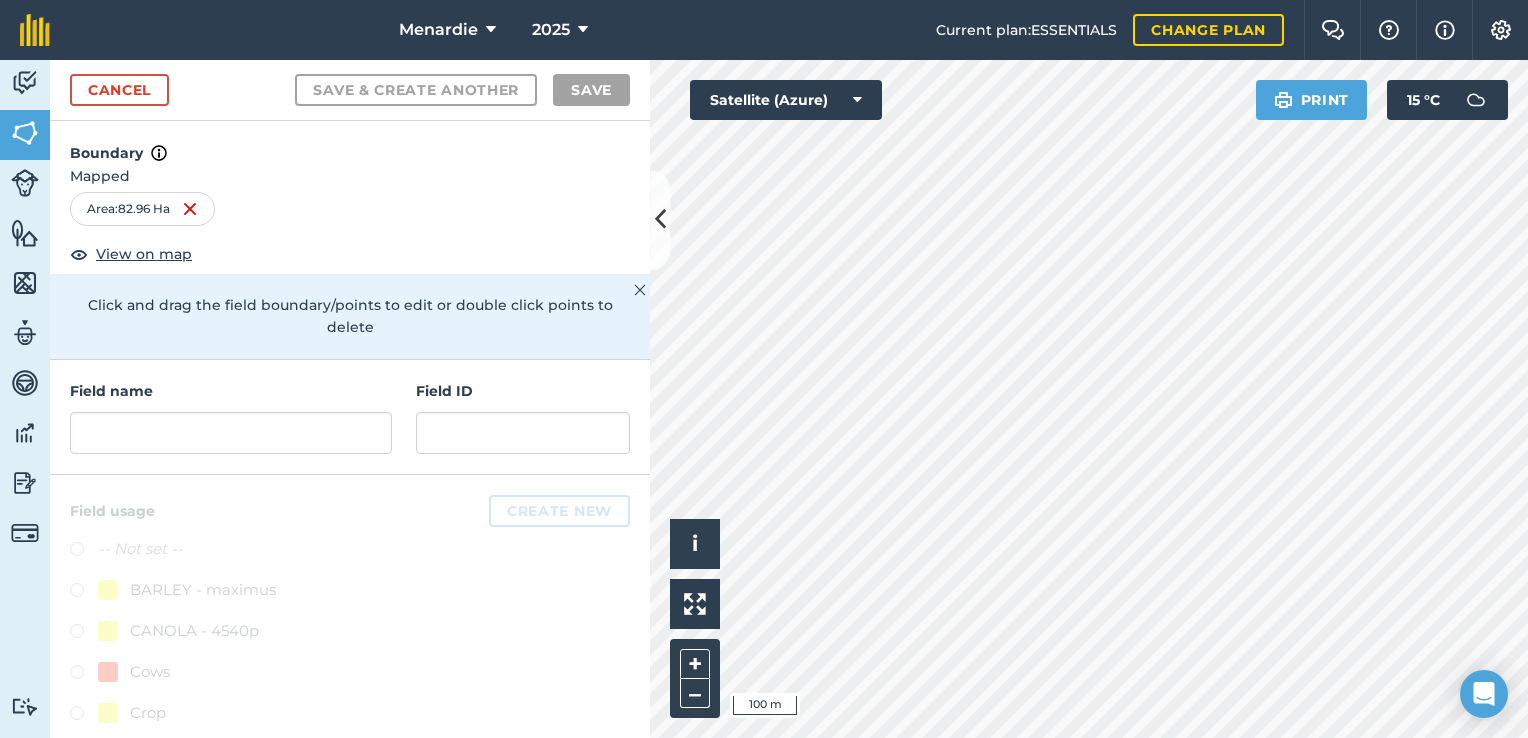 click on "Menardie 2025 Current plan :  ESSENTIALS   Change plan Farm Chat Help Info Settings Menardie  -  2025 Reproduced with the permission of  Microsoft Printed on  [DATE] Field usages No usage set BARLEY - maximus CANOLA - 4540p Cows Crop Sheep WHEAT - ninja WHEAT - ninja Feature types Trees Water Activity Fields Livestock Features Maps Team Vehicles Data Reporting Billing Tutorials Tutorials Cancel Save & Create Another Save Boundary   Mapped Area :  82.96   Ha   View on map Click and drag the field boundary/points to edit or double click points to delete Field name Field ID Field usage   Create new -- Not set -- BARLEY - maximus CANOLA - 4540p Cows Crop Sheep WHEAT - ninja WHEAT - ninja Click to start drawing i © 2025 TomTom, Microsoft 100 m + – Satellite (Azure) Print 15   ° C" at bounding box center [764, 369] 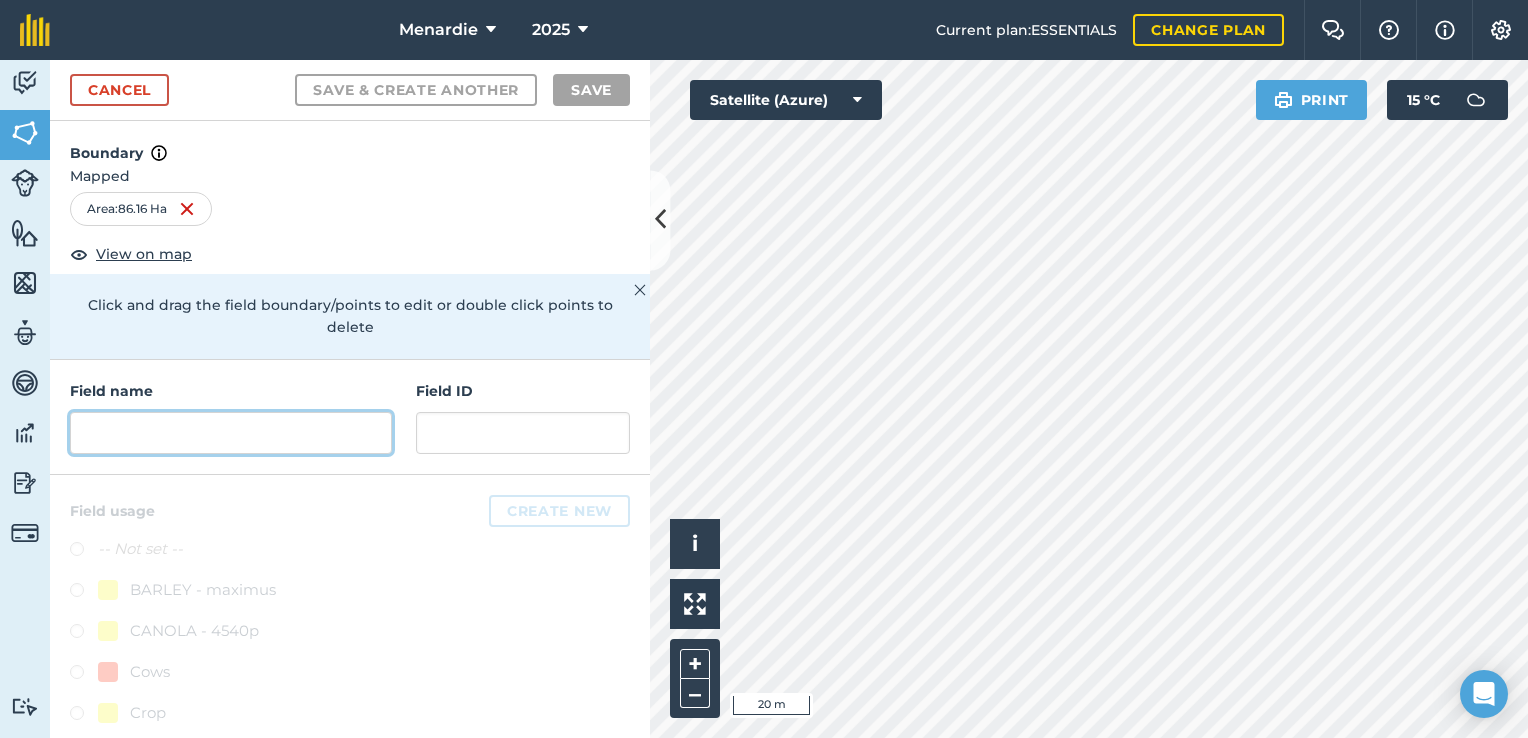 click at bounding box center (231, 433) 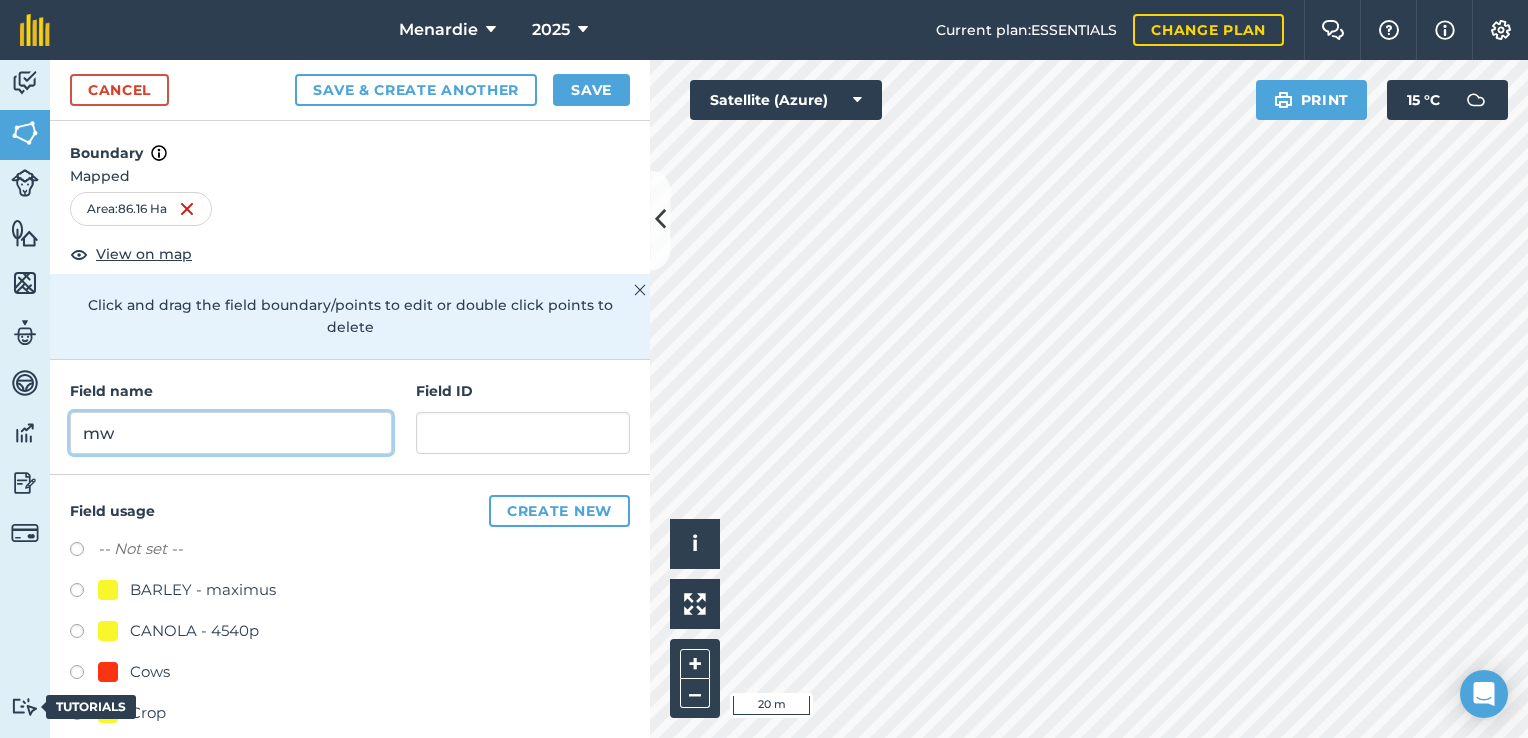 type on "m" 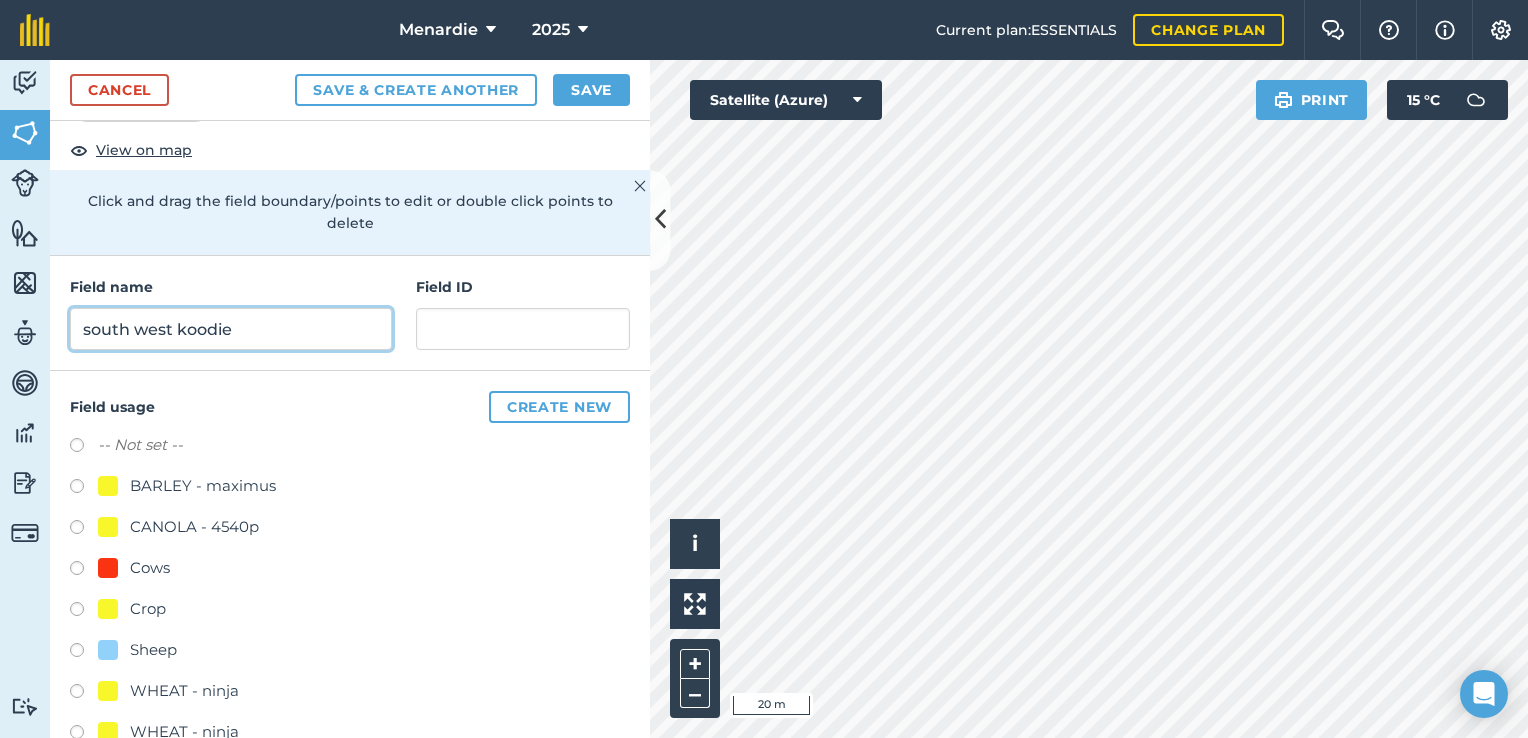 scroll, scrollTop: 107, scrollLeft: 0, axis: vertical 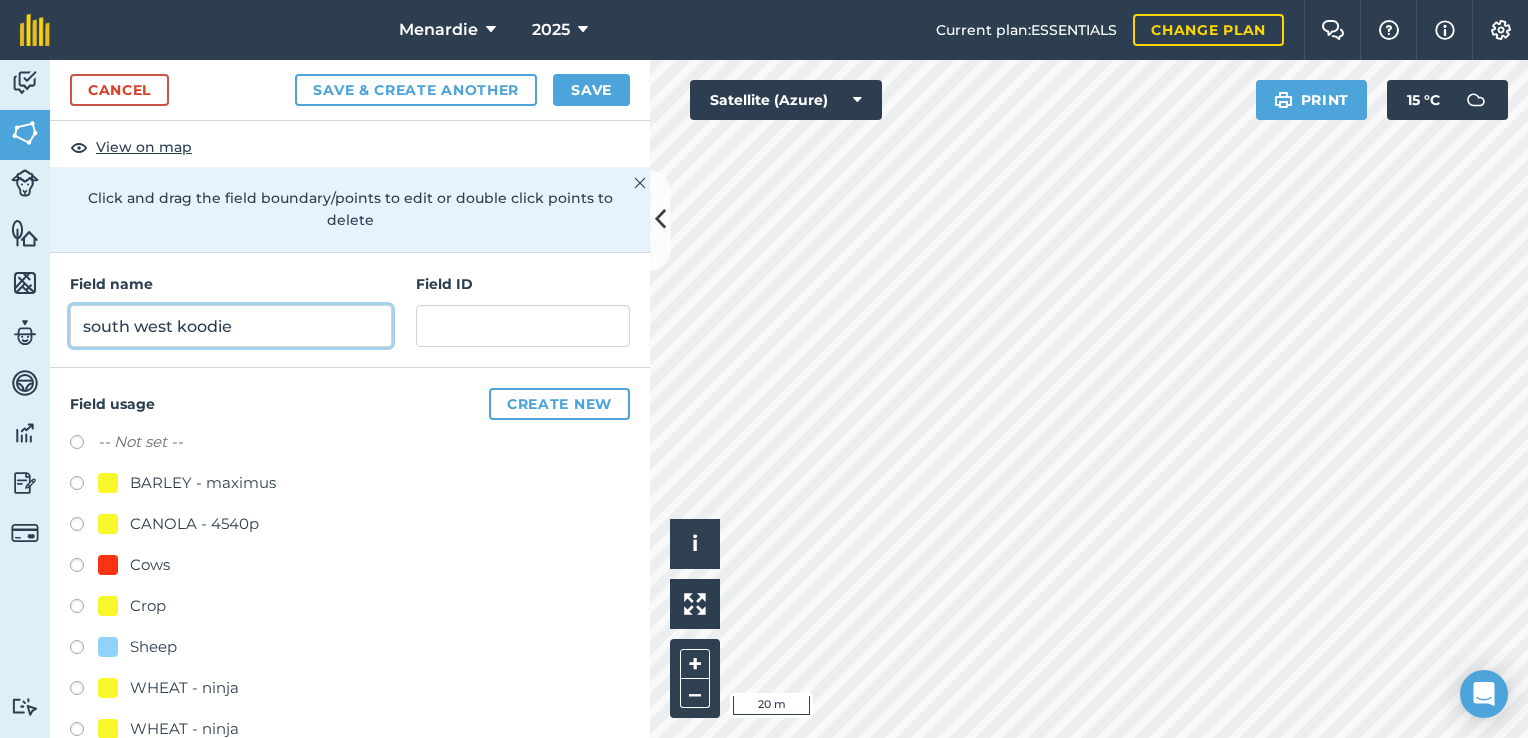 type on "south west koodie" 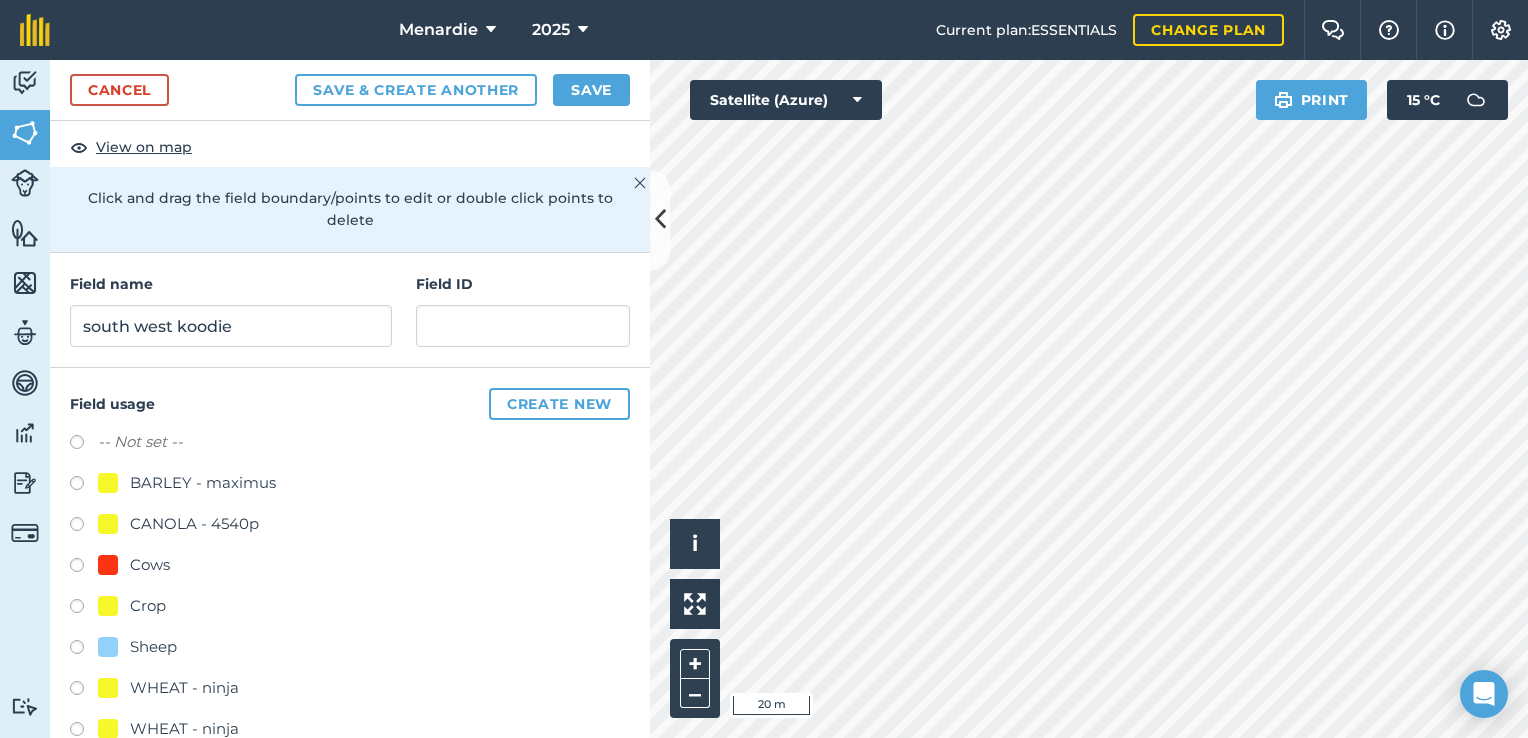 drag, startPoint x: 79, startPoint y: 642, endPoint x: 96, endPoint y: 637, distance: 17.720045 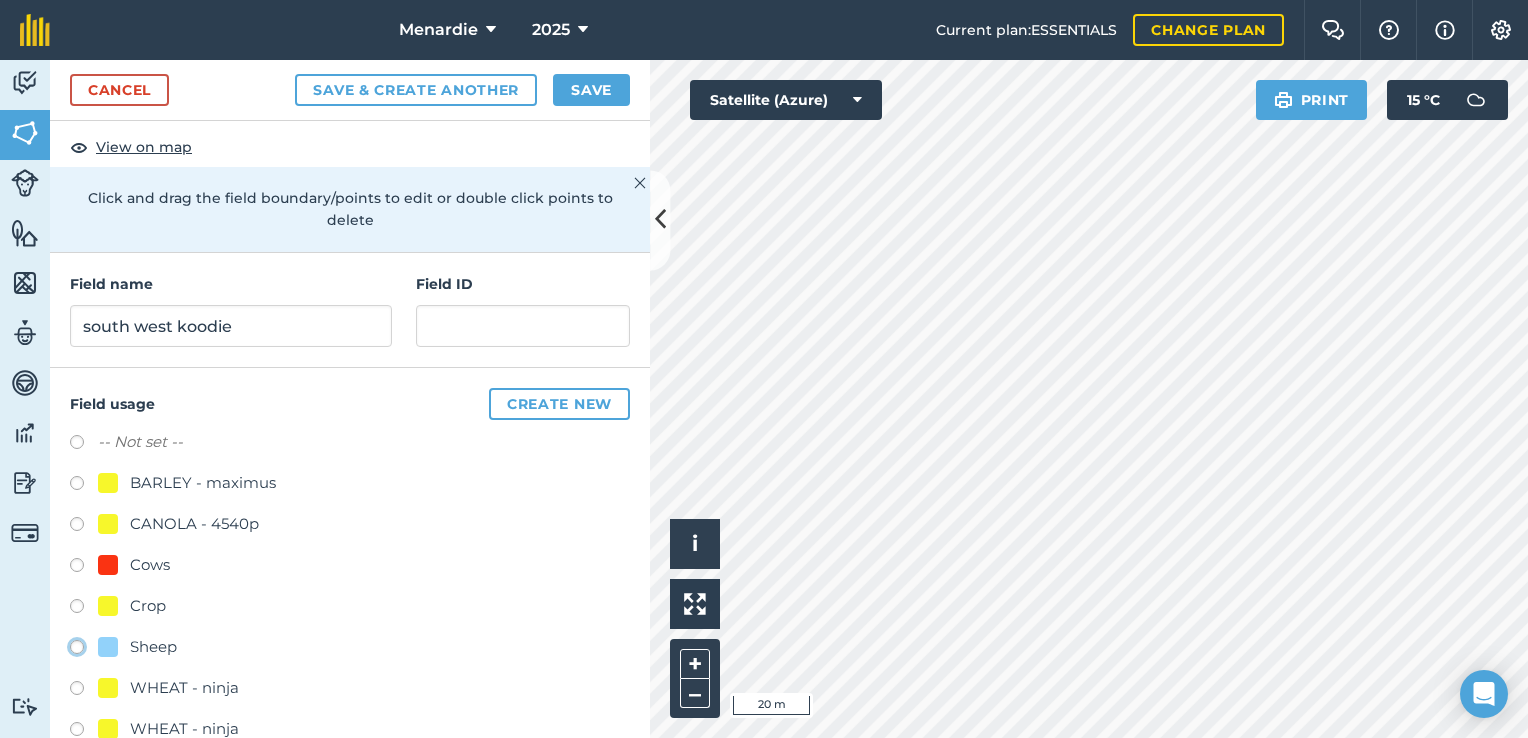 click on "Sheep" at bounding box center [-9923, 646] 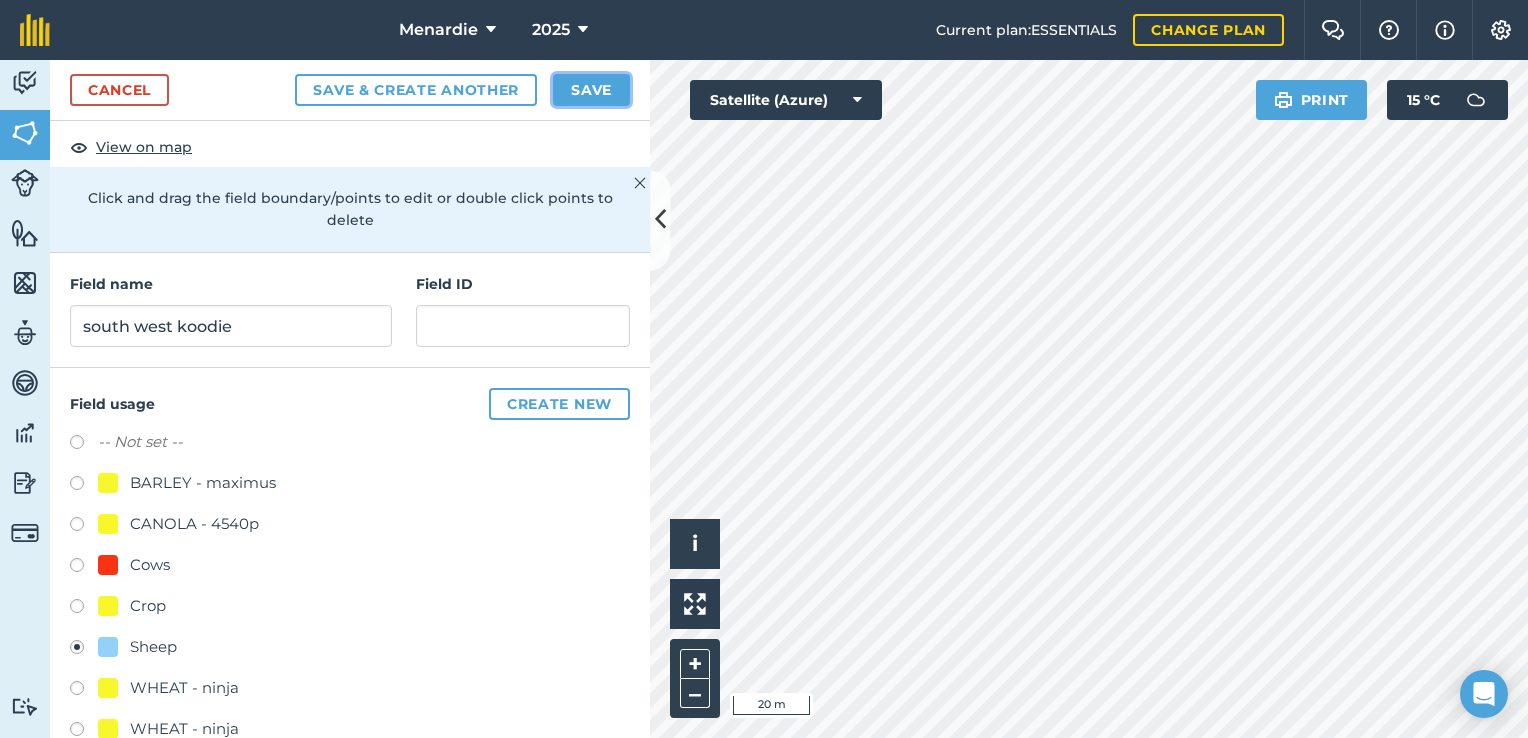 click on "Save" at bounding box center [591, 90] 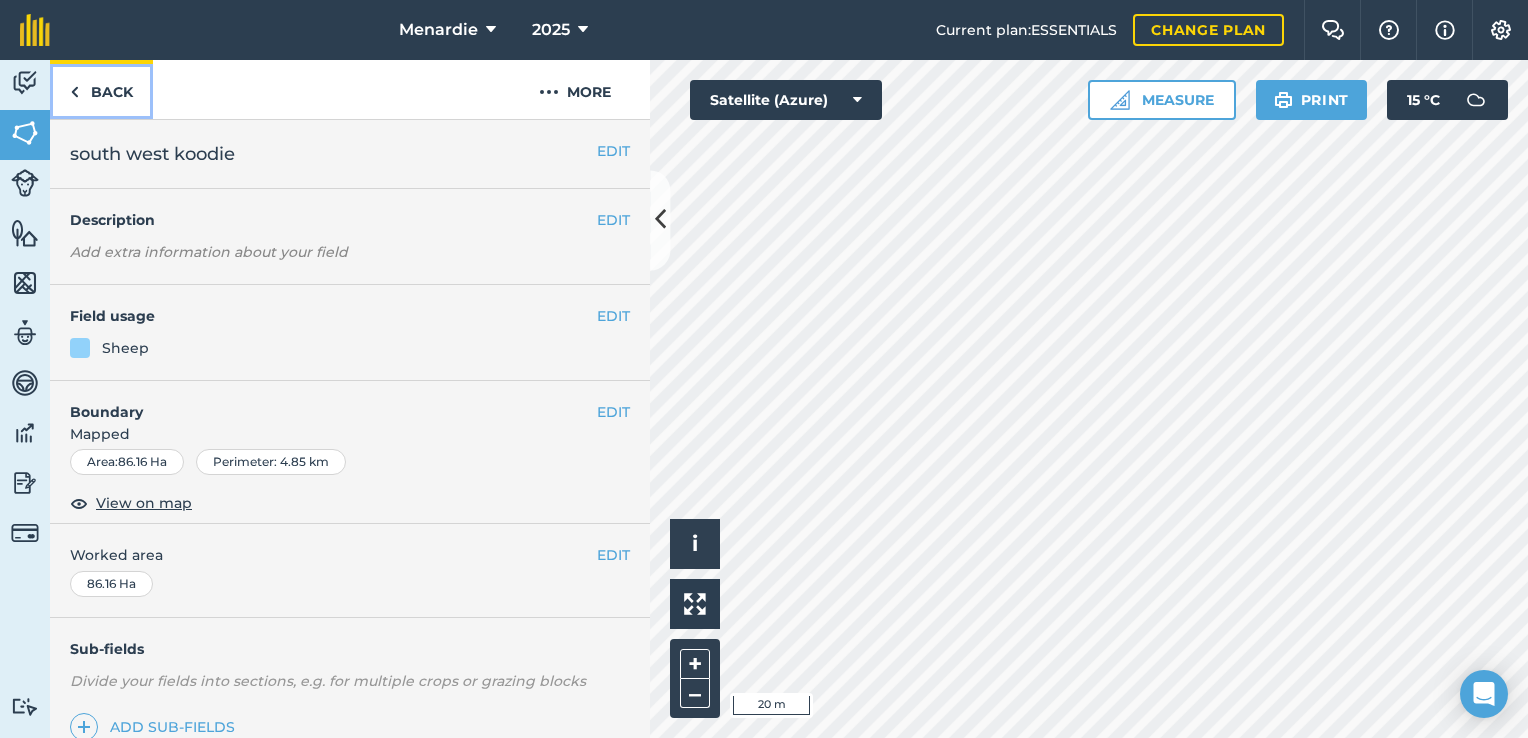 click on "Back" at bounding box center (101, 89) 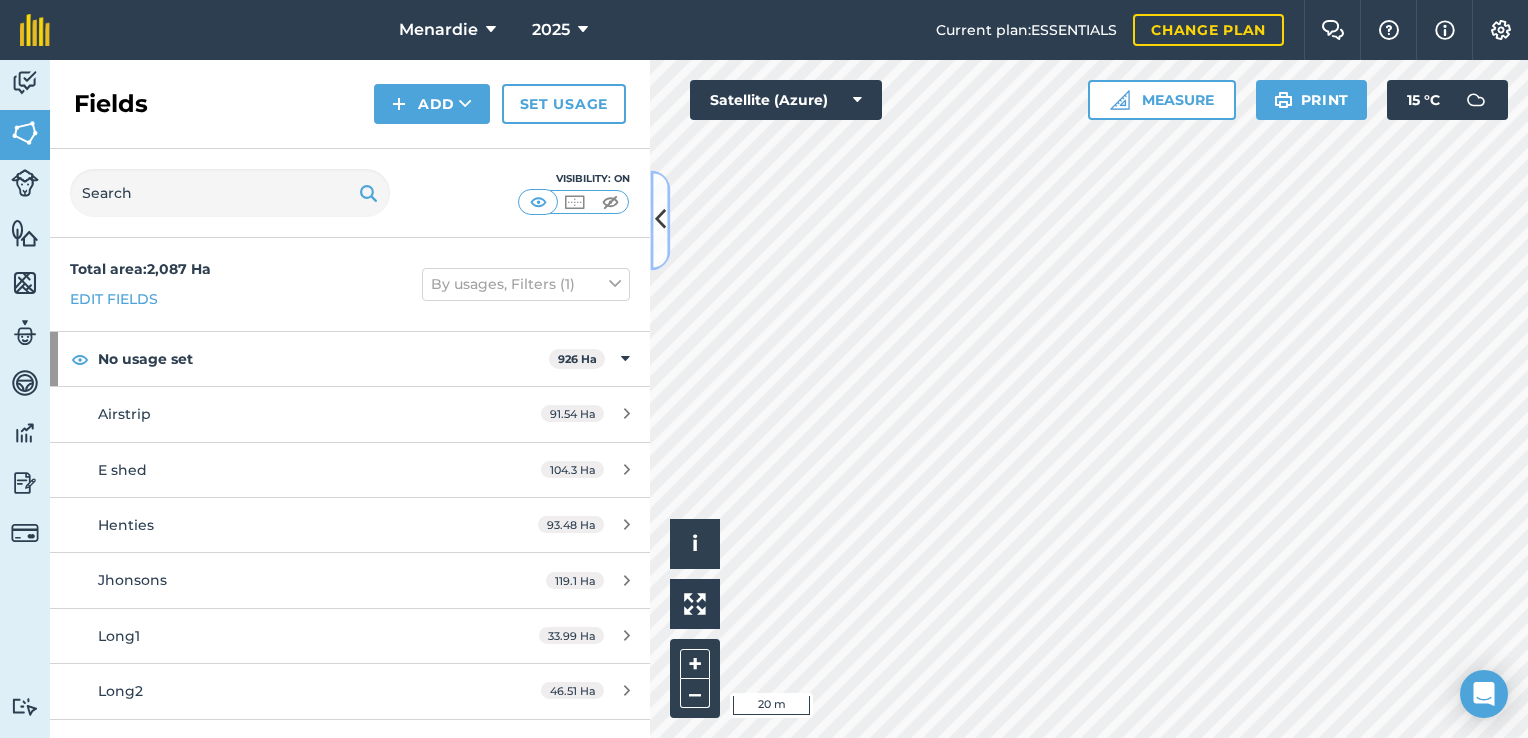 click at bounding box center (660, 220) 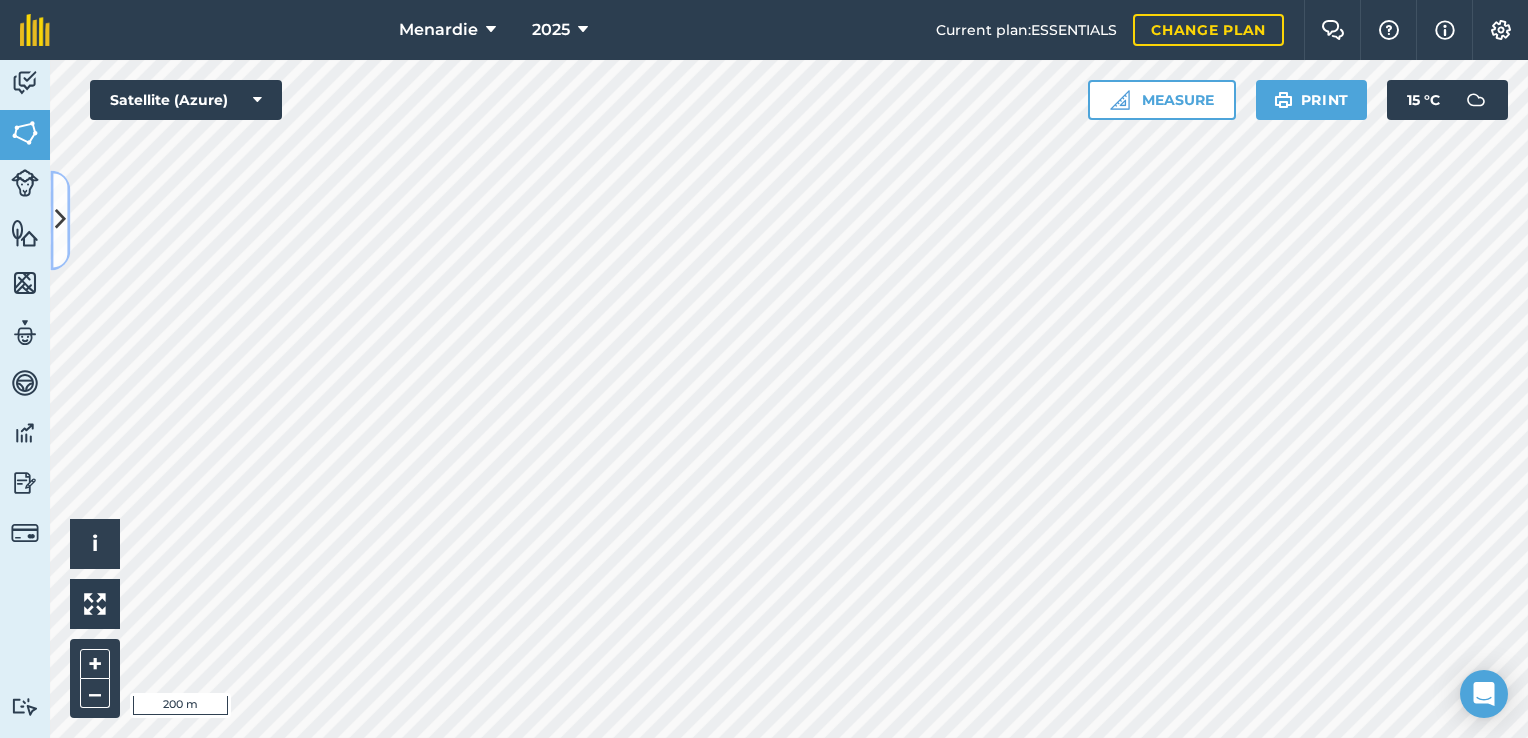click at bounding box center (60, 220) 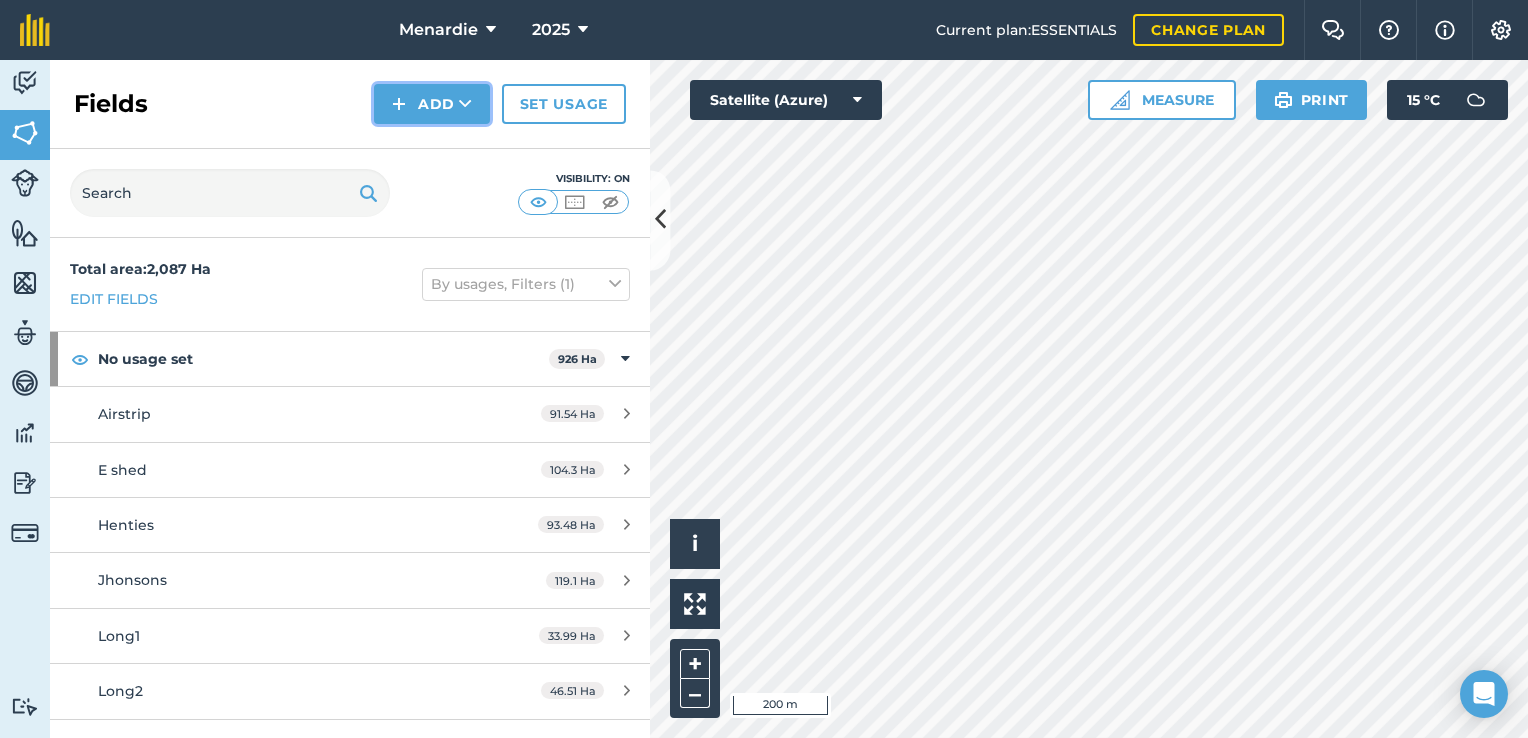 click on "Add" at bounding box center (432, 104) 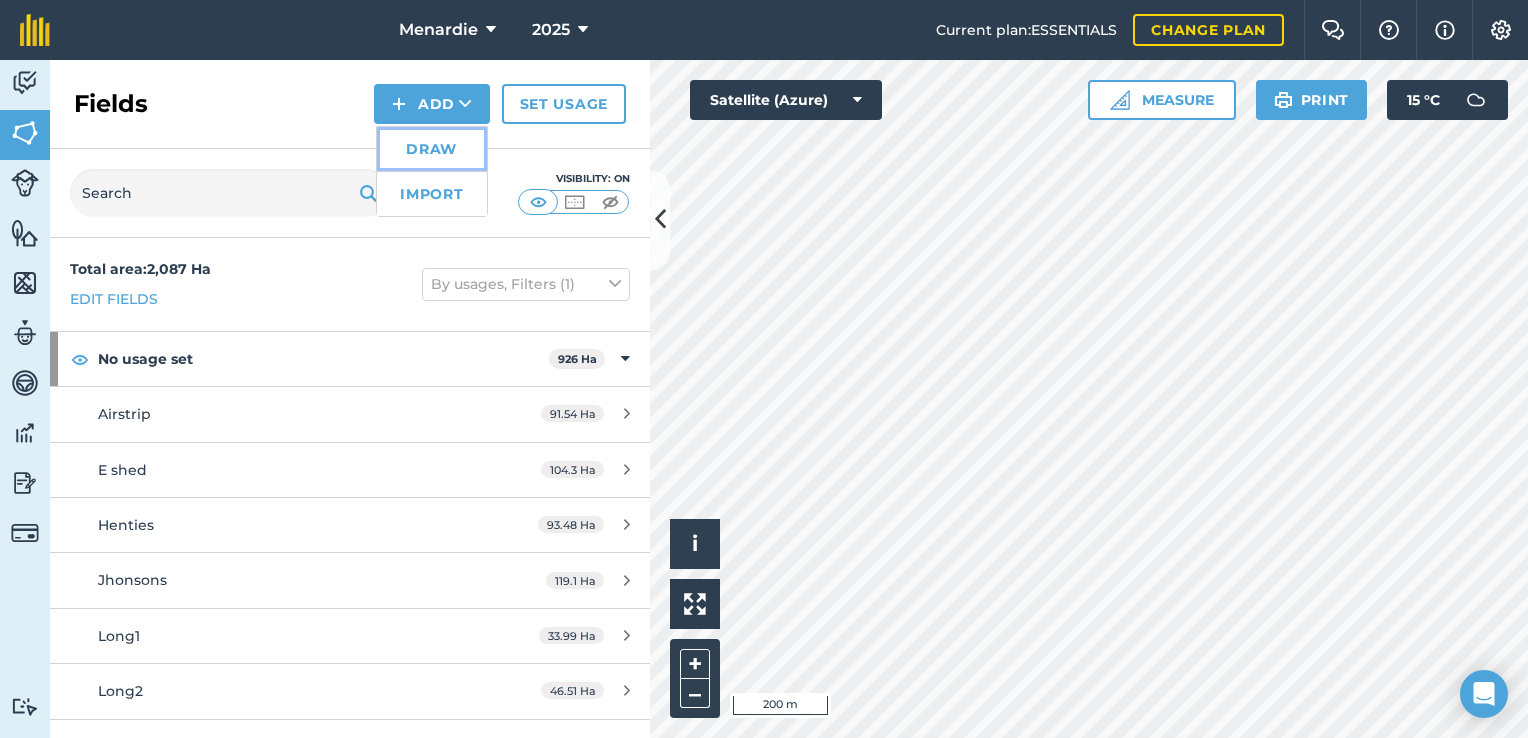click on "Draw" at bounding box center [432, 149] 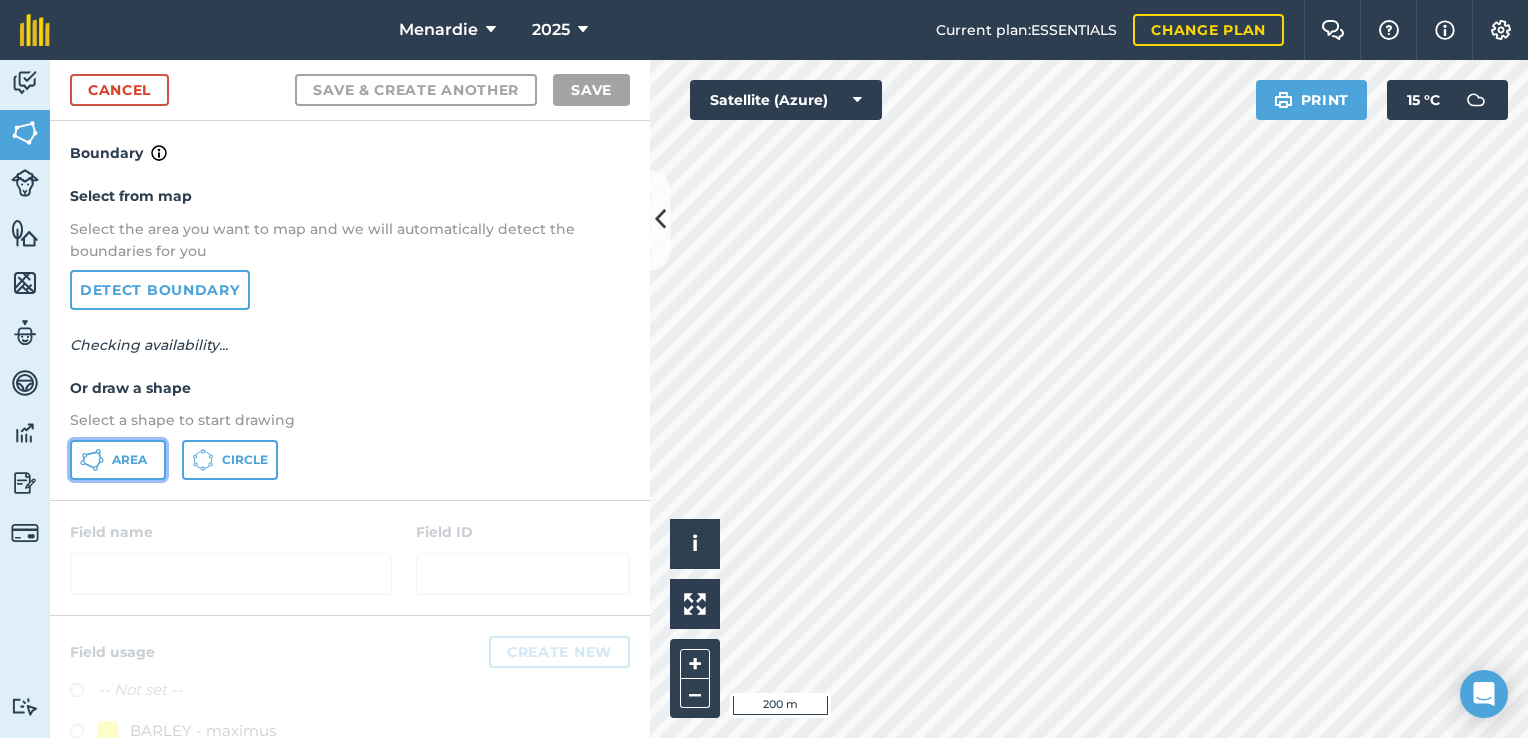 click 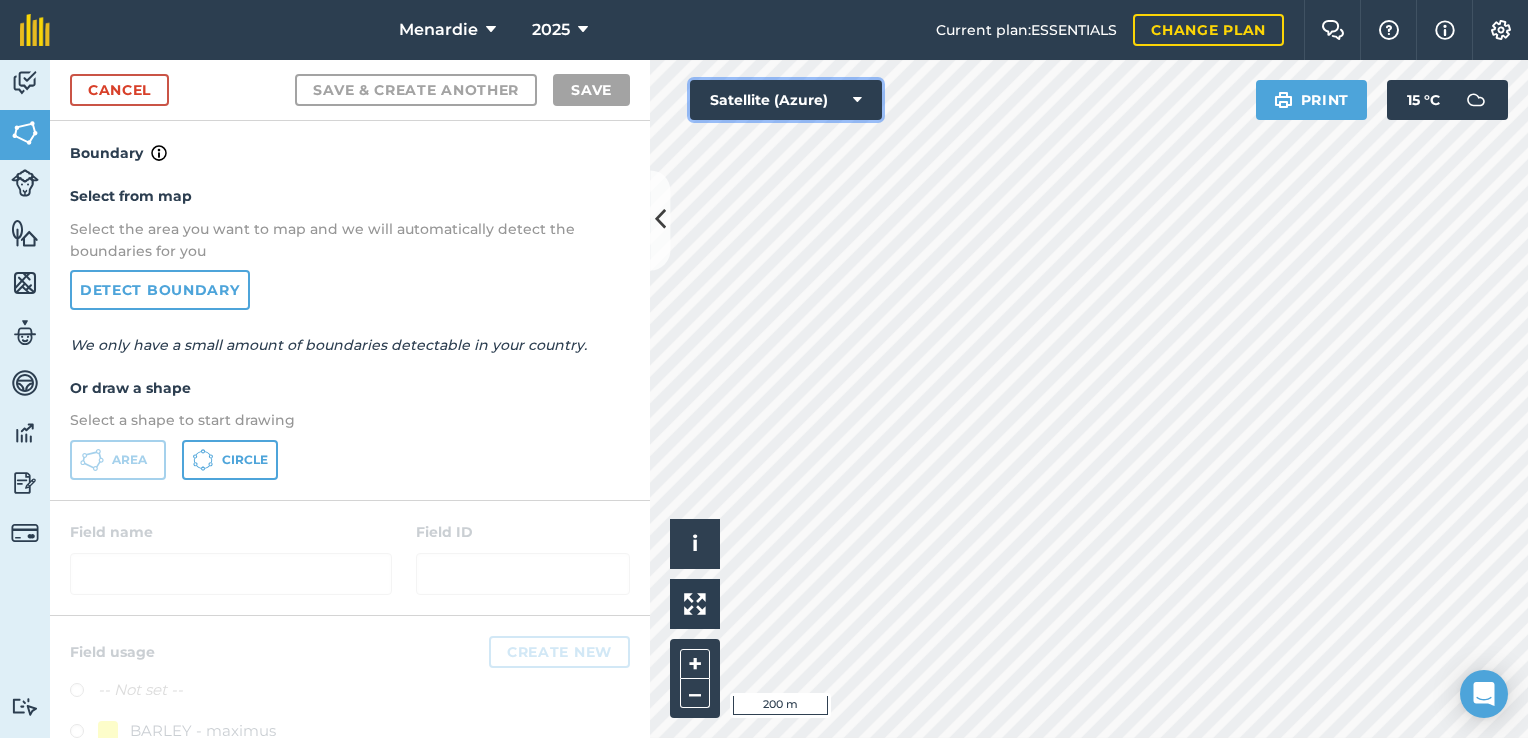 click on "Satellite (Azure)" at bounding box center [786, 100] 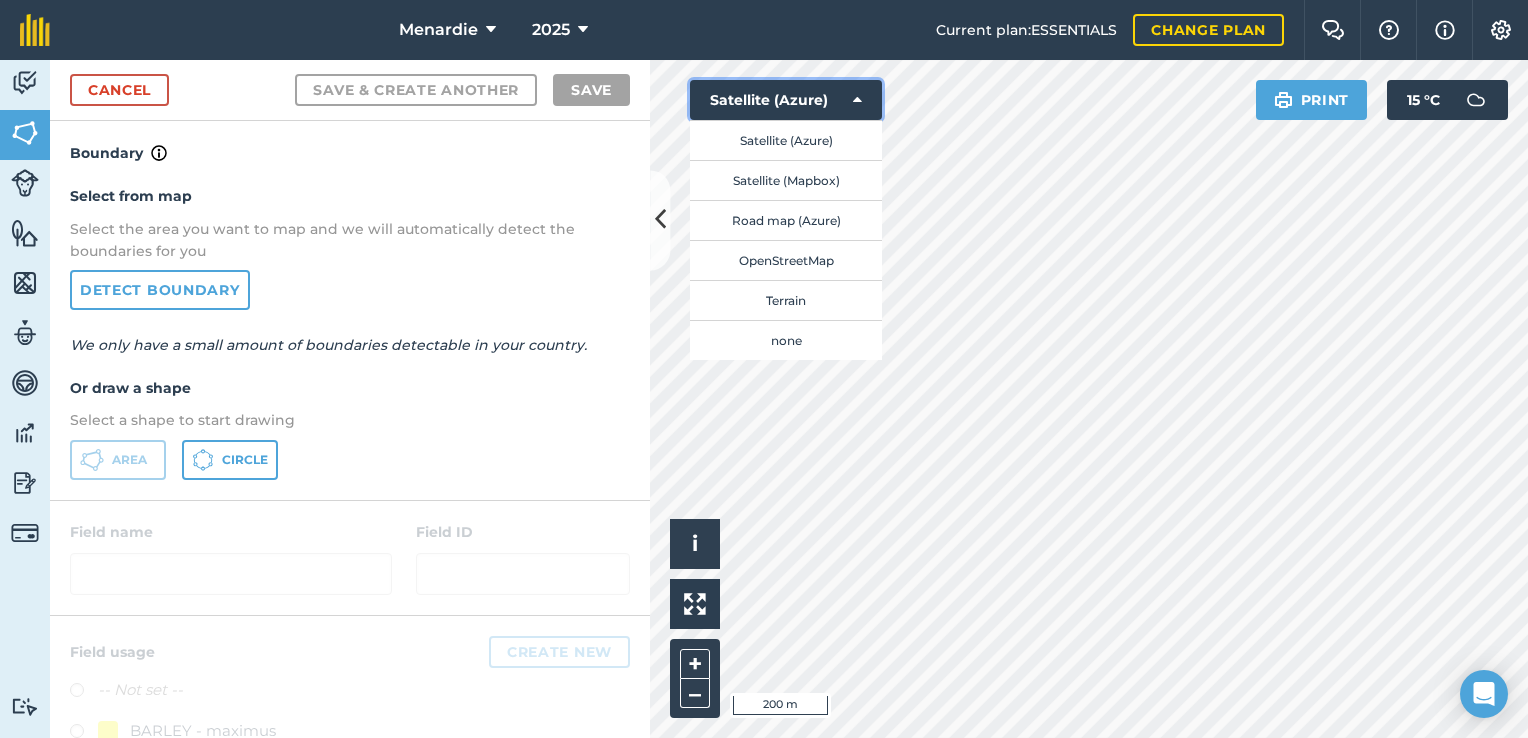 click on "Satellite (Azure)" at bounding box center (786, 100) 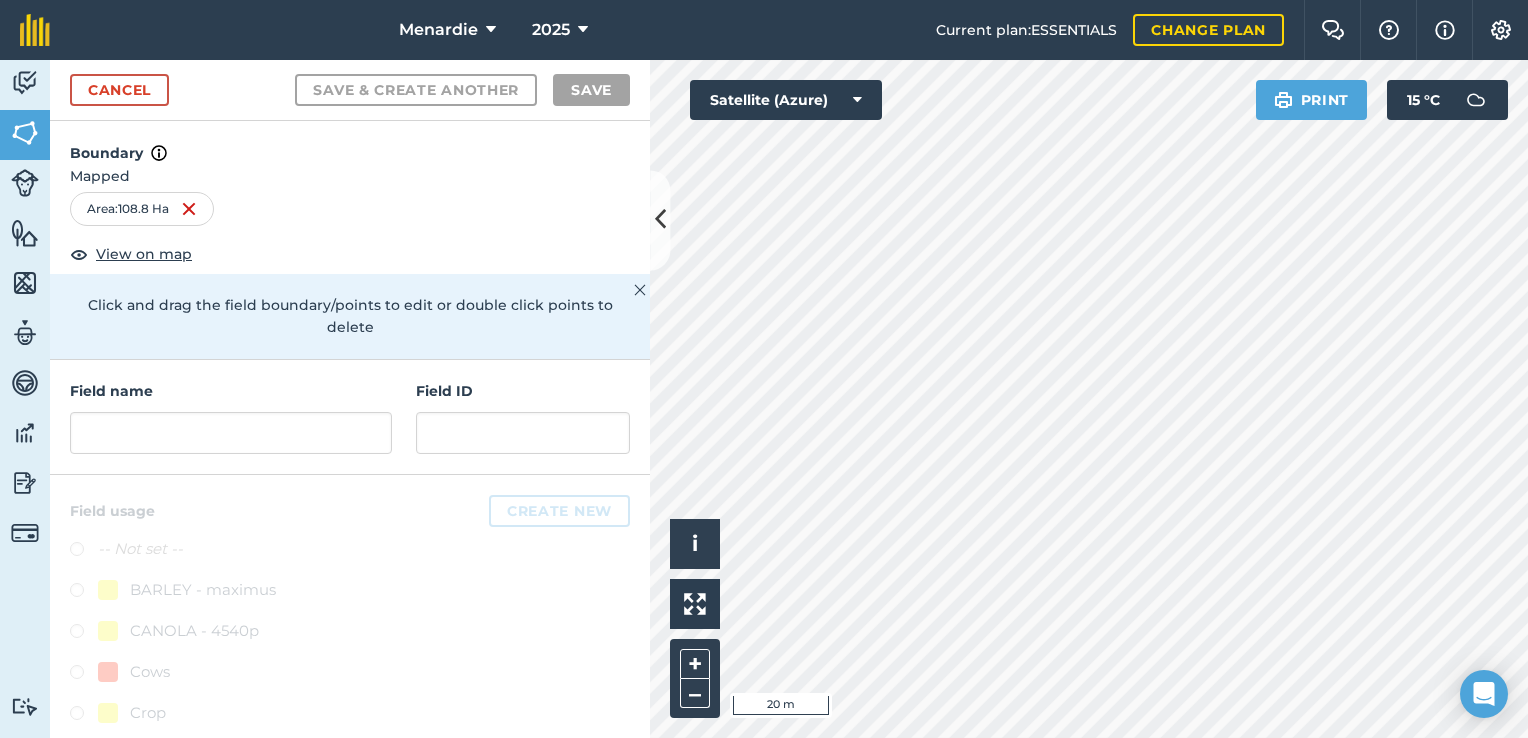 click on "Activity Fields Livestock Features Maps Team Vehicles Data Reporting Billing Tutorials Tutorials Cancel Save & Create Another Save Boundary   Mapped Area :  108.8   Ha   View on map Click and drag the field boundary/points to edit or double click points to delete Field name Field ID Field usage   Create new -- Not set -- BARLEY - maximus CANOLA - 4540p Cows Crop Sheep WHEAT - ninja WHEAT - ninja Click to start drawing i © 2025 TomTom, Microsoft 20 m + – Satellite (Azure) Print 15   ° C" at bounding box center [764, 399] 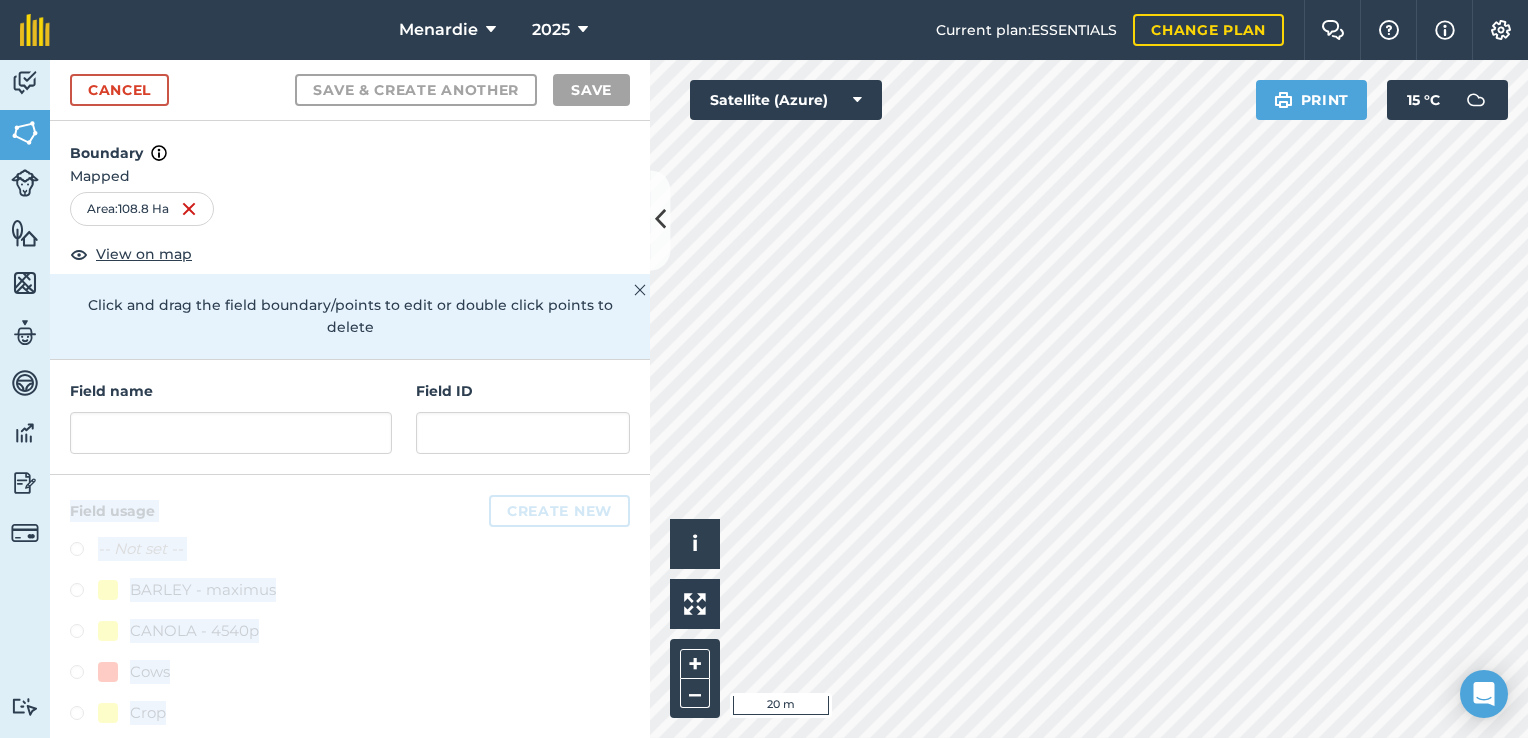 click on "Activity Fields Livestock Features Maps Team Vehicles Data Reporting Billing Tutorials Tutorials Cancel Save & Create Another Save Boundary   Mapped Area :  108.8   Ha   View on map Click and drag the field boundary/points to edit or double click points to delete Field name Field ID Field usage   Create new -- Not set -- BARLEY - maximus CANOLA - 4540p Cows Crop Sheep WHEAT - ninja WHEAT - ninja Click to start drawing i © 2025 TomTom, Microsoft 20 m + – Satellite (Azure) Print 15   ° C" at bounding box center (764, 399) 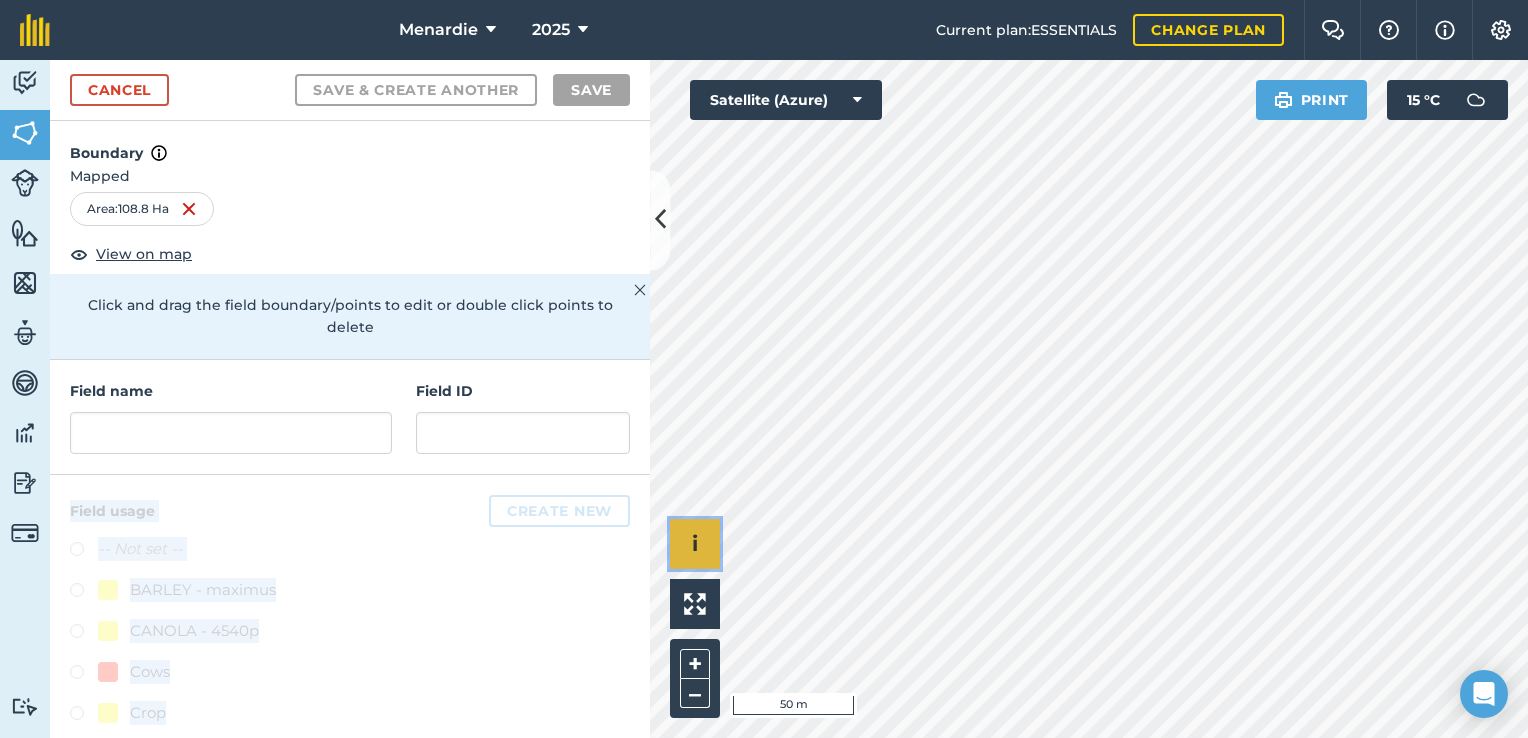 click on "i" at bounding box center (695, 544) 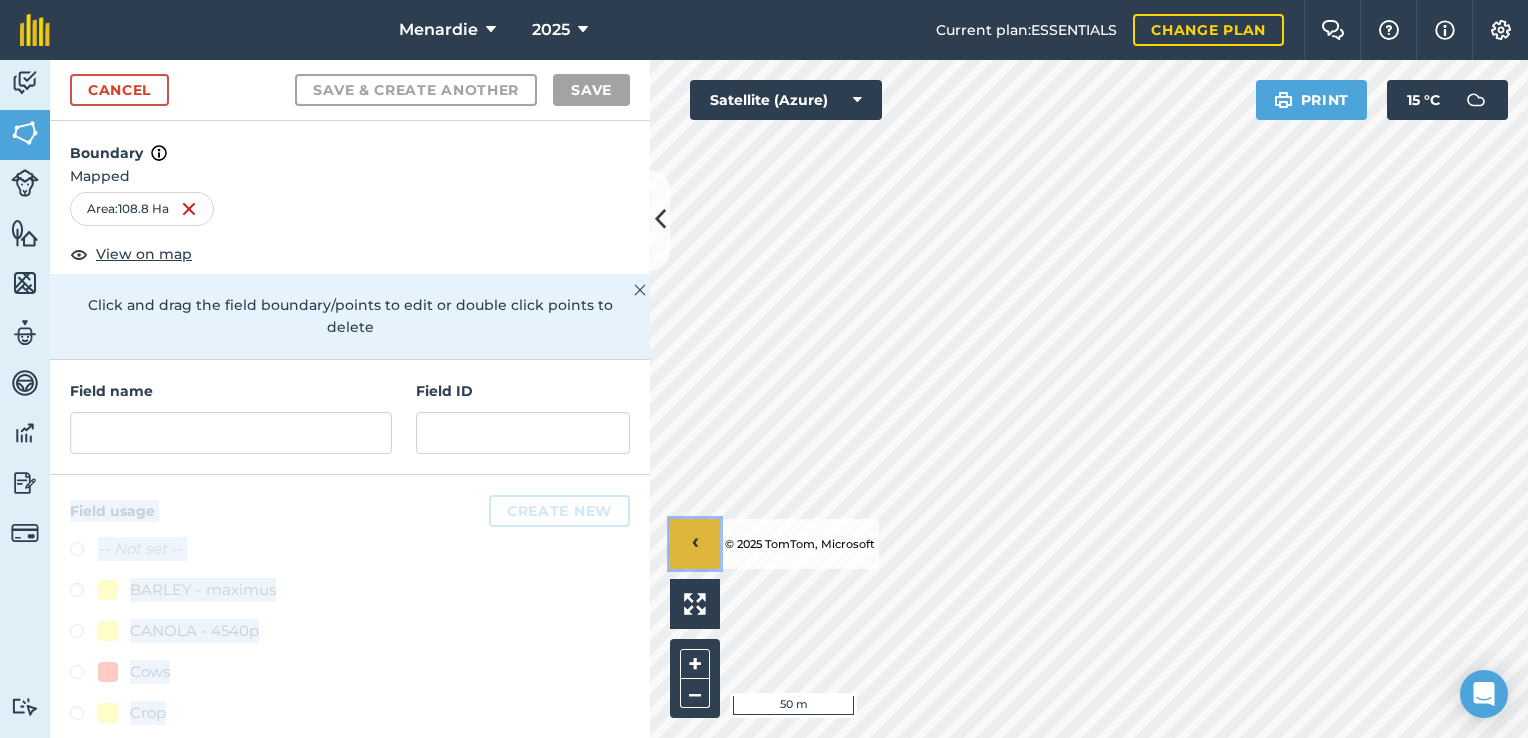 drag, startPoint x: 702, startPoint y: 542, endPoint x: 708, endPoint y: 530, distance: 13.416408 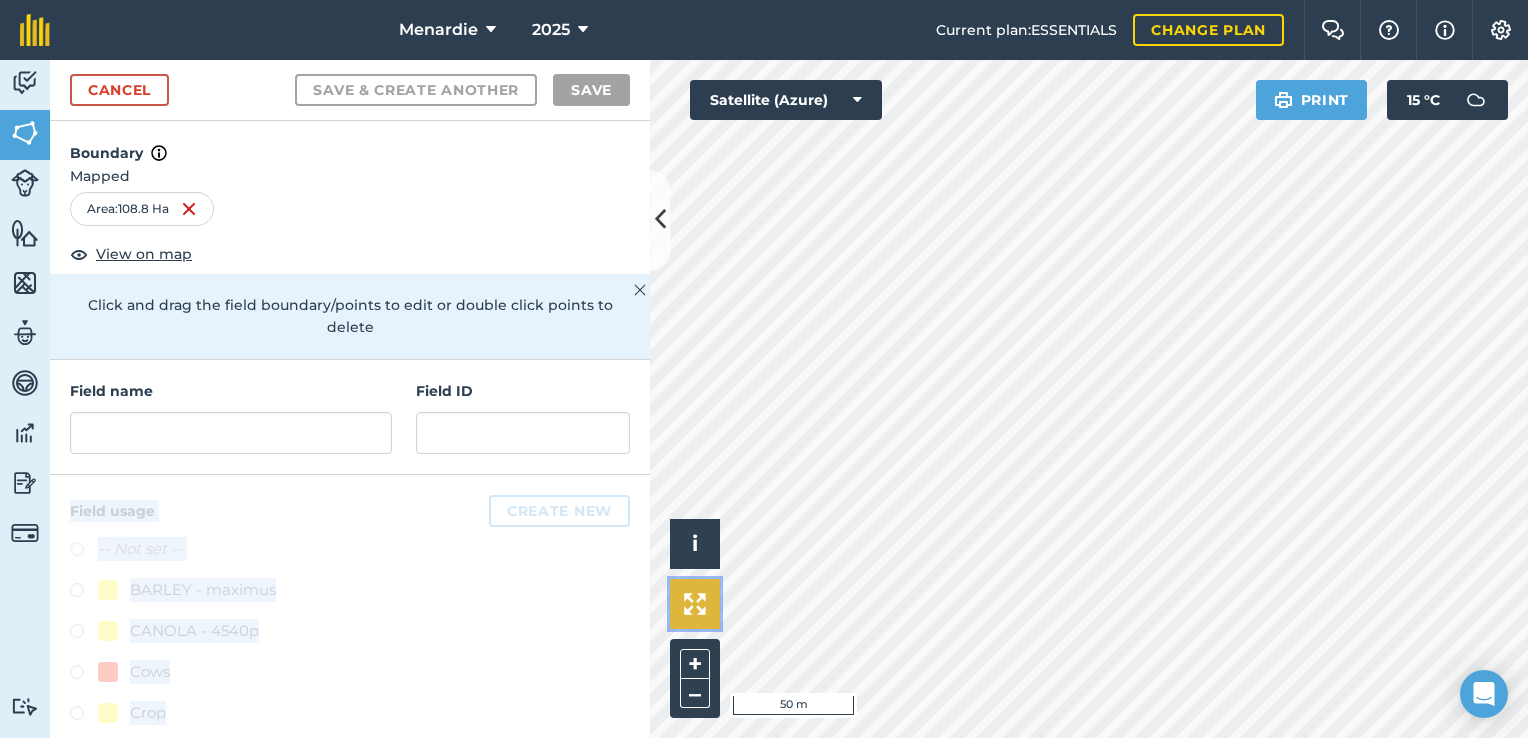 click at bounding box center (695, 604) 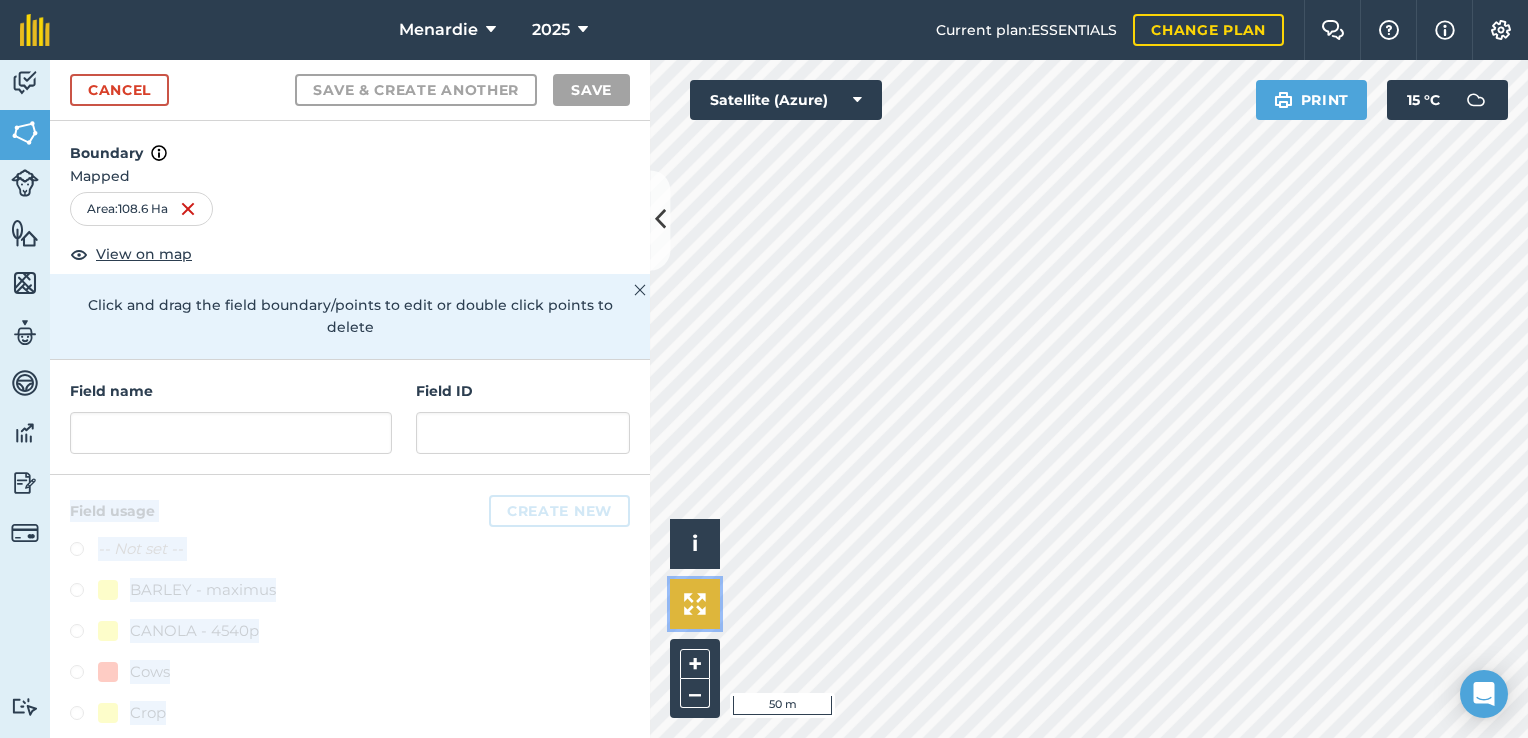 click at bounding box center (695, 604) 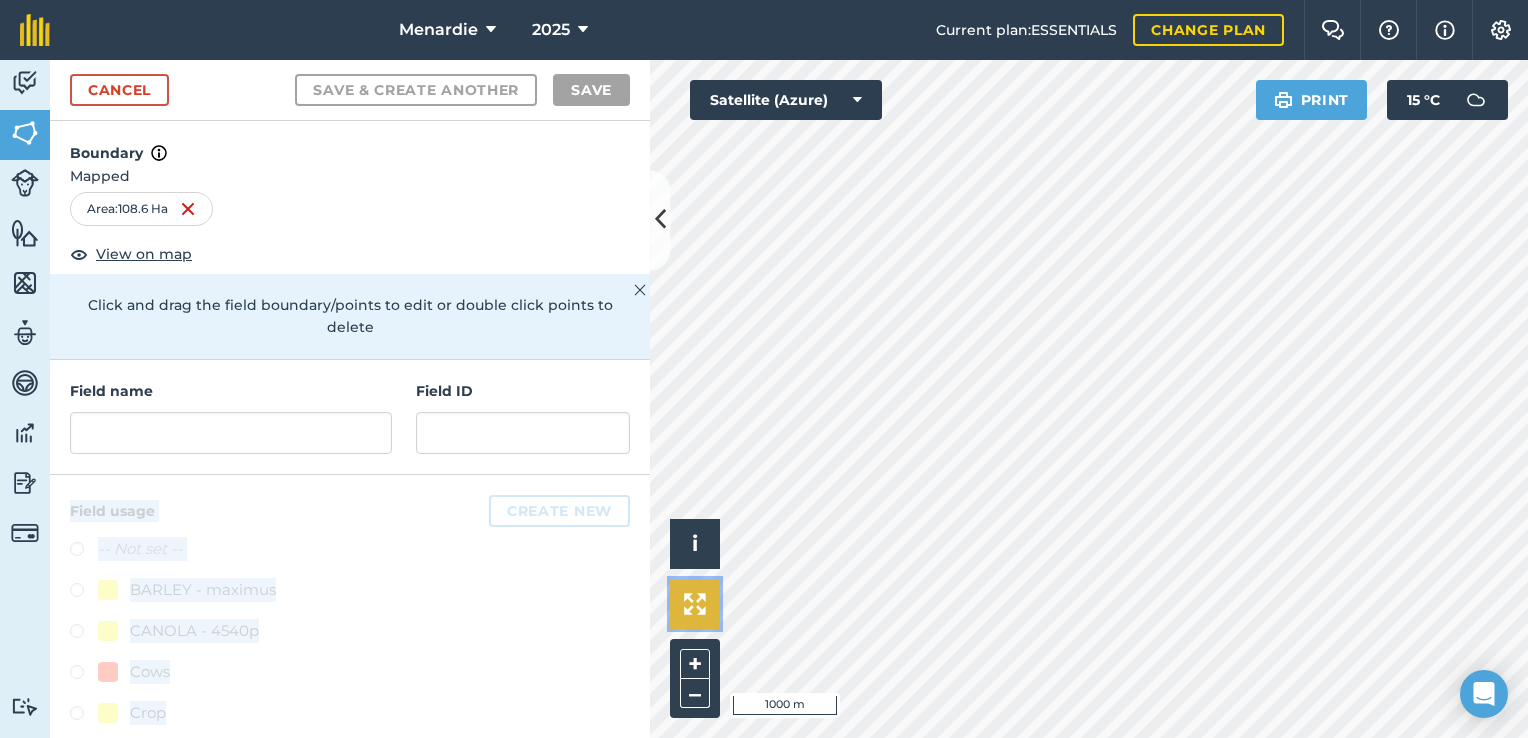 click at bounding box center [695, 604] 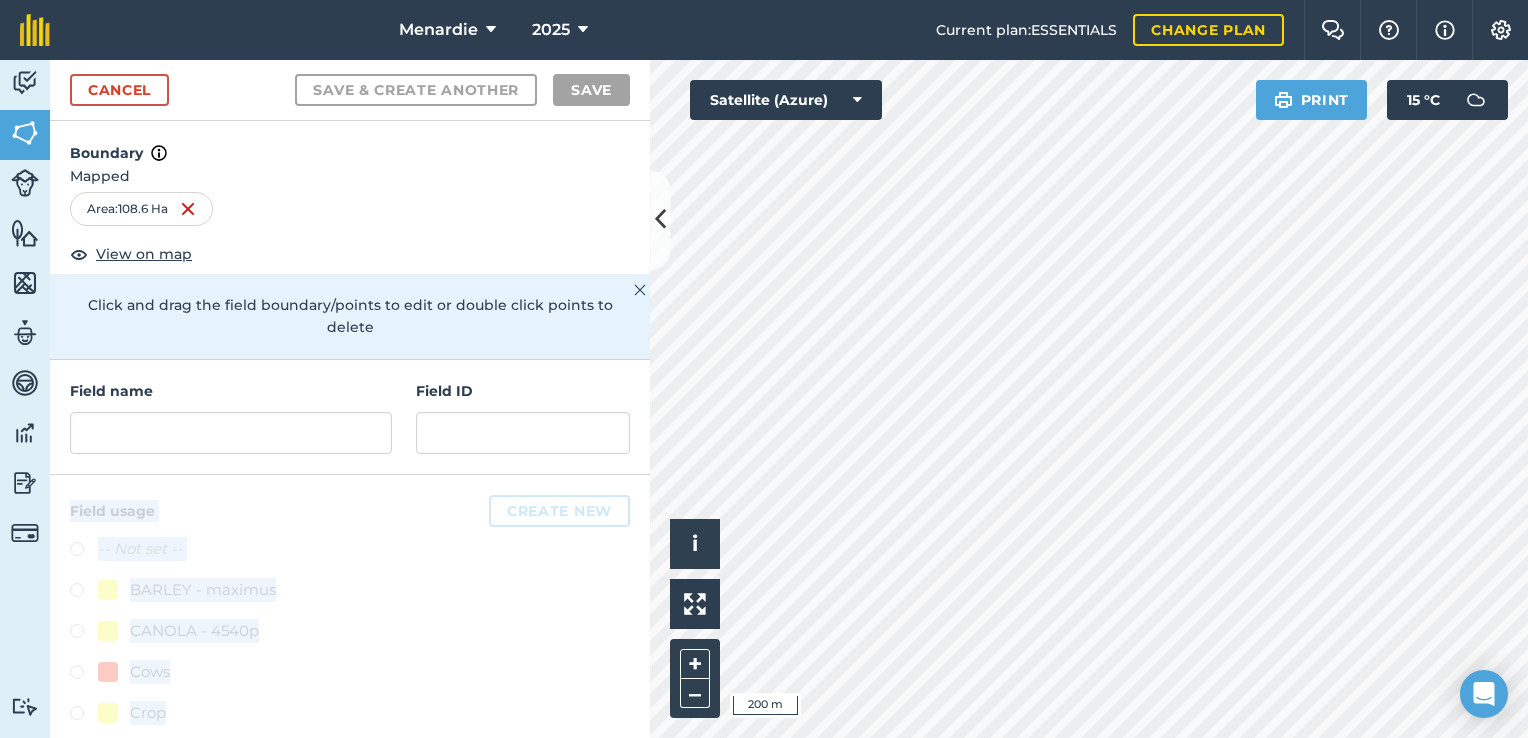 click on "Menardie 2025 Current plan :  ESSENTIALS   Change plan Farm Chat Help Info Settings Menardie  -  2025 Reproduced with the permission of  Microsoft Printed on  [DATE] Field usages No usage set BARLEY - maximus CANOLA - 4540p Cows Crop Sheep WHEAT - ninja WHEAT - ninja Feature types Trees Water Activity Fields Livestock Features Maps Team Vehicles Data Reporting Billing Tutorials Tutorials Cancel Save & Create Another Save Boundary   Mapped Area :  108.6   Ha   View on map Click and drag the field boundary/points to edit or double click points to delete Field name Field ID Field usage   Create new -- Not set -- BARLEY - maximus CANOLA - 4540p Cows Crop Sheep WHEAT - ninja WHEAT - ninja Click to start drawing i © 2025 TomTom, Microsoft 200 m + – Satellite (Azure) Print 15   ° C" at bounding box center [764, 369] 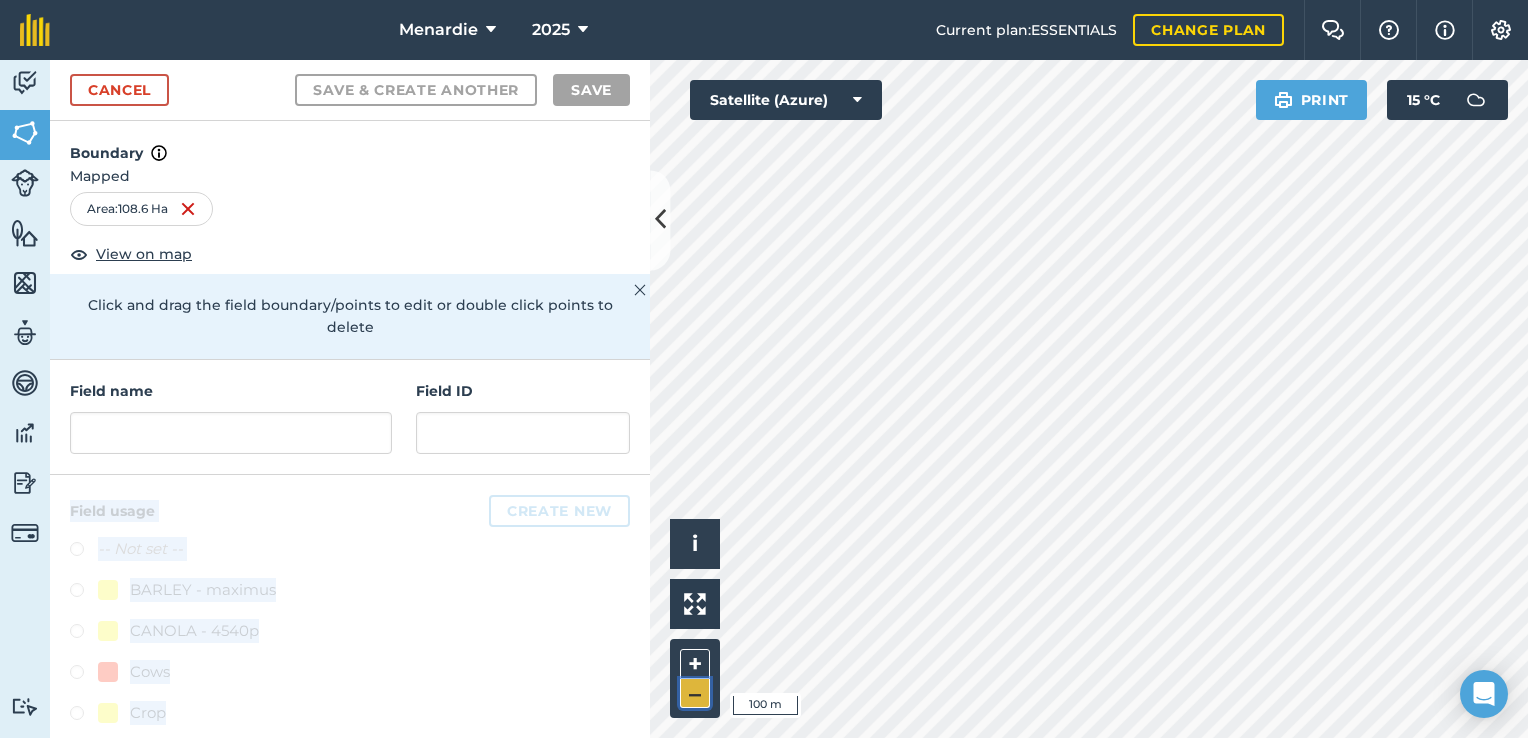 click on "–" at bounding box center [695, 693] 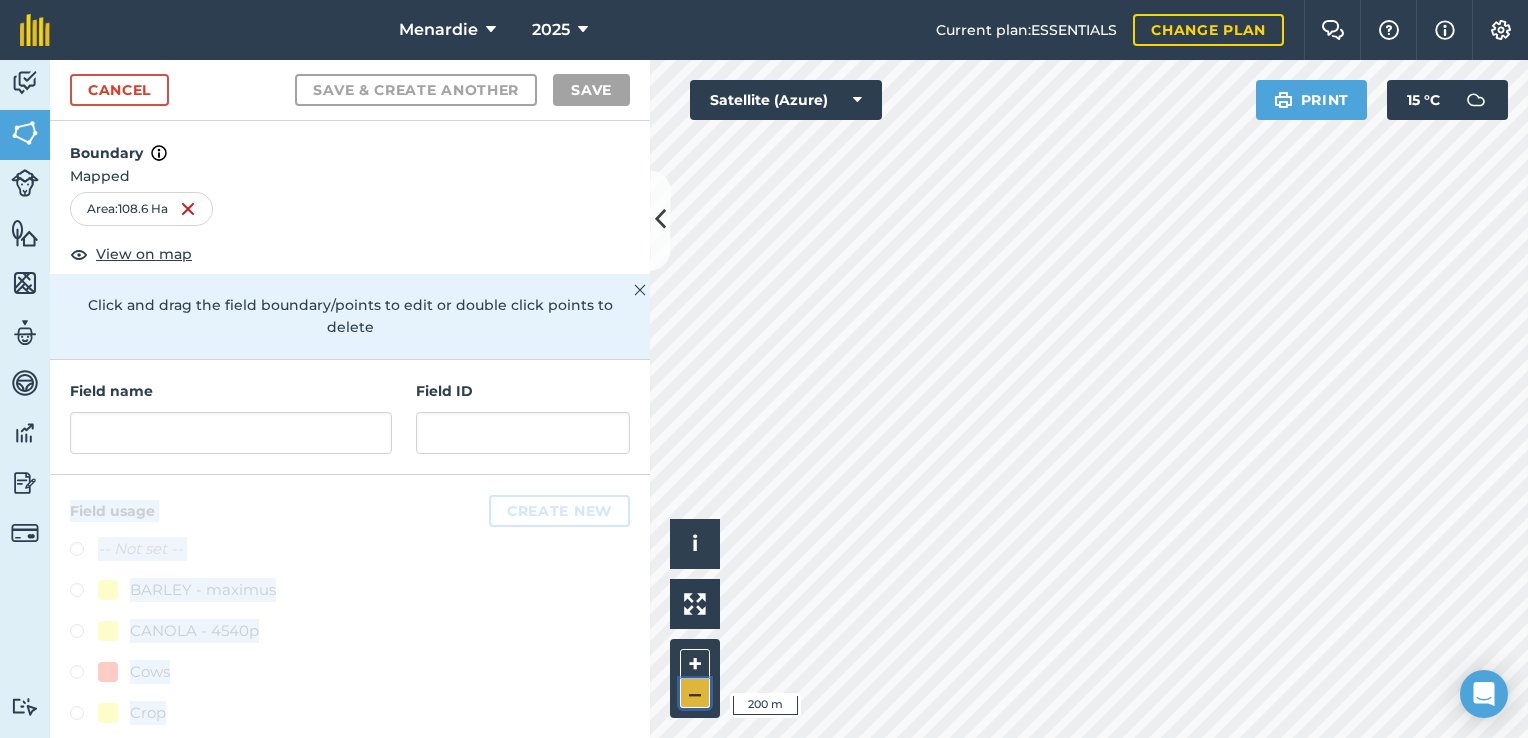 click on "–" at bounding box center [695, 693] 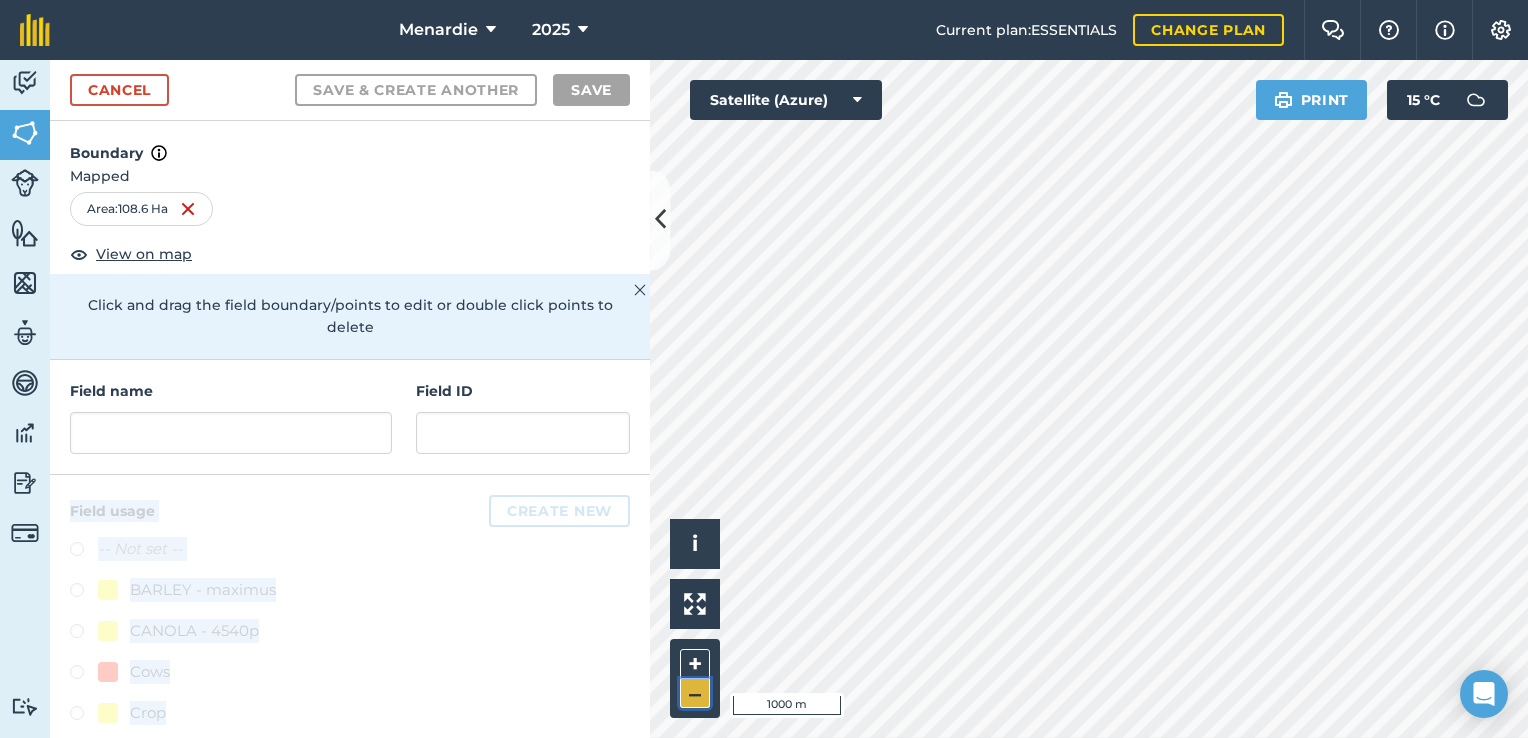 click on "–" at bounding box center (695, 693) 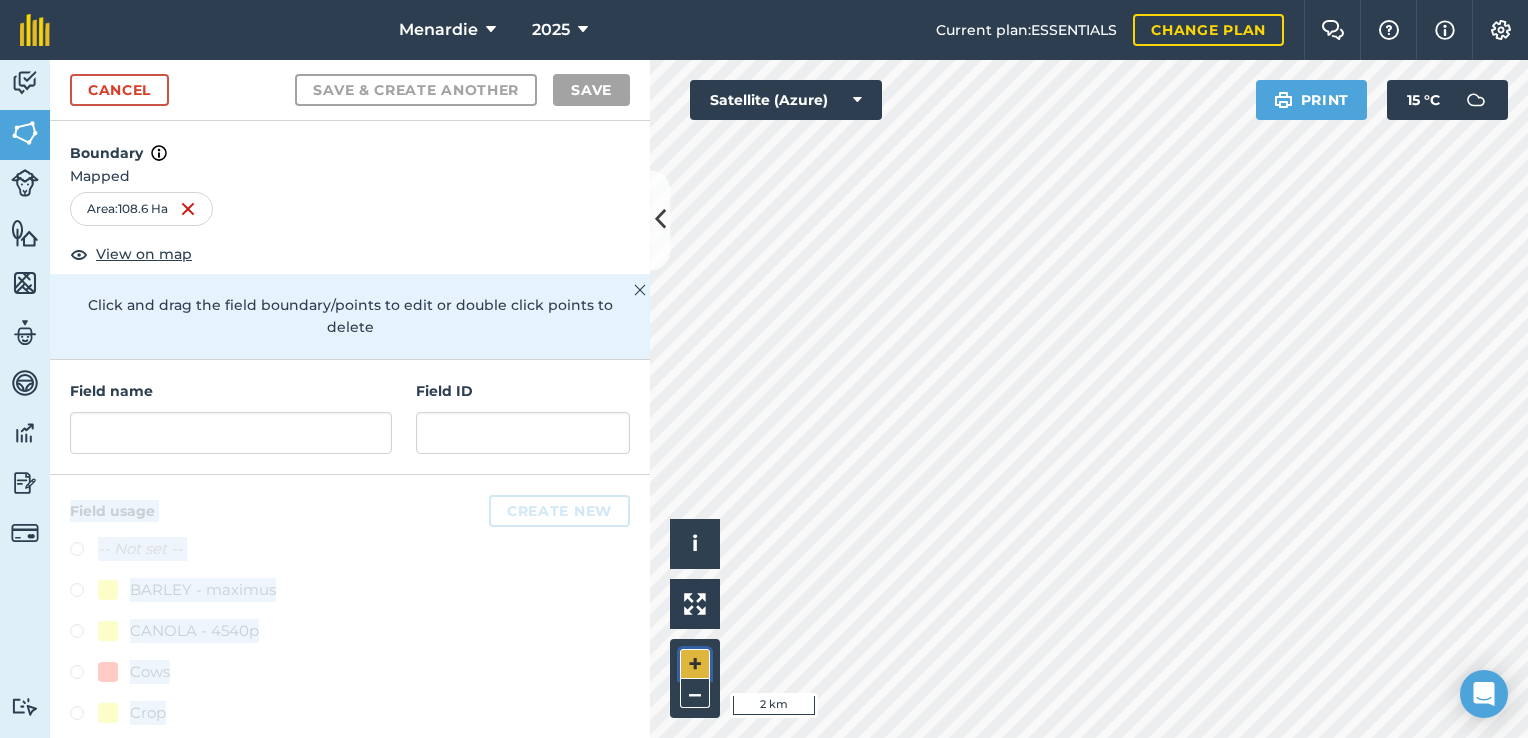 click on "+" at bounding box center [695, 664] 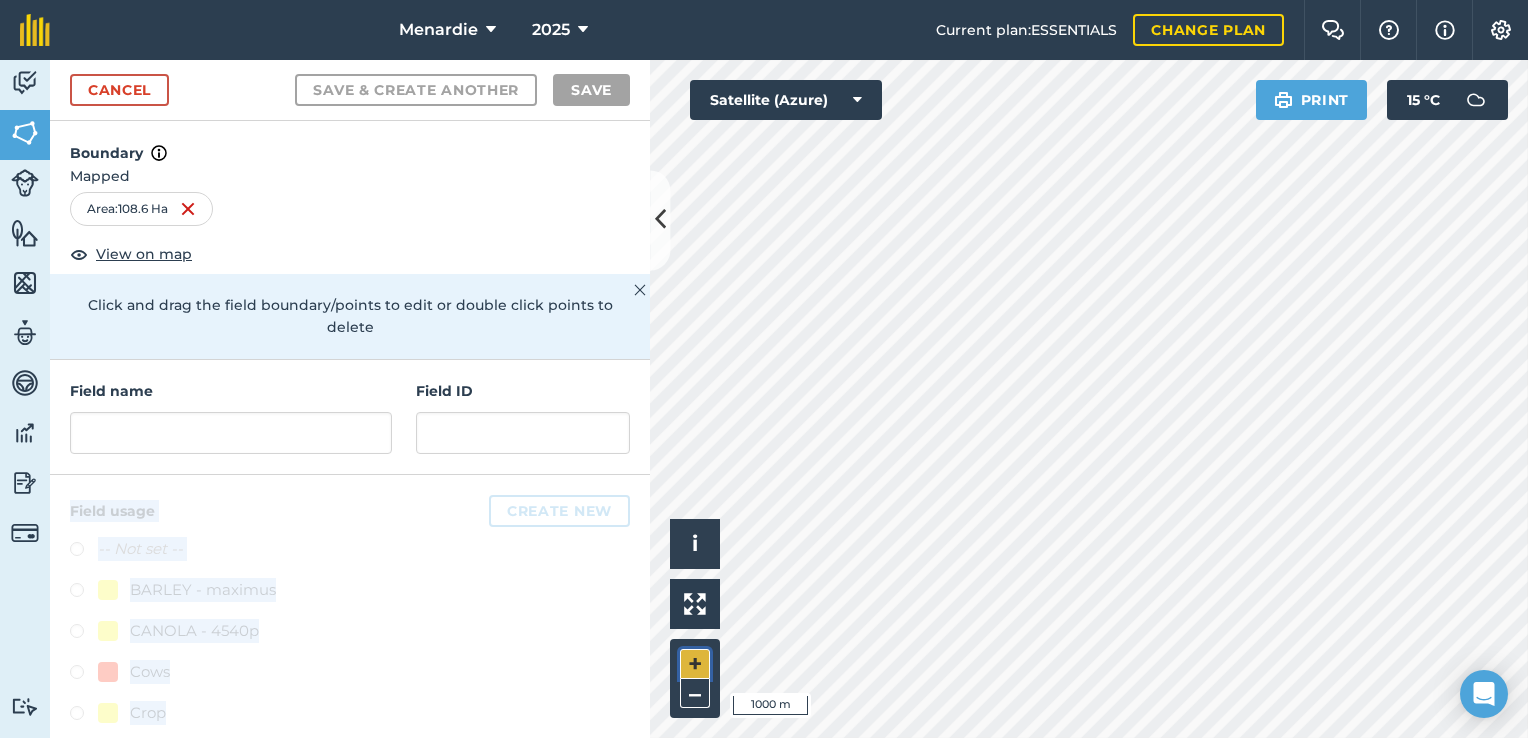 click on "+" at bounding box center [695, 664] 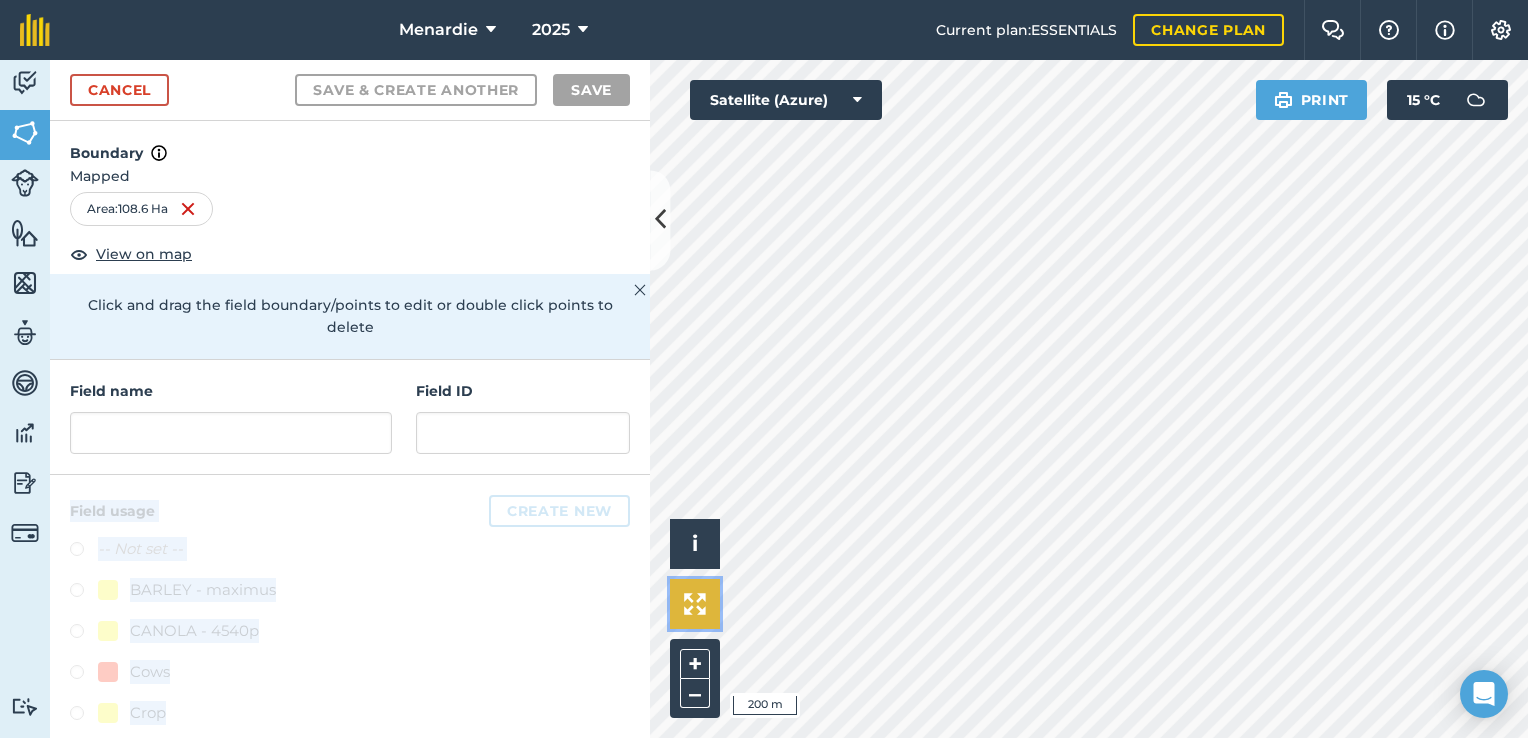 click at bounding box center [695, 604] 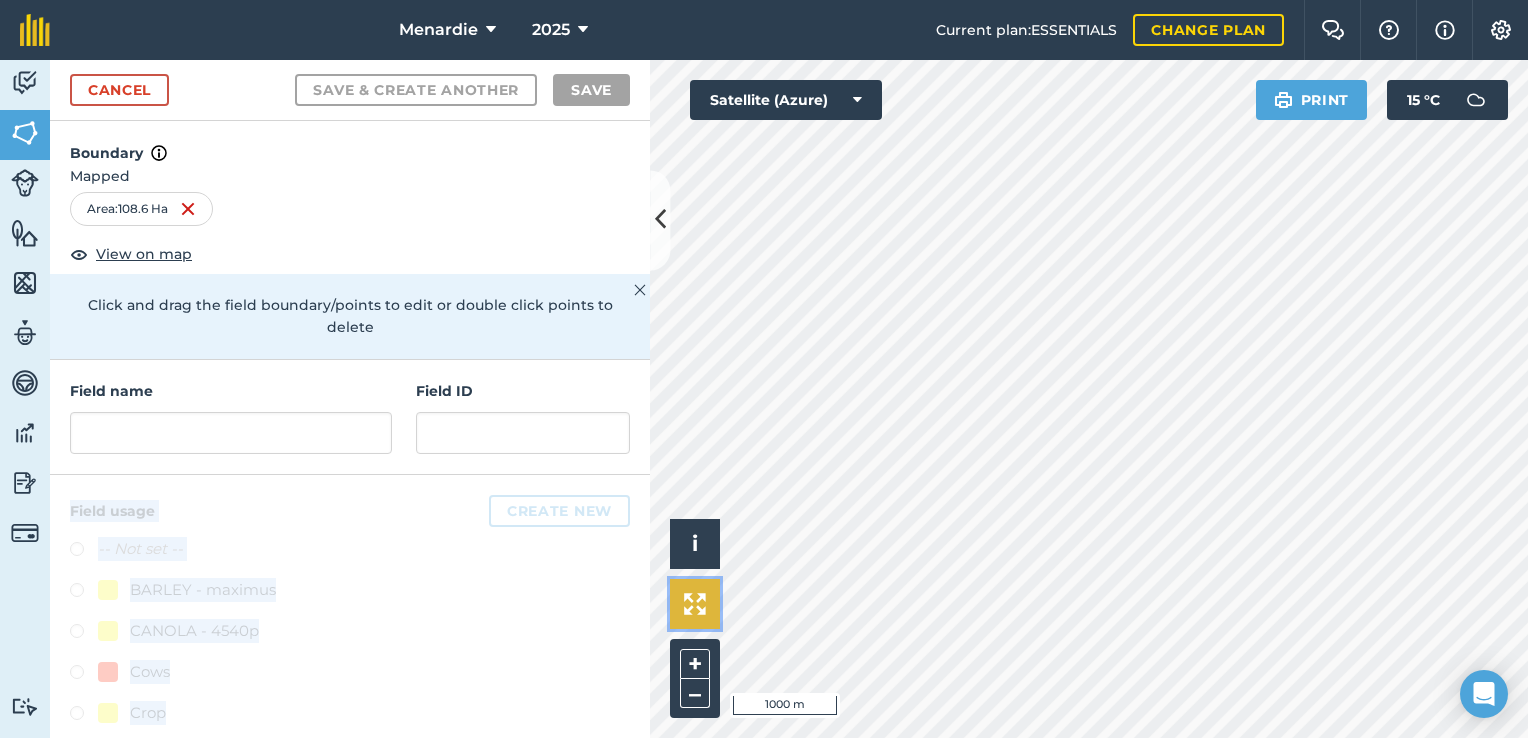 click at bounding box center (695, 604) 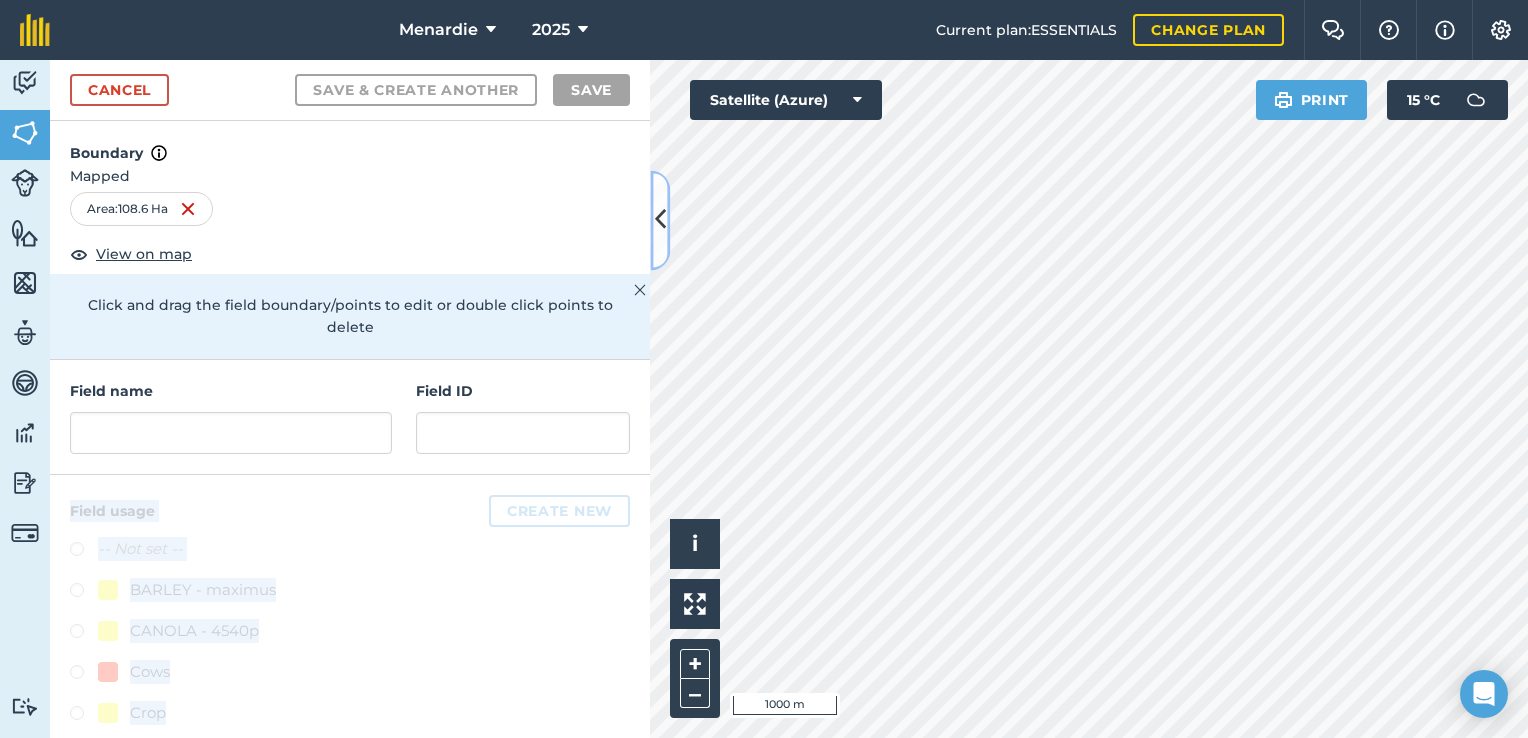 click at bounding box center [660, 220] 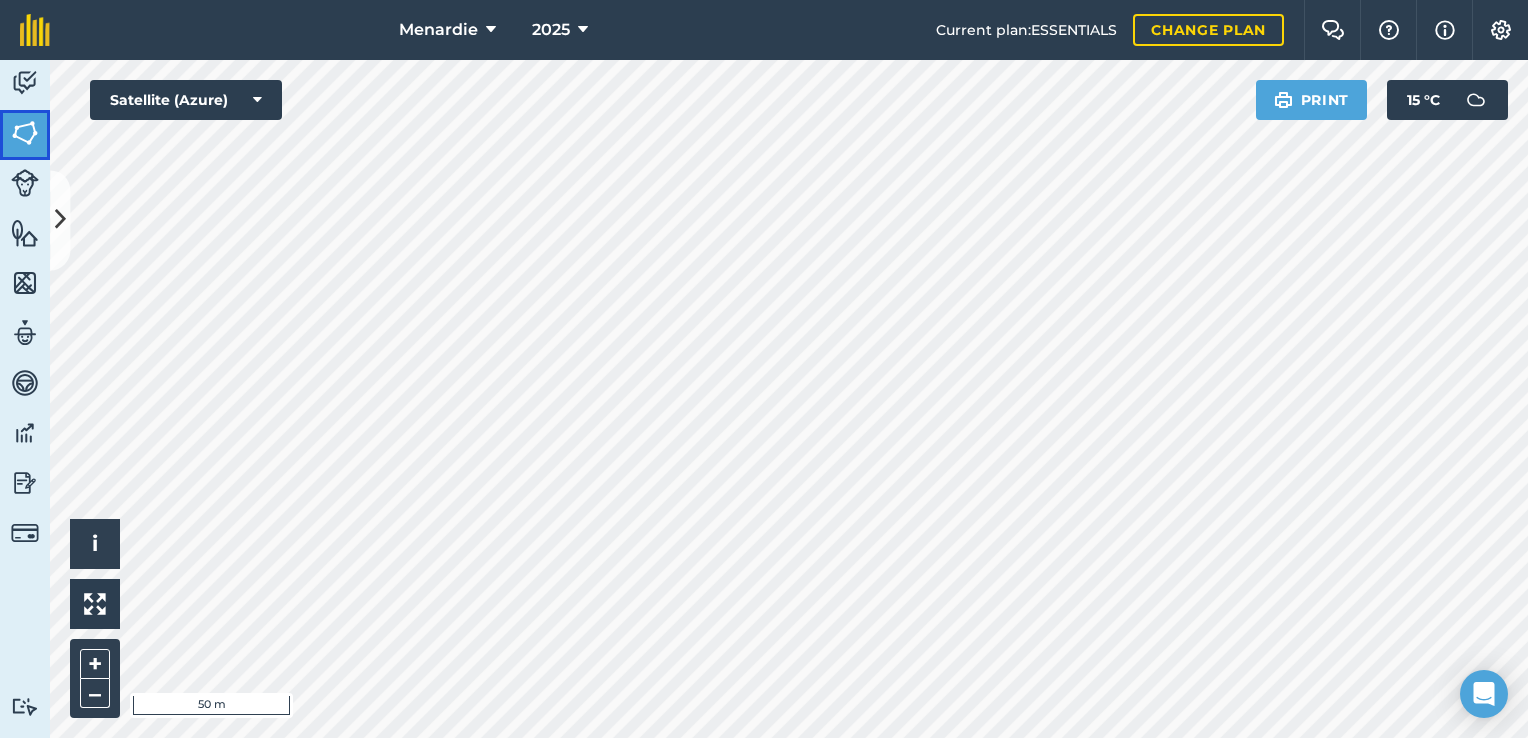 click at bounding box center (25, 133) 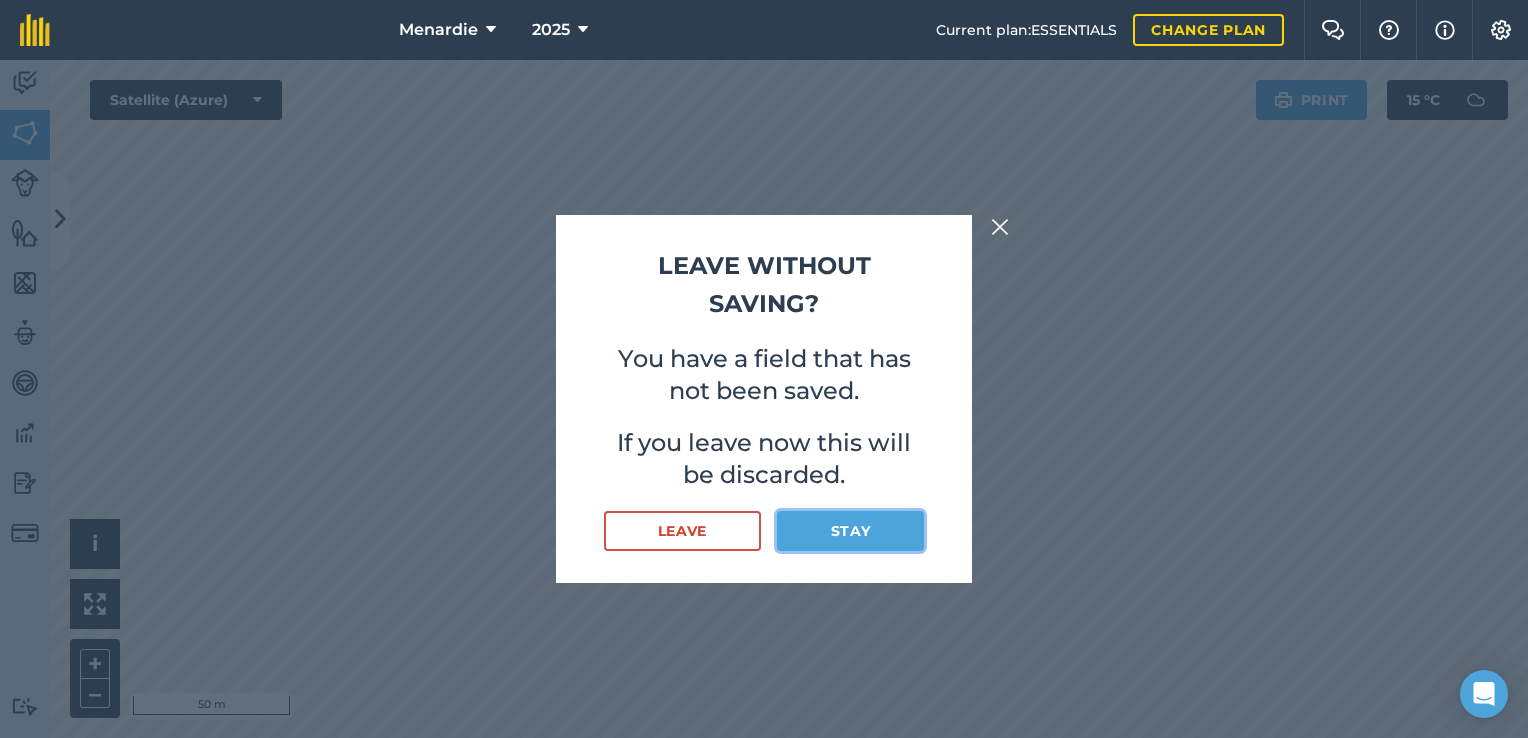 click on "Stay" at bounding box center [850, 531] 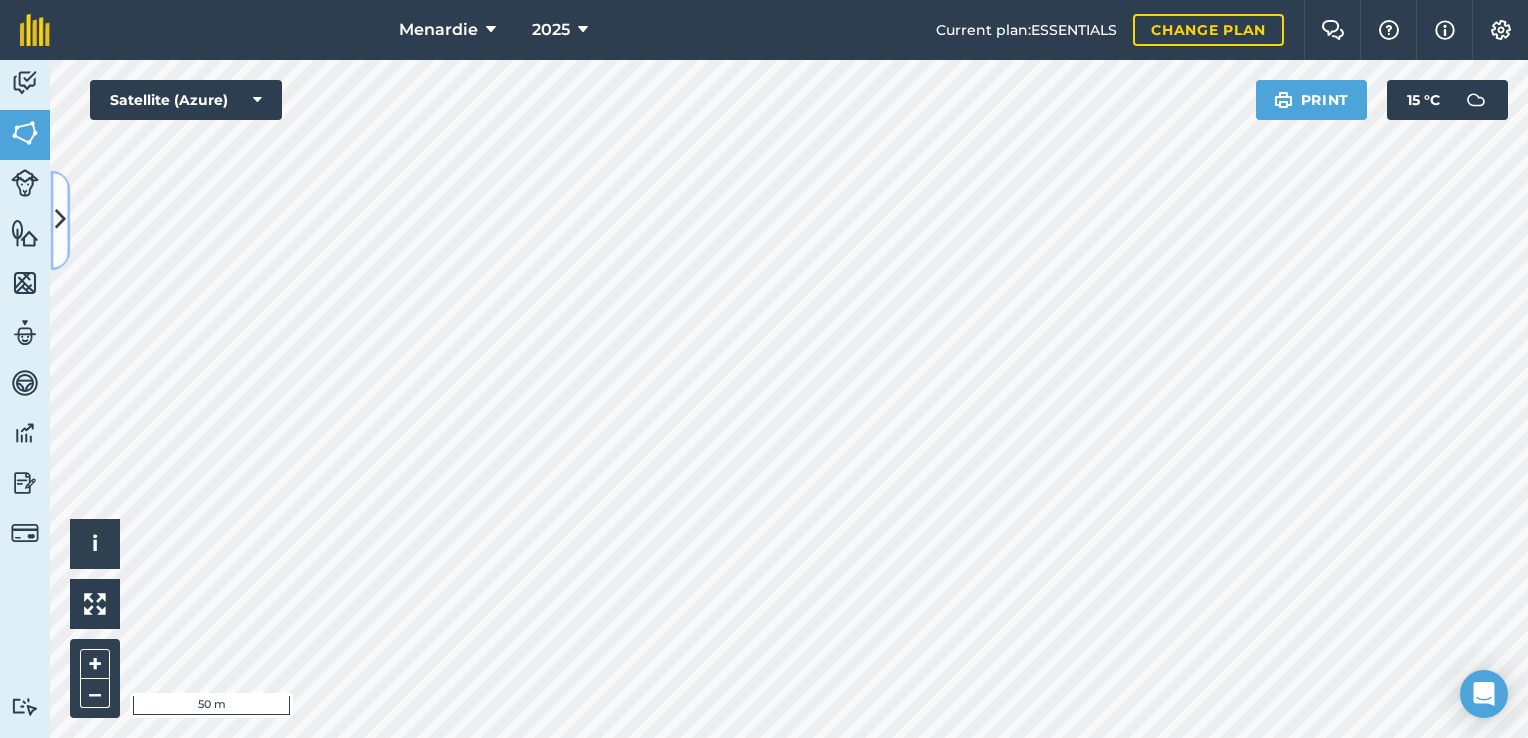 click at bounding box center [60, 220] 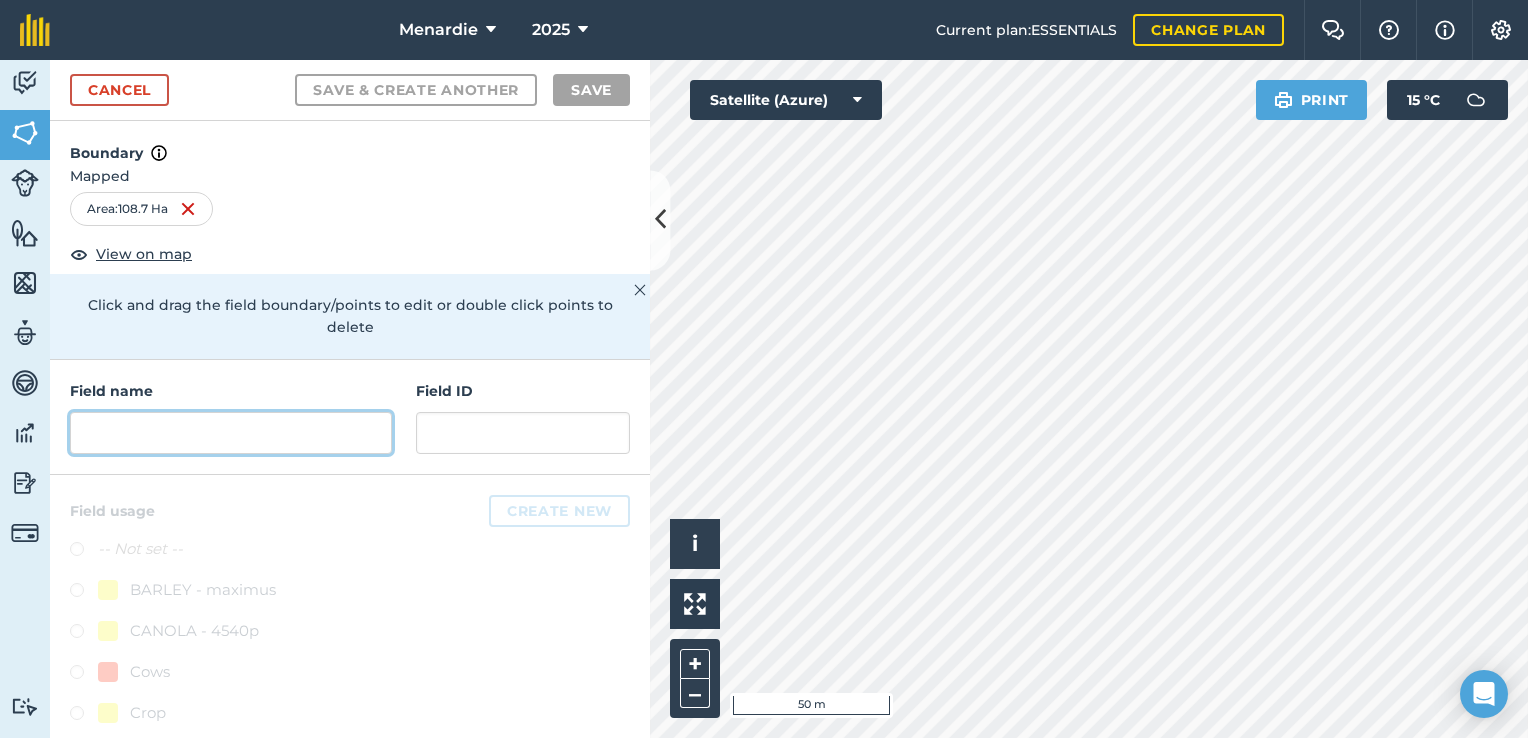 click at bounding box center (231, 433) 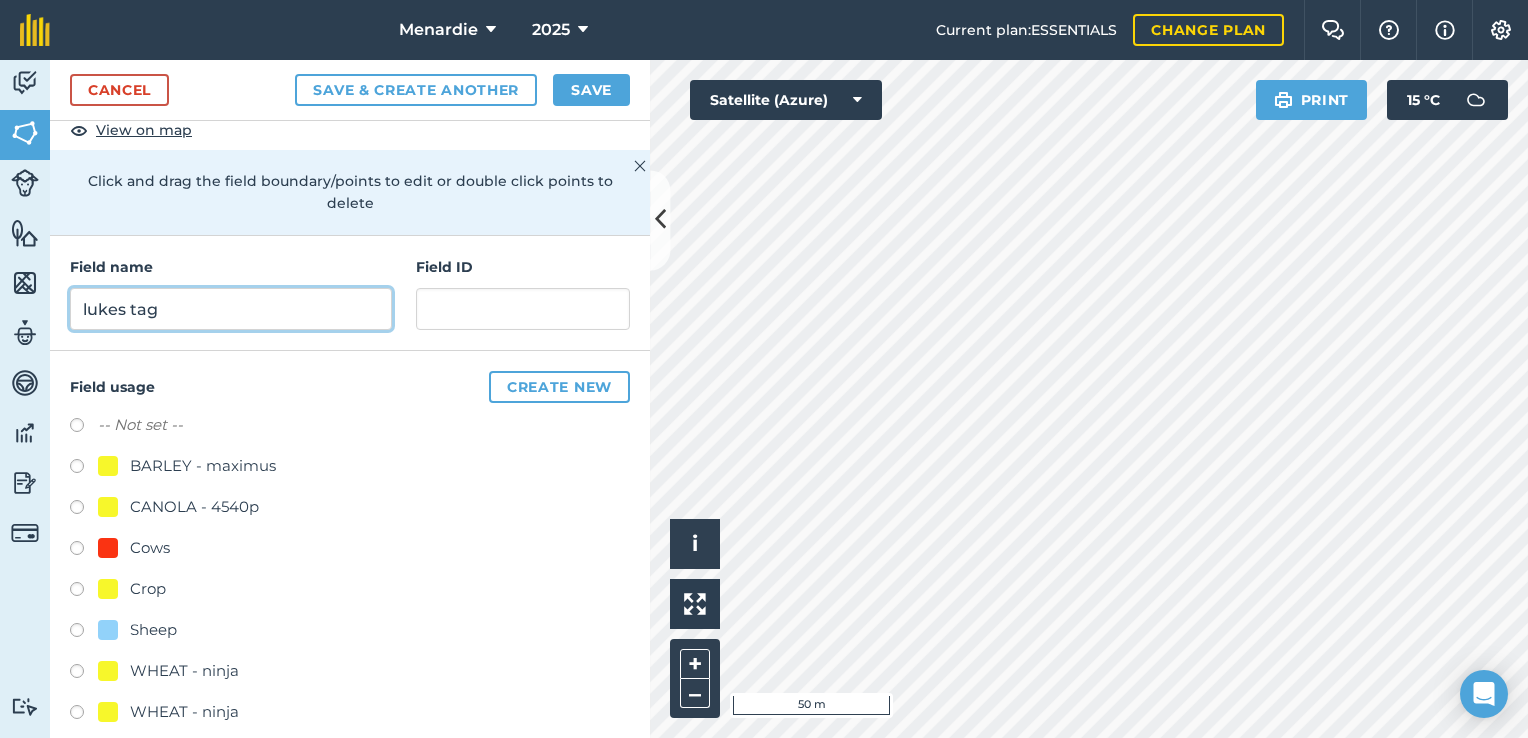 scroll, scrollTop: 128, scrollLeft: 0, axis: vertical 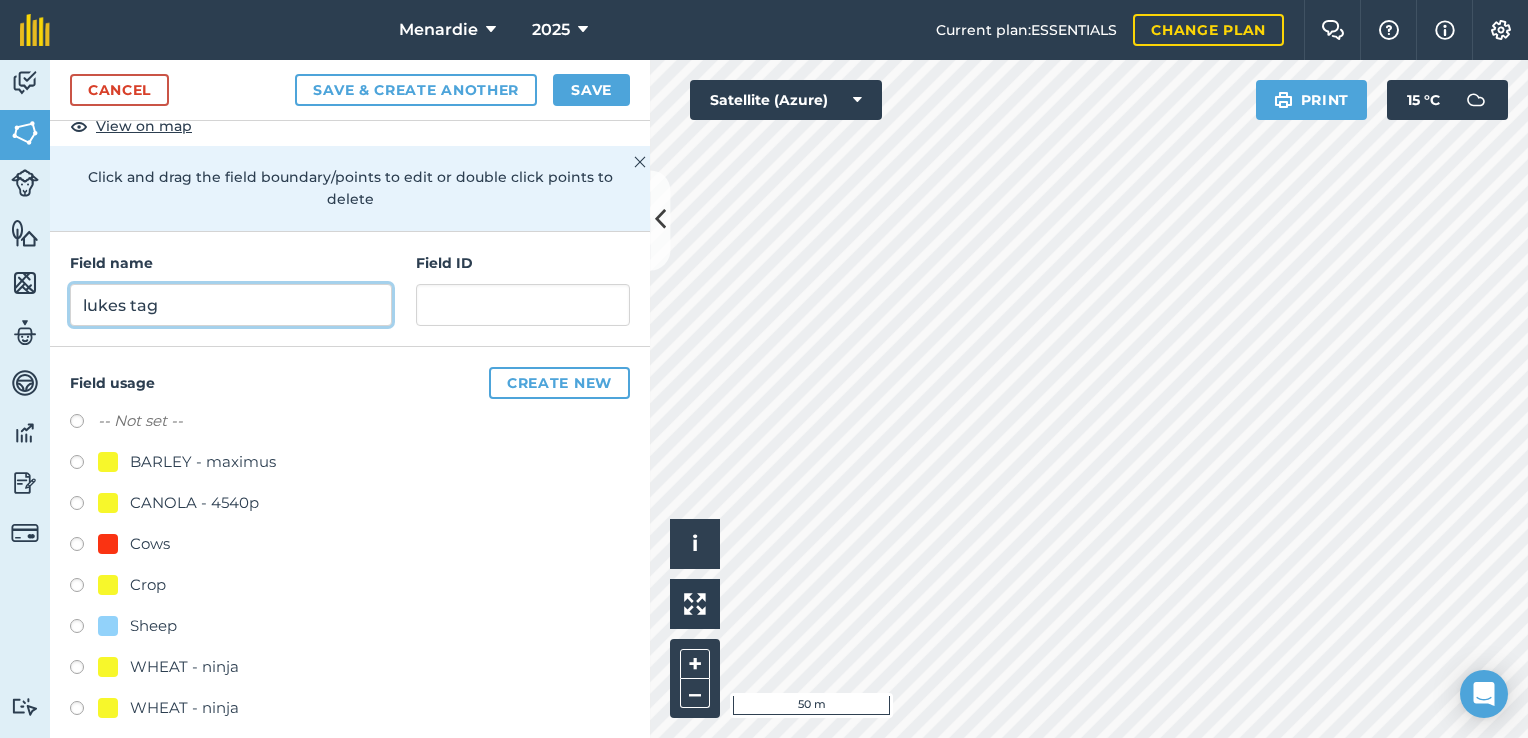 type on "lukes tag" 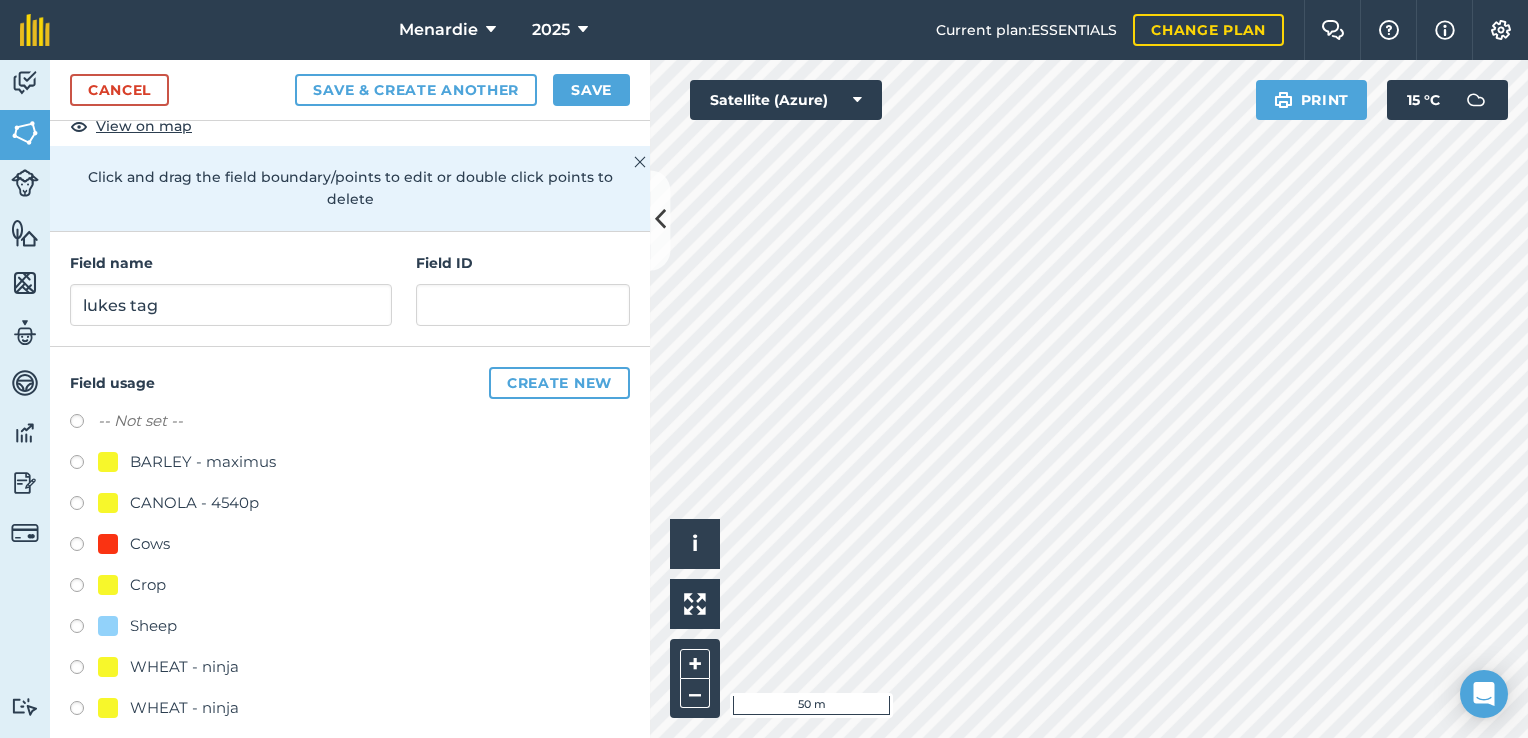 click on "Field usage   Create new -- Not set -- BARLEY - maximus CANOLA - 4540p Cows Crop Sheep WHEAT - ninja WHEAT - ninja" at bounding box center [350, 552] 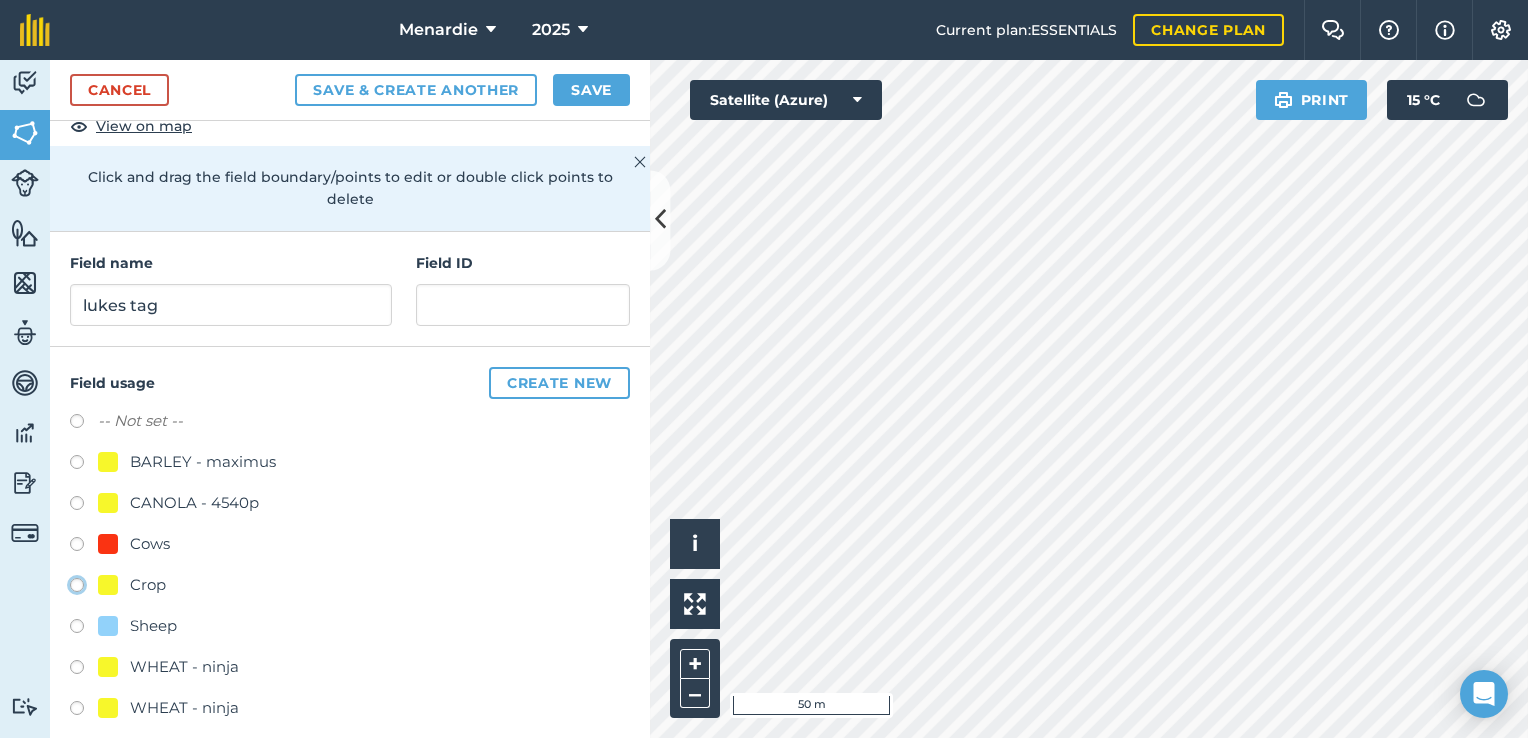 click on "Crop" at bounding box center (-9923, 584) 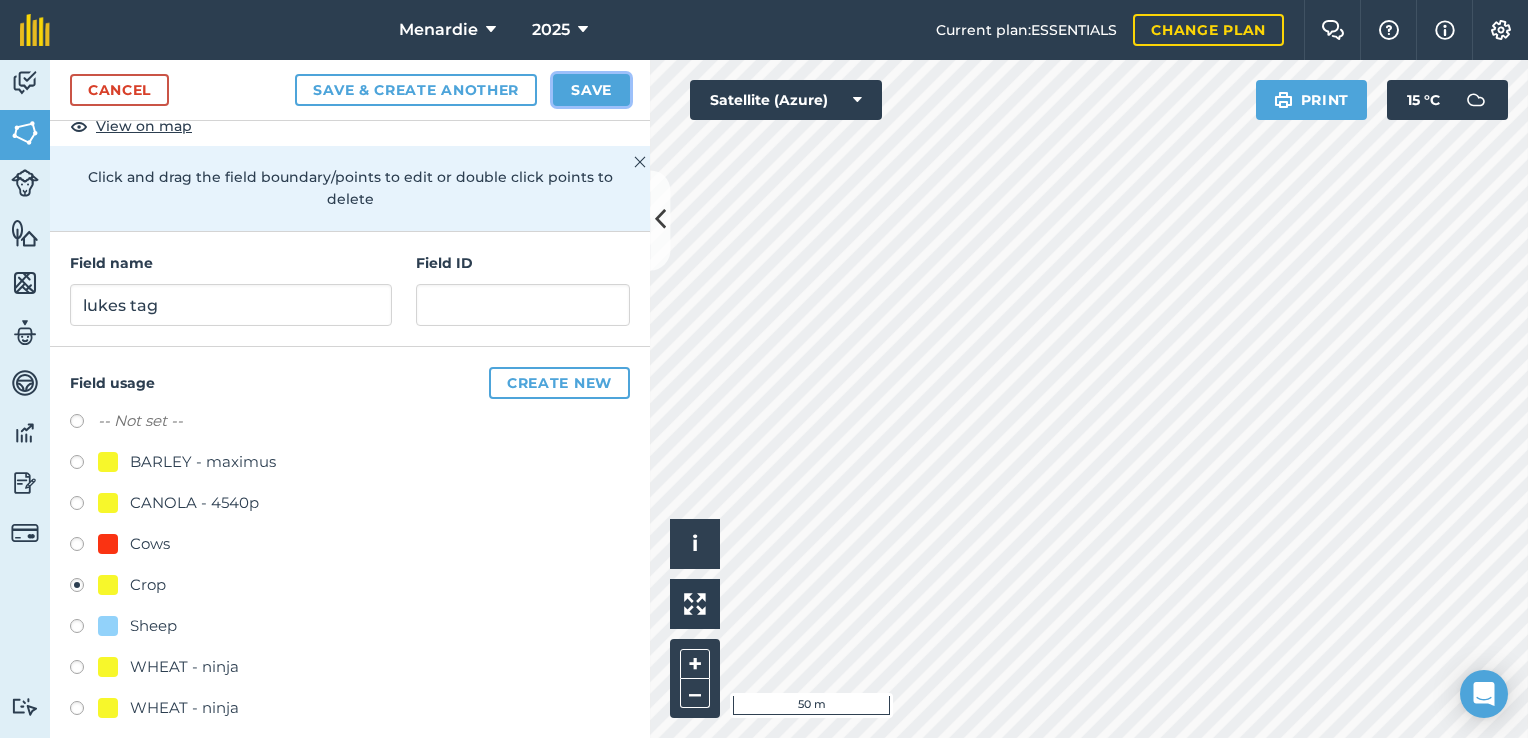 click on "Save" at bounding box center (591, 90) 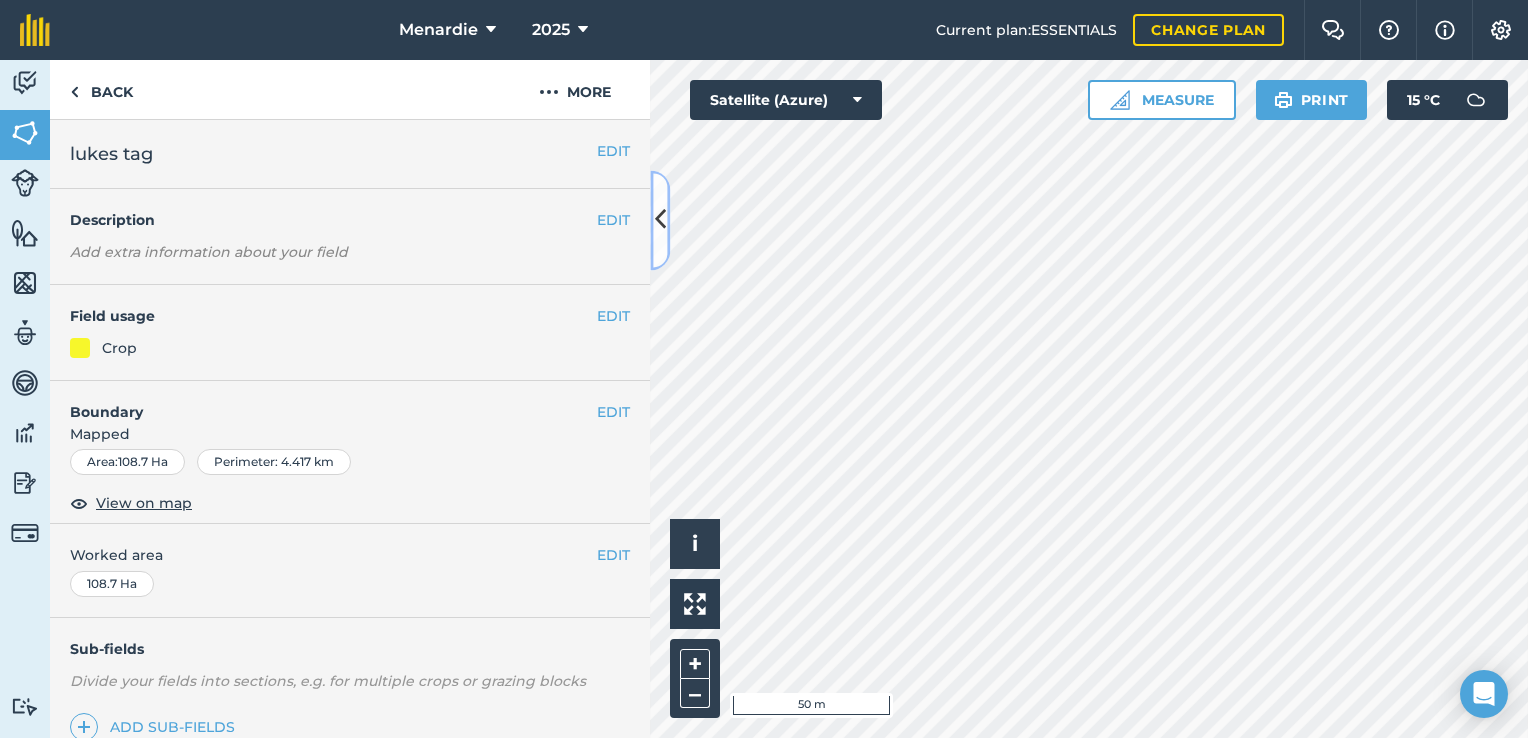 click at bounding box center [660, 220] 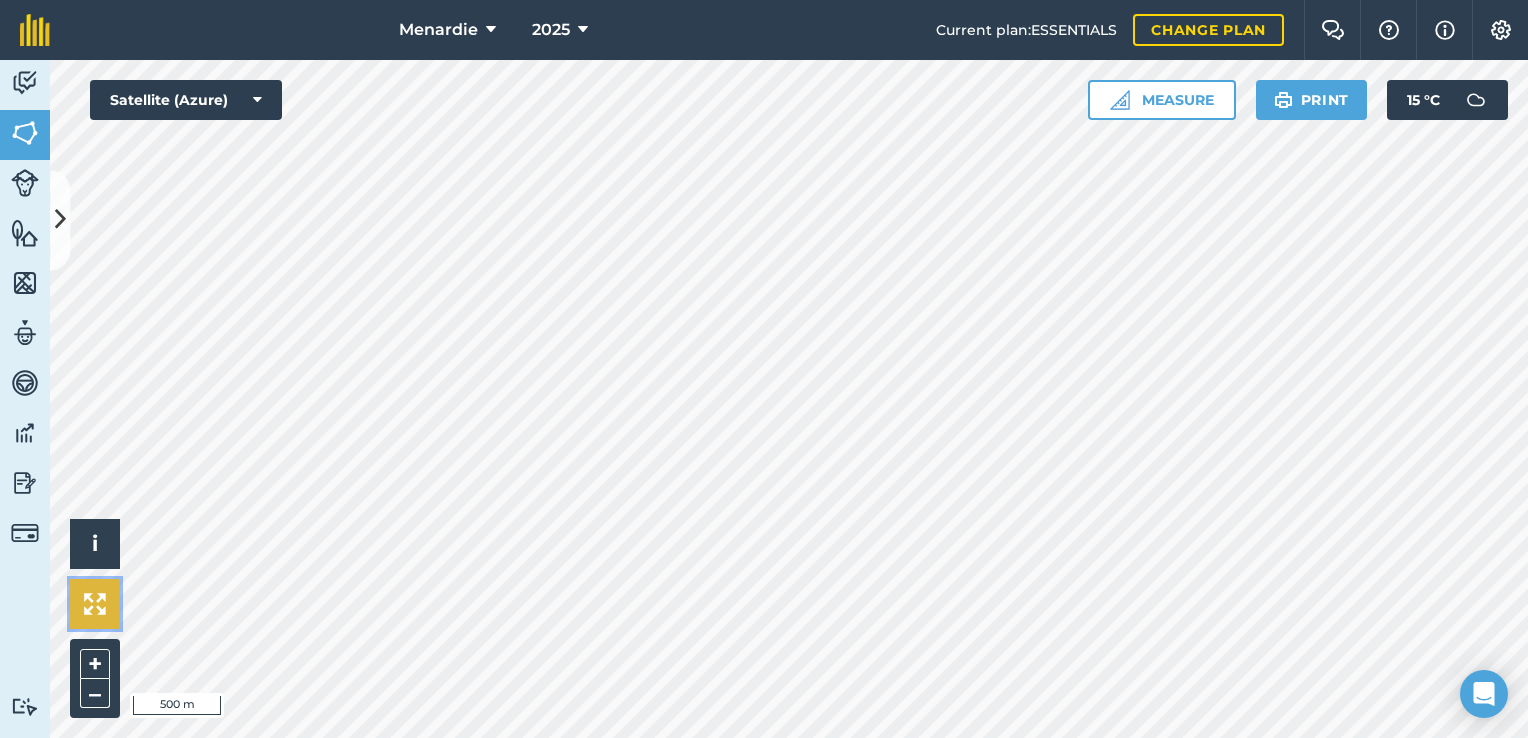 click at bounding box center [95, 604] 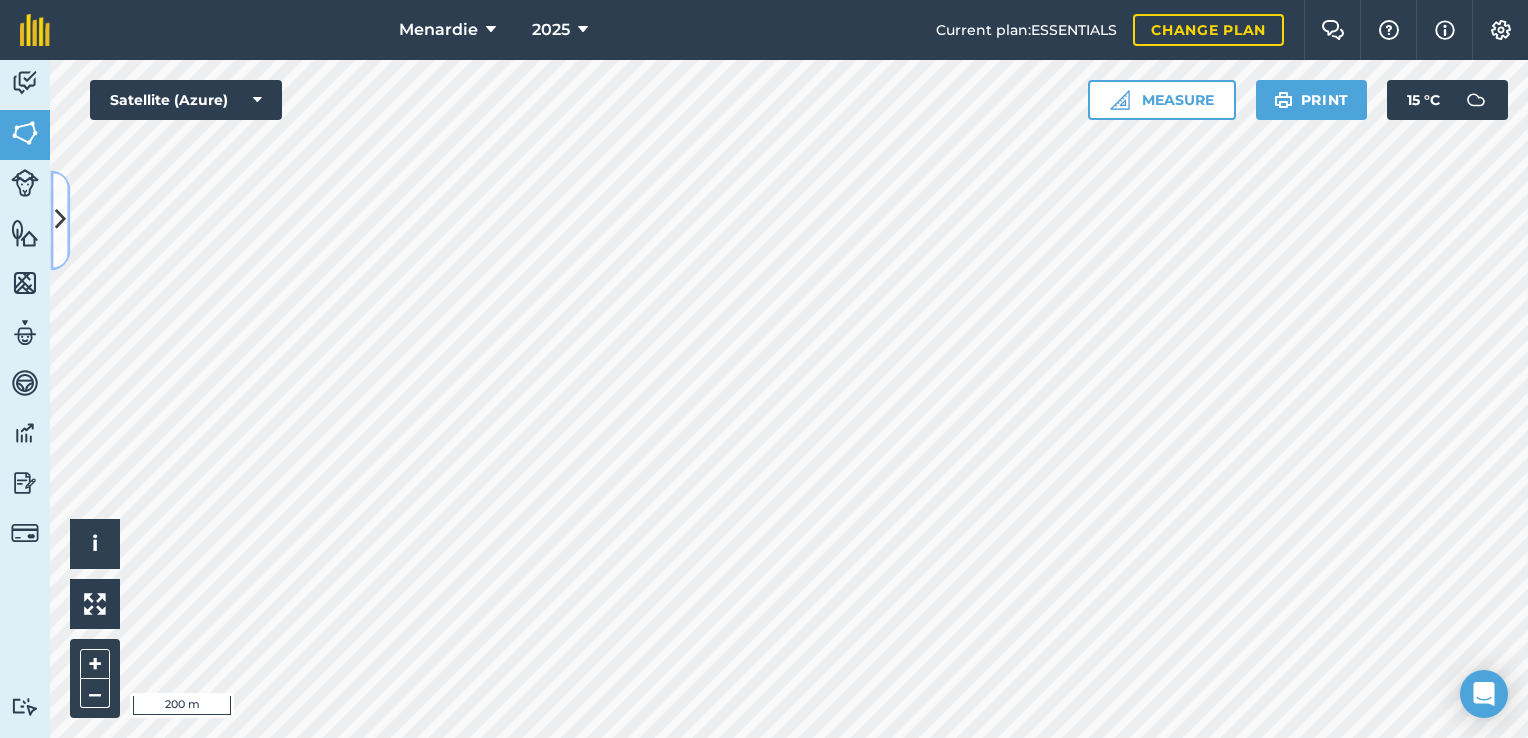 click at bounding box center [60, 220] 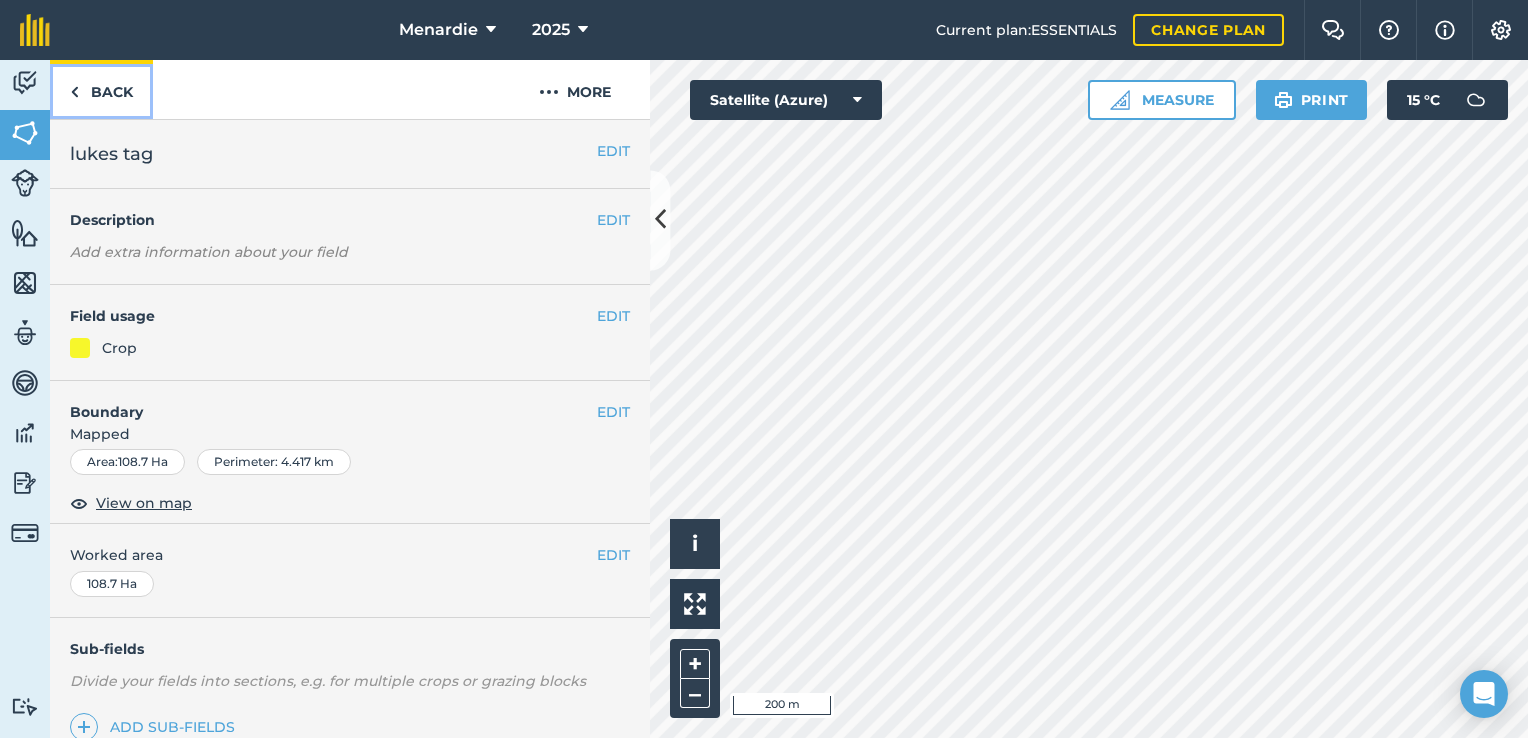 click on "Back" at bounding box center (101, 89) 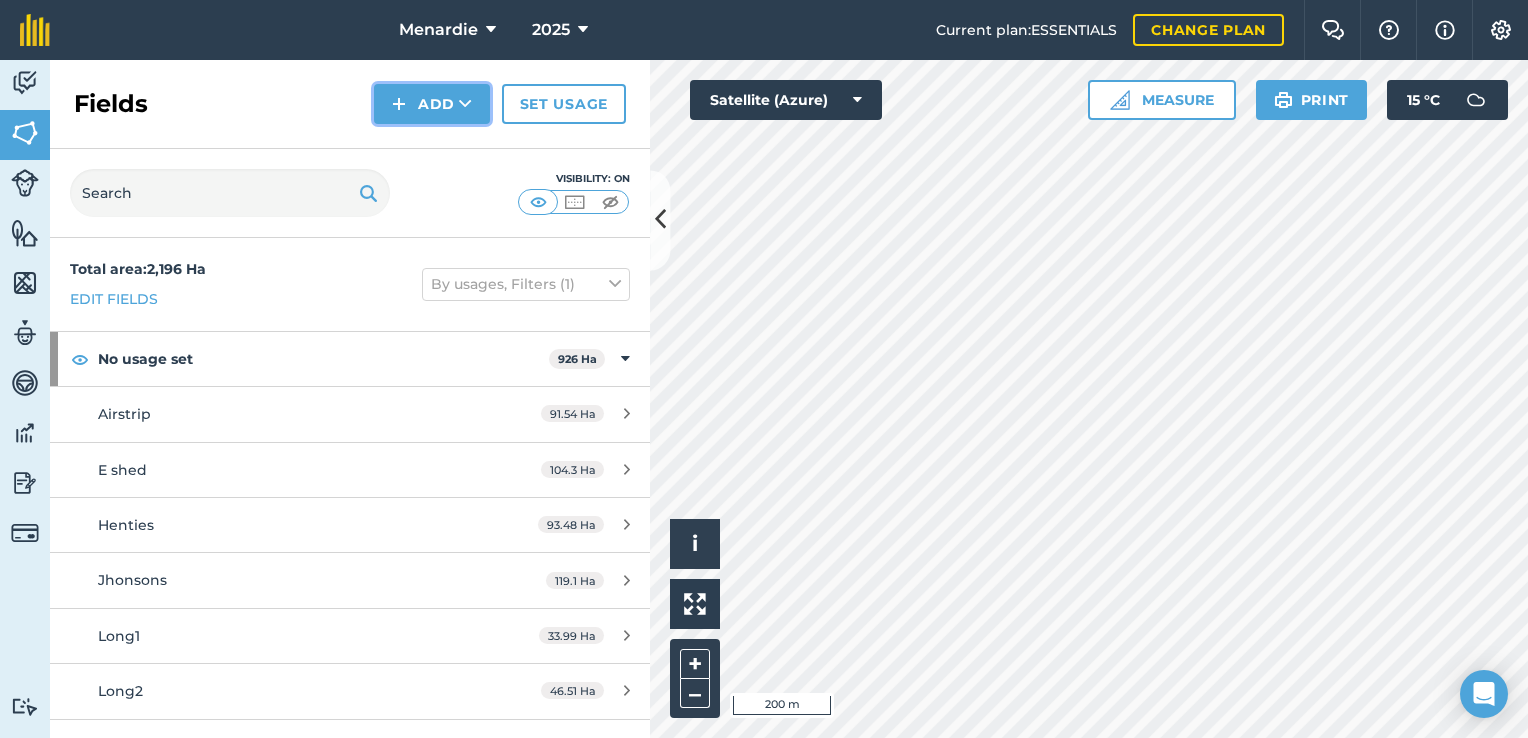 click on "Add" at bounding box center (432, 104) 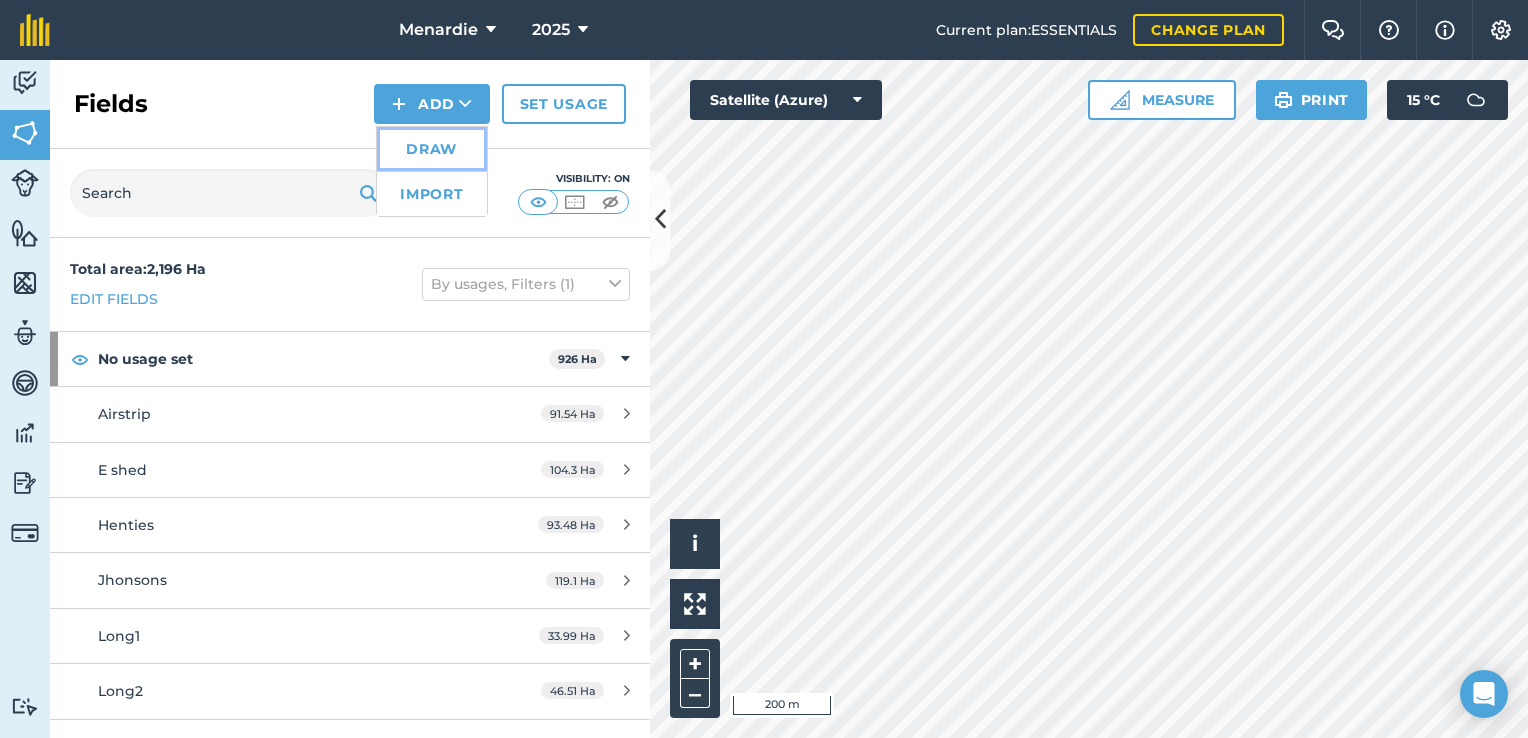 click on "Draw" at bounding box center [432, 149] 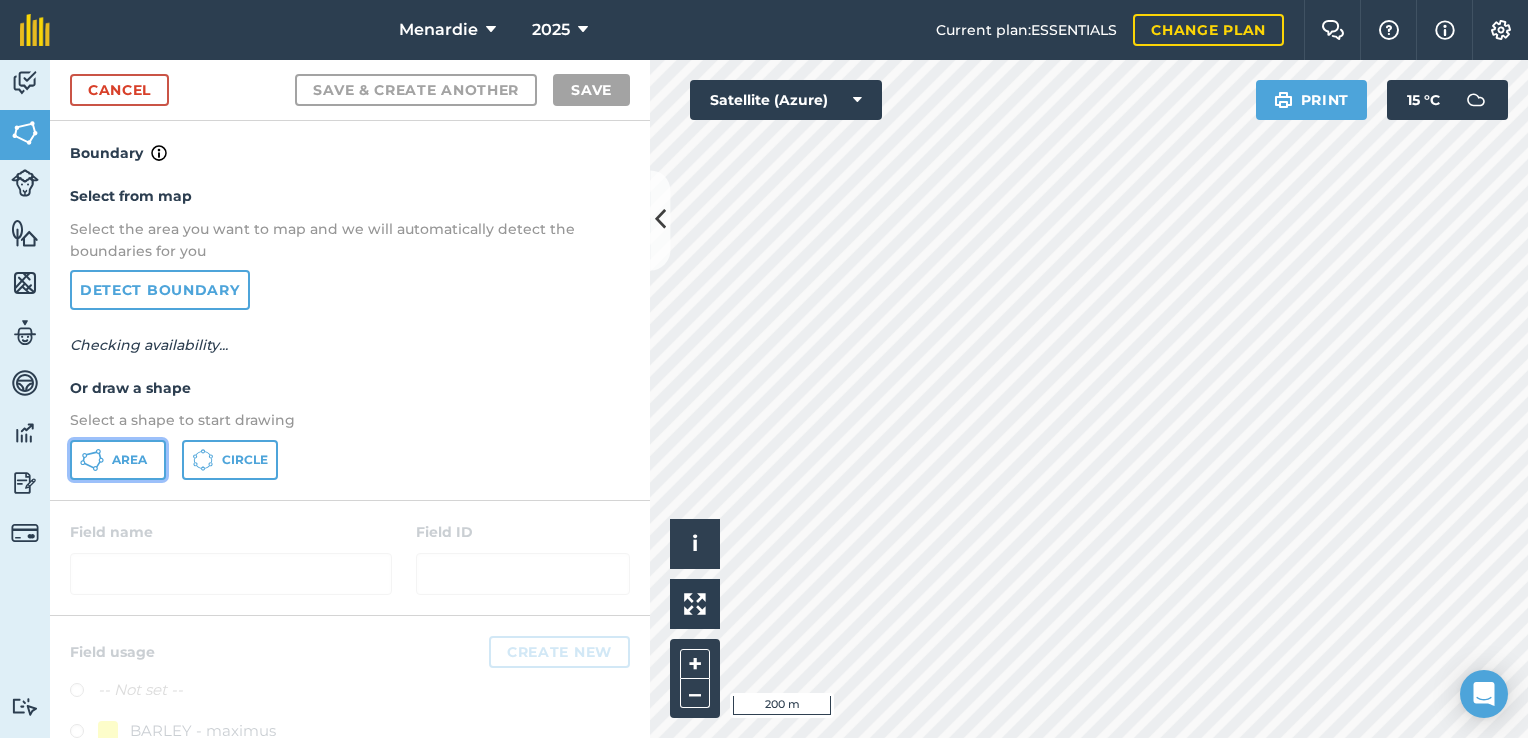 click on "Area" at bounding box center (129, 460) 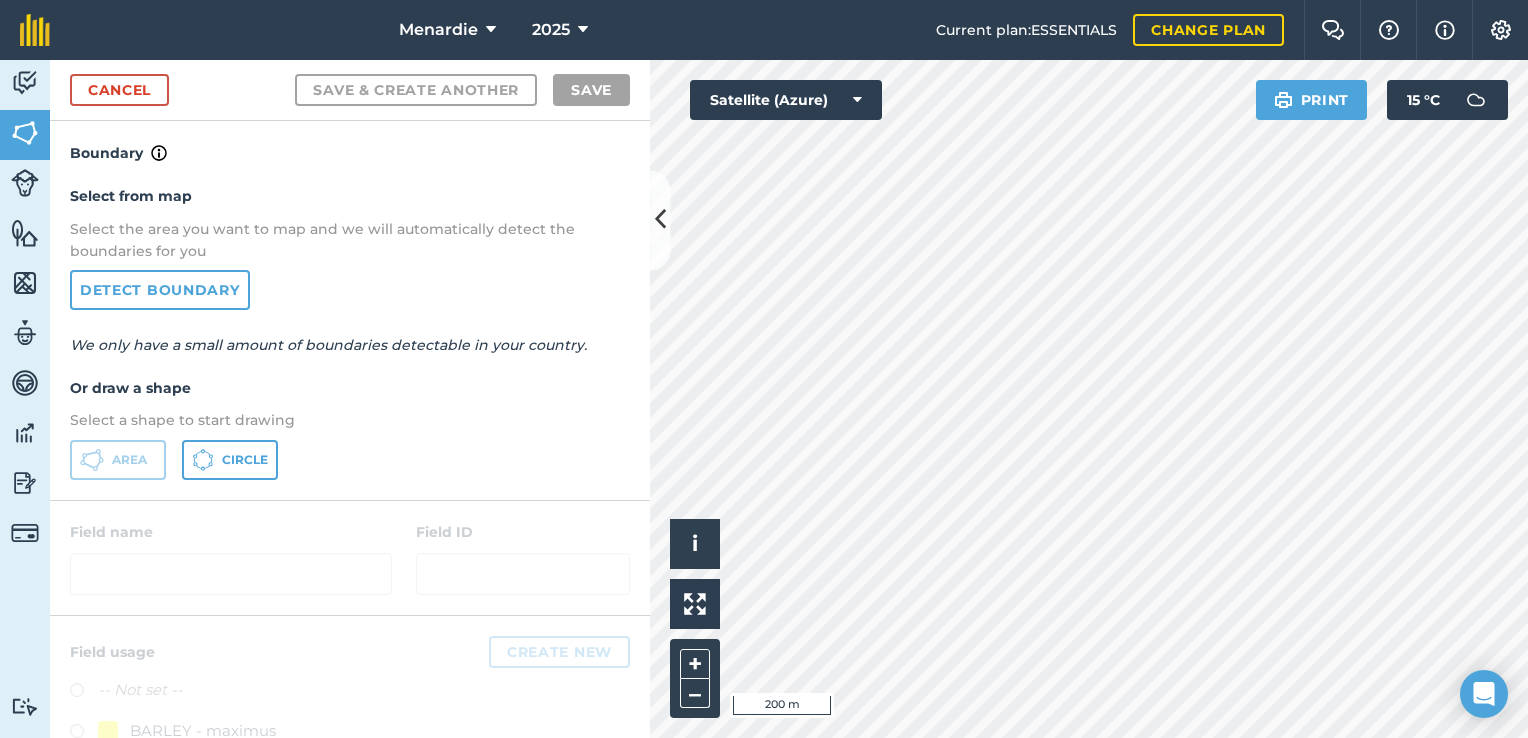 click on "Current plan :  ESSENTIALS   Change plan" at bounding box center (1110, 30) 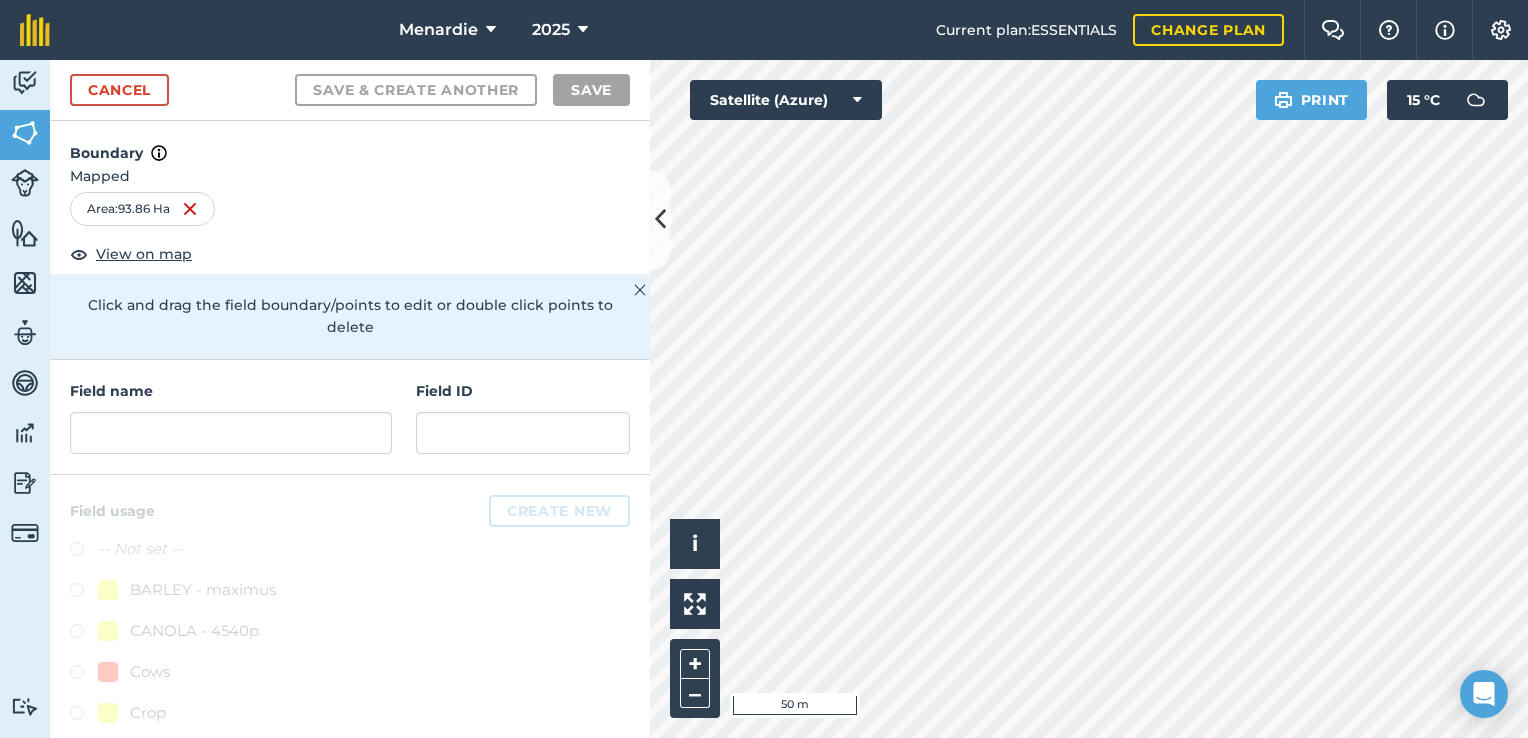 click on "Activity Fields Livestock Features Maps Team Vehicles Data Reporting Billing Tutorials Tutorials Cancel Save & Create Another Save Boundary   Mapped Area :  93.86   Ha   View on map Click and drag the field boundary/points to edit or double click points to delete Field name Field ID Field usage   Create new -- Not set -- BARLEY - maximus CANOLA - 4540p Cows Crop Sheep WHEAT - ninja WHEAT - ninja Click to start drawing i © 2025 TomTom, Microsoft 50 m + – Satellite (Azure) Print 15   ° C" at bounding box center (764, 399) 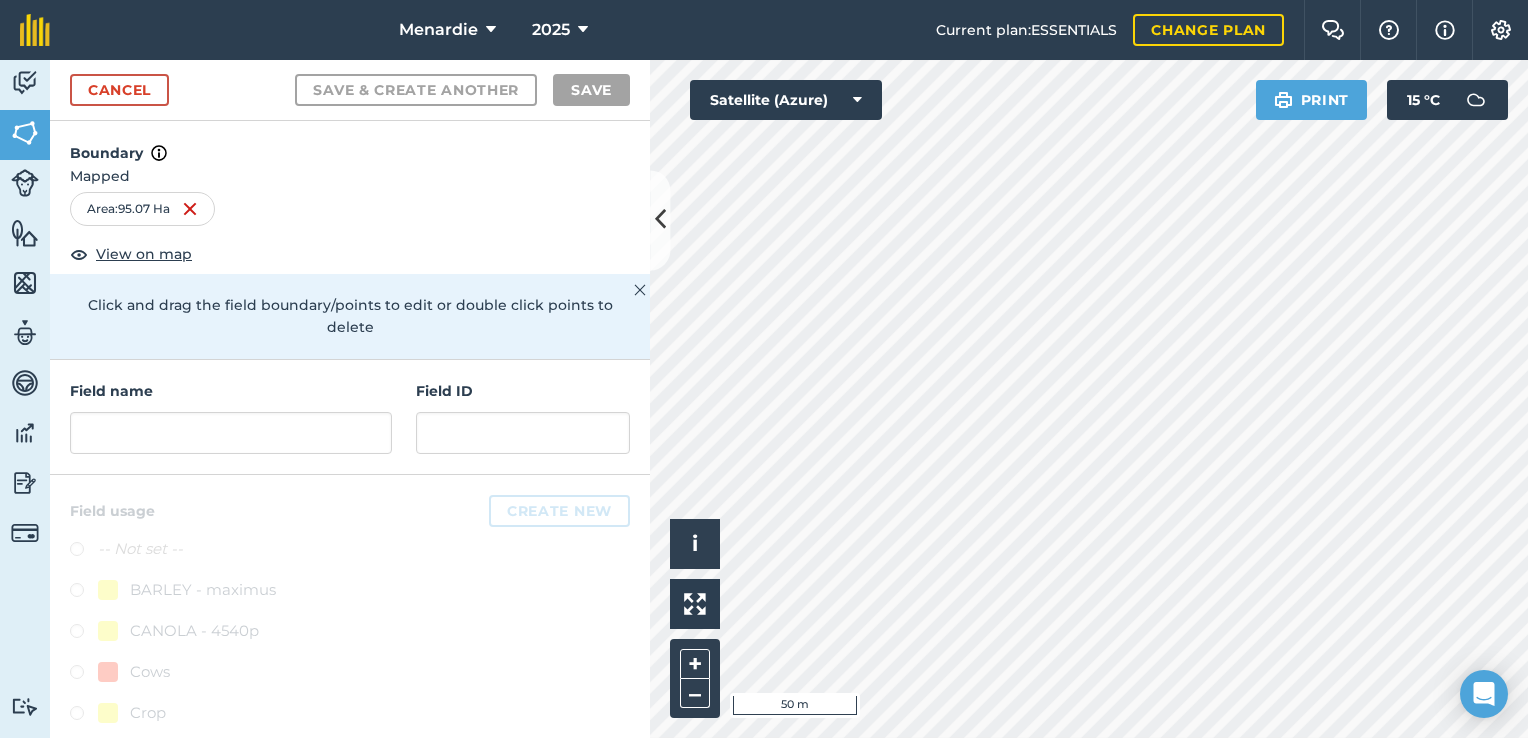 click on "Menardie 2025 Current plan :  ESSENTIALS   Change plan Farm Chat Help Info Settings Menardie  -  2025 Reproduced with the permission of  Microsoft Printed on  [DATE] Field usages No usage set BARLEY - maximus CANOLA - 4540p Cows Crop Sheep WHEAT - ninja WHEAT - ninja Feature types Trees Water Activity Fields Livestock Features Maps Team Vehicles Data Reporting Billing Tutorials Tutorials Cancel Save & Create Another Save Boundary   Mapped Area :  95.07   Ha   View on map Click and drag the field boundary/points to edit or double click points to delete Field name Field ID Field usage   Create new -- Not set -- BARLEY - maximus CANOLA - 4540p Cows Crop Sheep WHEAT - ninja WHEAT - ninja Click to start drawing i © 2025 TomTom, Microsoft 50 m + – Satellite (Azure) Print 15   ° C" at bounding box center (764, 369) 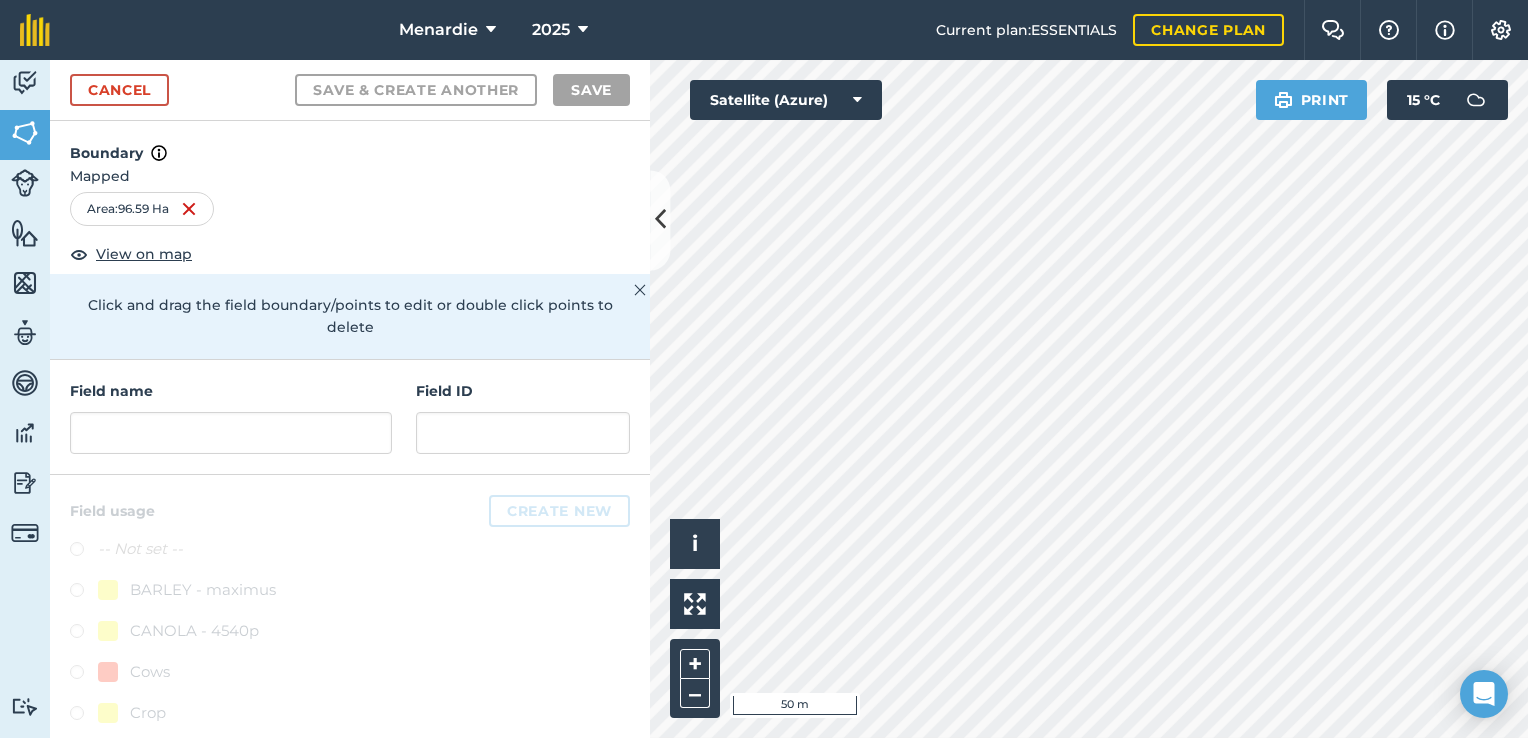 click on "Menardie 2025 Current plan :  ESSENTIALS   Change plan Farm Chat Help Info Settings Menardie  -  2025 Reproduced with the permission of  Microsoft Printed on  [DATE] Field usages No usage set BARLEY - maximus CANOLA - 4540p Cows Crop Sheep WHEAT - ninja WHEAT - ninja Feature types Trees Water Activity Fields Livestock Features Maps Team Vehicles Data Reporting Billing Tutorials Tutorials Cancel Save & Create Another Save Boundary   Mapped Area :  96.59   Ha   View on map Click and drag the field boundary/points to edit or double click points to delete Field name Field ID Field usage   Create new -- Not set -- BARLEY - maximus CANOLA - 4540p Cows Crop Sheep WHEAT - ninja WHEAT - ninja Click to start drawing i © 2025 TomTom, Microsoft 50 m + – Satellite (Azure) Print 15   ° C" at bounding box center (764, 369) 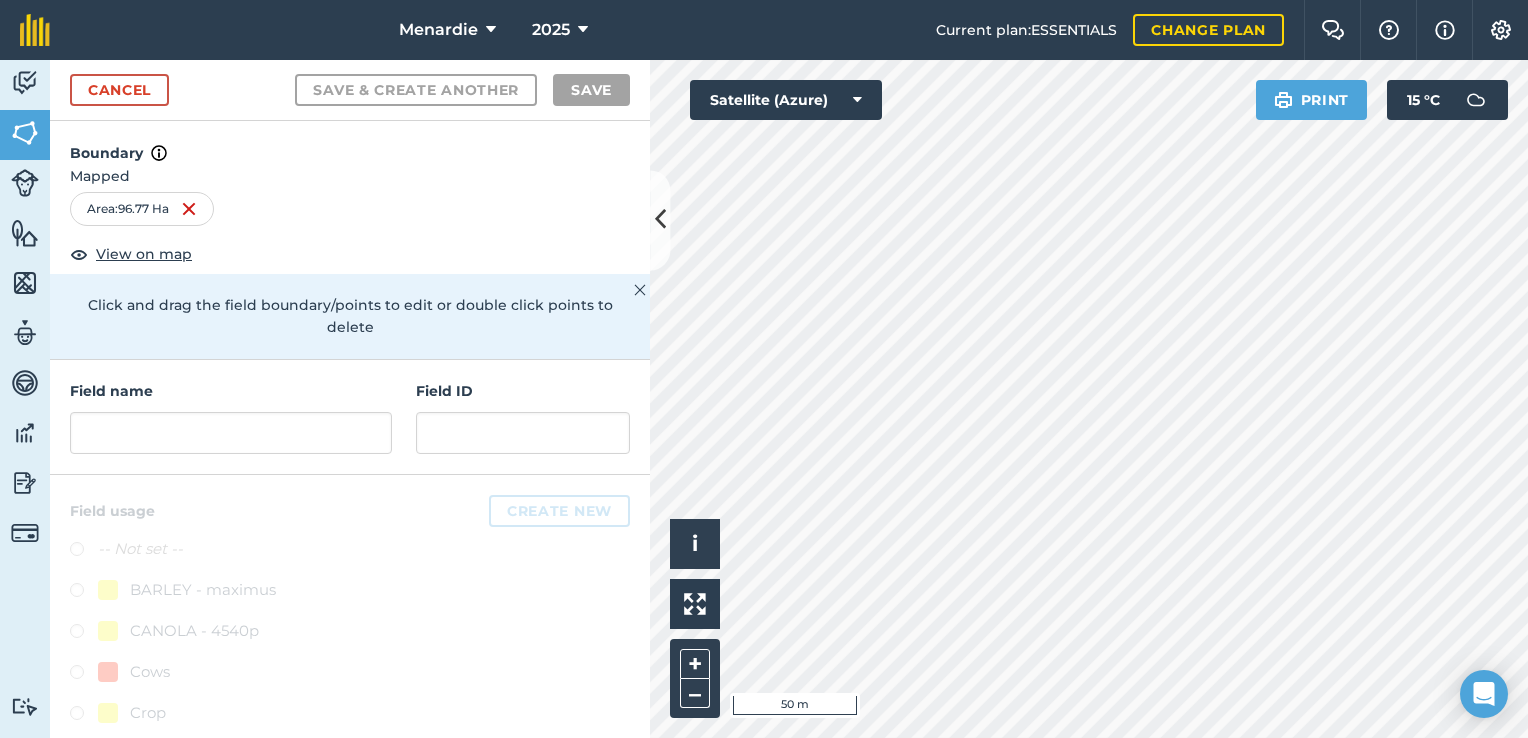 click on "Menardie 2025 Current plan :  ESSENTIALS   Change plan Farm Chat Help Info Settings Menardie  -  2025 Reproduced with the permission of  Microsoft Printed on  [DATE] Field usages No usage set BARLEY - maximus CANOLA - 4540p Cows Crop Sheep WHEAT - ninja WHEAT - ninja Feature types Trees Water Activity Fields Livestock Features Maps Team Vehicles Data Reporting Billing Tutorials Tutorials Cancel Save & Create Another Save Boundary   Mapped Area :  96.77   Ha   View on map Click and drag the field boundary/points to edit or double click points to delete Field name Field ID Field usage   Create new -- Not set -- BARLEY - maximus CANOLA - 4540p Cows Crop Sheep WHEAT - ninja WHEAT - ninja Click to start drawing i © 2025 TomTom, Microsoft 50 m + – Satellite (Azure) Print 15   ° C" at bounding box center (764, 369) 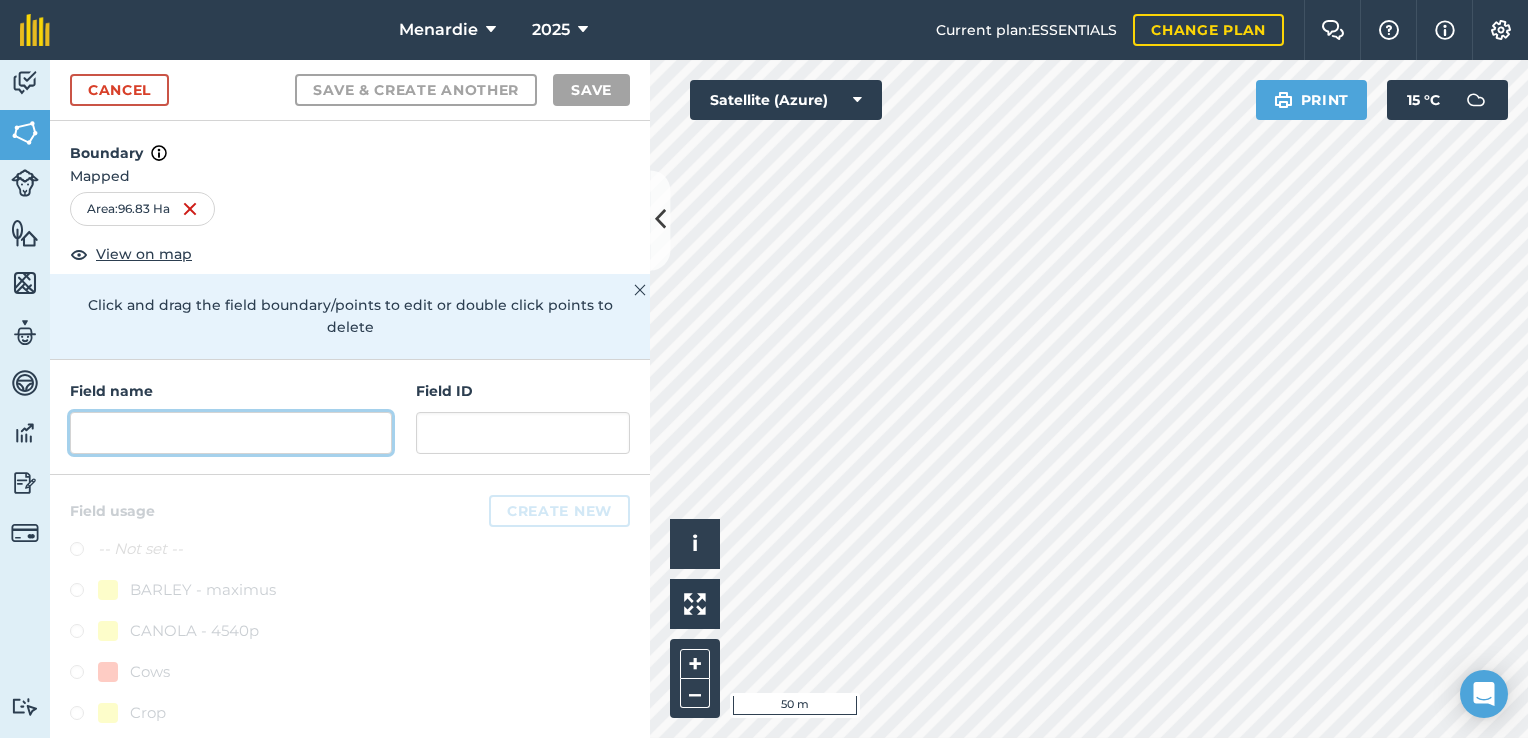 click at bounding box center (231, 433) 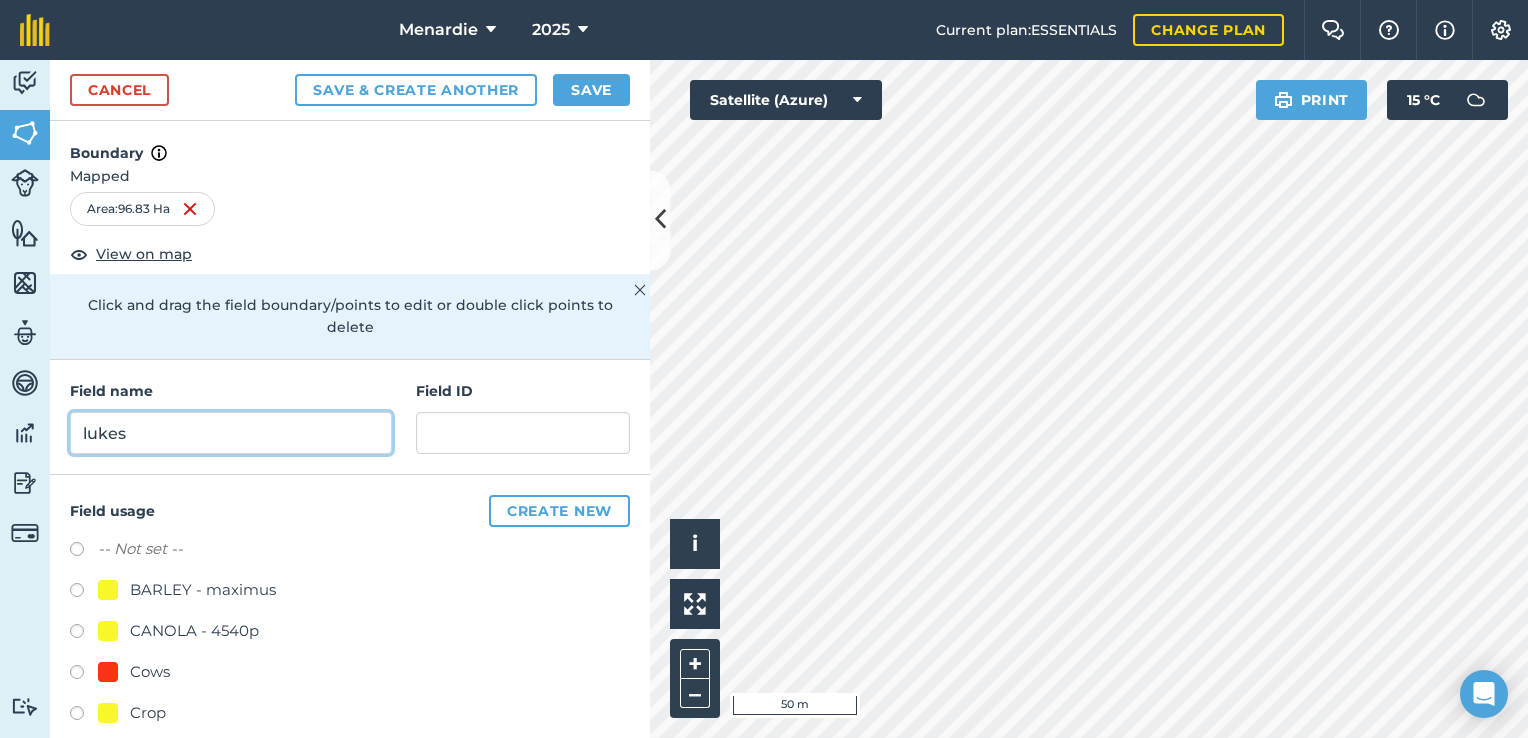 type on "lukes" 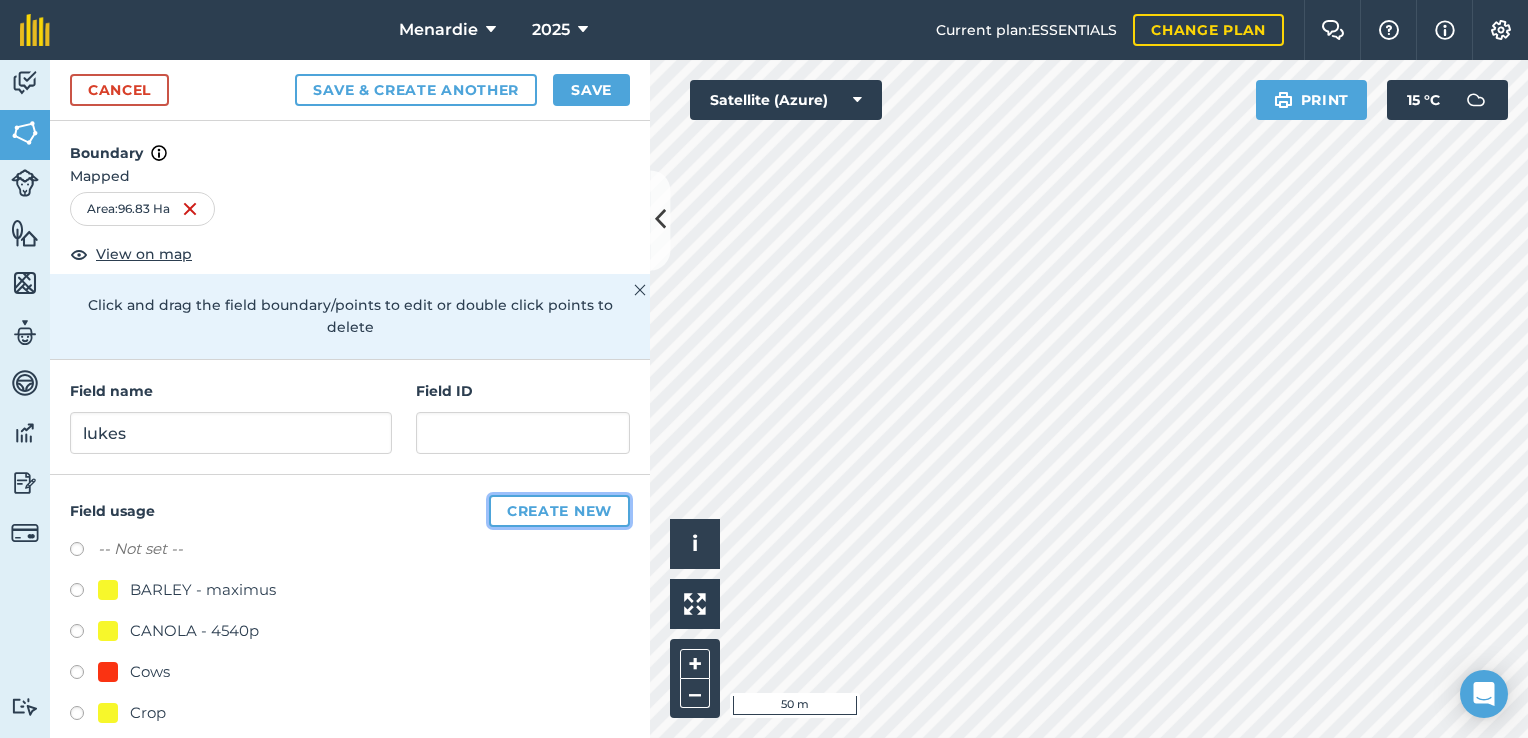 click on "Create new" at bounding box center [559, 511] 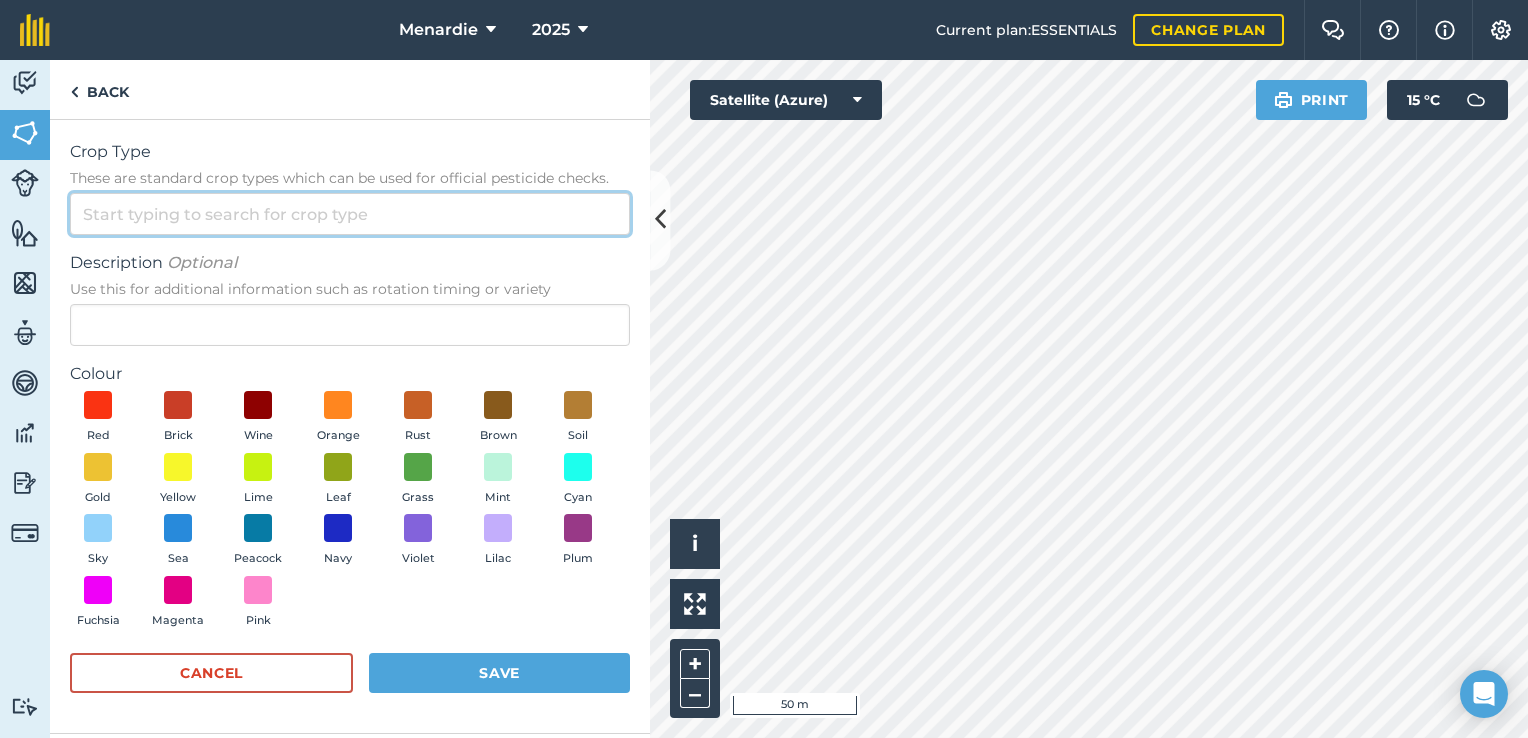 click on "Crop Type These are standard crop types which can be used for official pesticide checks." at bounding box center (350, 214) 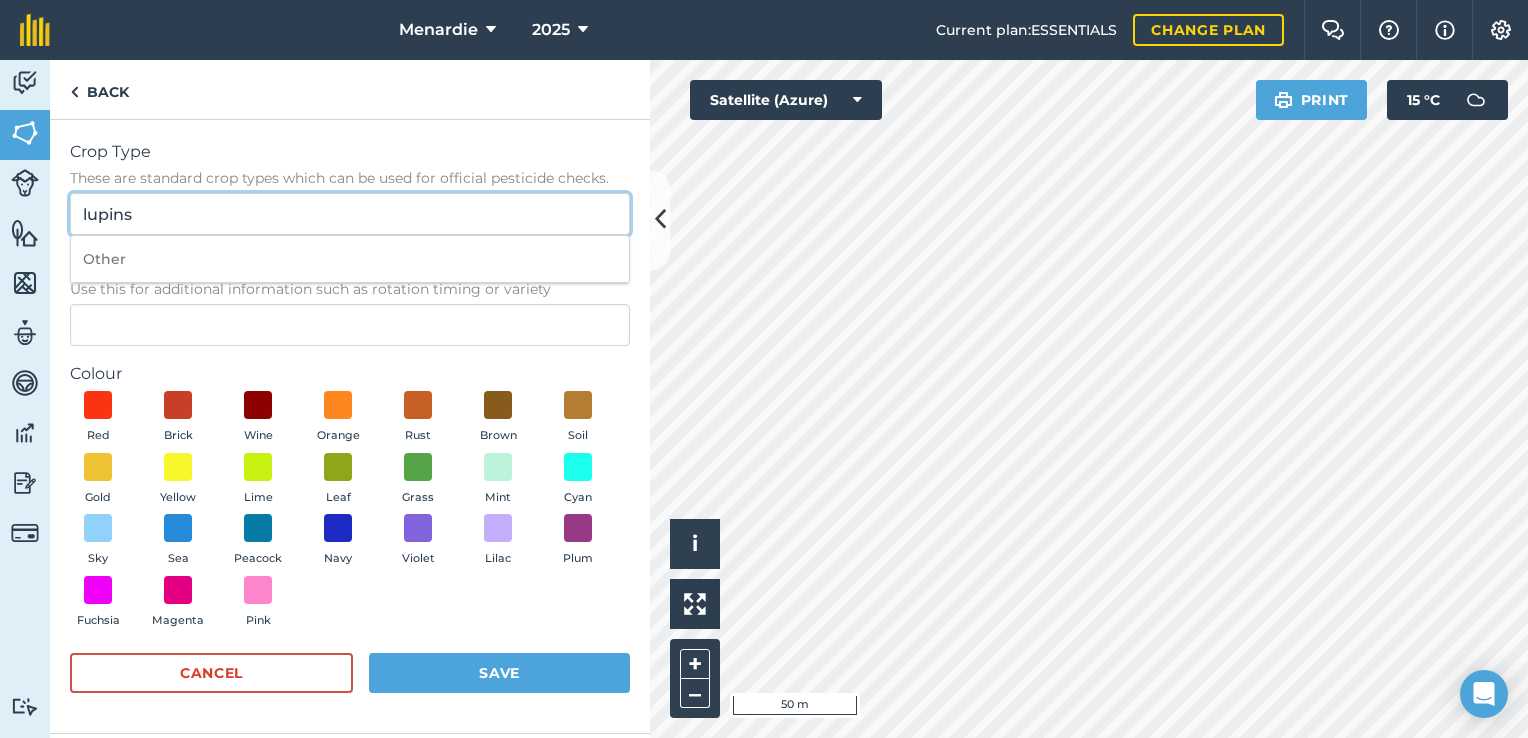 type on "lupins" 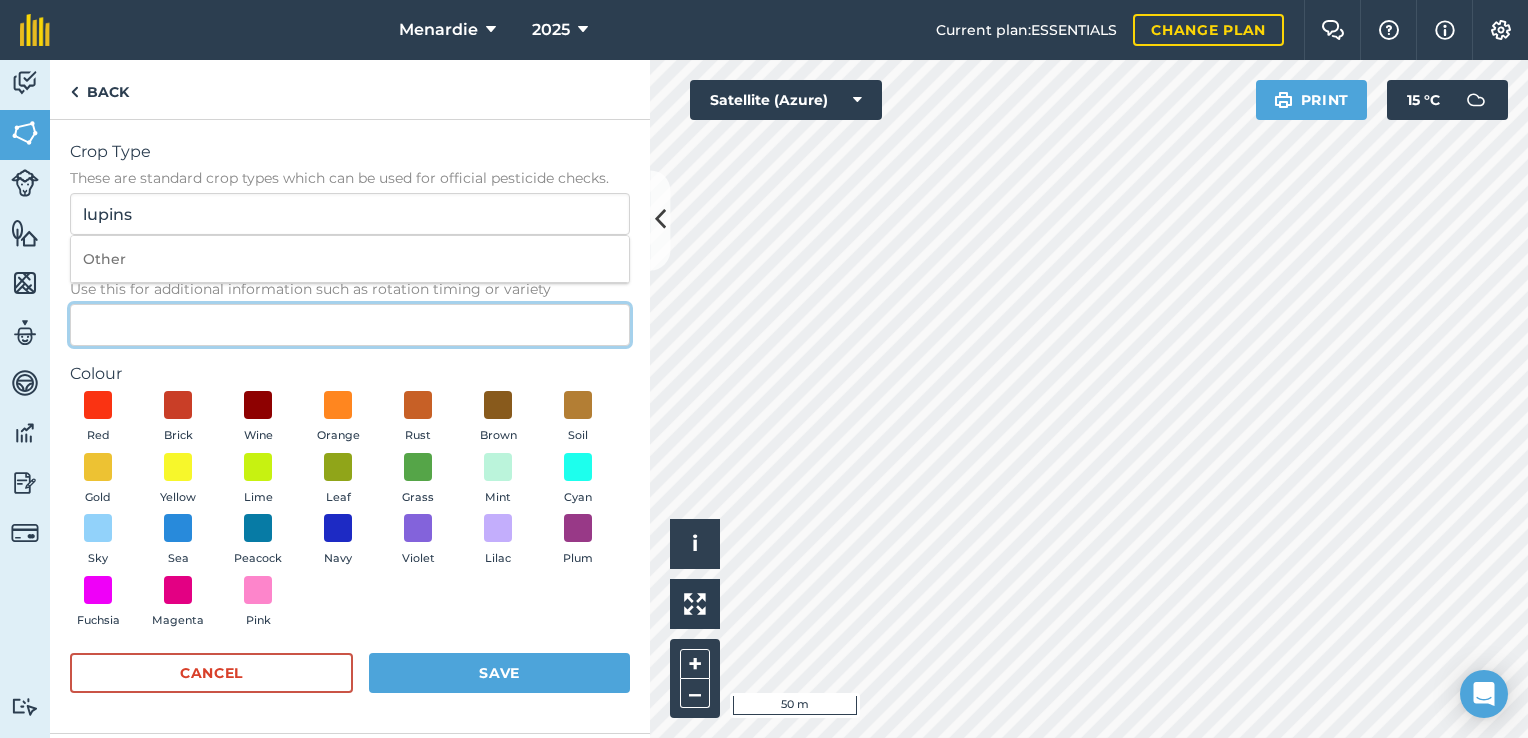 click on "Description   Optional Use this for additional information such as rotation timing or variety" at bounding box center (350, 325) 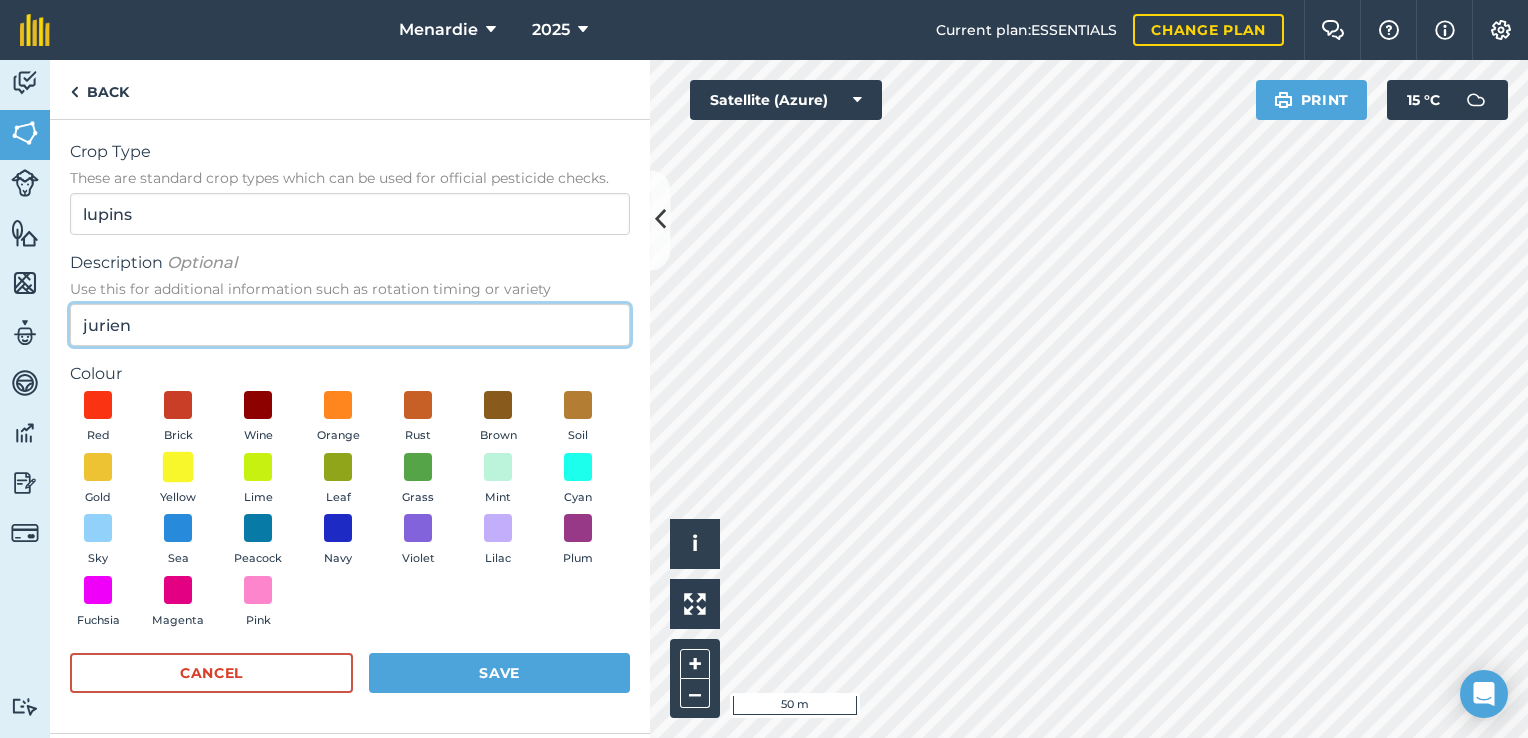 type on "jurien" 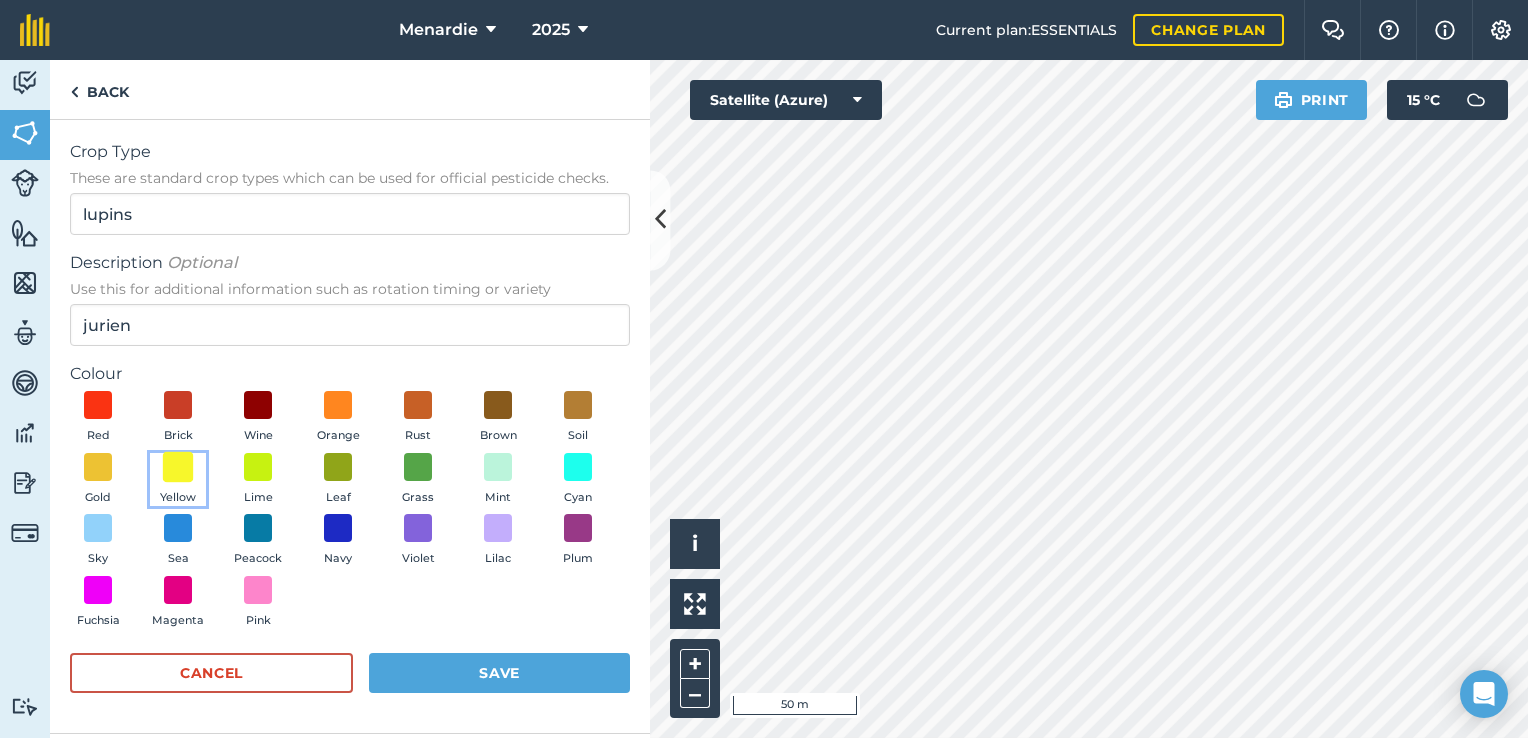 click at bounding box center (178, 466) 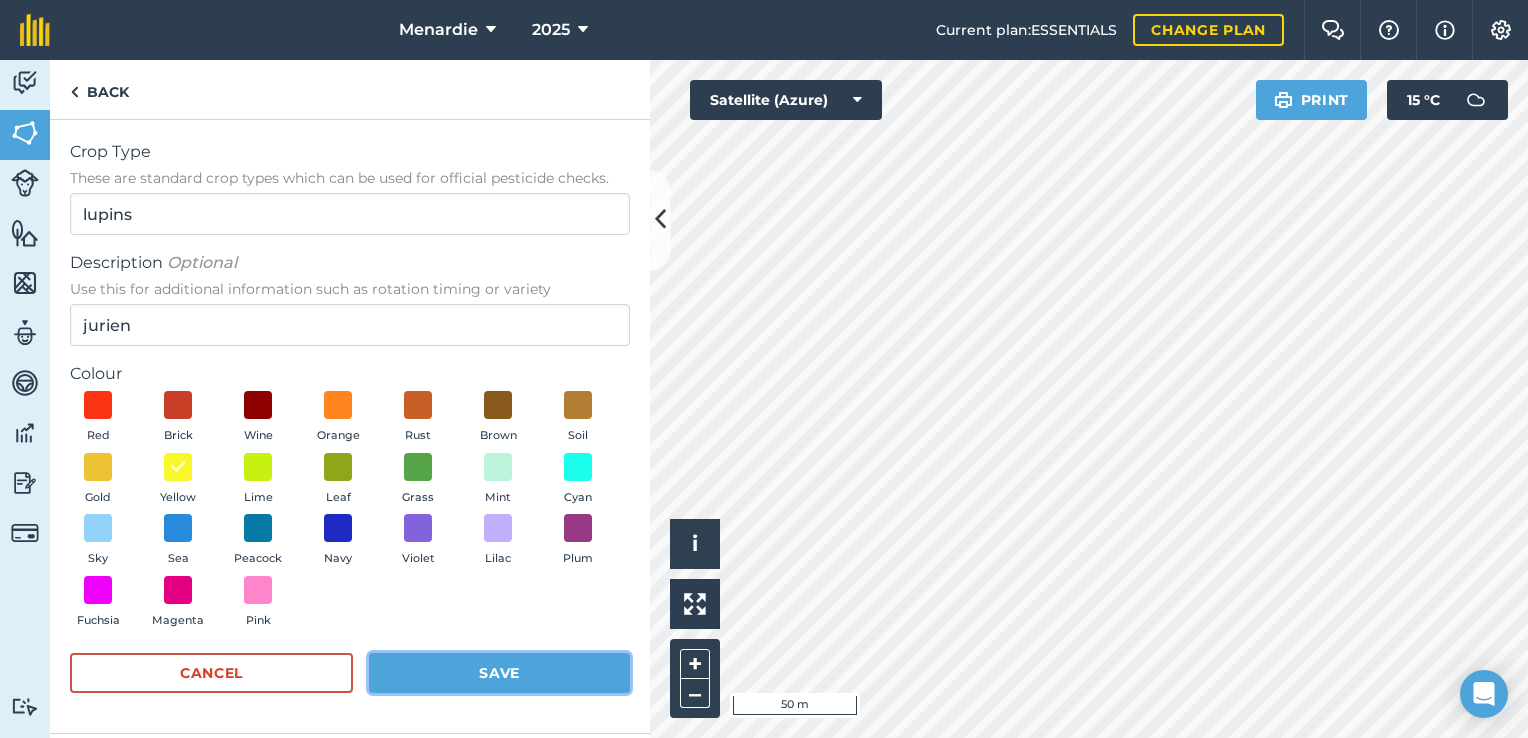 click on "Save" at bounding box center (499, 673) 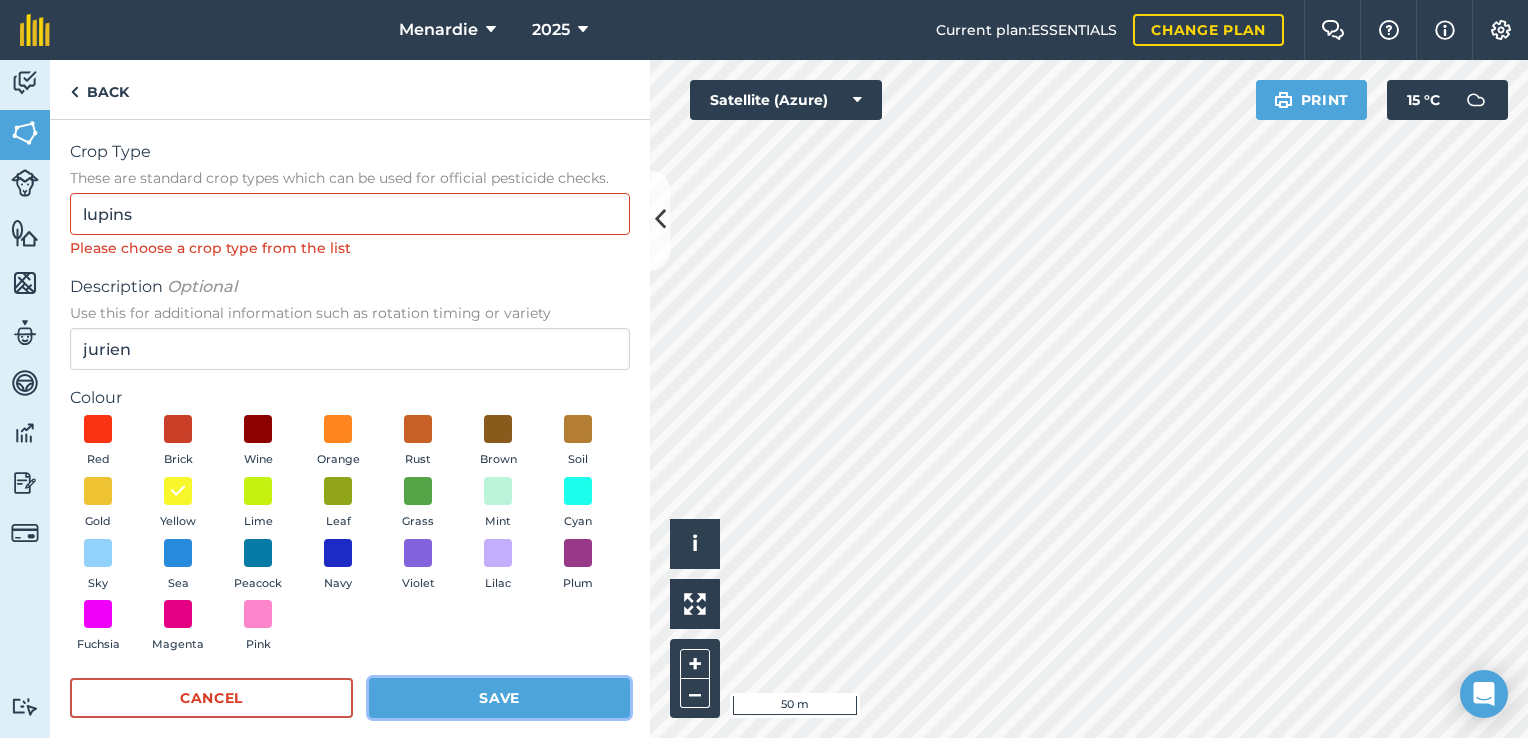 click on "Save" at bounding box center [499, 698] 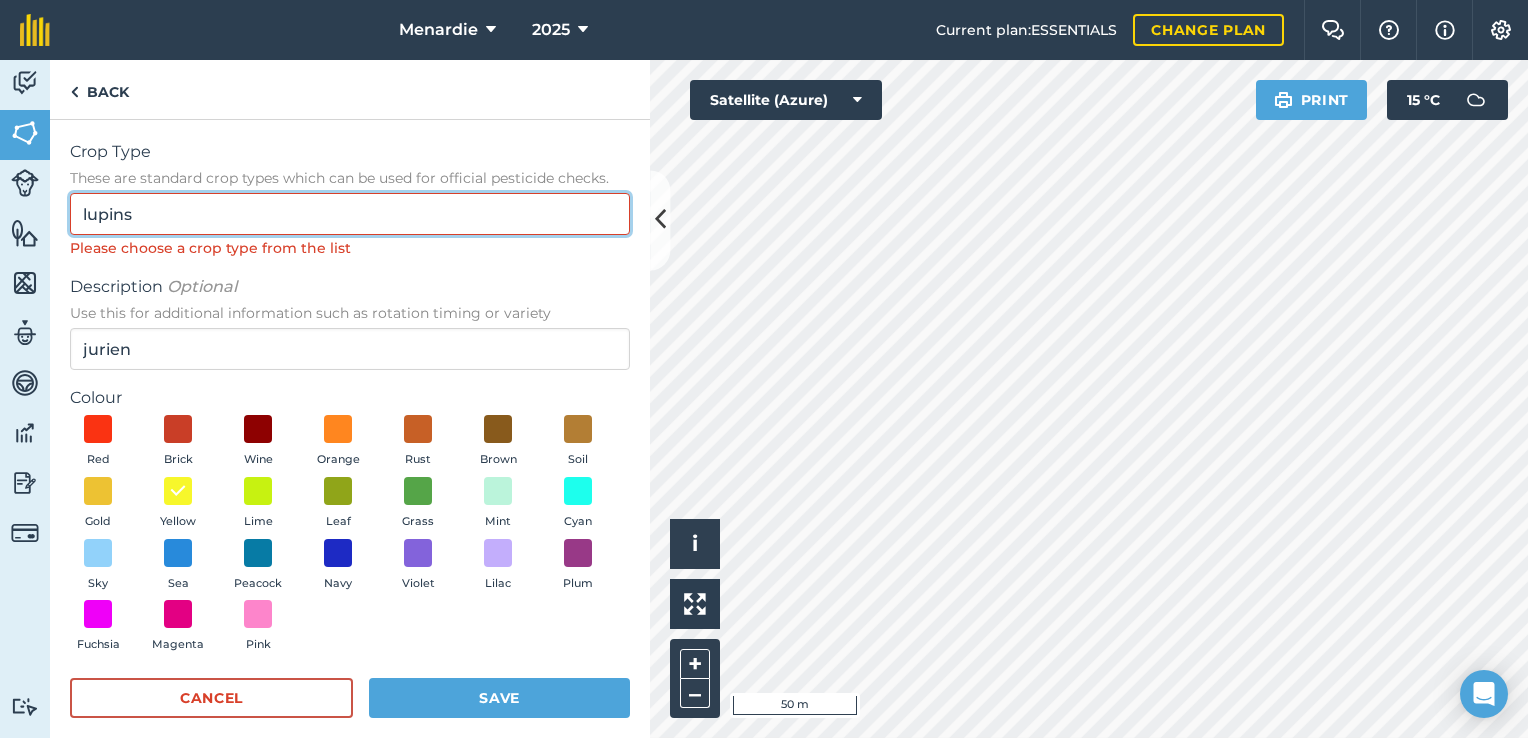 click on "lupins" at bounding box center [350, 214] 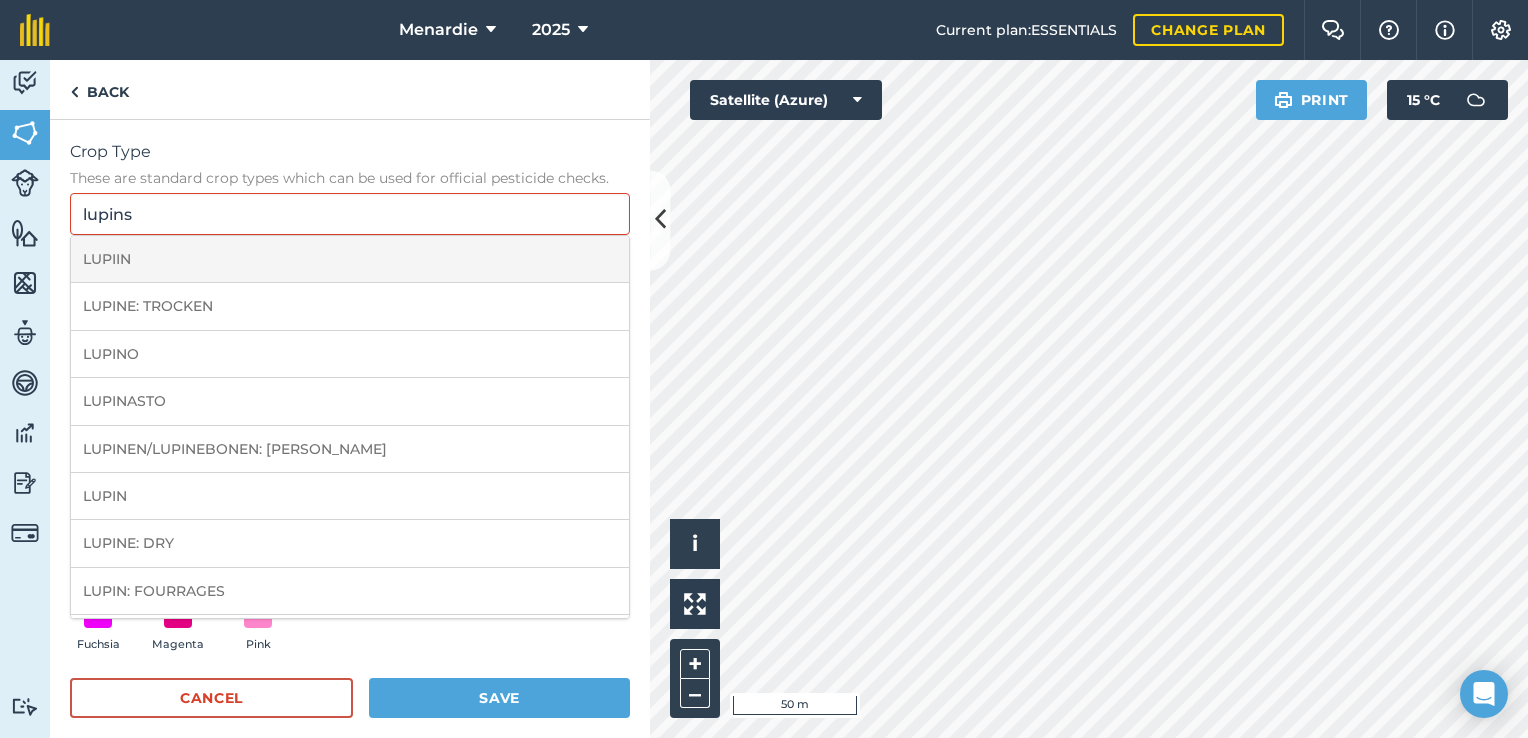 click on "LUPIIN" at bounding box center [350, 259] 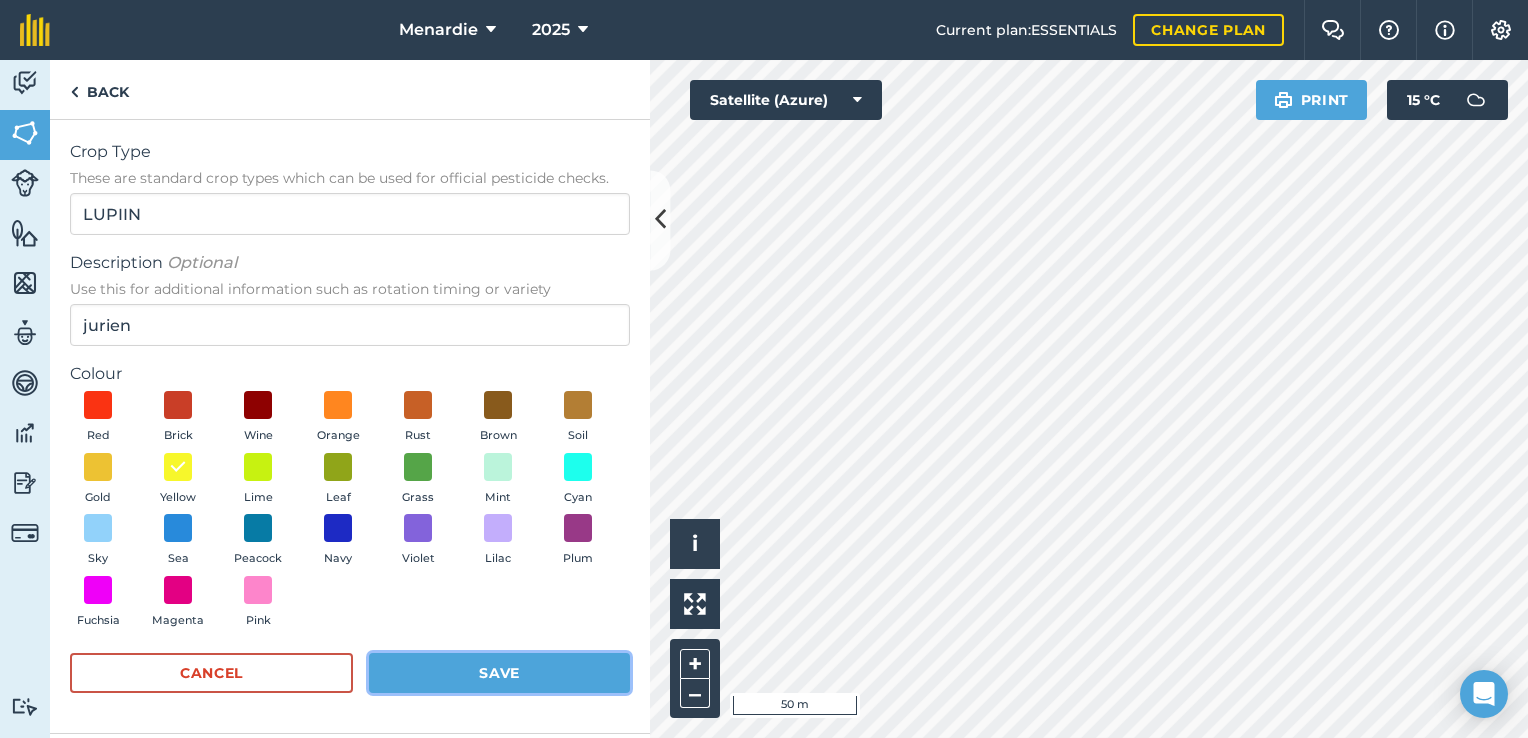 click on "Save" at bounding box center [499, 673] 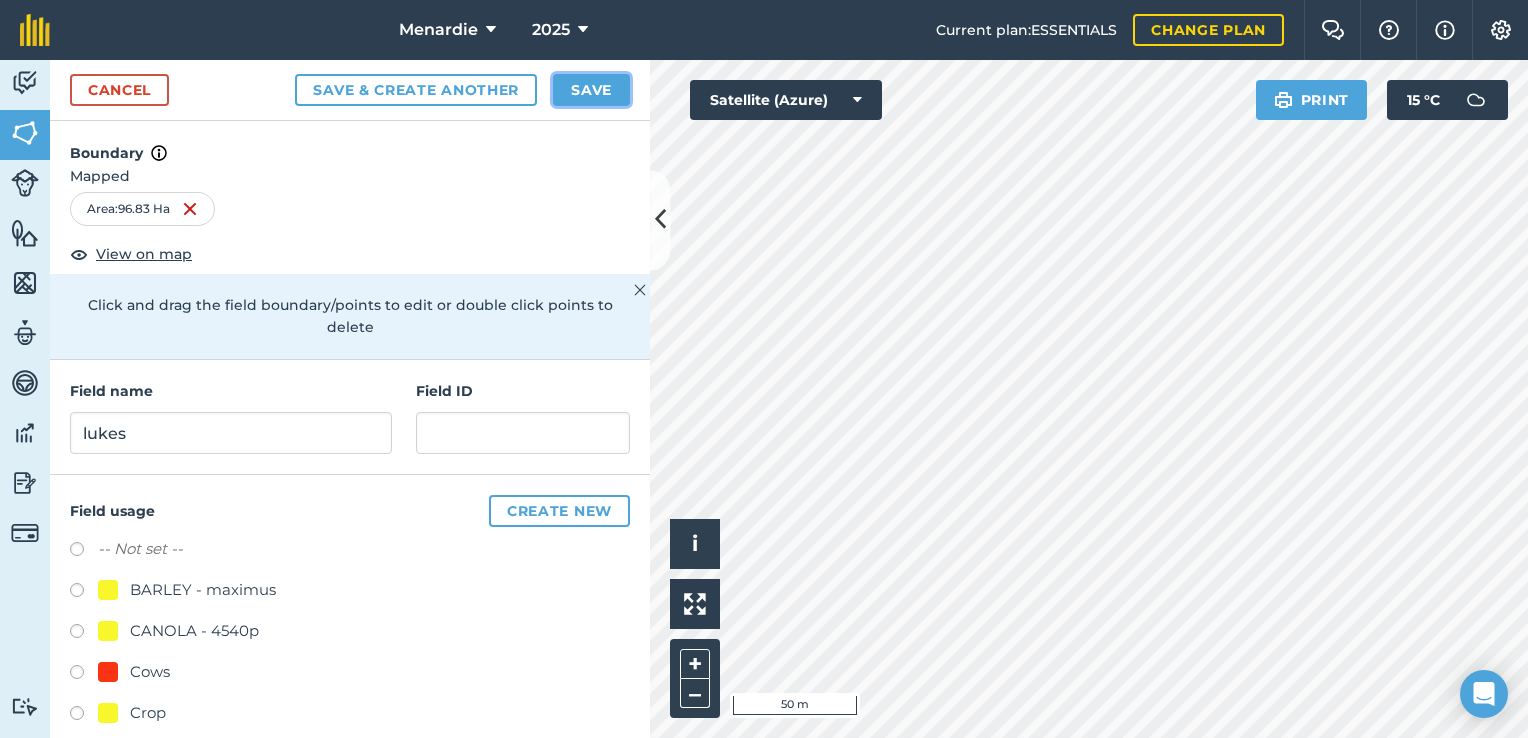 click on "Save" at bounding box center (591, 90) 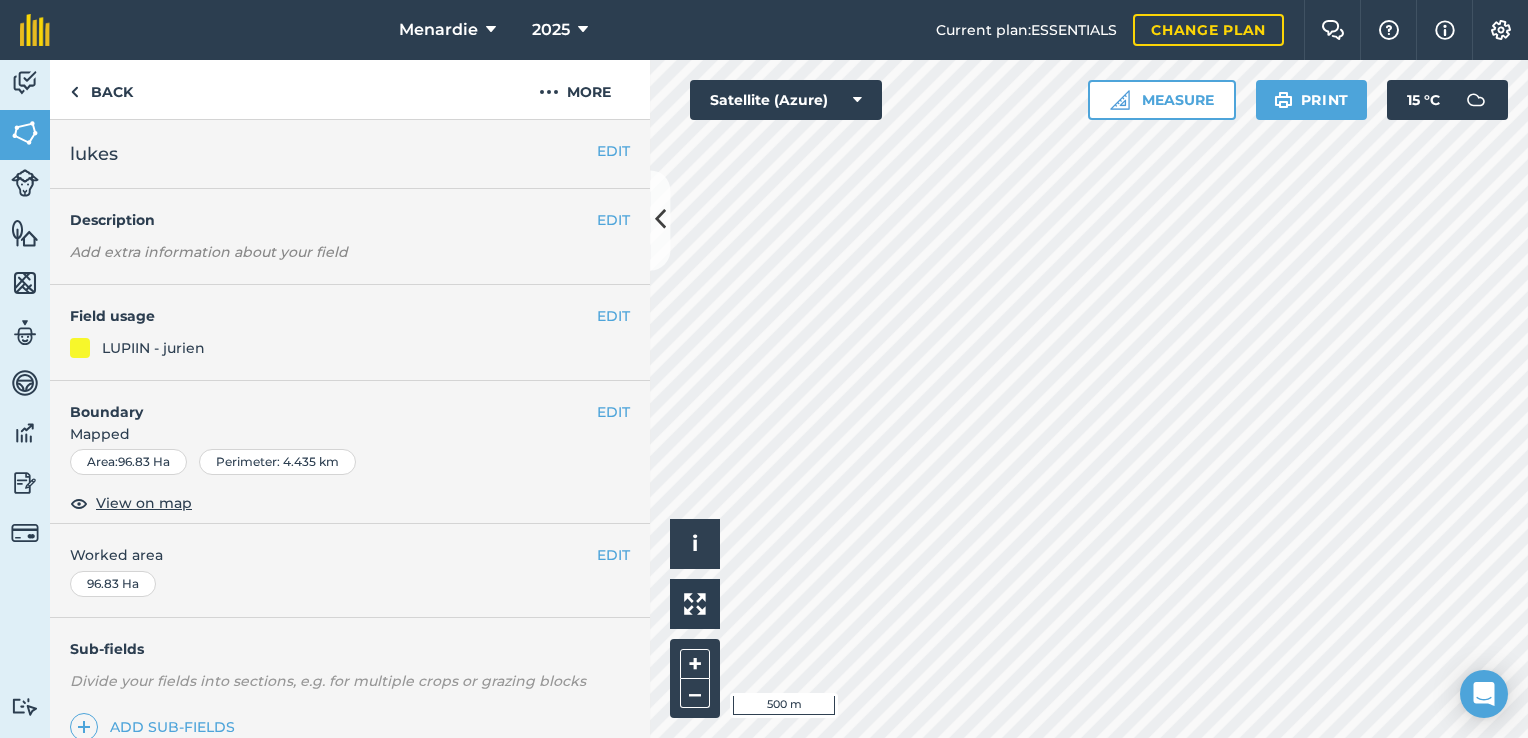 click on "lukes" at bounding box center [94, 154] 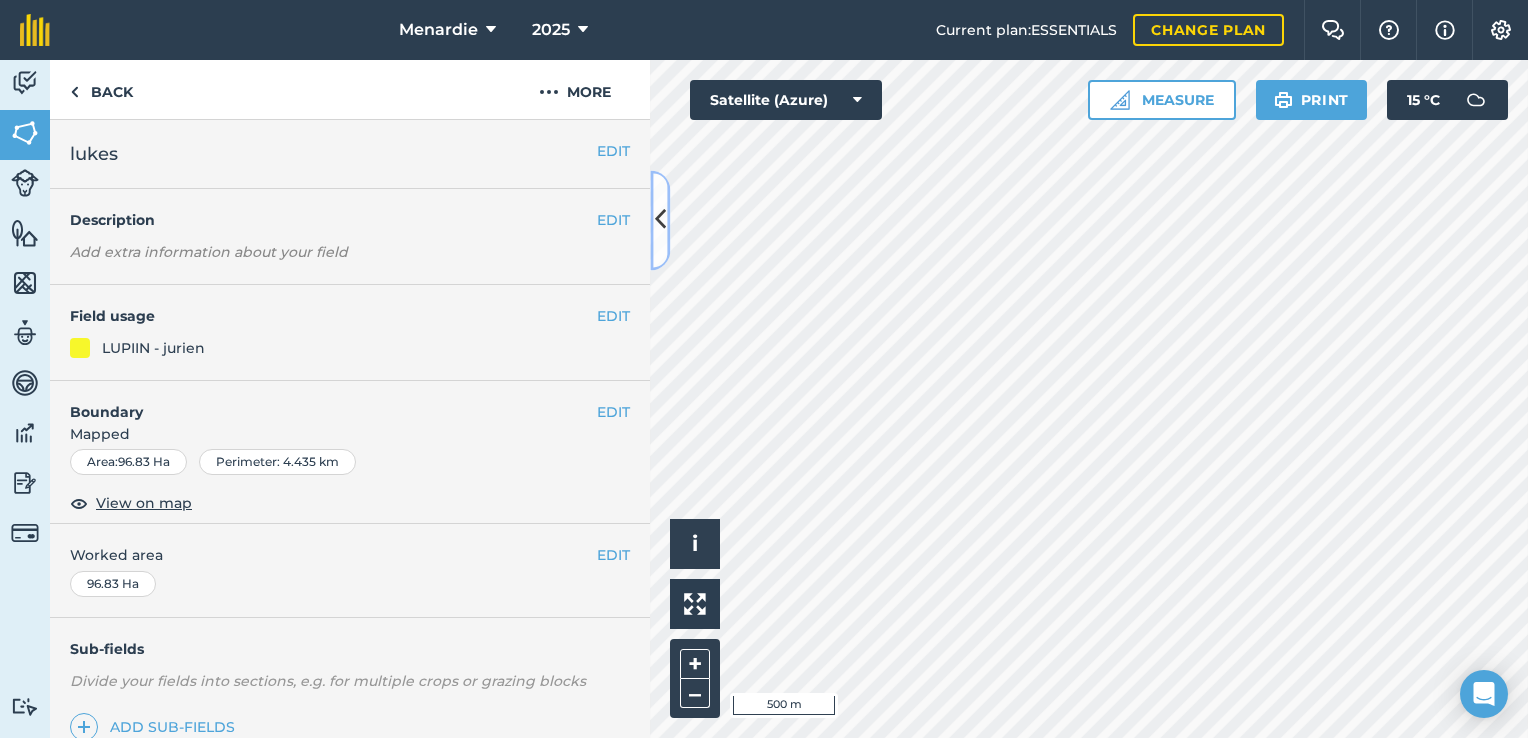 click at bounding box center [660, 220] 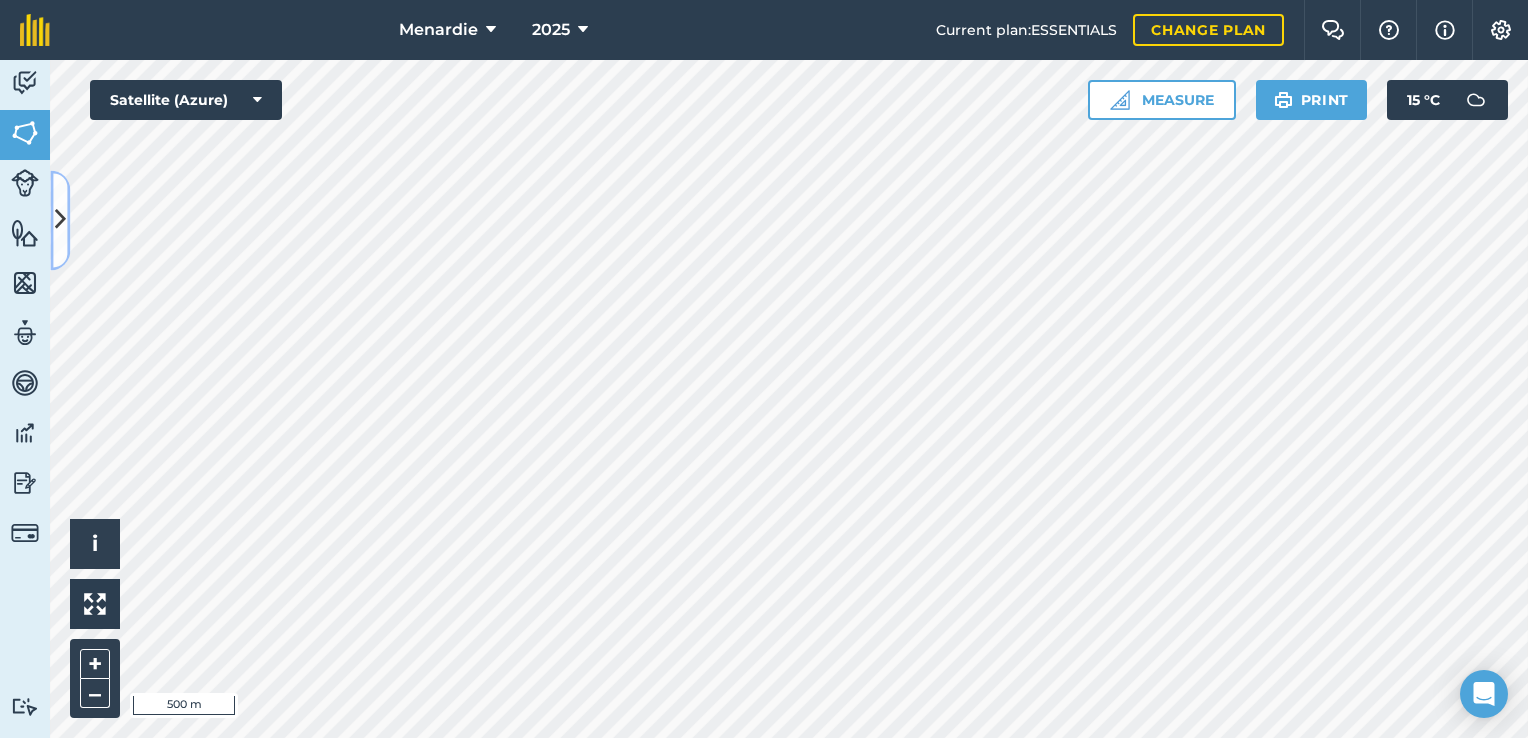 click at bounding box center (60, 220) 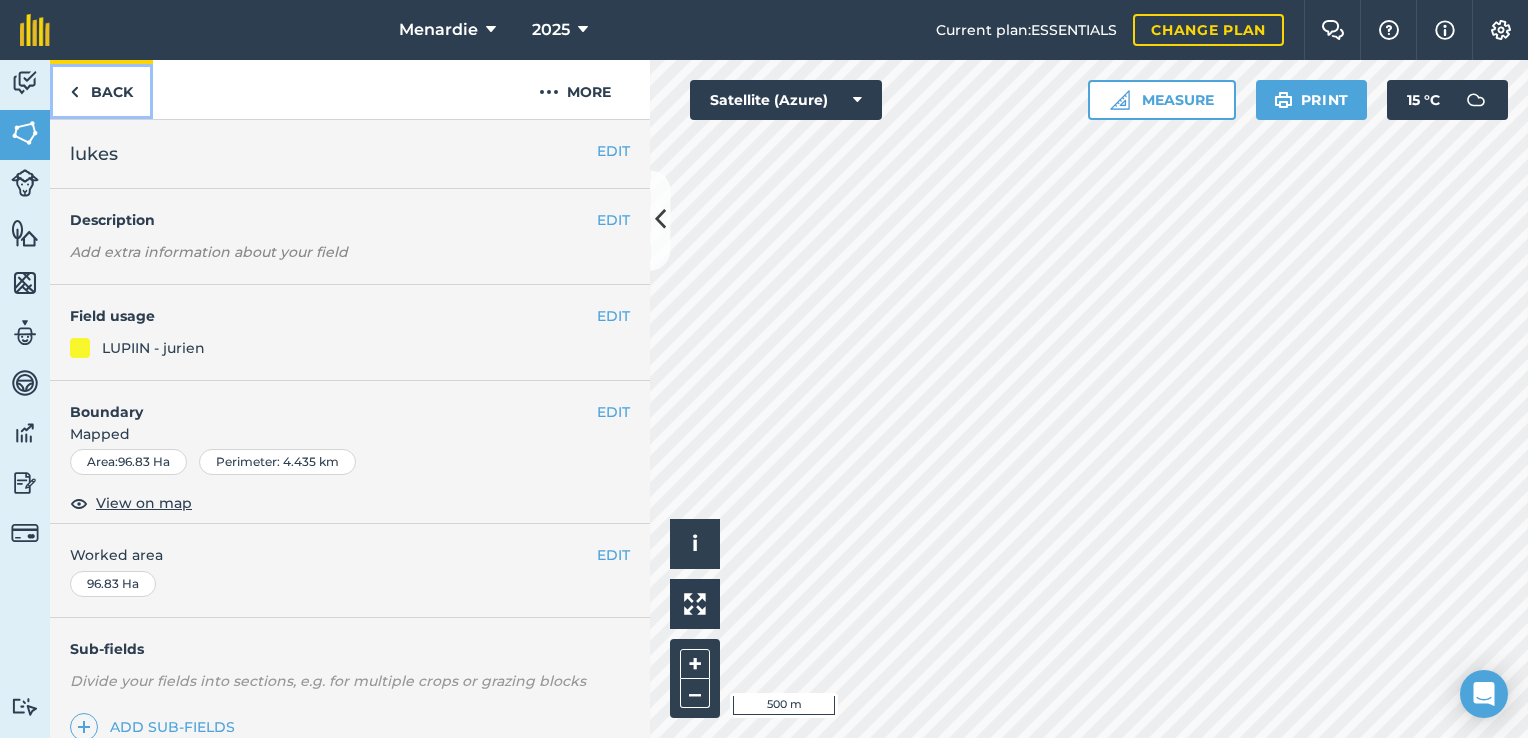 click on "Back" at bounding box center (101, 89) 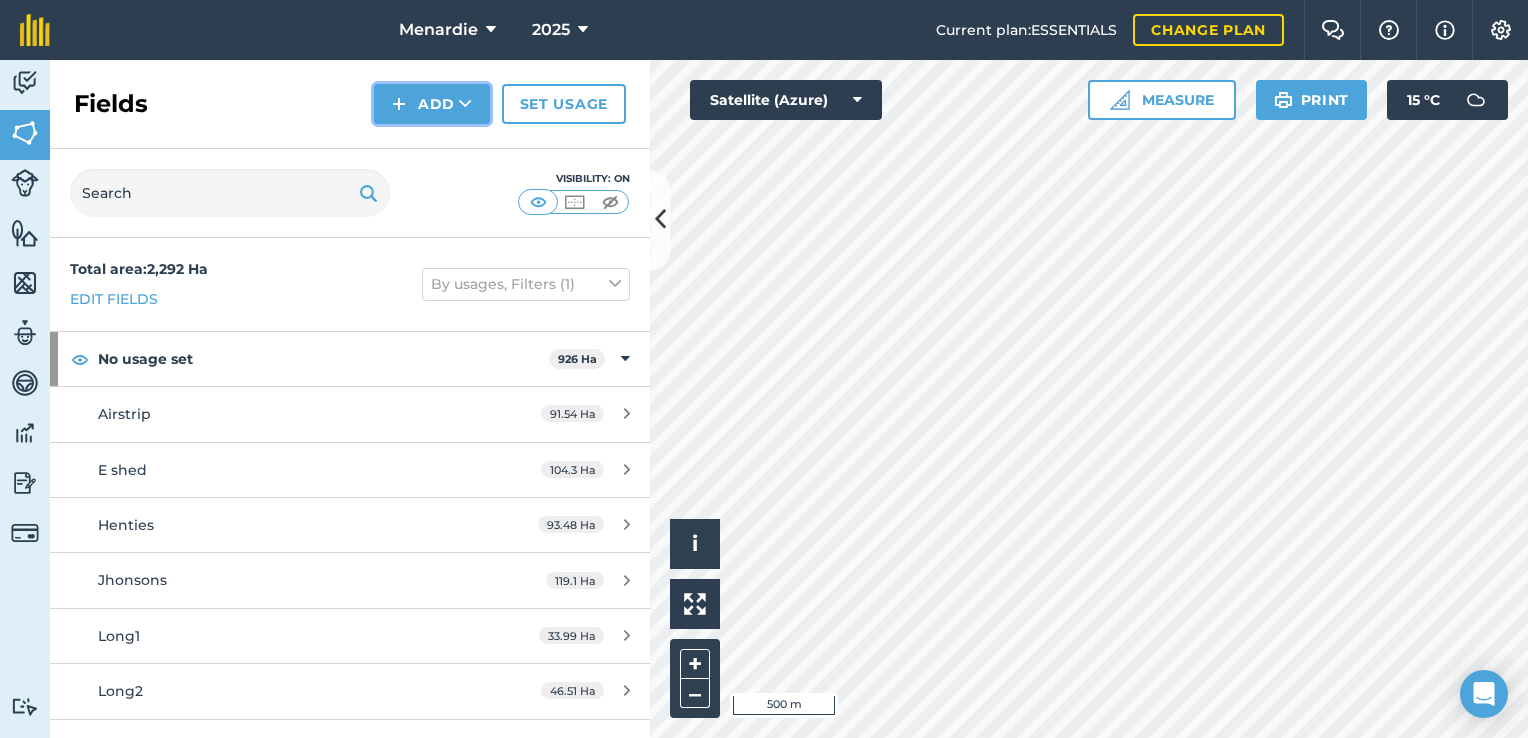 click at bounding box center (465, 104) 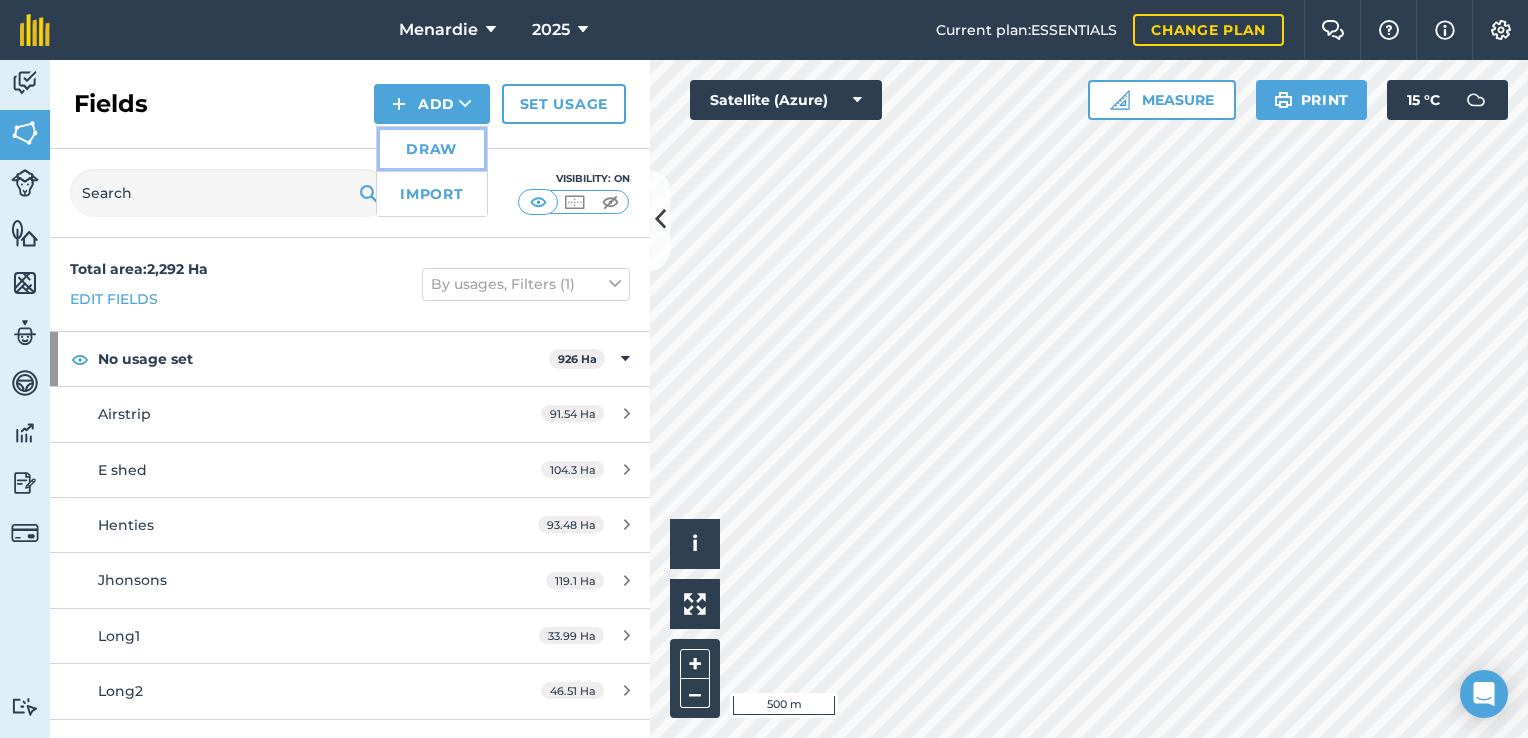click on "Draw" at bounding box center (432, 149) 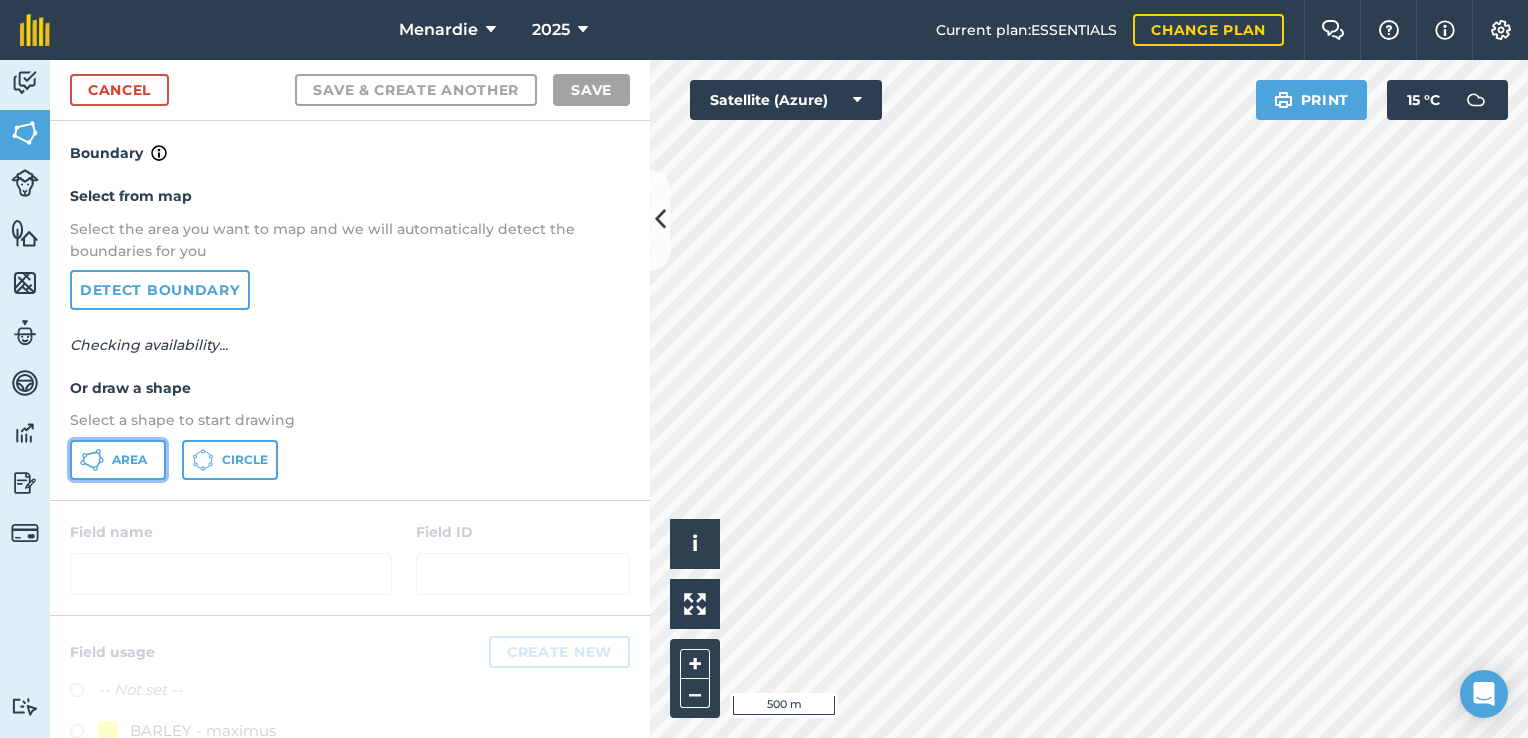 click on "Area" at bounding box center [118, 460] 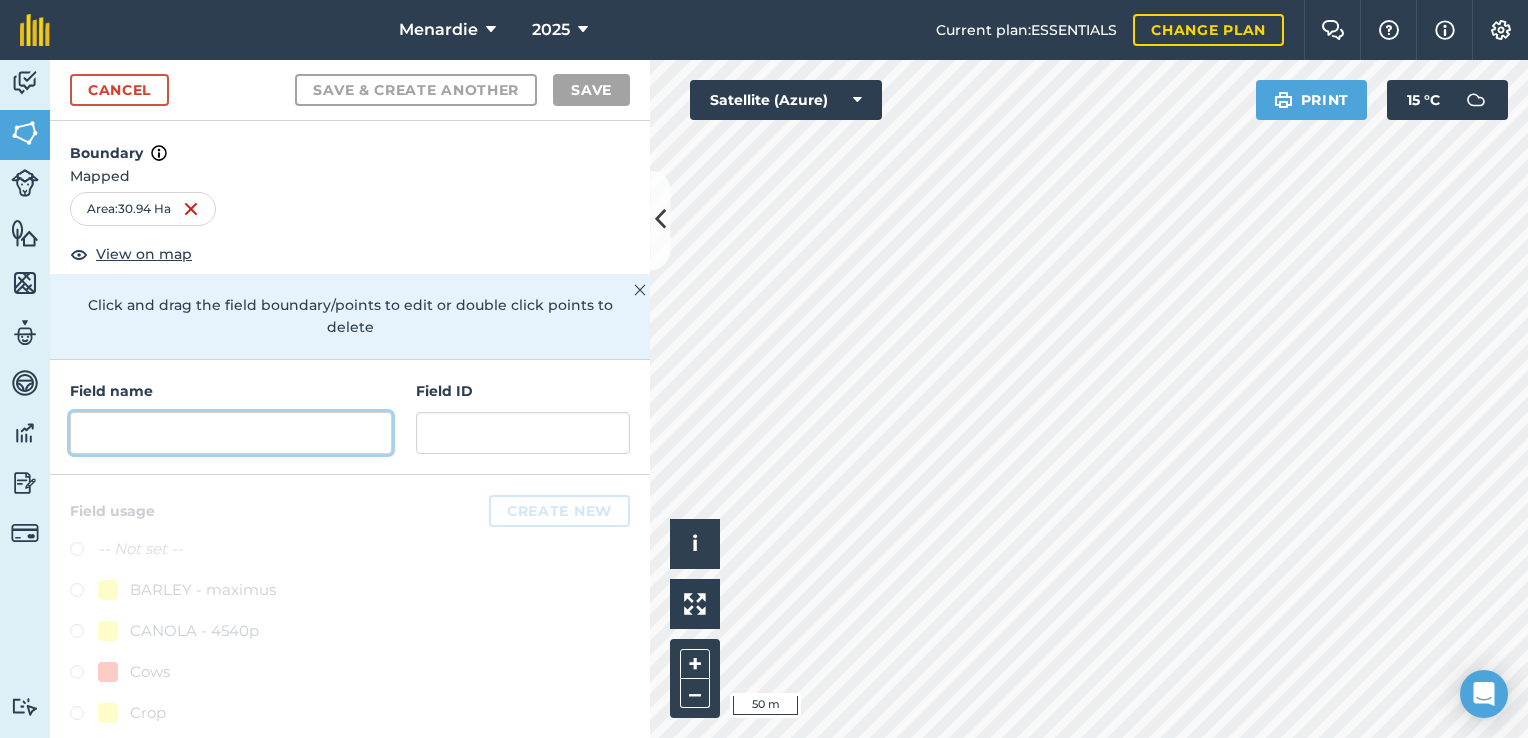 click at bounding box center (231, 433) 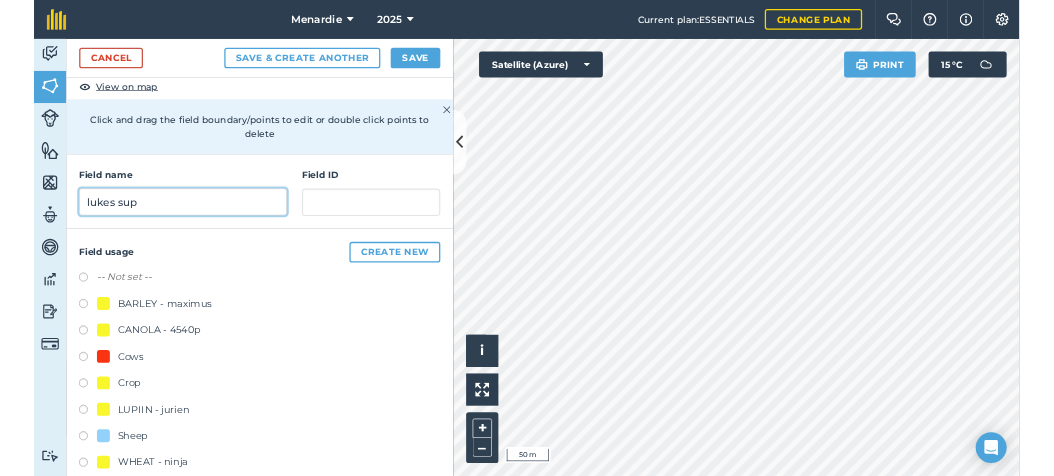 scroll, scrollTop: 122, scrollLeft: 0, axis: vertical 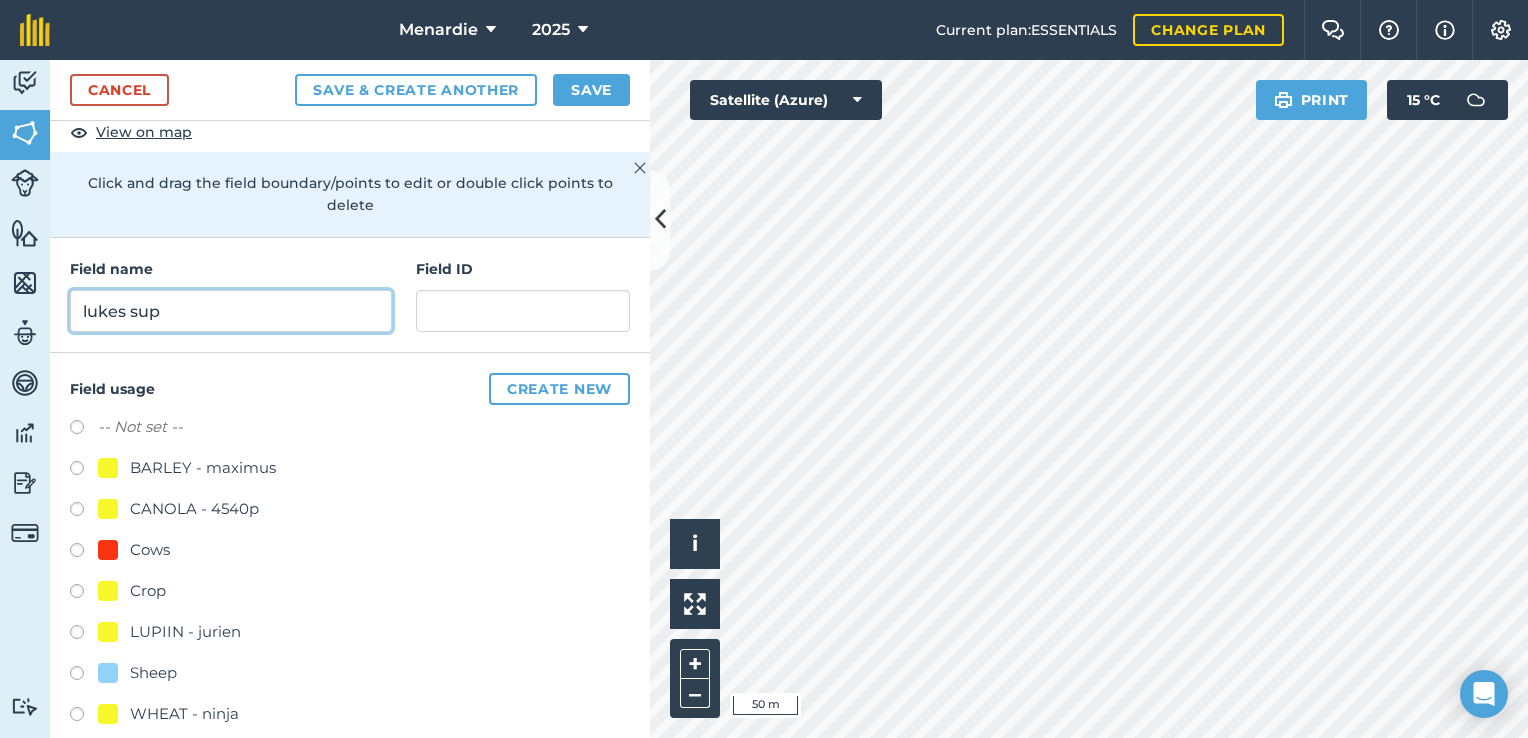 type on "lukes sup" 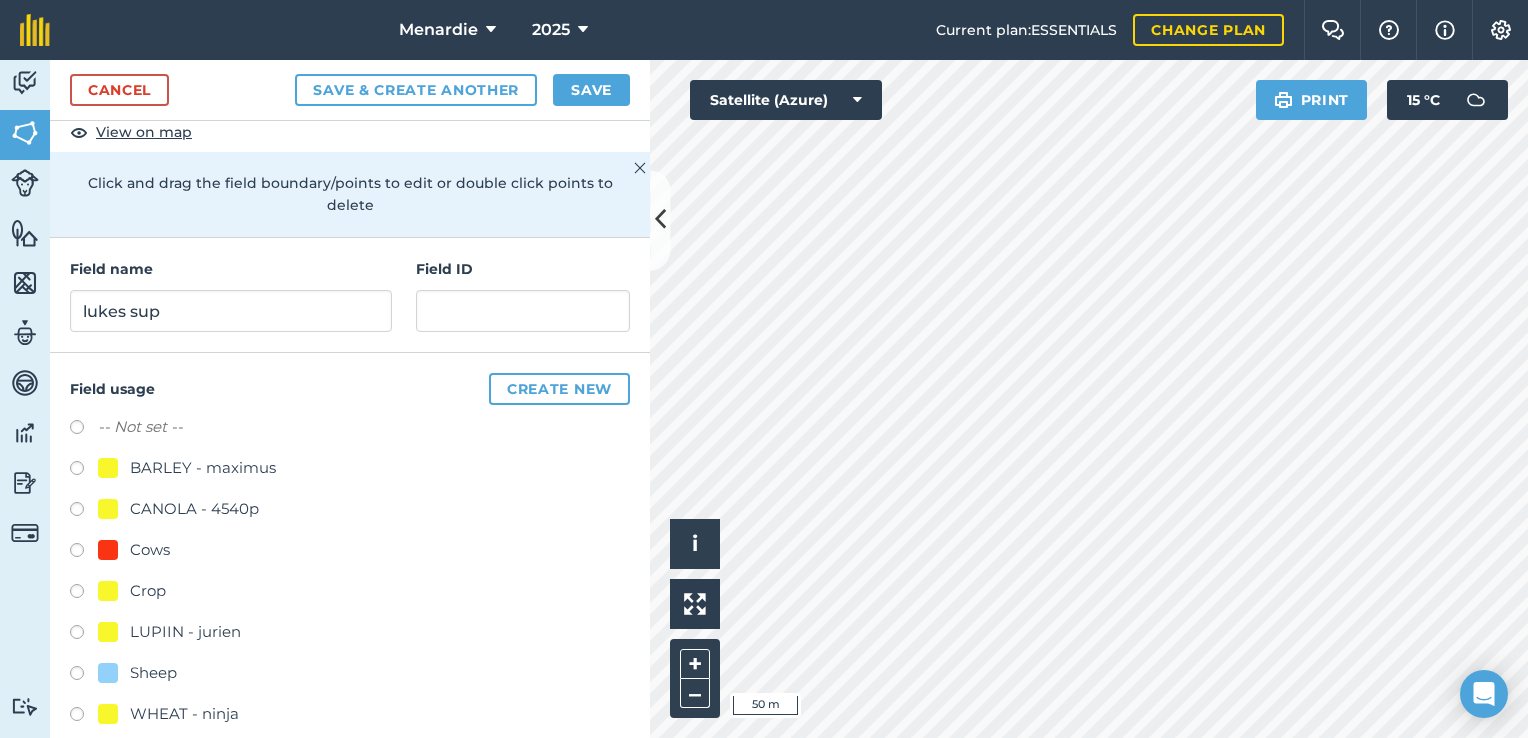 click on "Field usage   Create new -- Not set -- BARLEY - maximus CANOLA - 4540p Cows Crop LUPIIN - jurien Sheep WHEAT - ninja WHEAT - ninja" at bounding box center [350, 579] 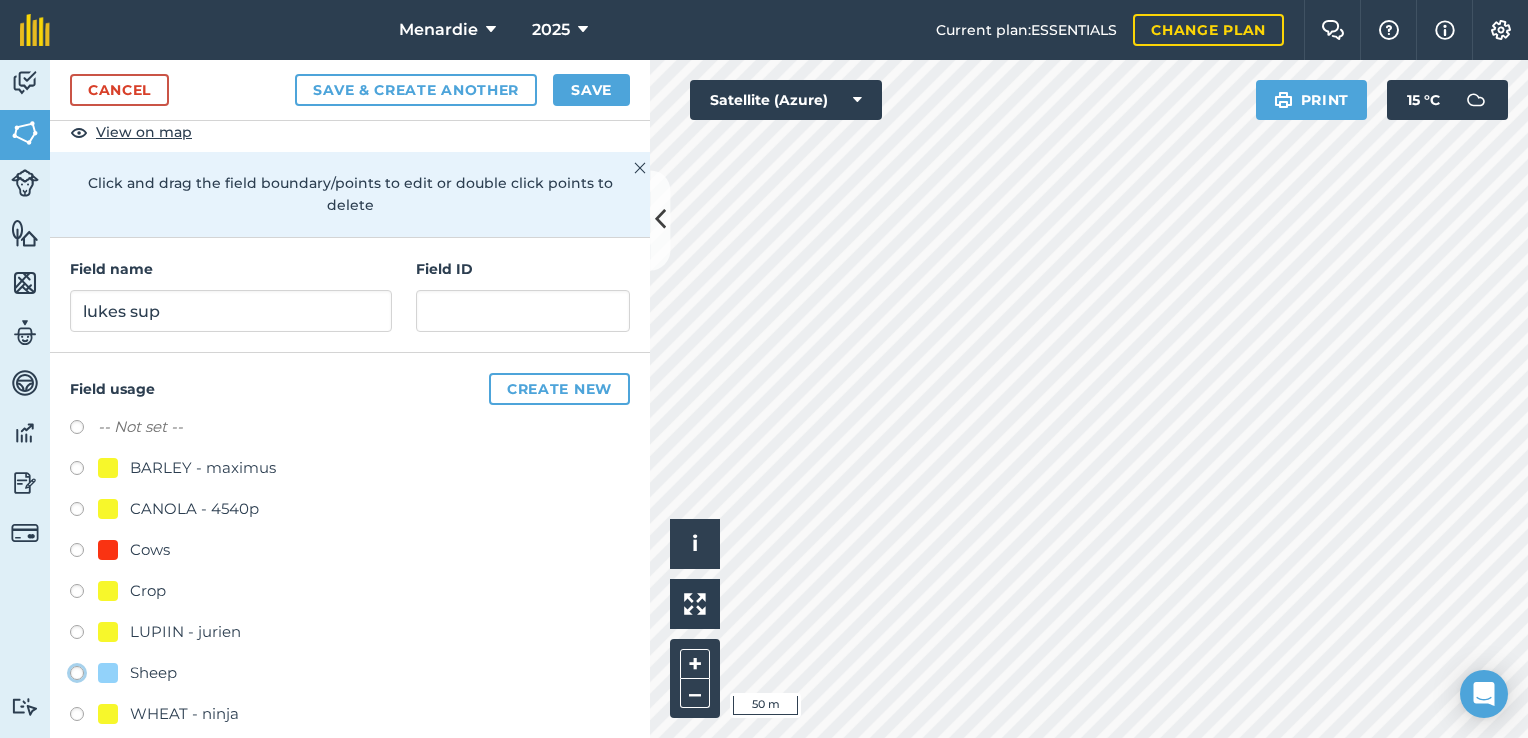 click on "Sheep" at bounding box center (-9923, 672) 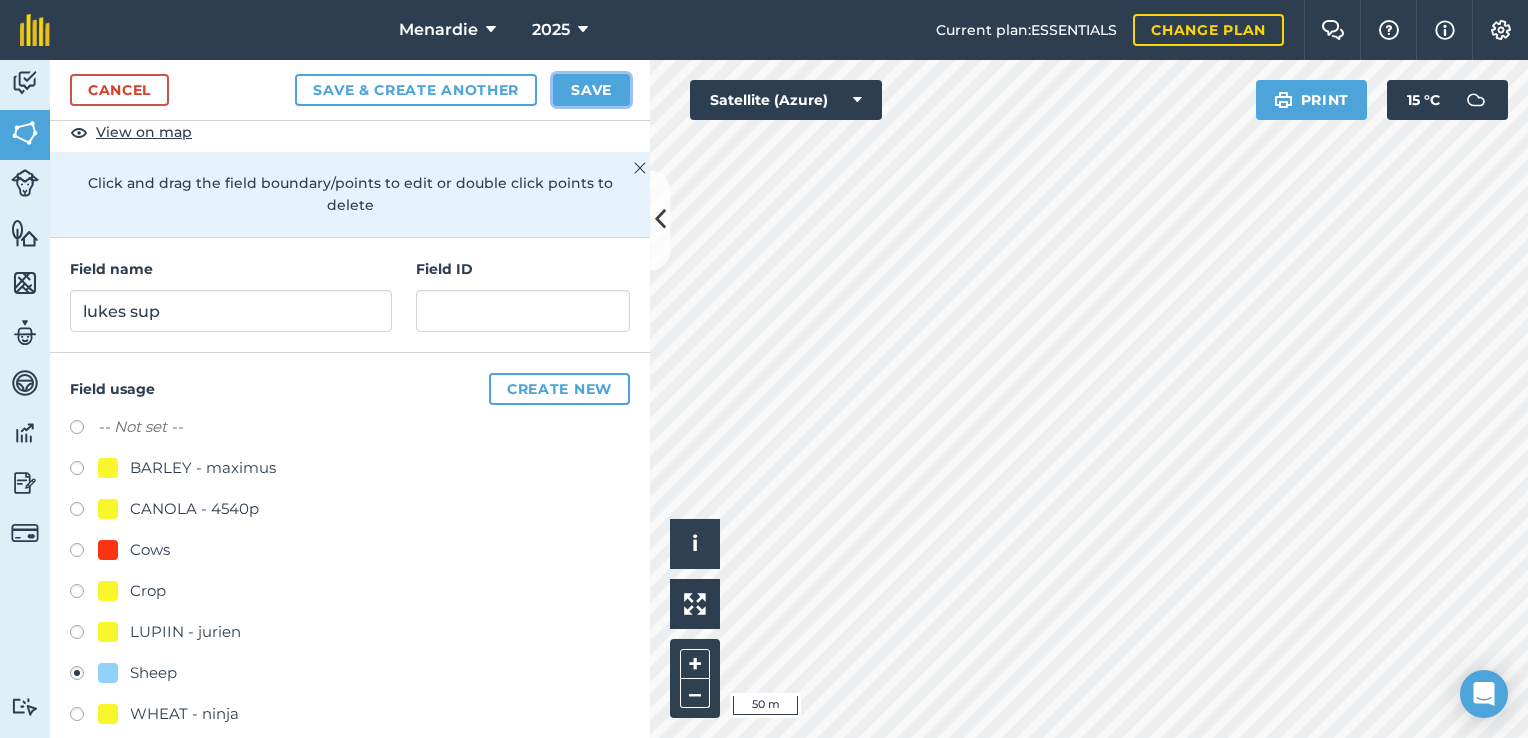 click on "Save" at bounding box center [591, 90] 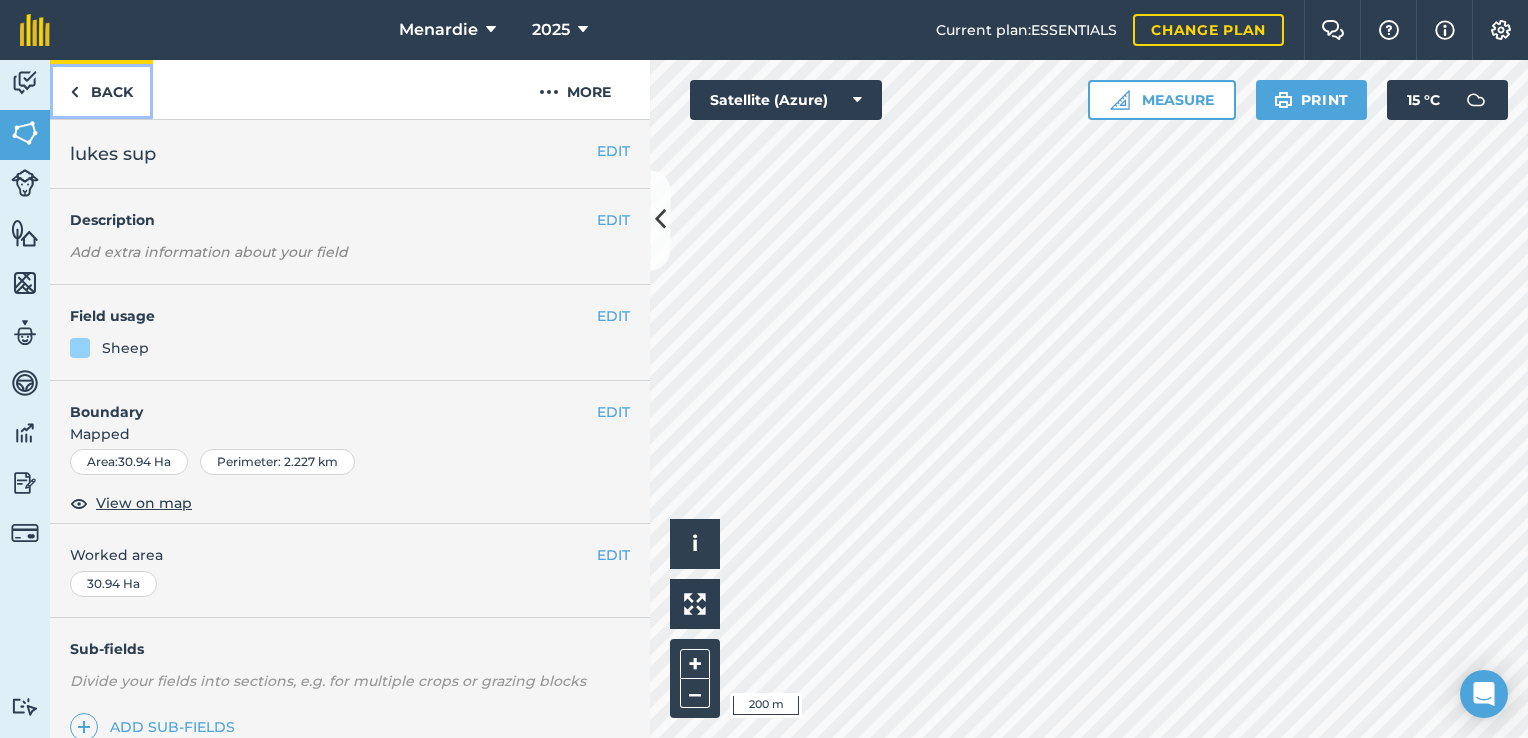 click on "Back" at bounding box center [101, 89] 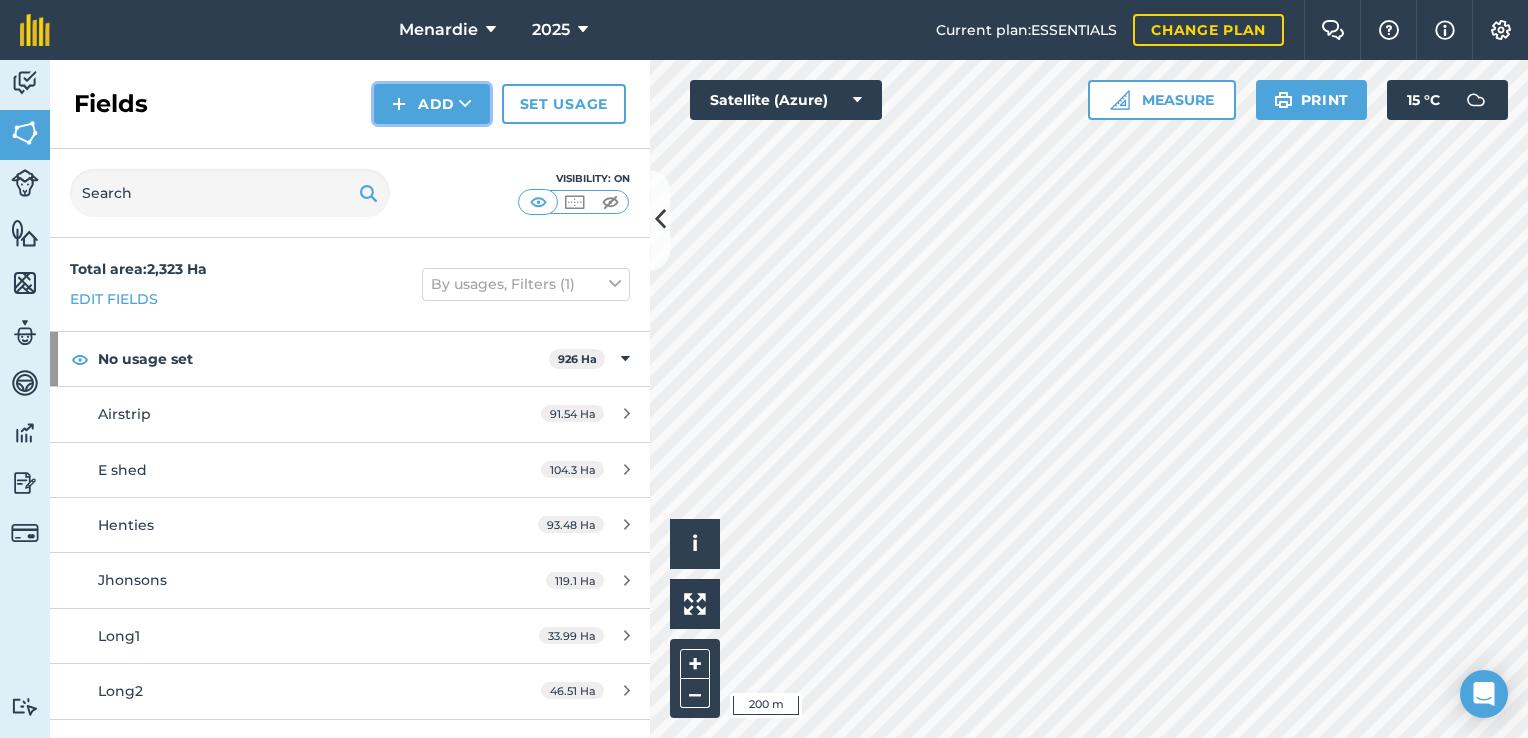 click on "Add" at bounding box center [432, 104] 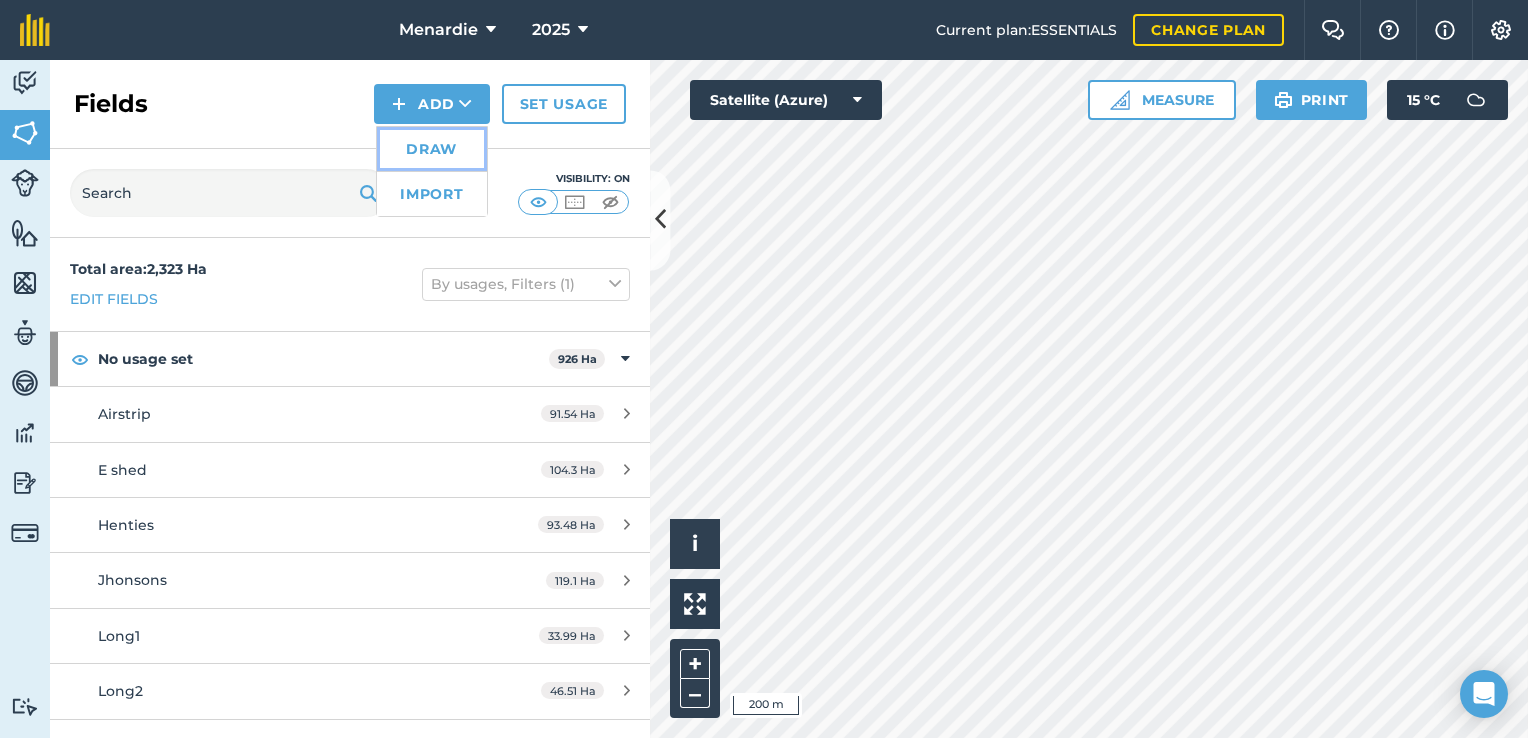 click on "Draw" at bounding box center (432, 149) 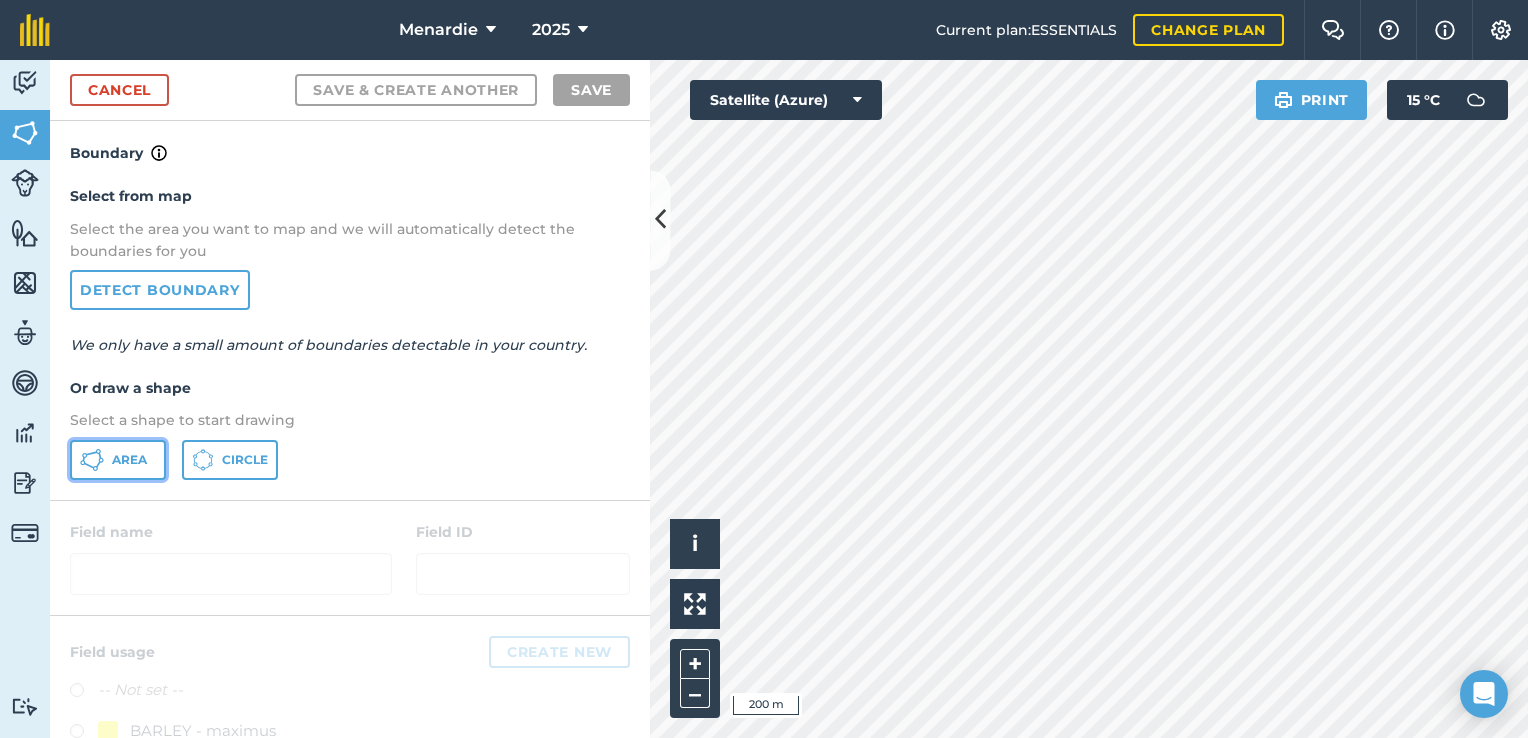 click on "Area" at bounding box center [118, 460] 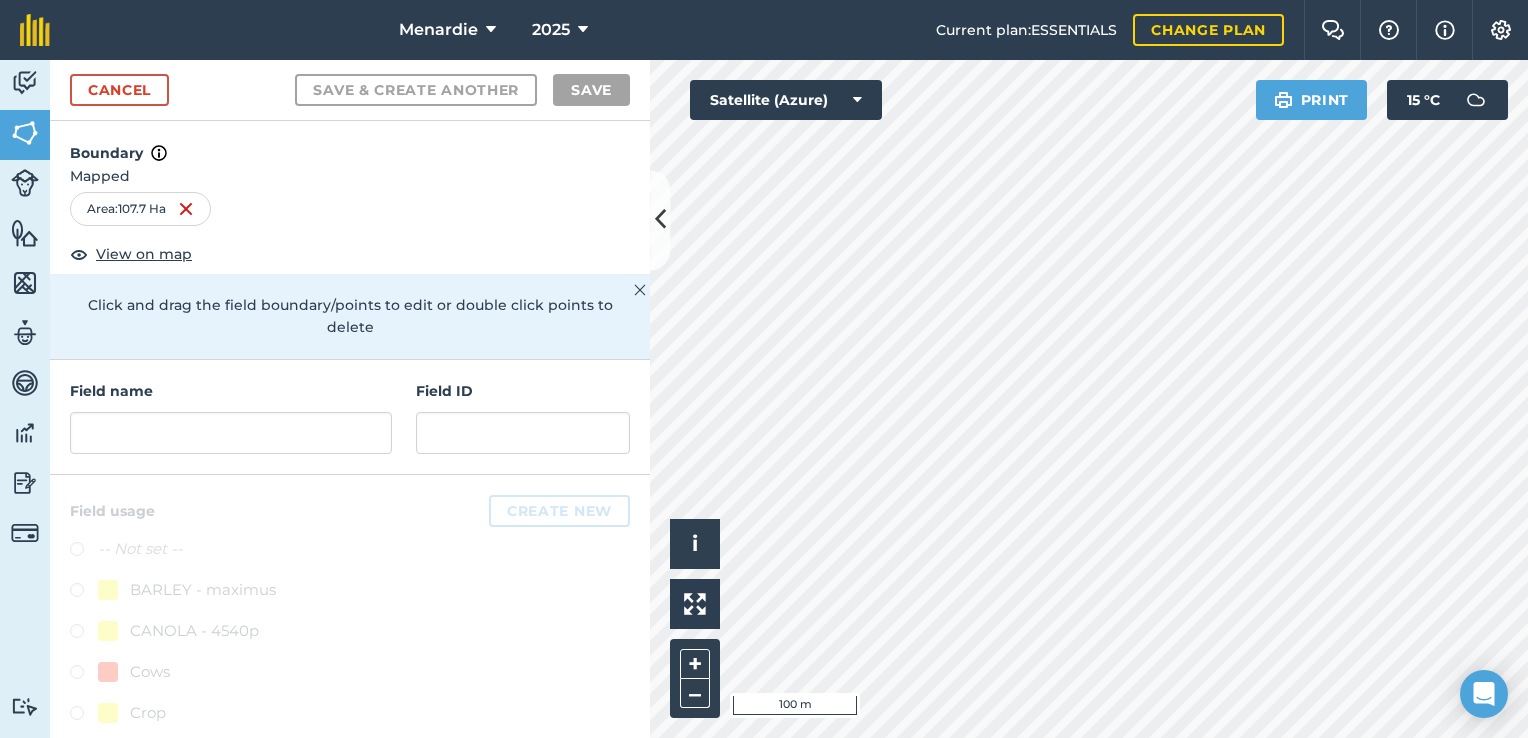click on "Menardie 2025 Current plan :  ESSENTIALS   Change plan Farm Chat Help Info Settings Menardie  -  2025 Reproduced with the permission of  Microsoft Printed on  [DATE] Field usages No usage set BARLEY - maximus CANOLA - 4540p Cows Crop LUPIIN - jurien Sheep WHEAT - ninja WHEAT - ninja Feature types Trees Water Activity Fields Livestock Features Maps Team Vehicles Data Reporting Billing Tutorials Tutorials Cancel Save & Create Another Save Boundary   Mapped Area :  107.7   Ha   View on map Click and drag the field boundary/points to edit or double click points to delete Field name Field ID Field usage   Create new -- Not set -- BARLEY - maximus CANOLA - 4540p Cows Crop LUPIIN - jurien Sheep WHEAT - ninja WHEAT - ninja Click to start drawing i © 2025 TomTom, Microsoft 100 m + – Satellite (Azure) Print 15   ° C" at bounding box center [764, 369] 